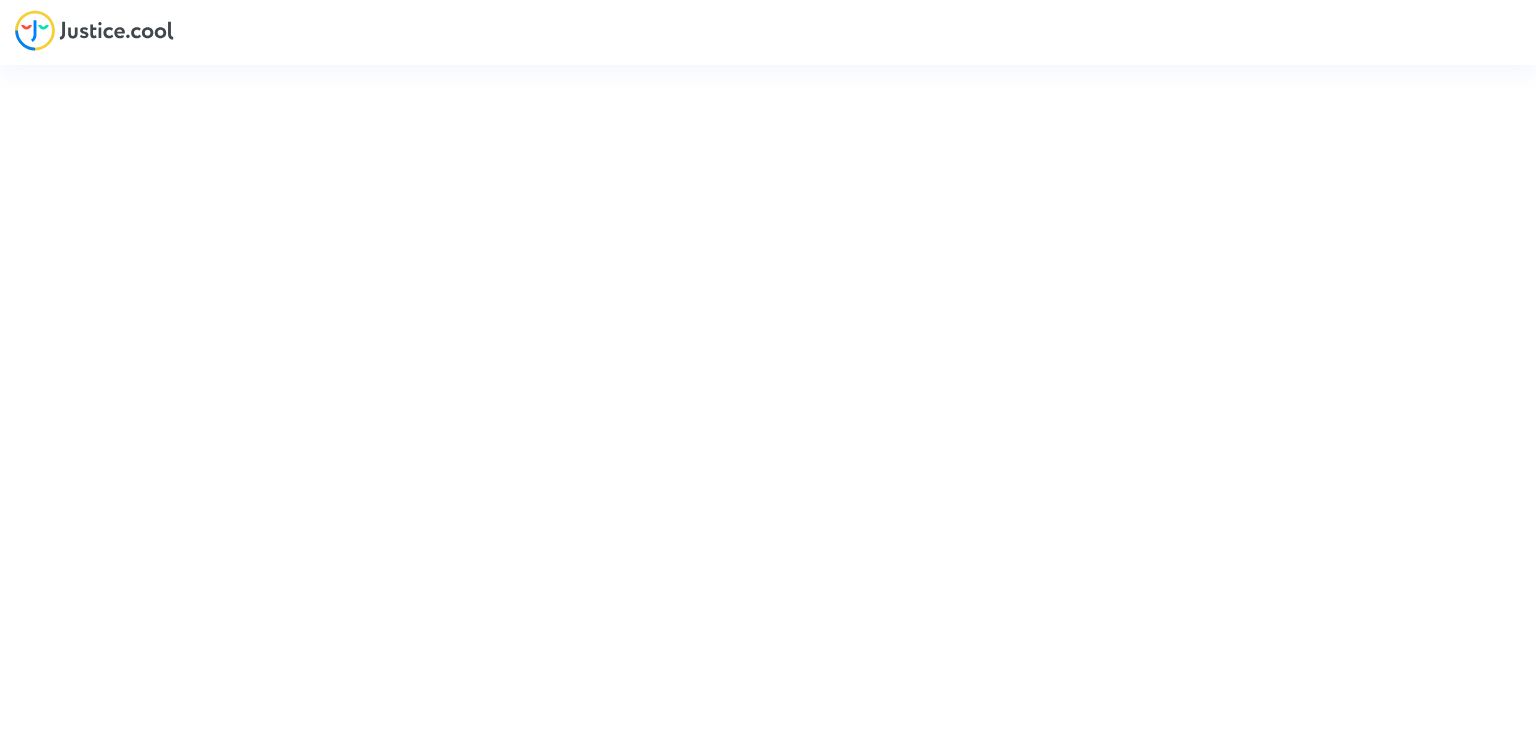 scroll, scrollTop: 0, scrollLeft: 0, axis: both 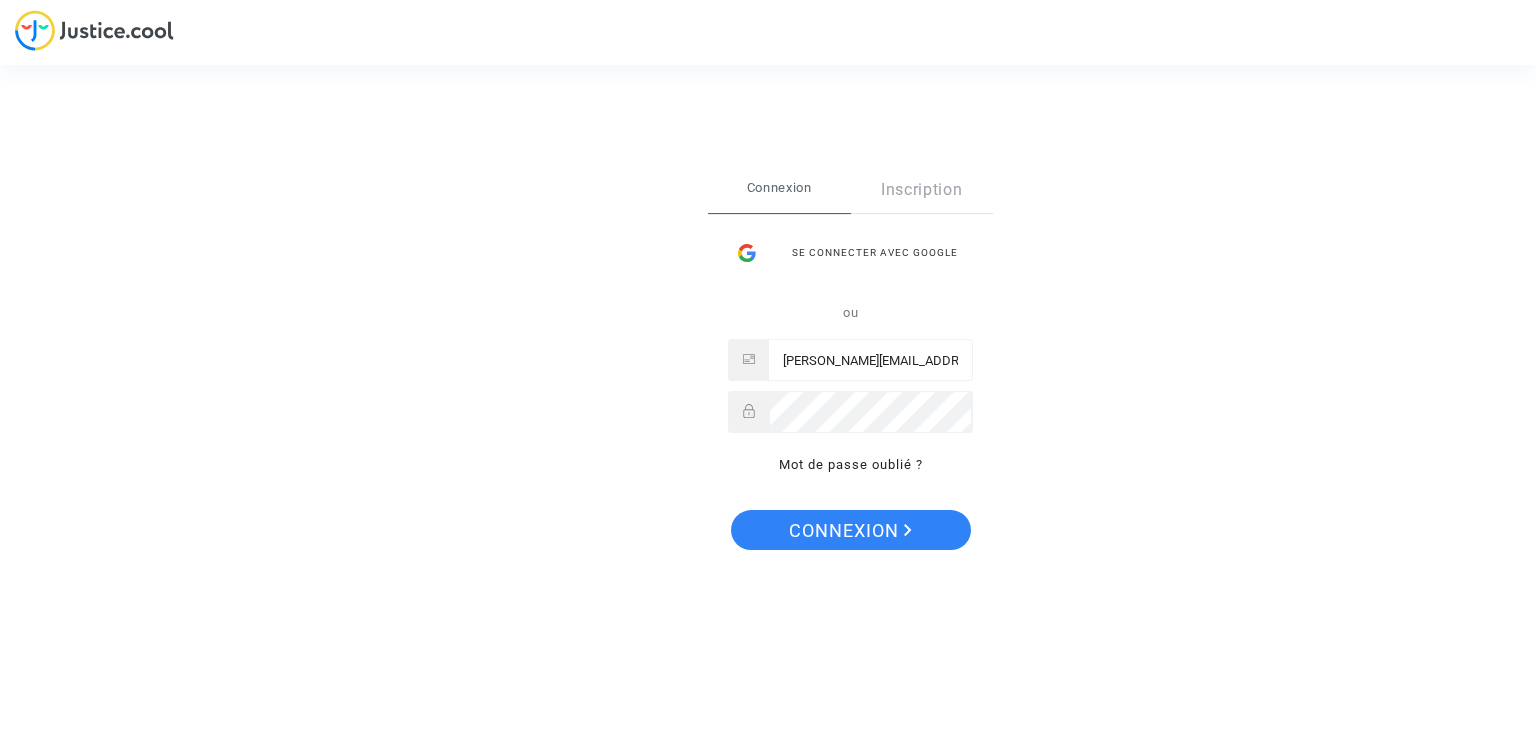 click on "Se connecter Connexion Inscription Se connecter avec Google ou [PERSON_NAME][EMAIL_ADDRESS][PERSON_NAME][DOMAIN_NAME] Mot de passe oublié ? Connexion" 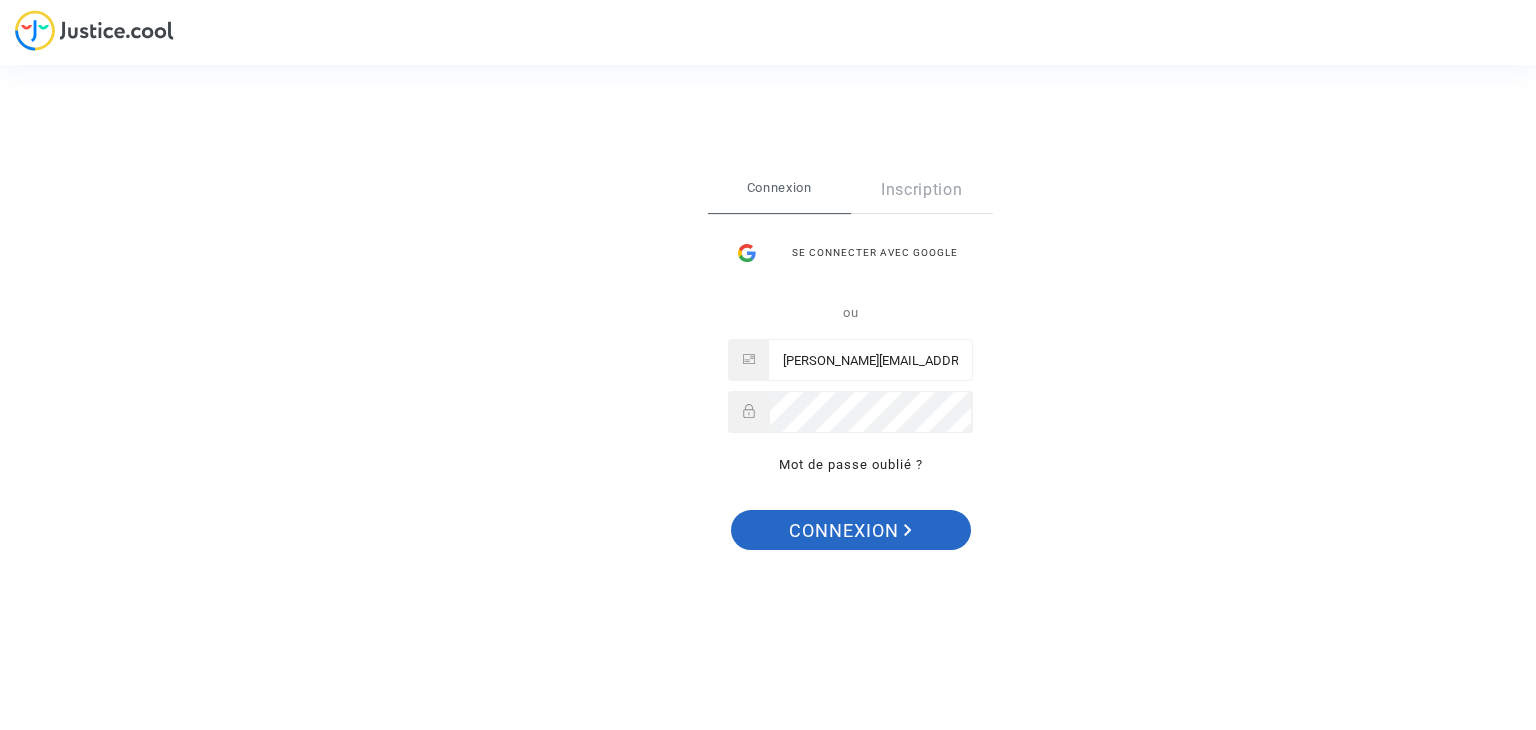 click on "Connexion" at bounding box center [850, 531] 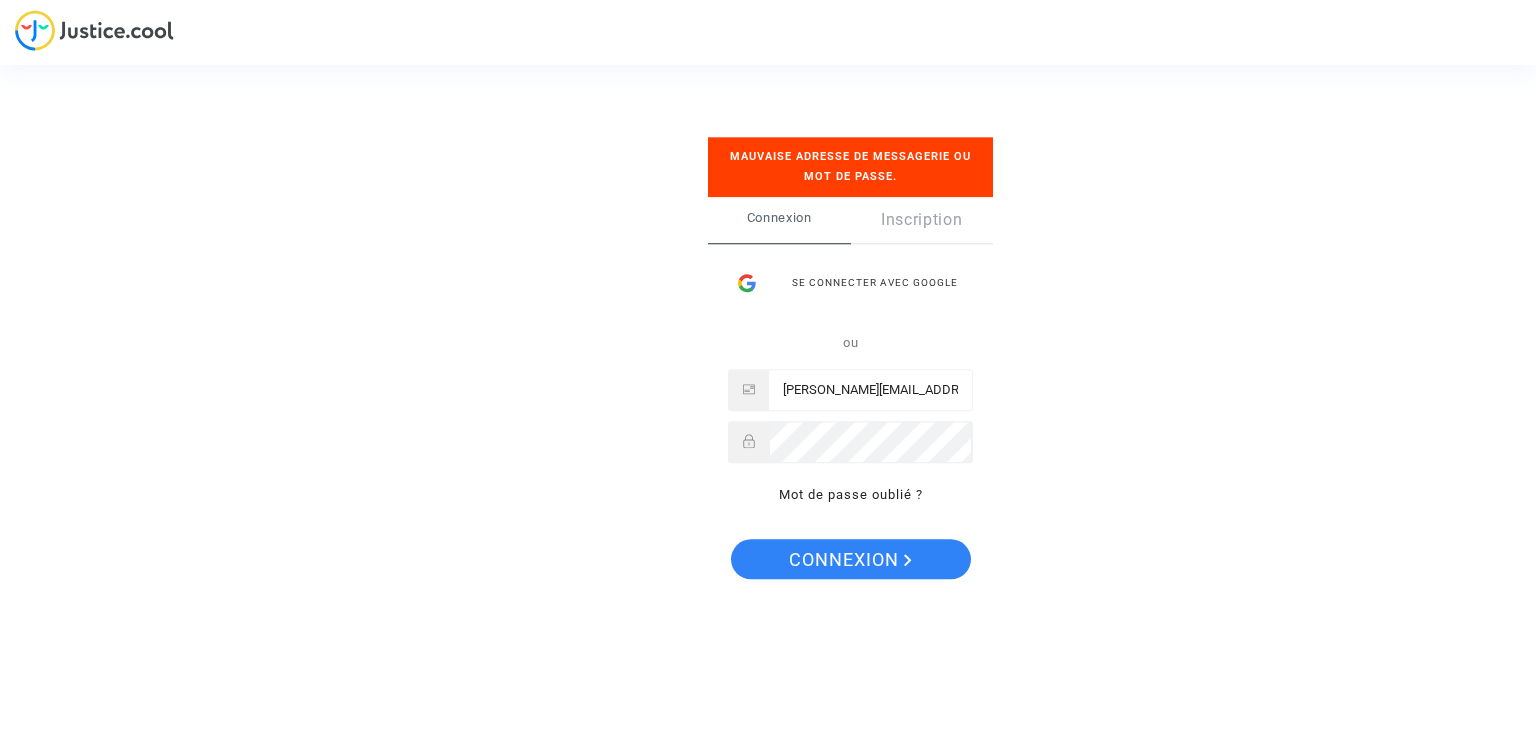 click on "vincent.gautier.svt@gmail.com" at bounding box center (870, 390) 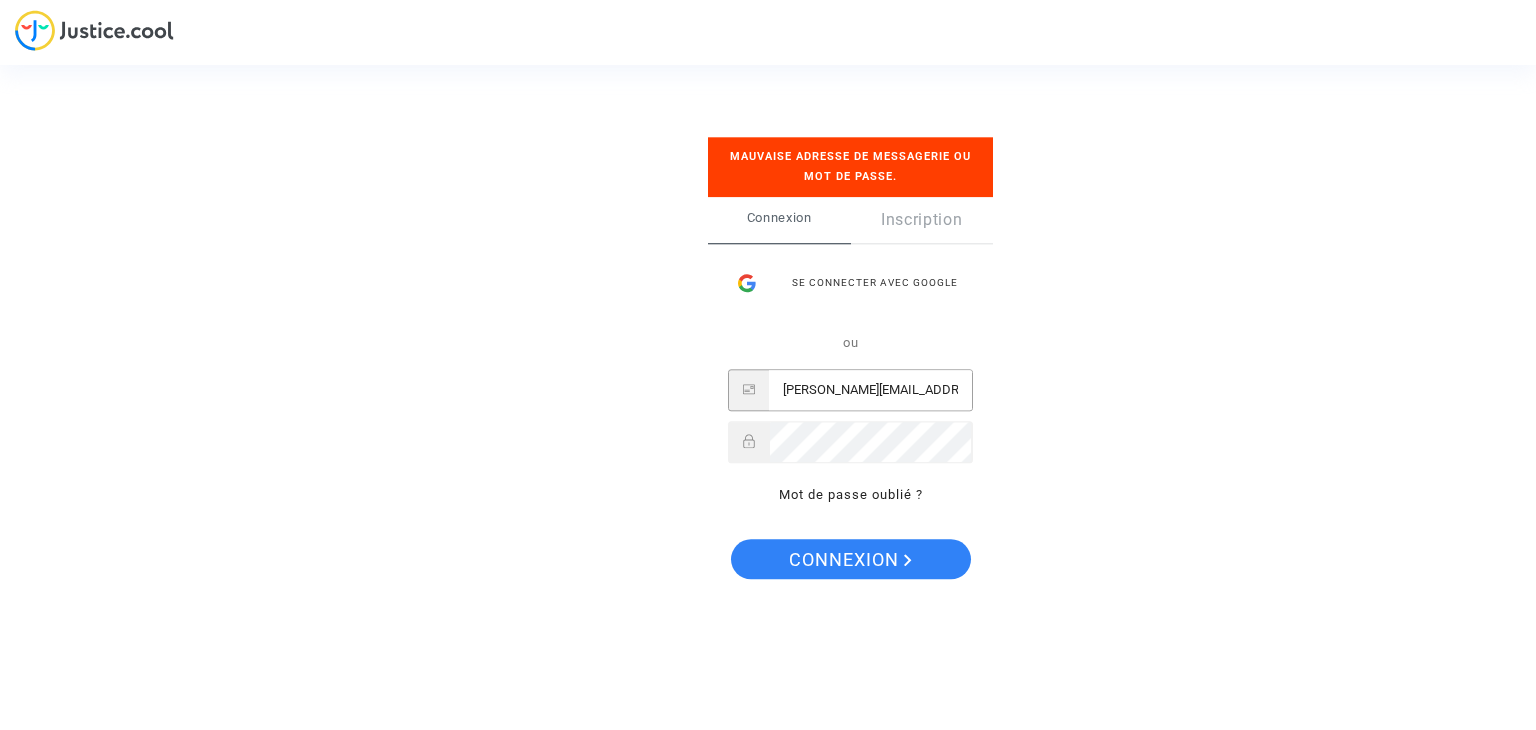 click on "vincent.gautier.svt@gmail.com" at bounding box center (870, 390) 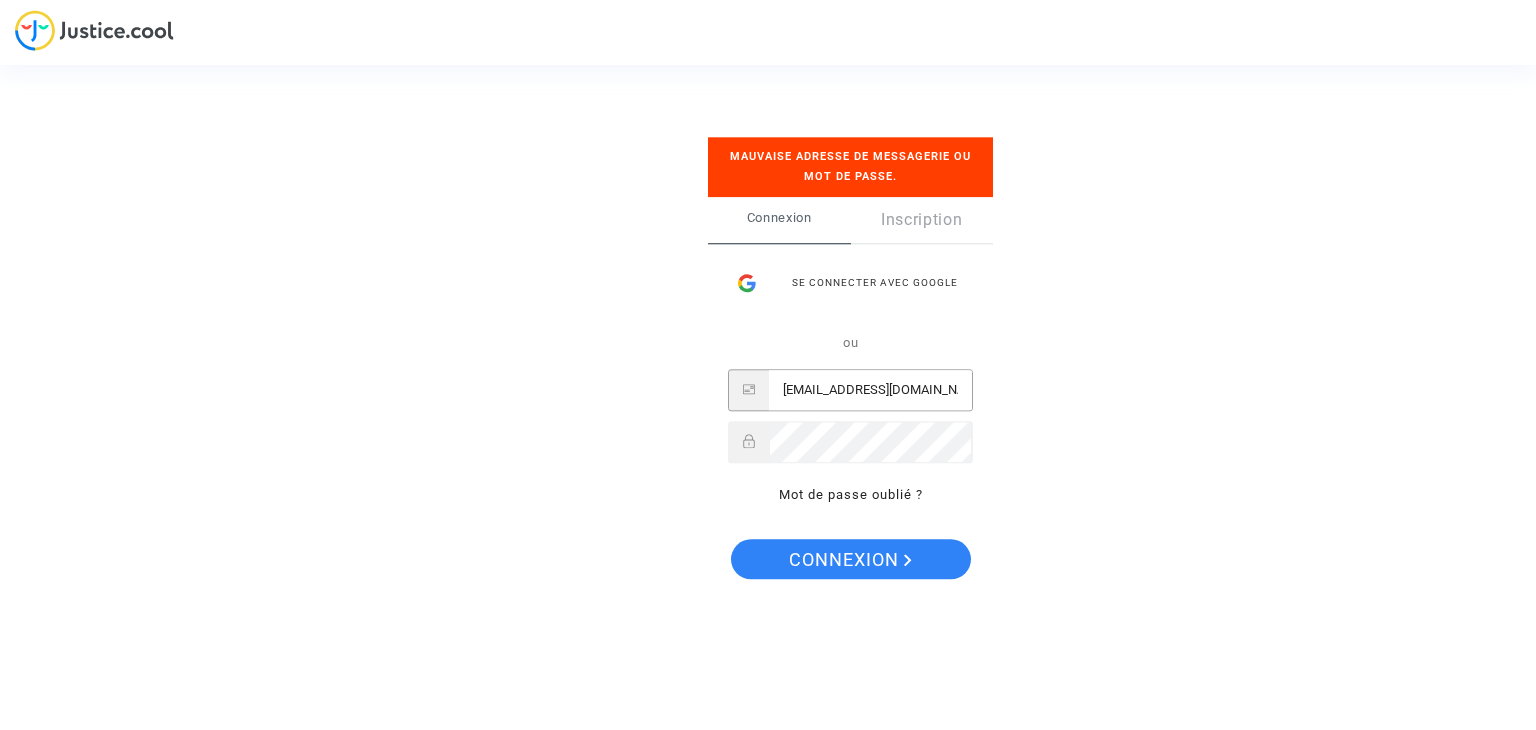 type on "[EMAIL_ADDRESS][DOMAIN_NAME]" 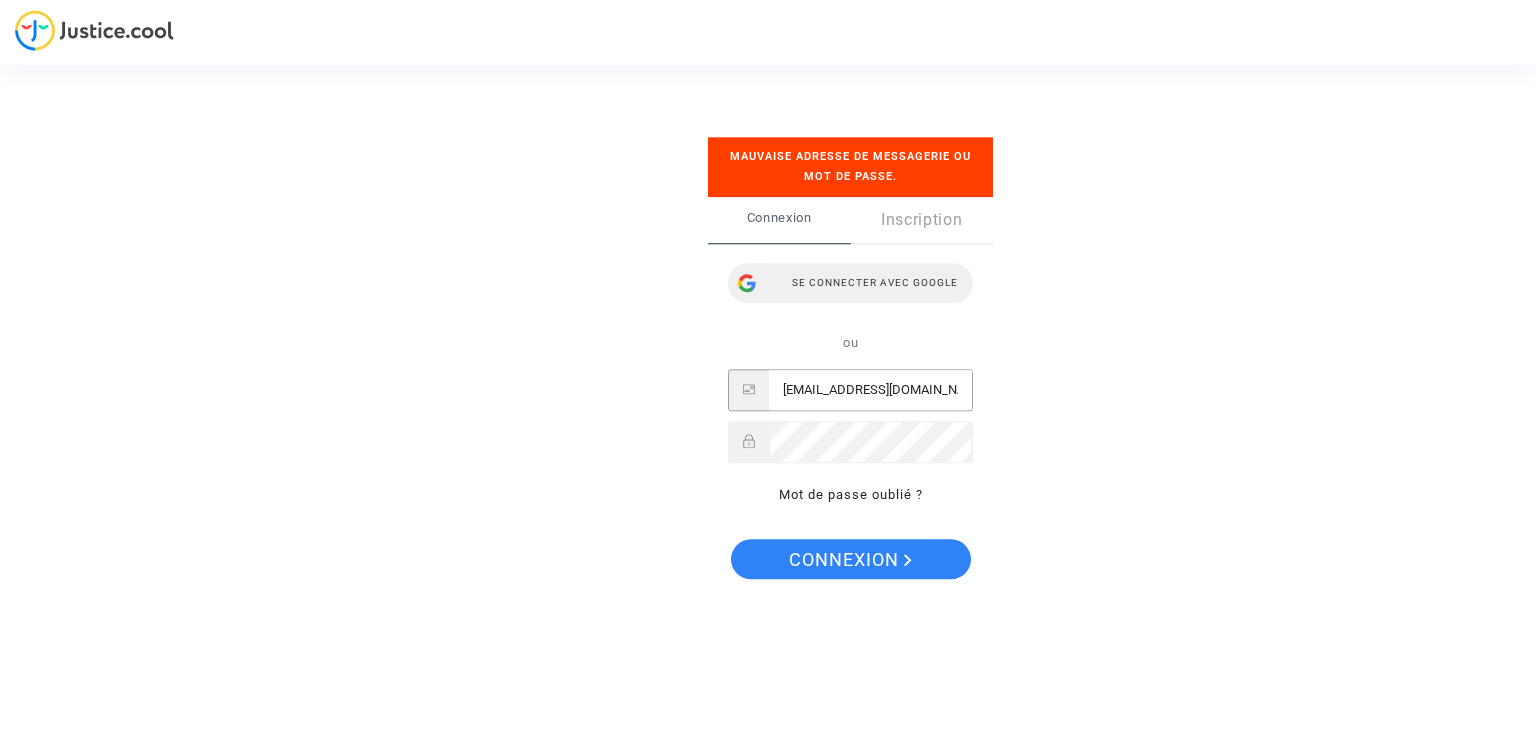 click on "Se connecter avec Google" at bounding box center [850, 283] 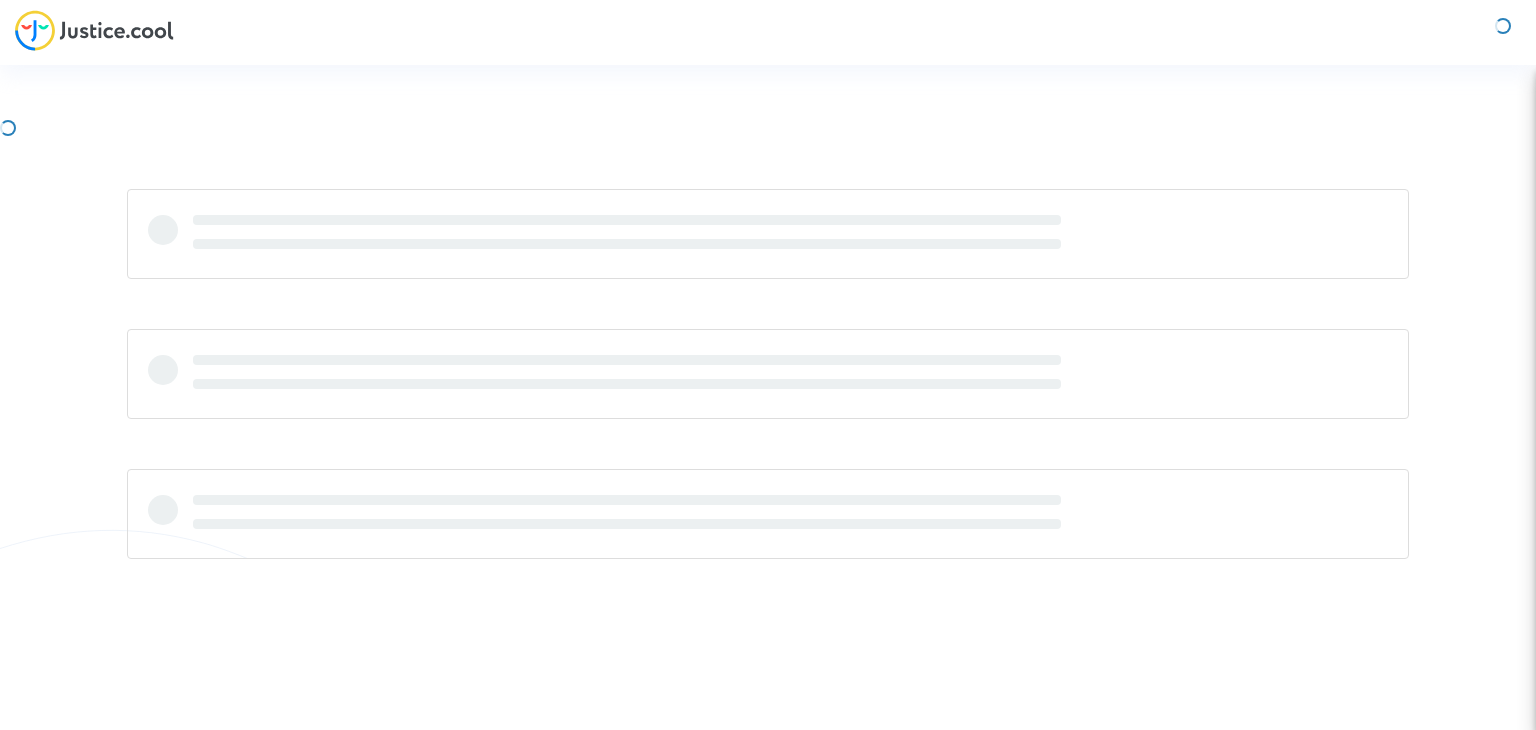 scroll, scrollTop: 0, scrollLeft: 0, axis: both 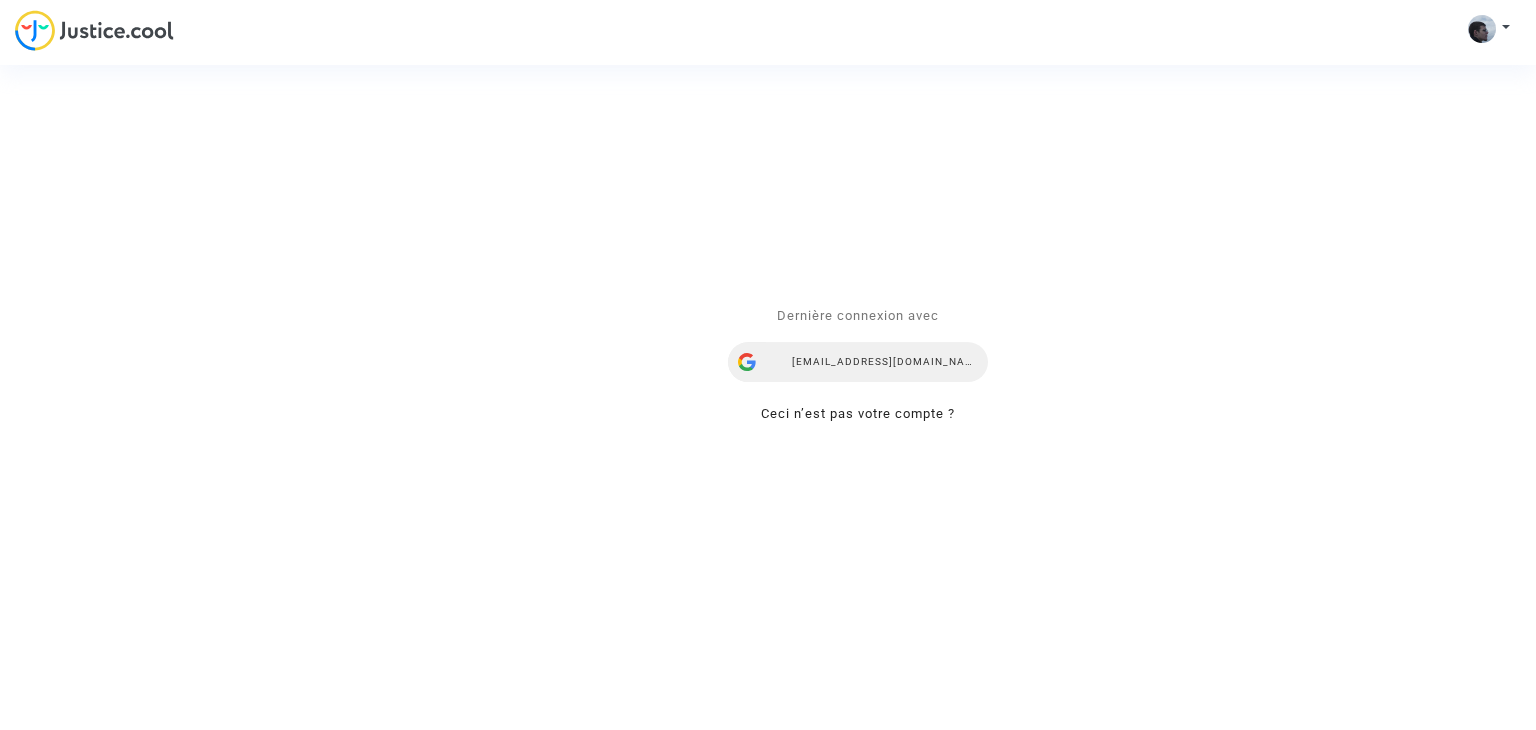 click on "lasterlander@gmail.com" at bounding box center (858, 363) 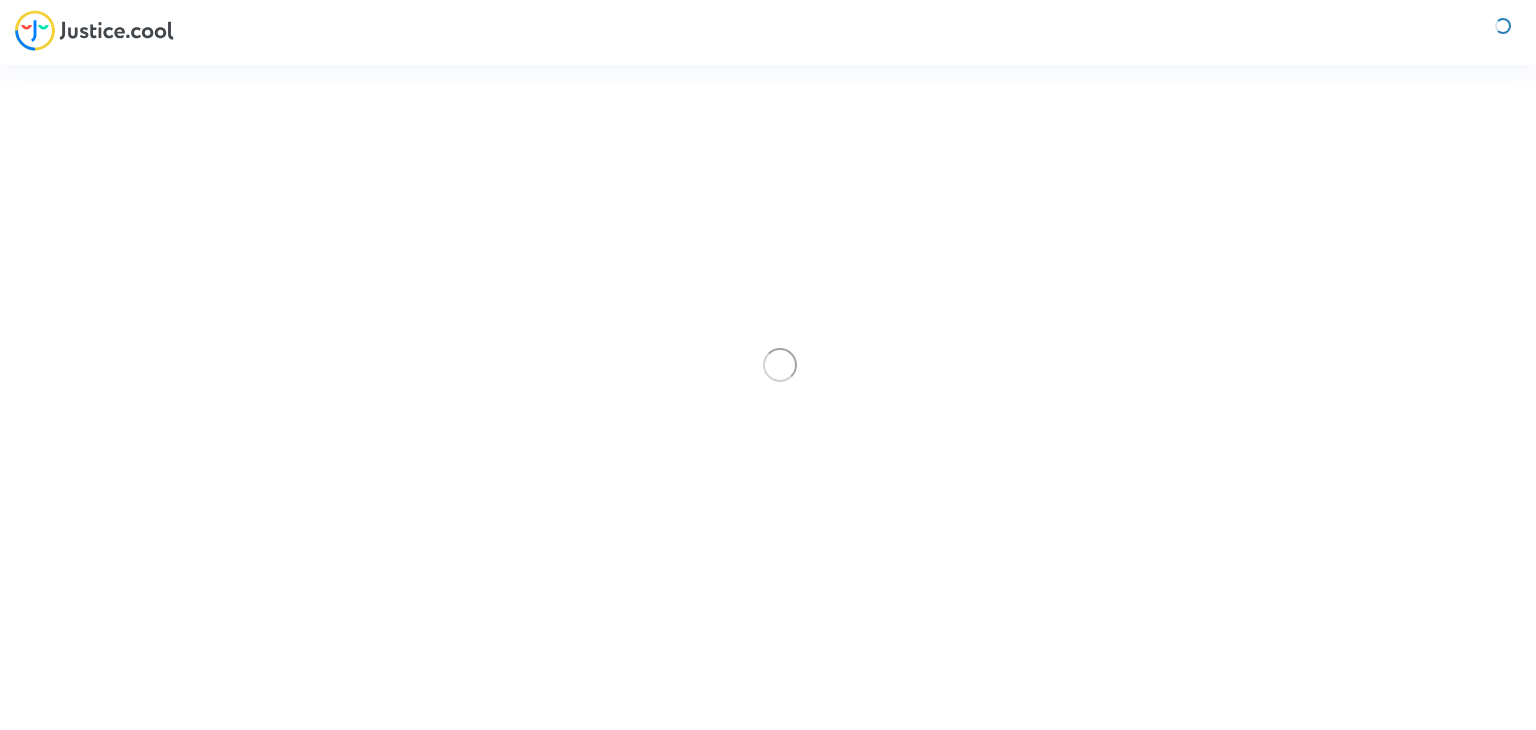 scroll, scrollTop: 0, scrollLeft: 0, axis: both 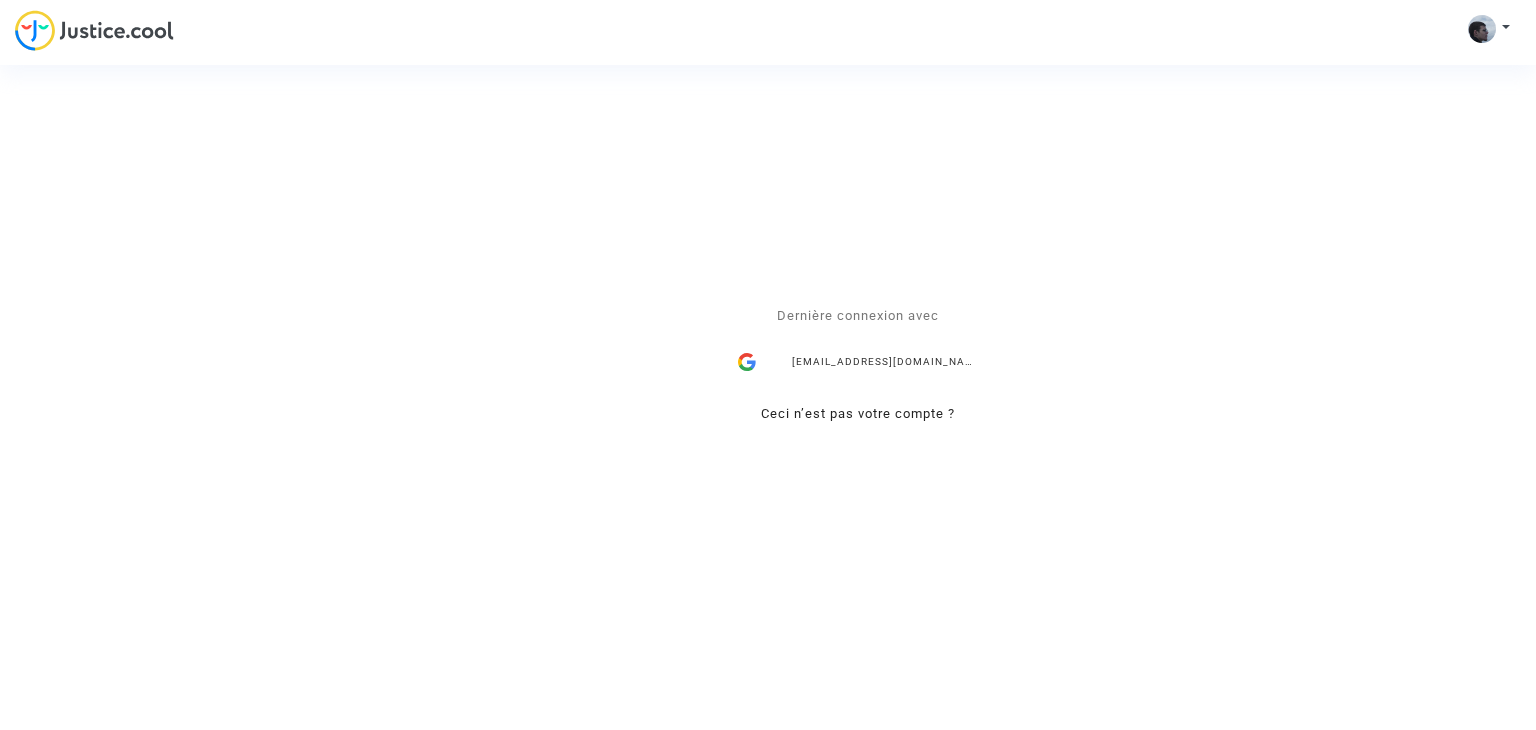 click on "Se connecter Dernière connexion avec [EMAIL_ADDRESS][DOMAIN_NAME] Ceci n’est pas votre compte ? Envoyer" 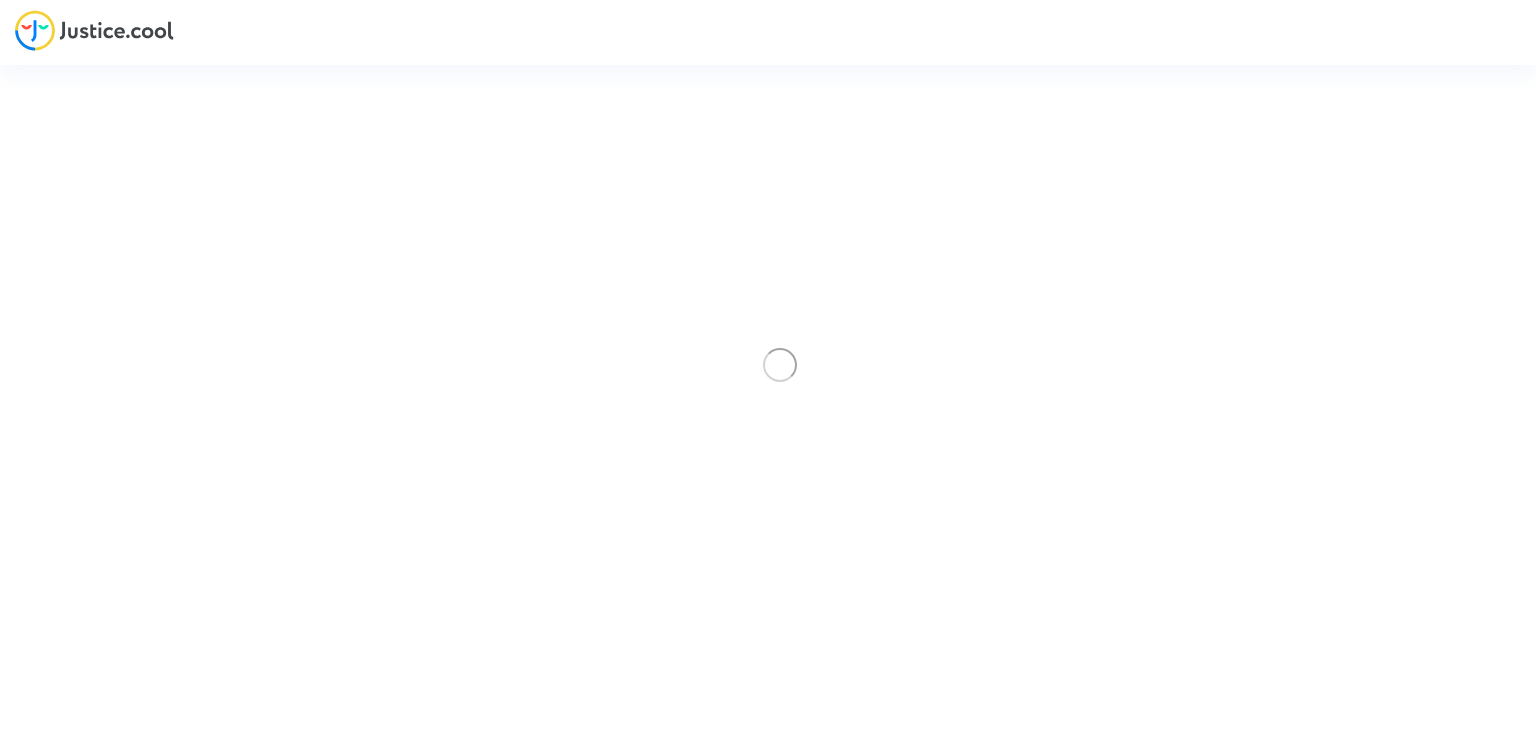 scroll, scrollTop: 0, scrollLeft: 0, axis: both 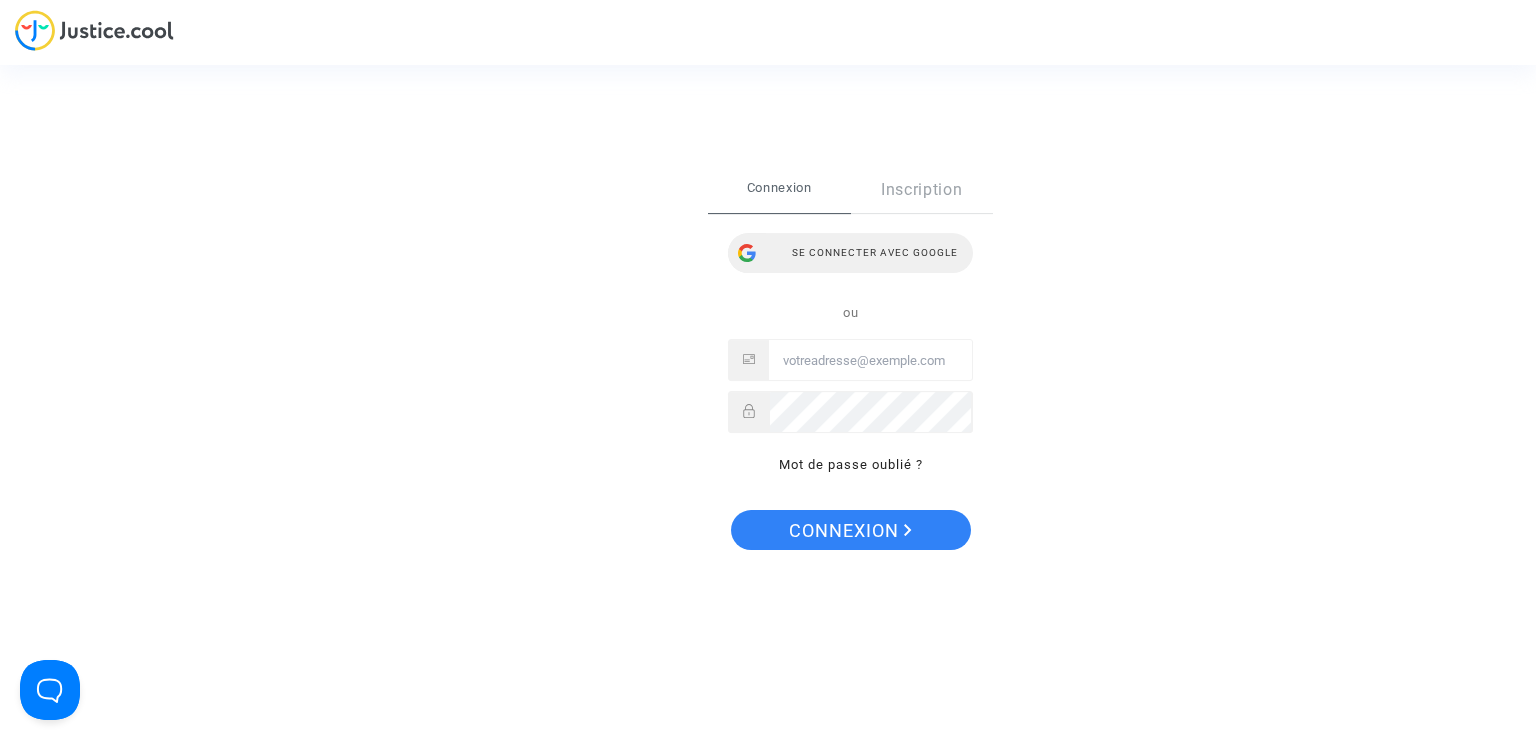 click on "Se connecter avec Google" at bounding box center [850, 253] 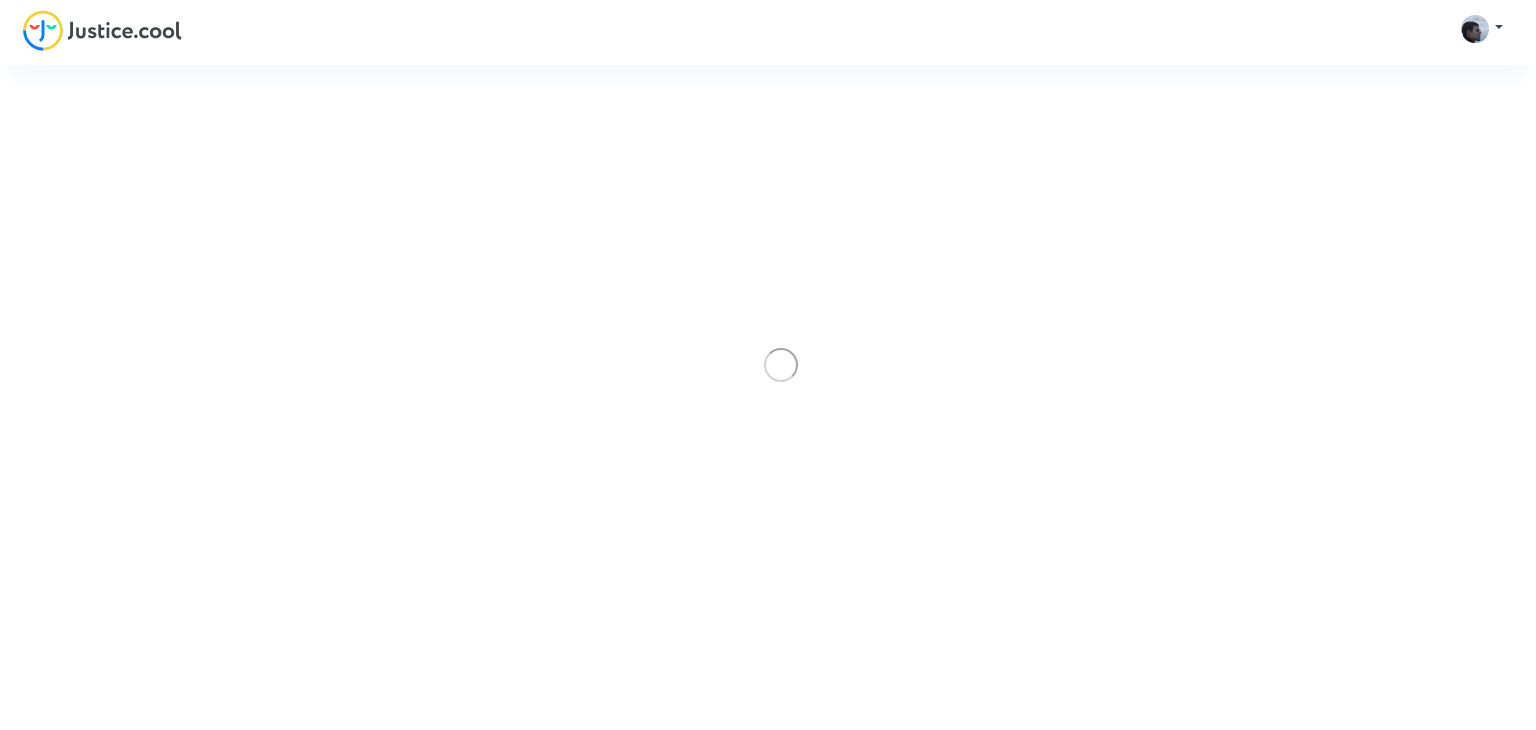 scroll, scrollTop: 0, scrollLeft: 0, axis: both 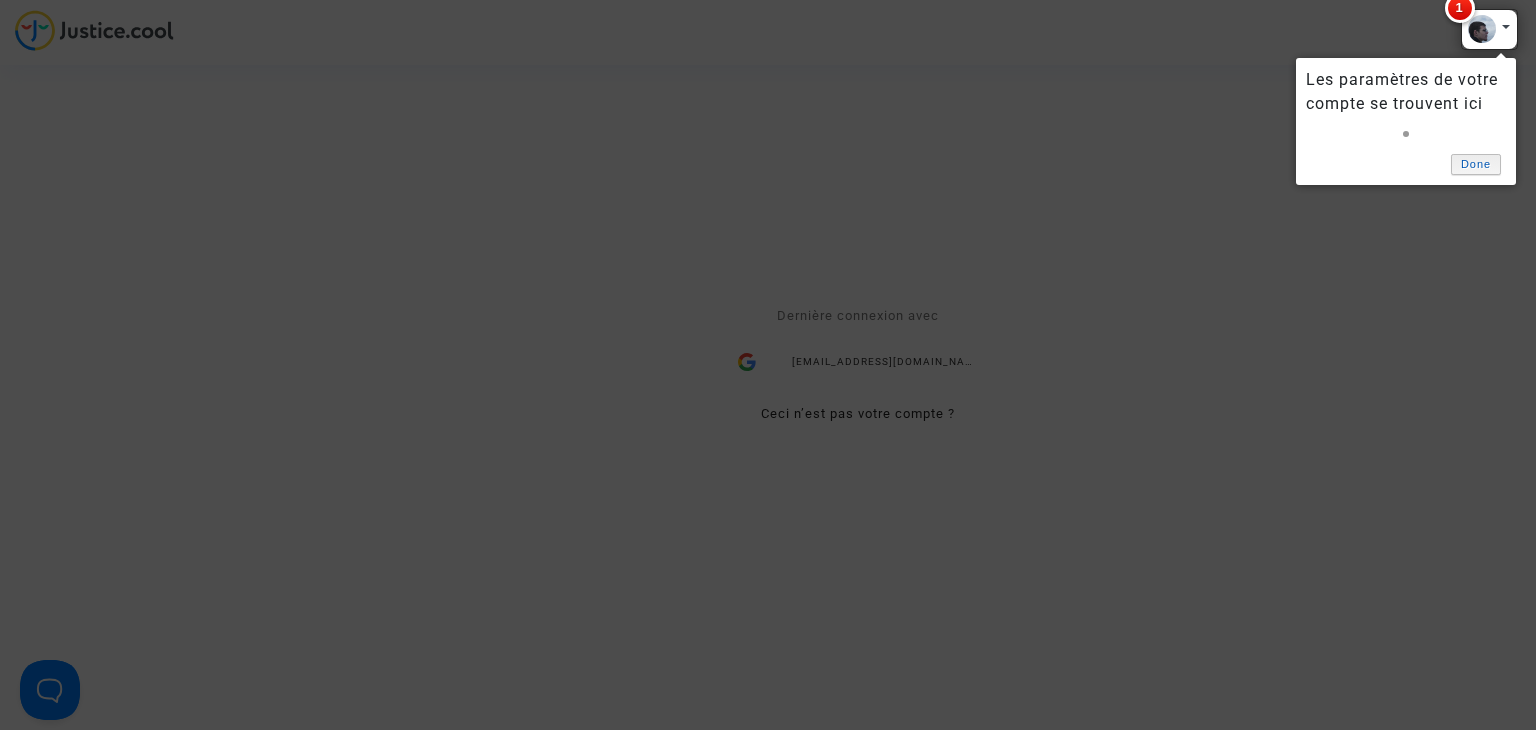click on "Done" at bounding box center (1476, 164) 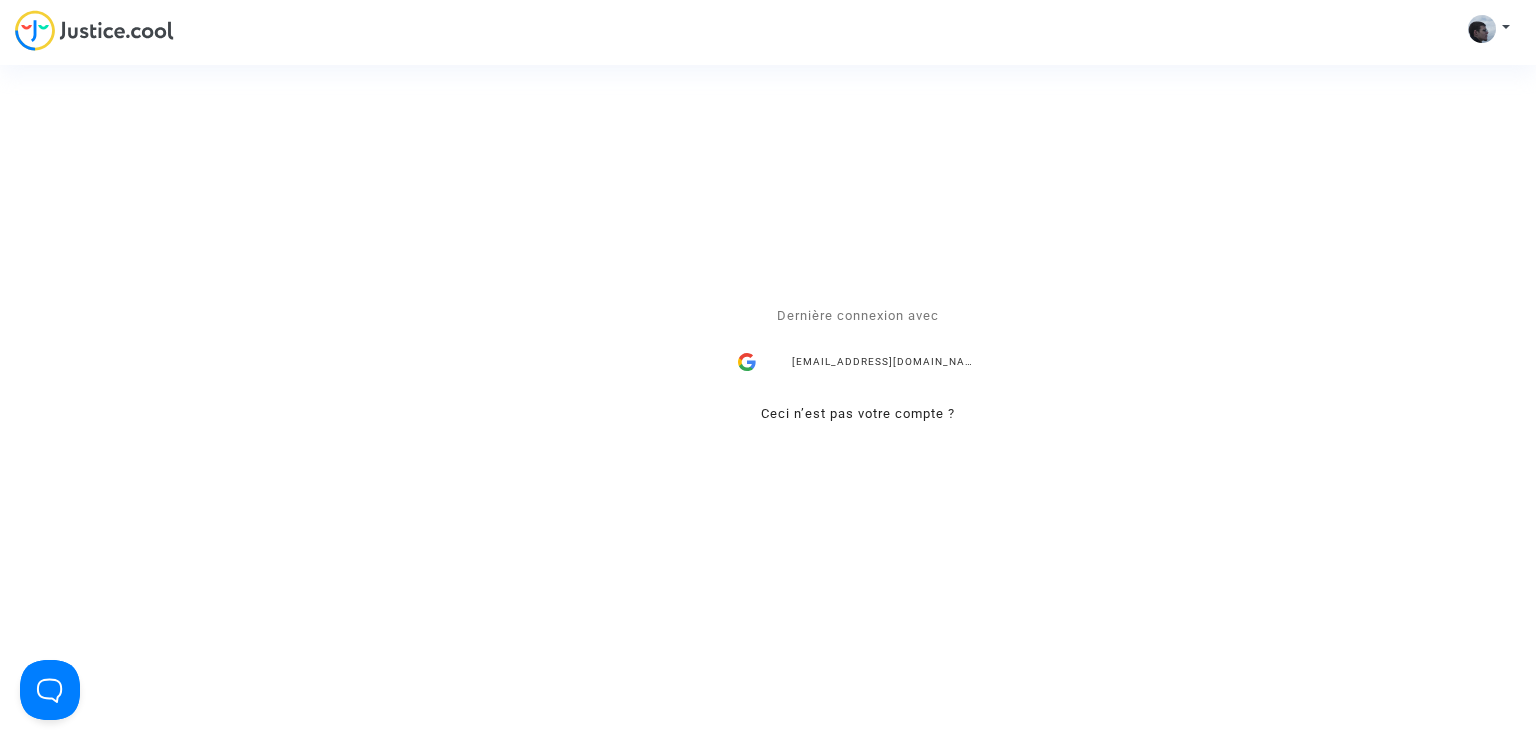 click on "Se connecter Dernière connexion avec lasterlander@gmail.com Ceci n’est pas votre compte ? Envoyer" 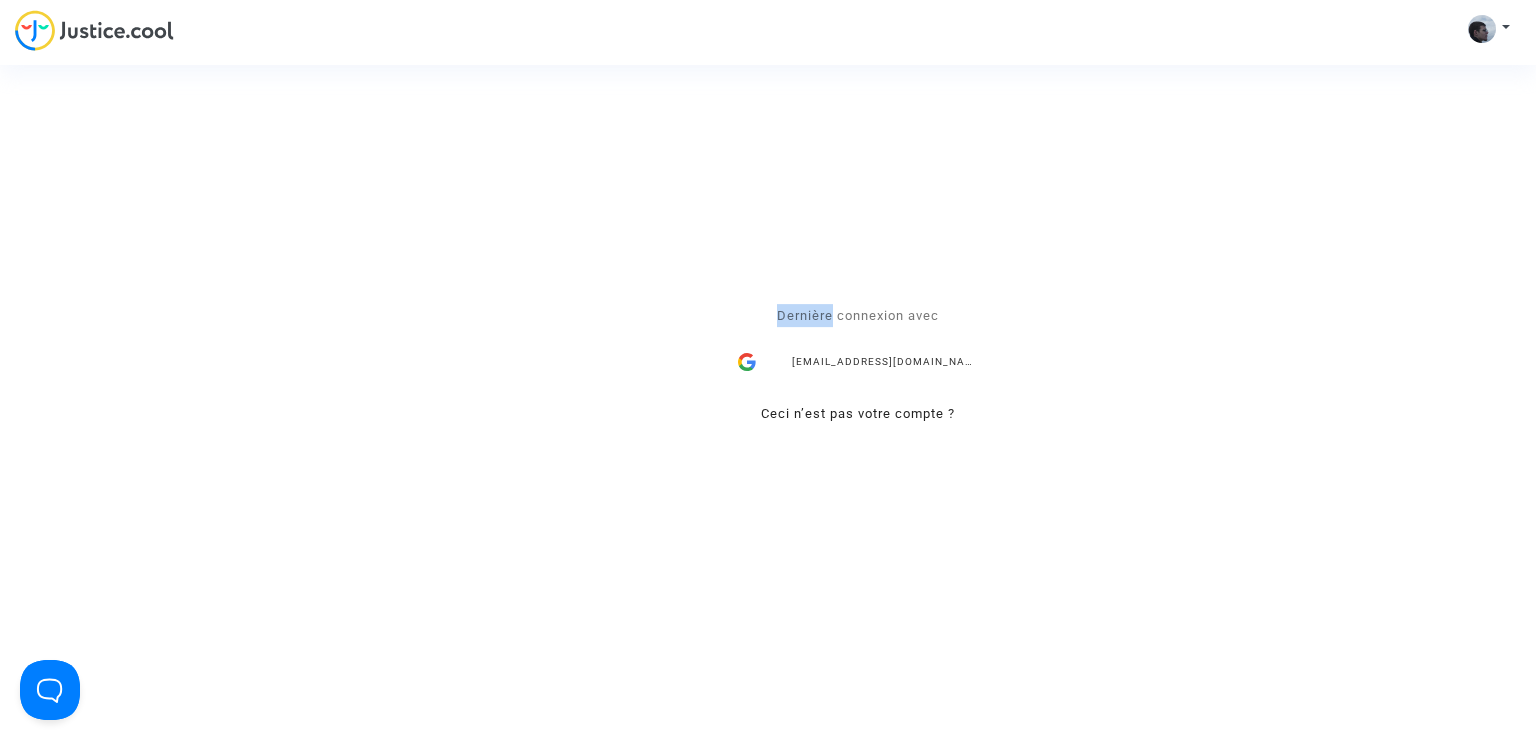 drag, startPoint x: 1502, startPoint y: 28, endPoint x: 950, endPoint y: -31, distance: 555.1441 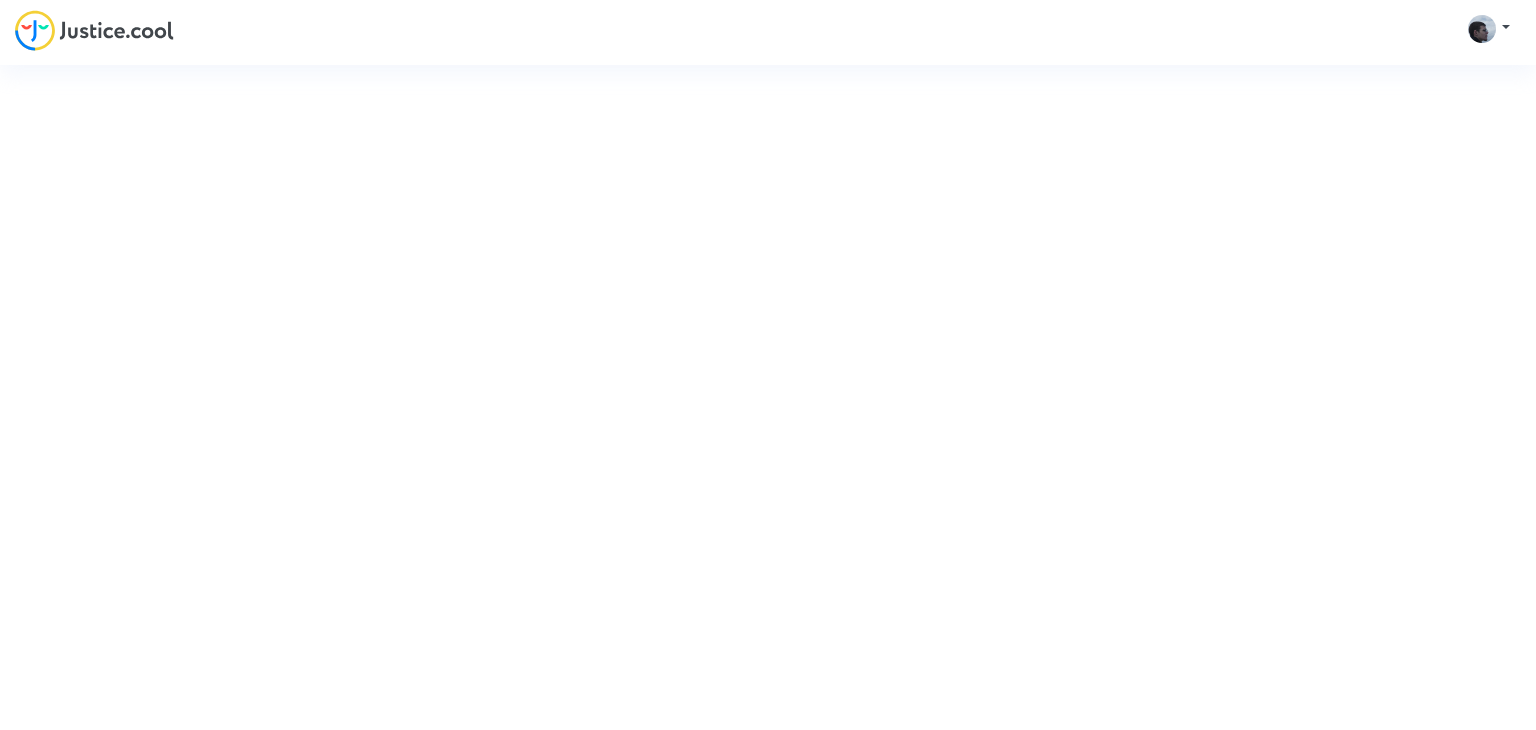 scroll, scrollTop: 0, scrollLeft: 0, axis: both 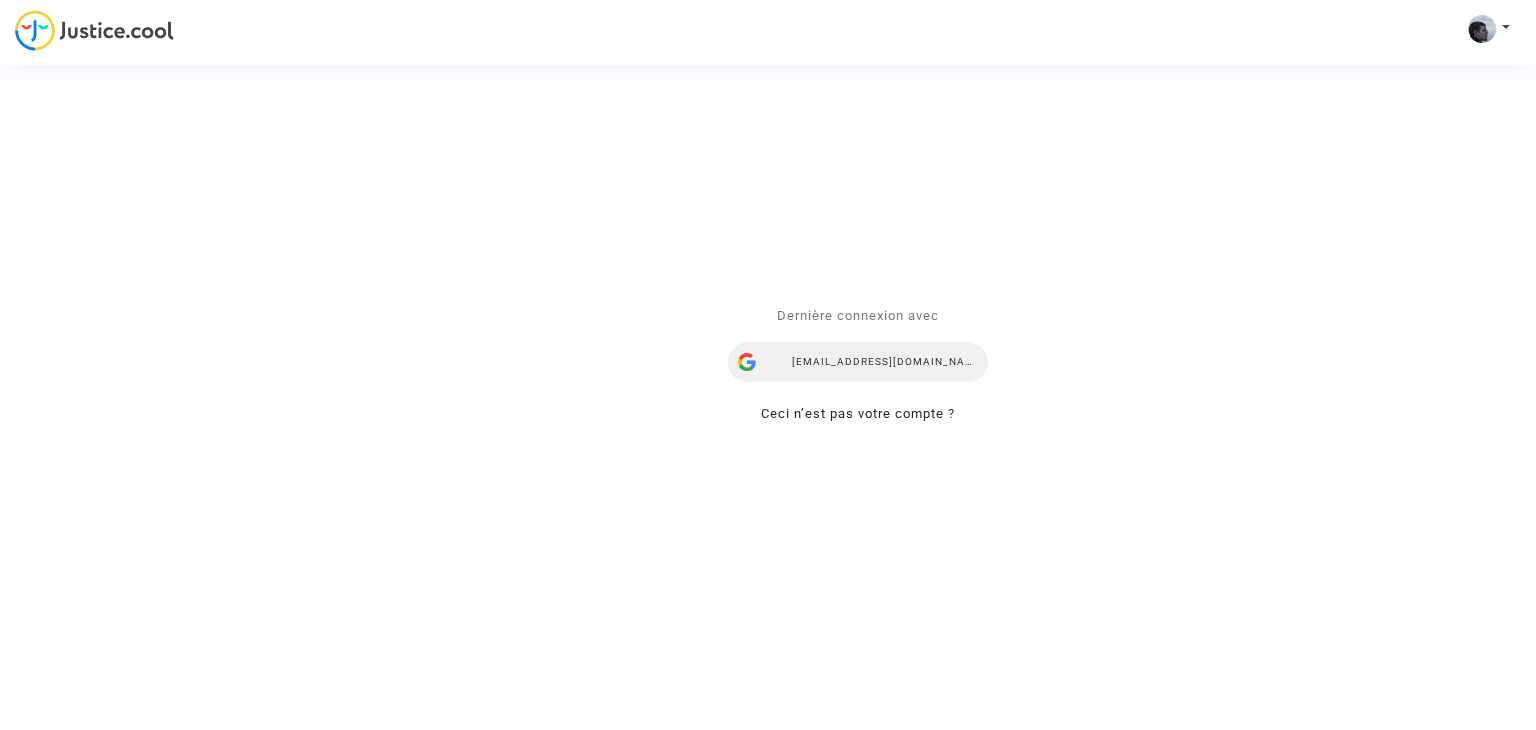 click on "[EMAIL_ADDRESS][DOMAIN_NAME]" at bounding box center [858, 363] 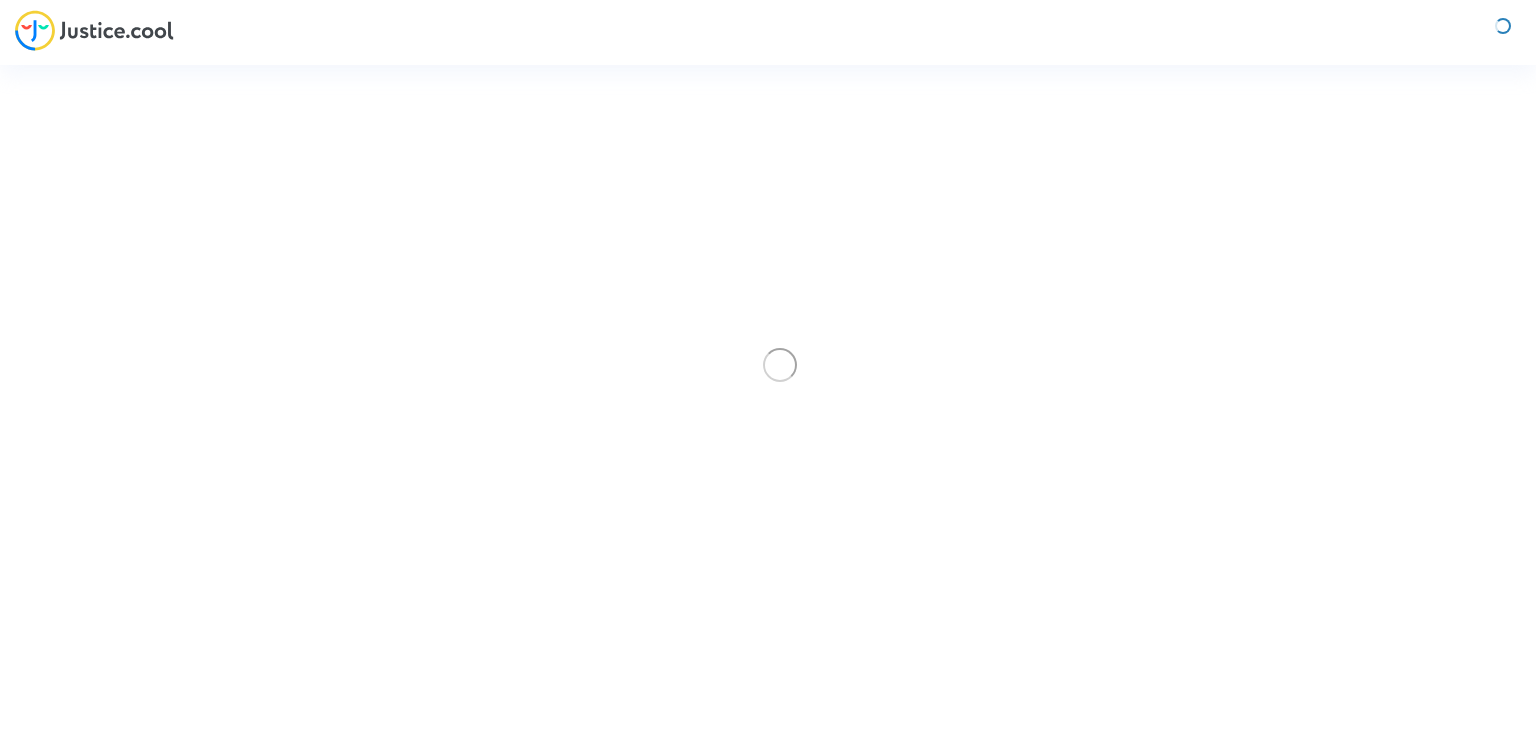scroll, scrollTop: 0, scrollLeft: 0, axis: both 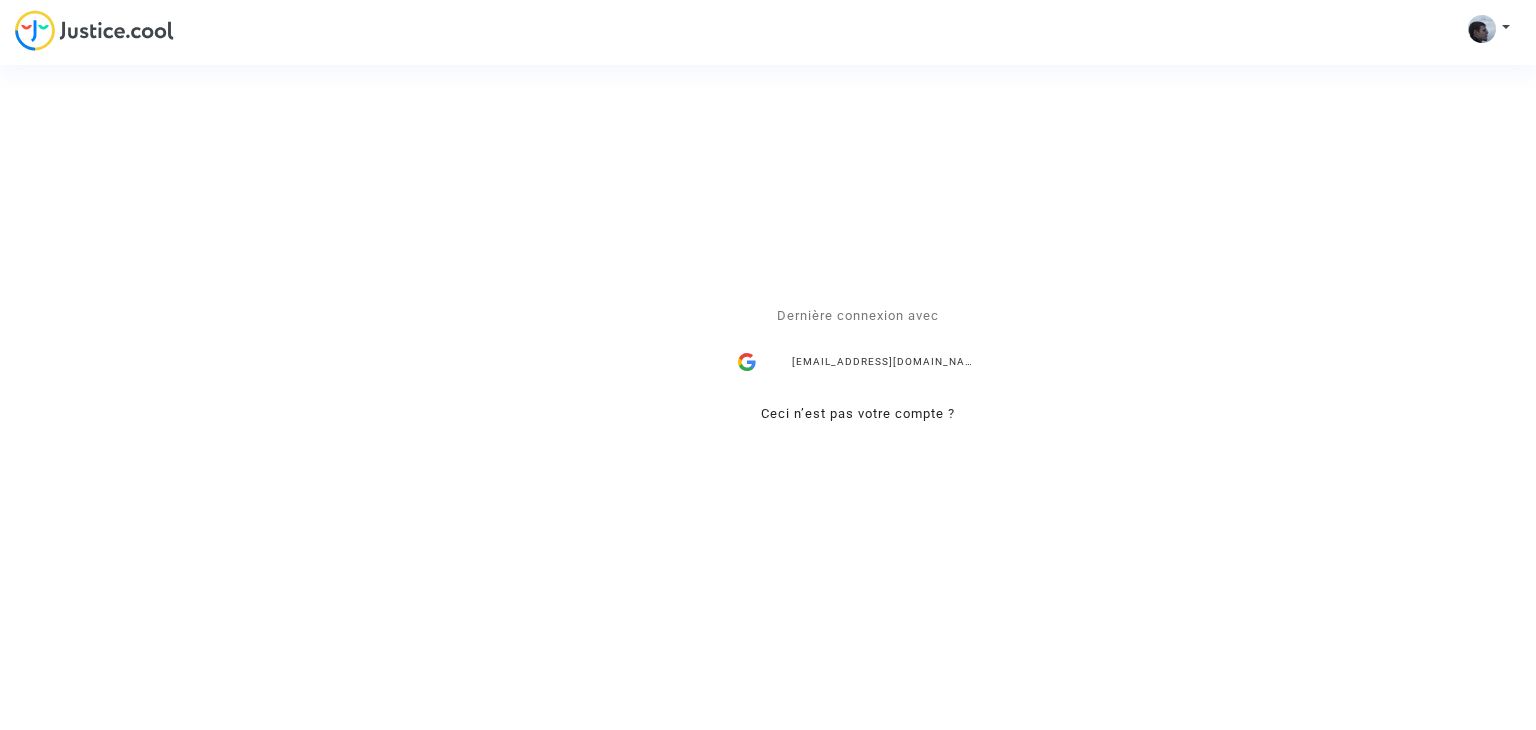 click on "[EMAIL_ADDRESS][DOMAIN_NAME]" at bounding box center [858, 363] 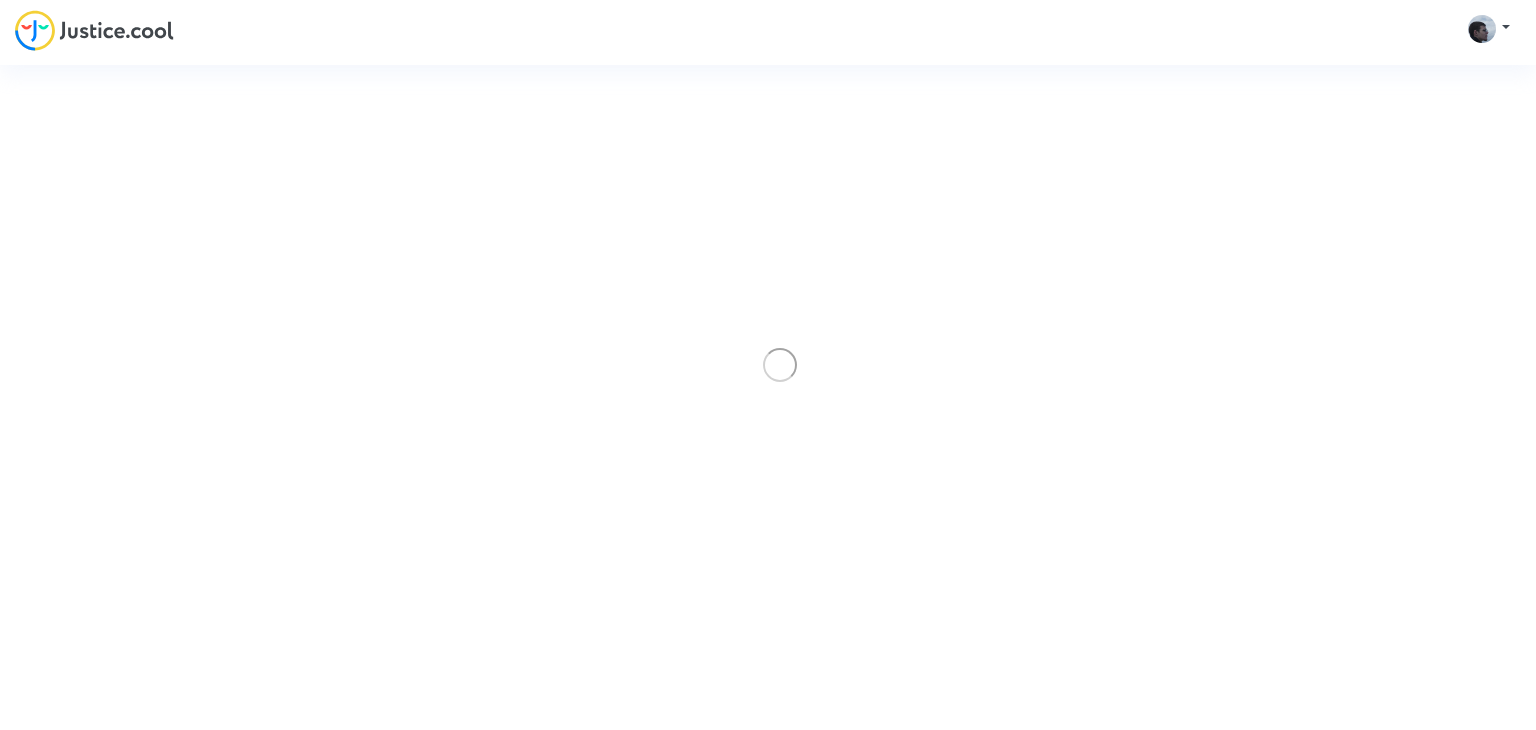scroll, scrollTop: 0, scrollLeft: 0, axis: both 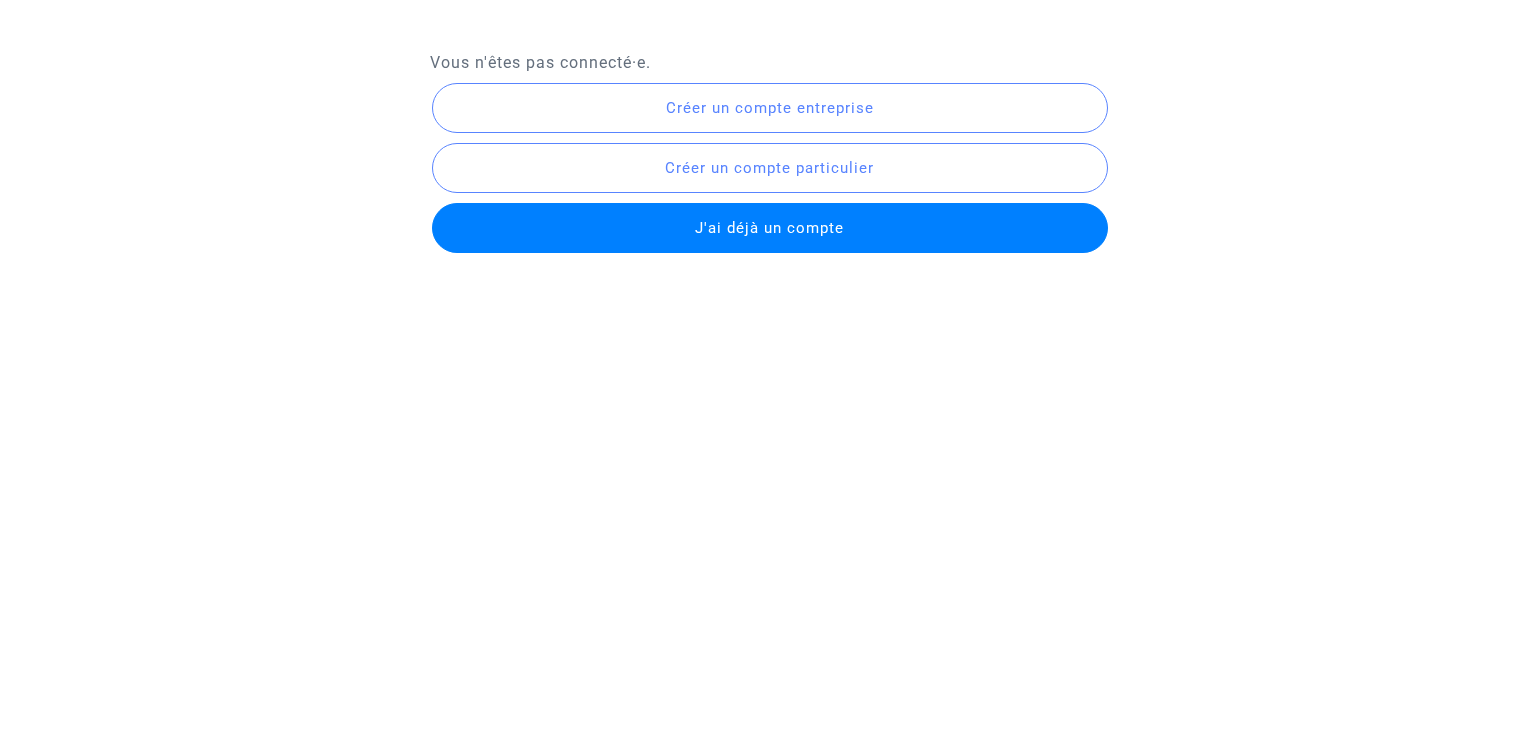 click on "J'ai déjà un compte" at bounding box center [770, 228] 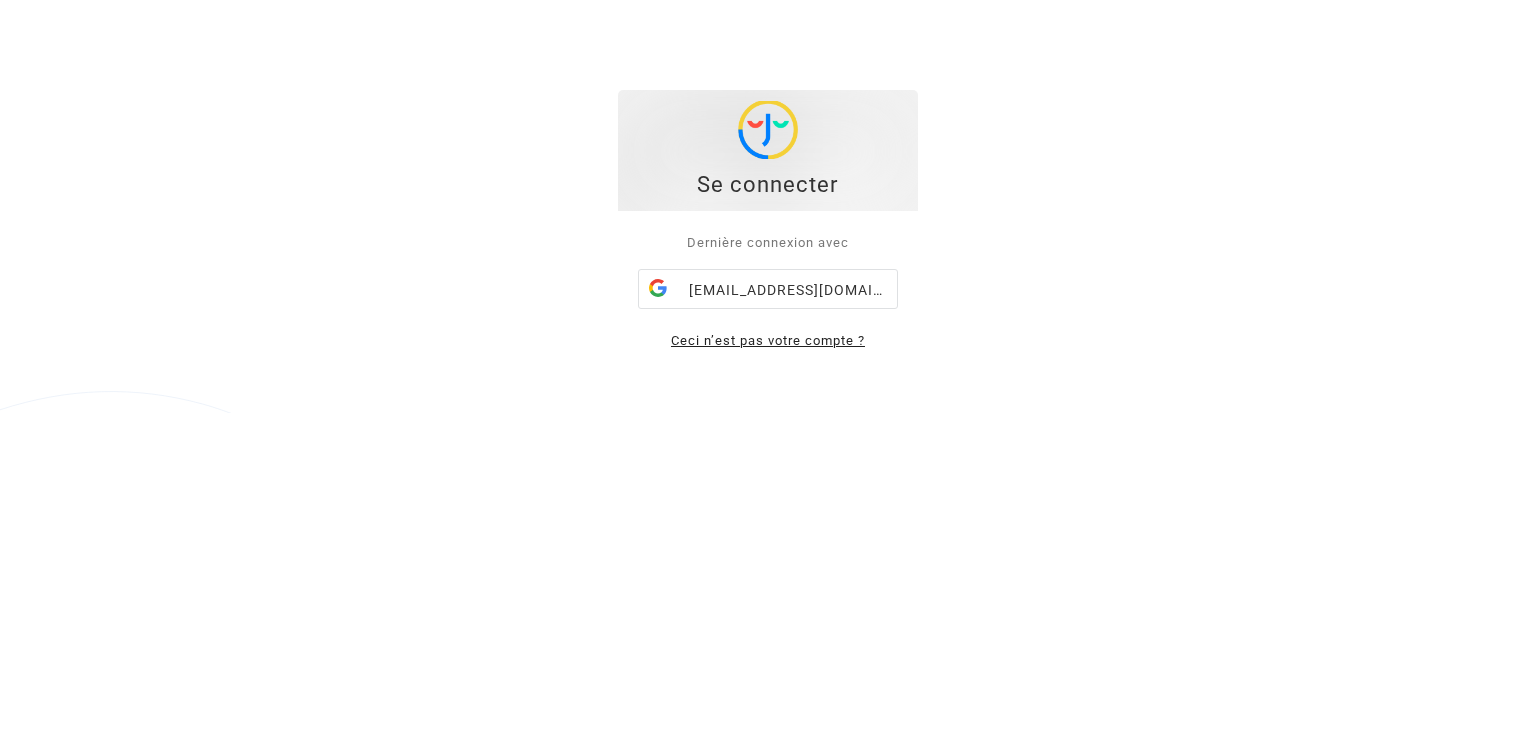 click on "Ceci n’est pas votre compte ?" at bounding box center [768, 340] 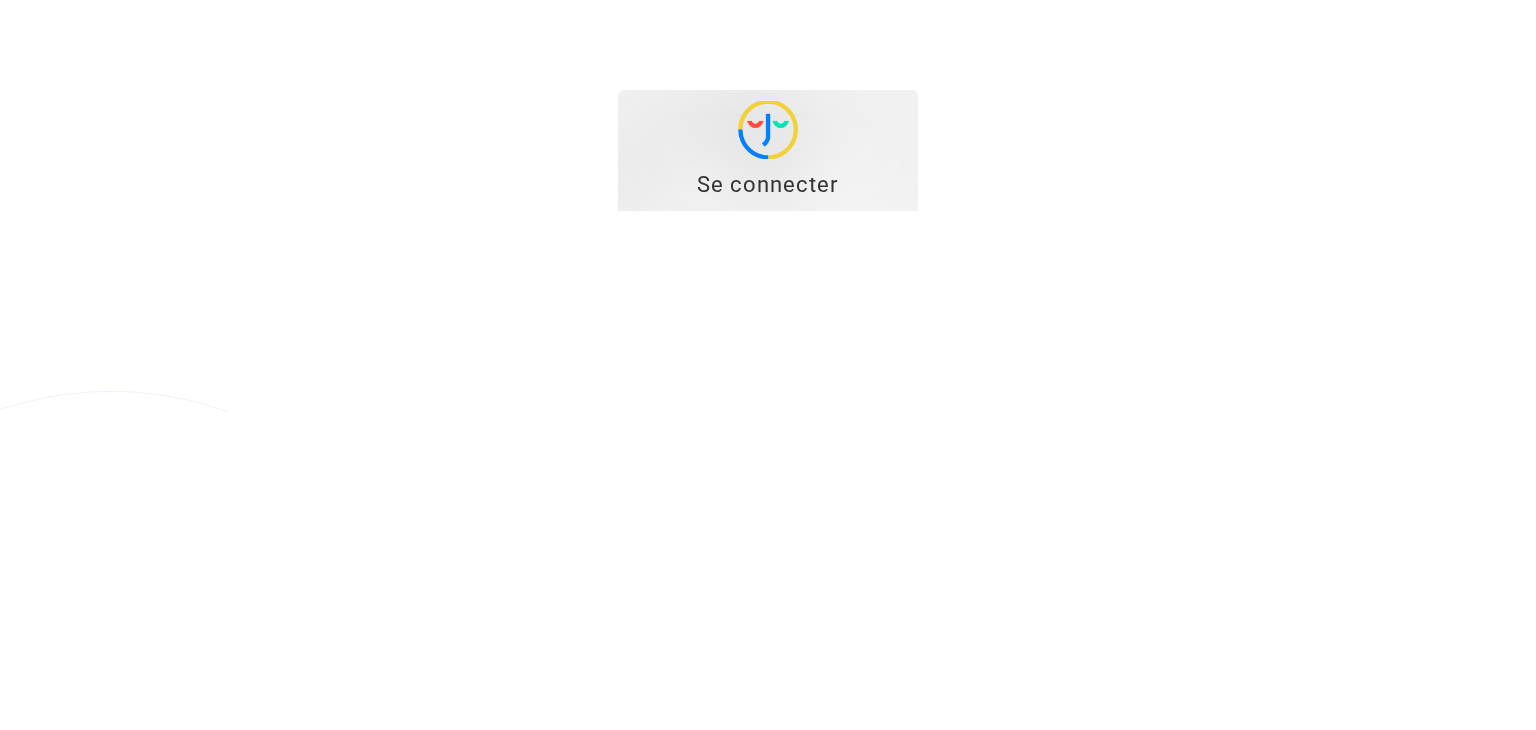 type on "[PERSON_NAME][EMAIL_ADDRESS][DOMAIN_NAME]" 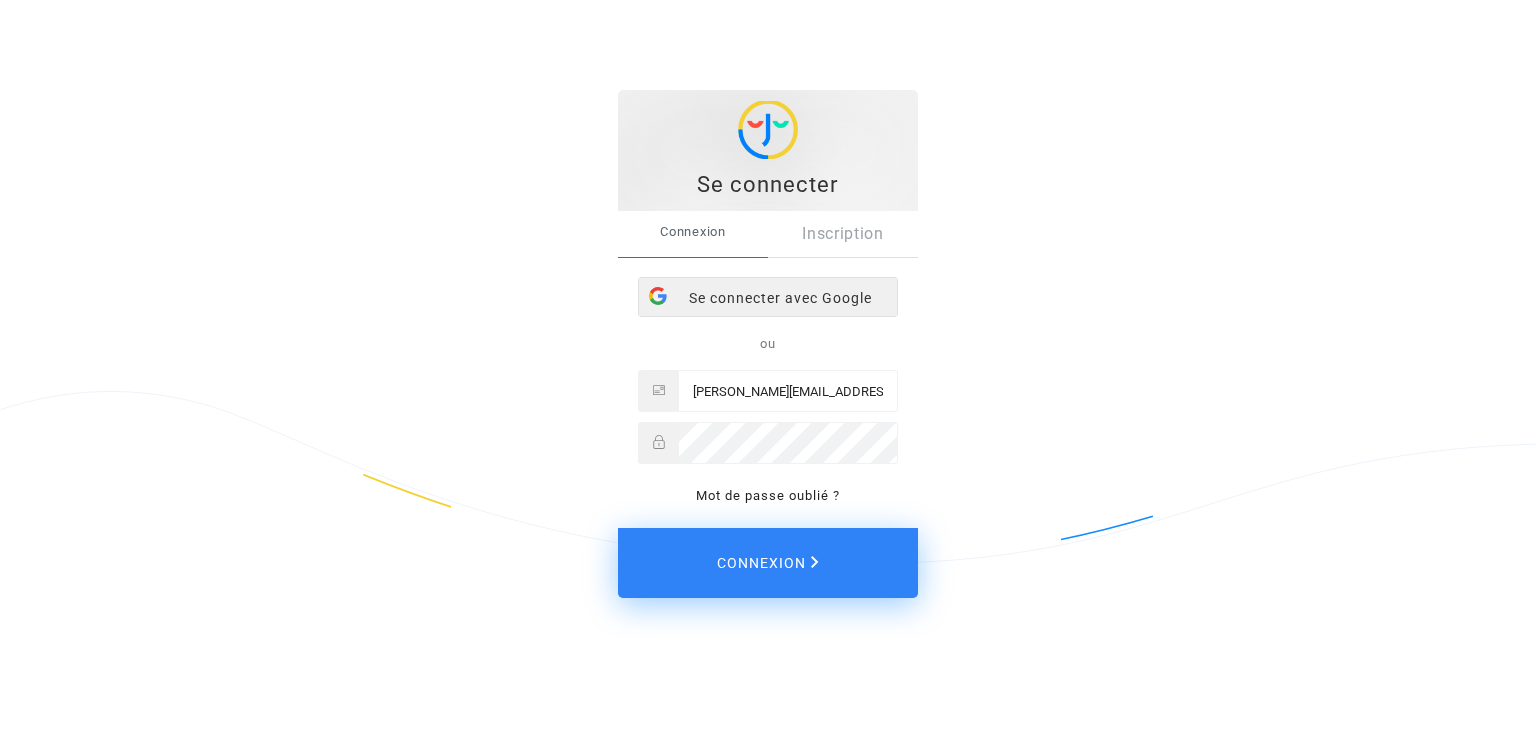 click on "Se connecter avec Google" at bounding box center (768, 298) 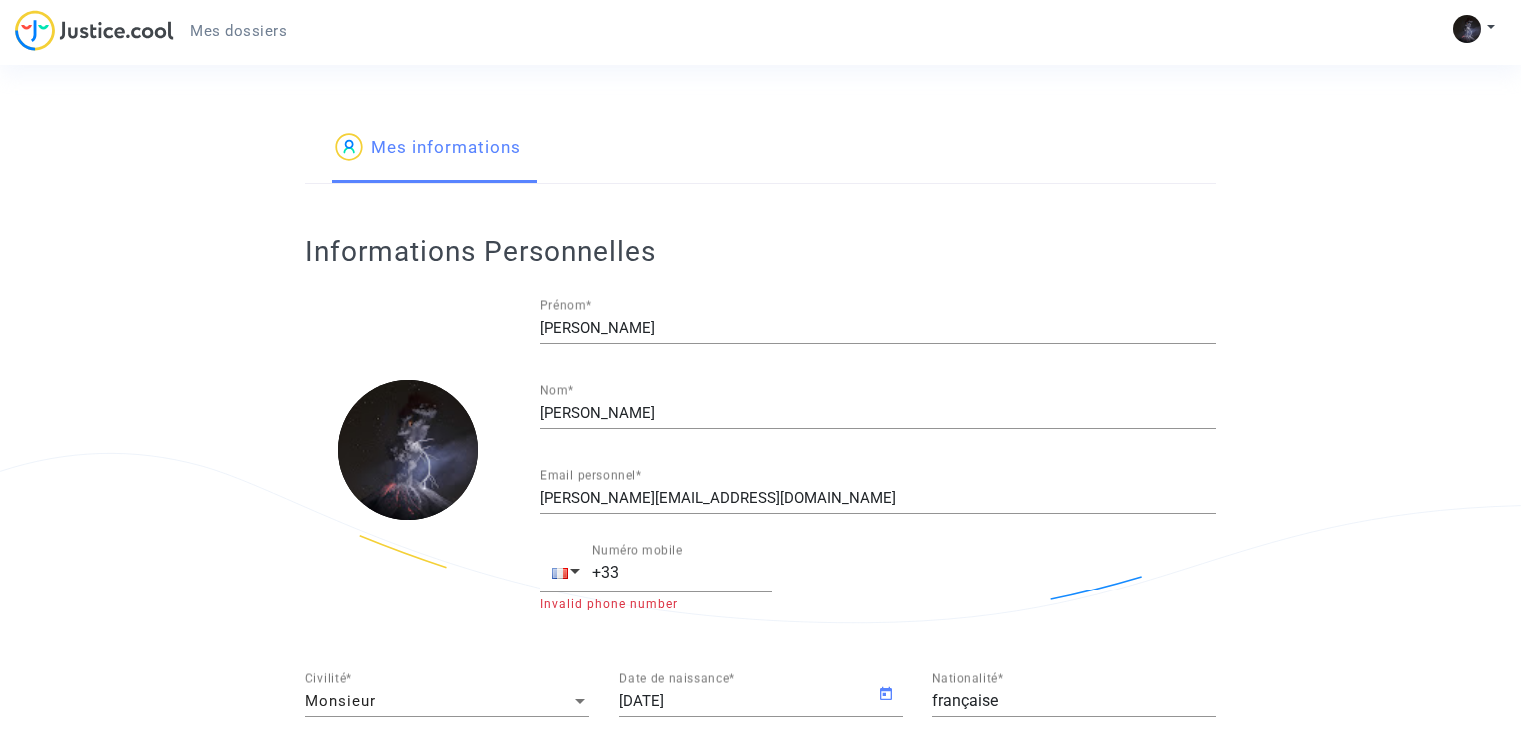 scroll, scrollTop: 0, scrollLeft: 0, axis: both 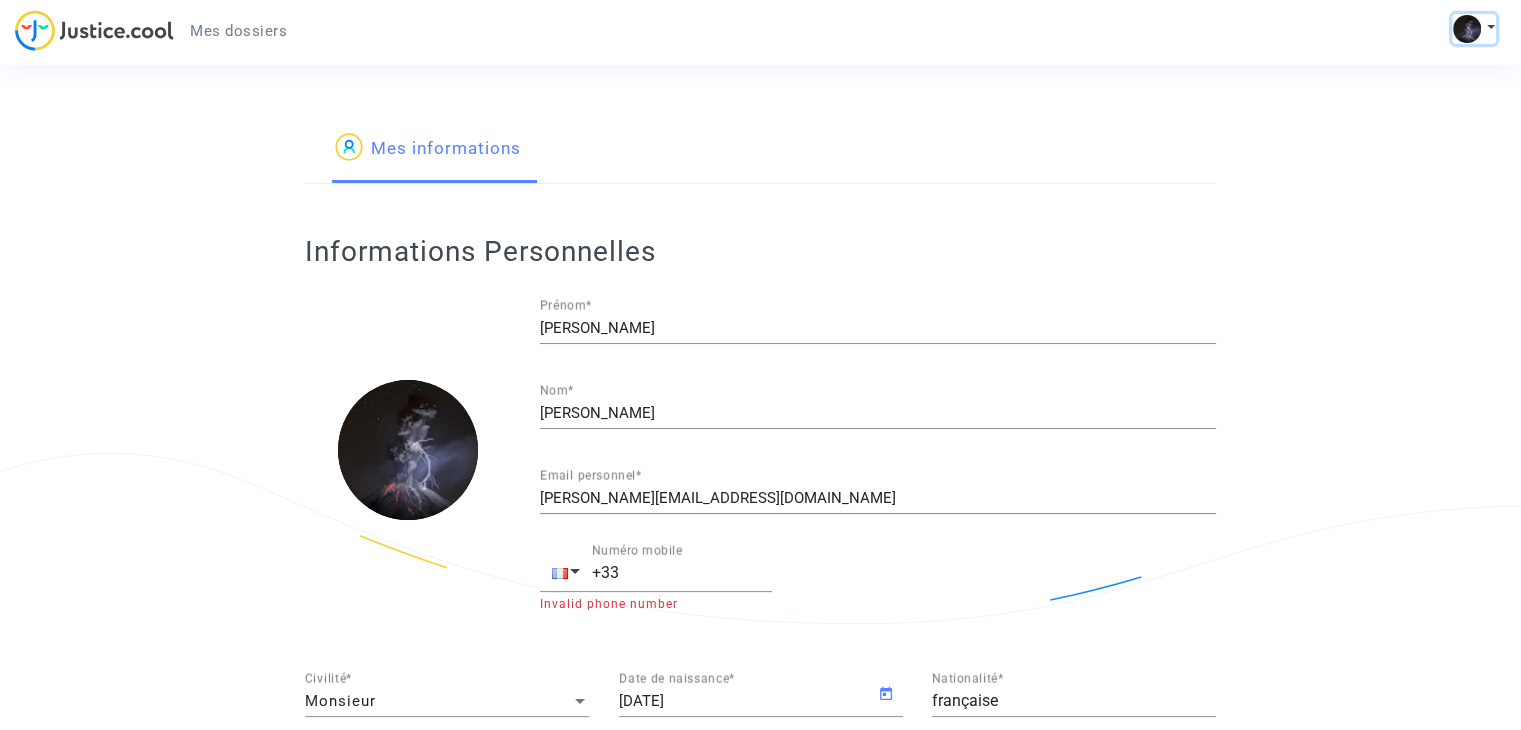 click at bounding box center (1474, 29) 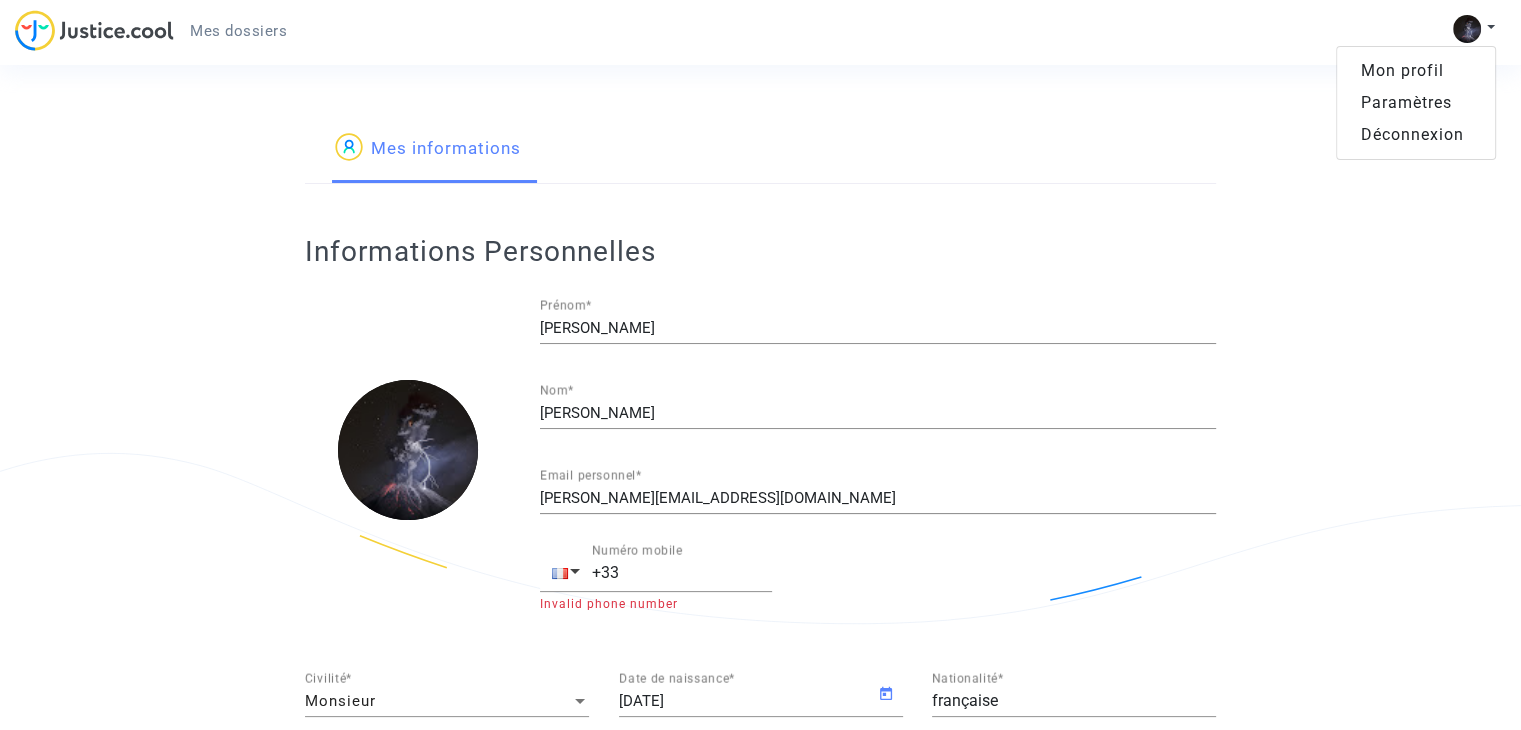click on "Mon profil" at bounding box center [1416, 71] 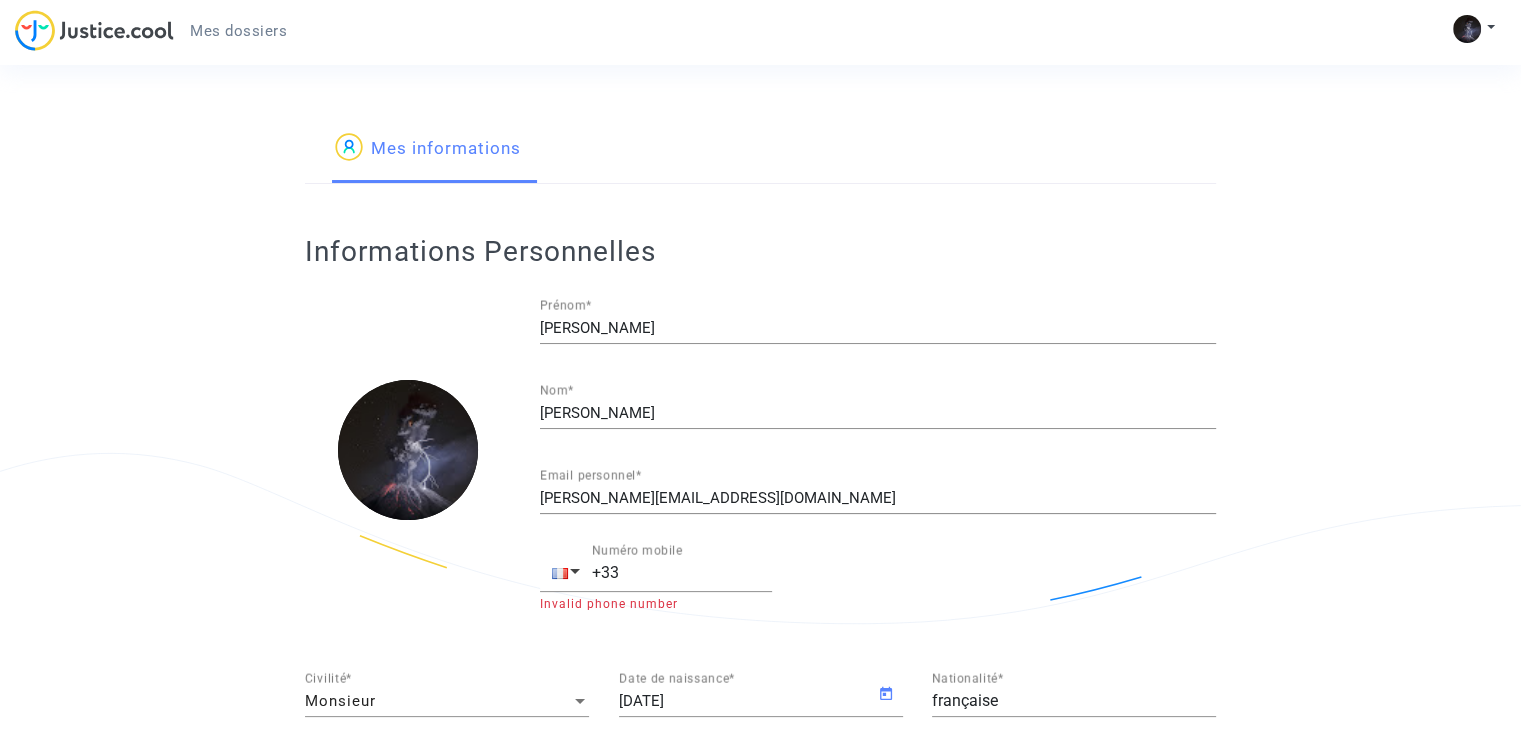 click on "Mes dossiers" at bounding box center (238, 31) 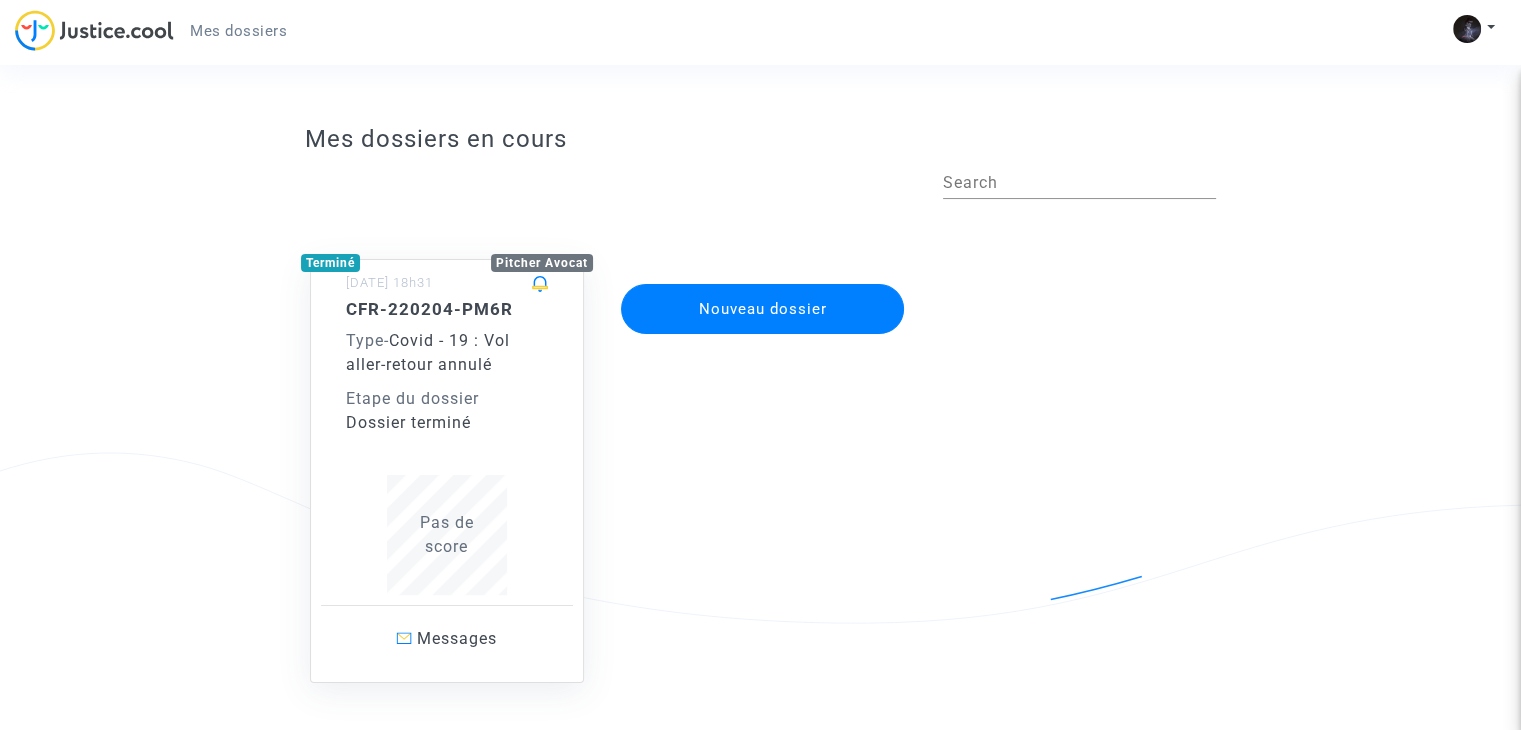 click 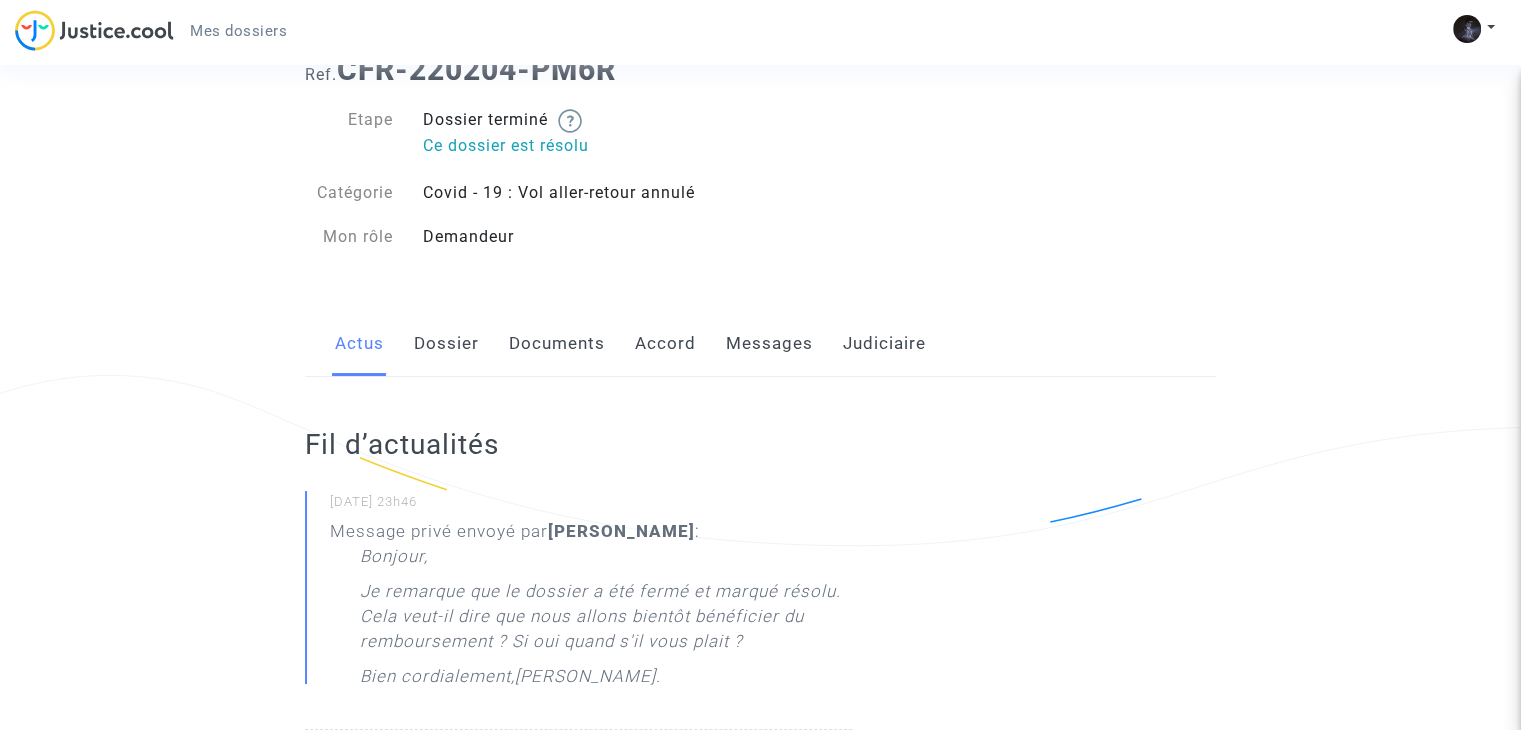 scroll, scrollTop: 0, scrollLeft: 0, axis: both 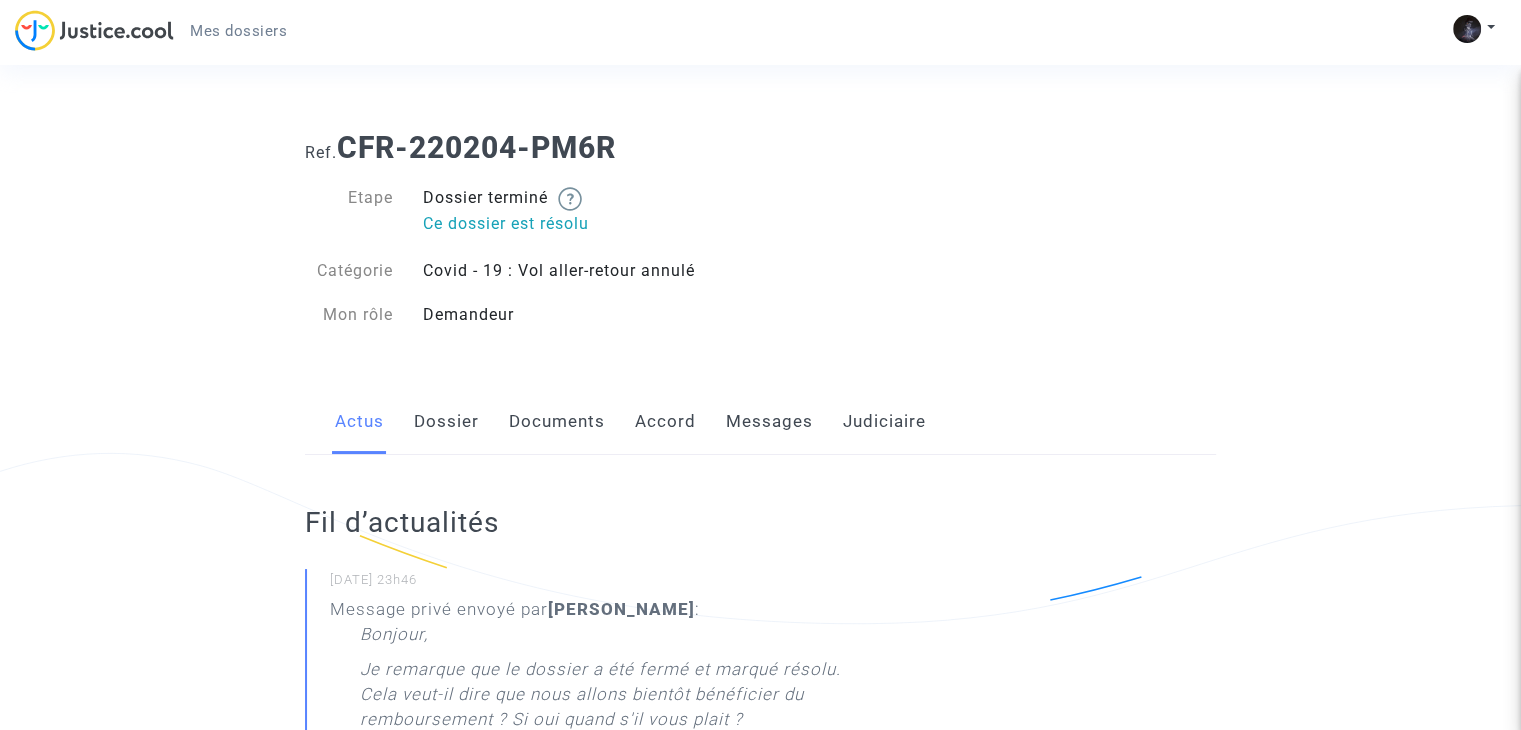 click on "Dossier" 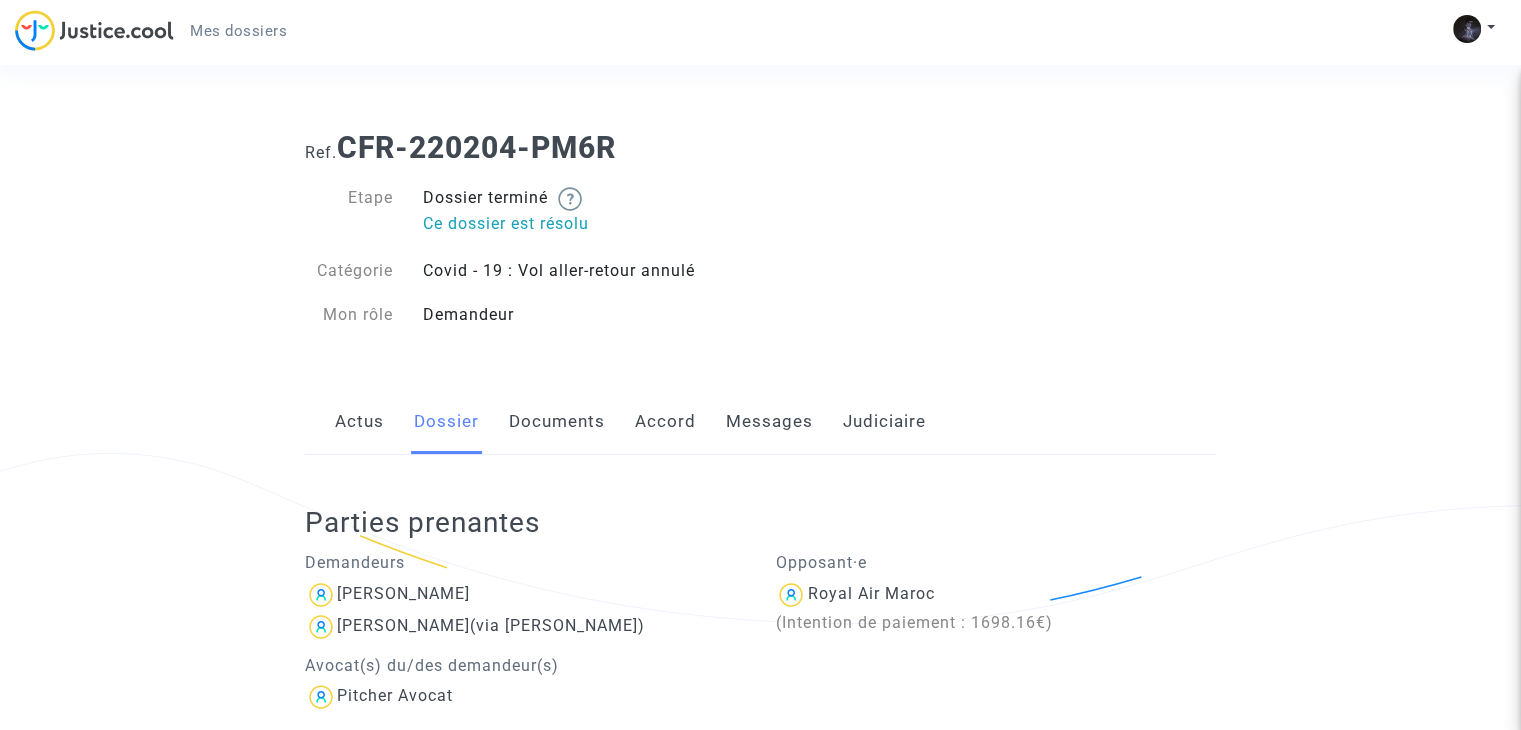 click on "Documents" 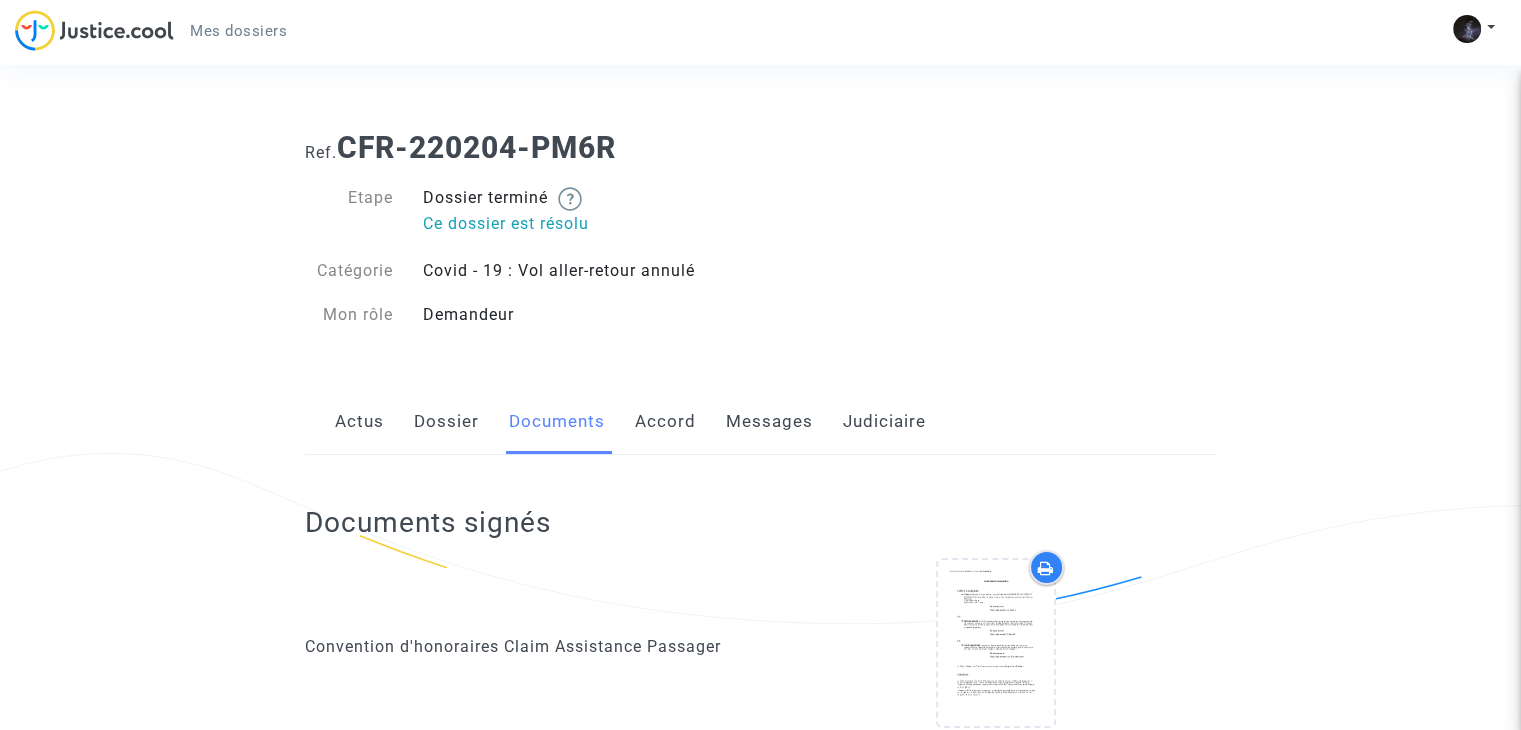 click on "Accord" 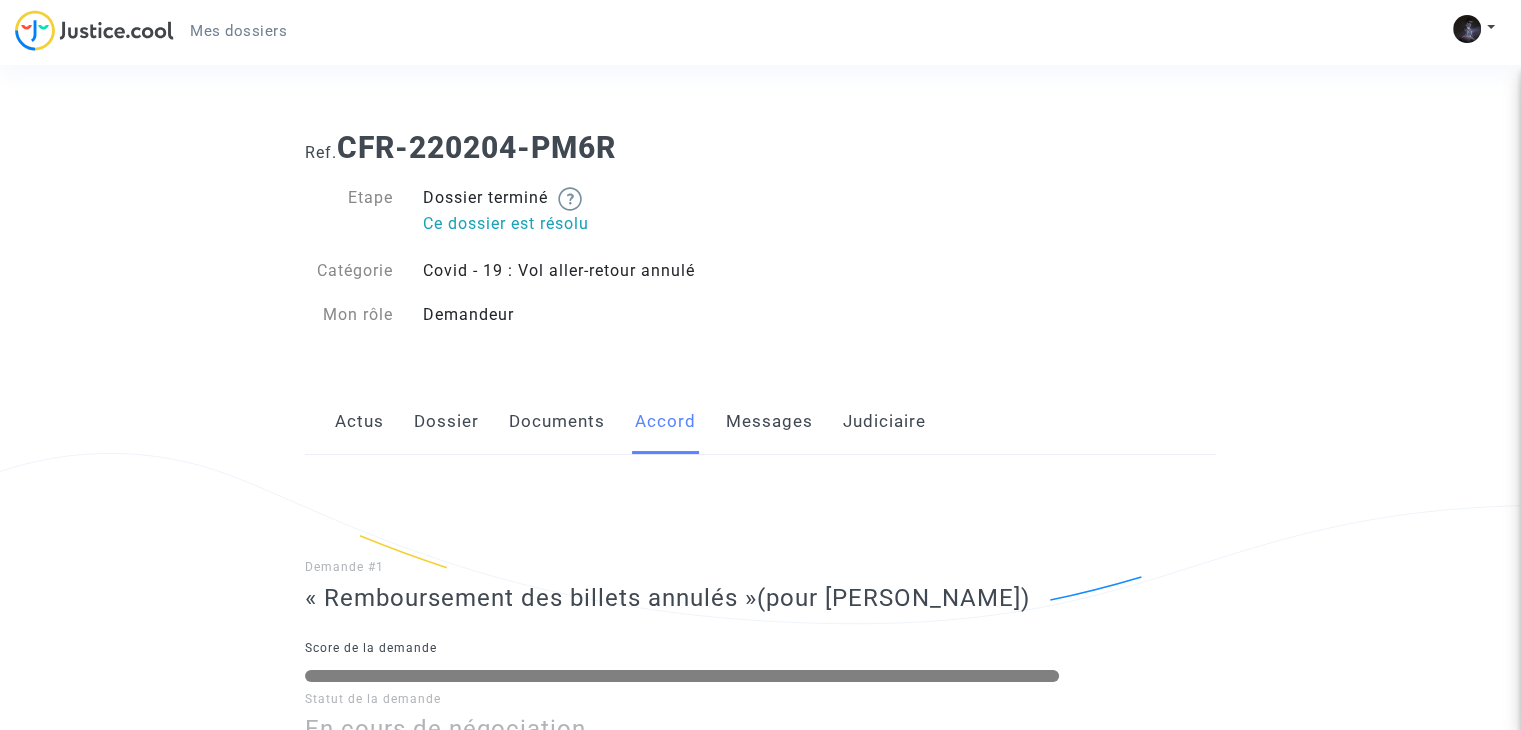 click on "Documents" 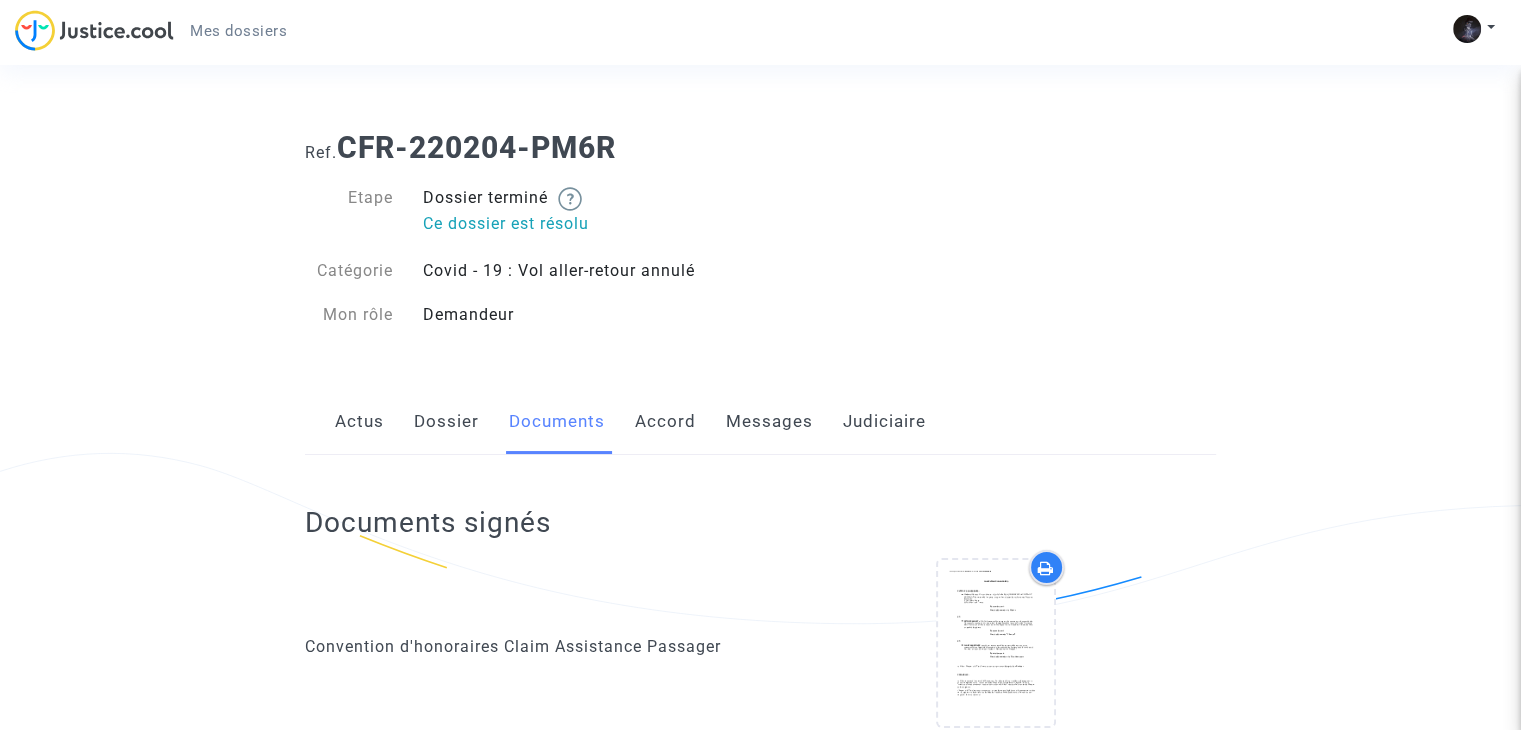 drag, startPoint x: 1535, startPoint y: 86, endPoint x: 897, endPoint y: 391, distance: 707.1556 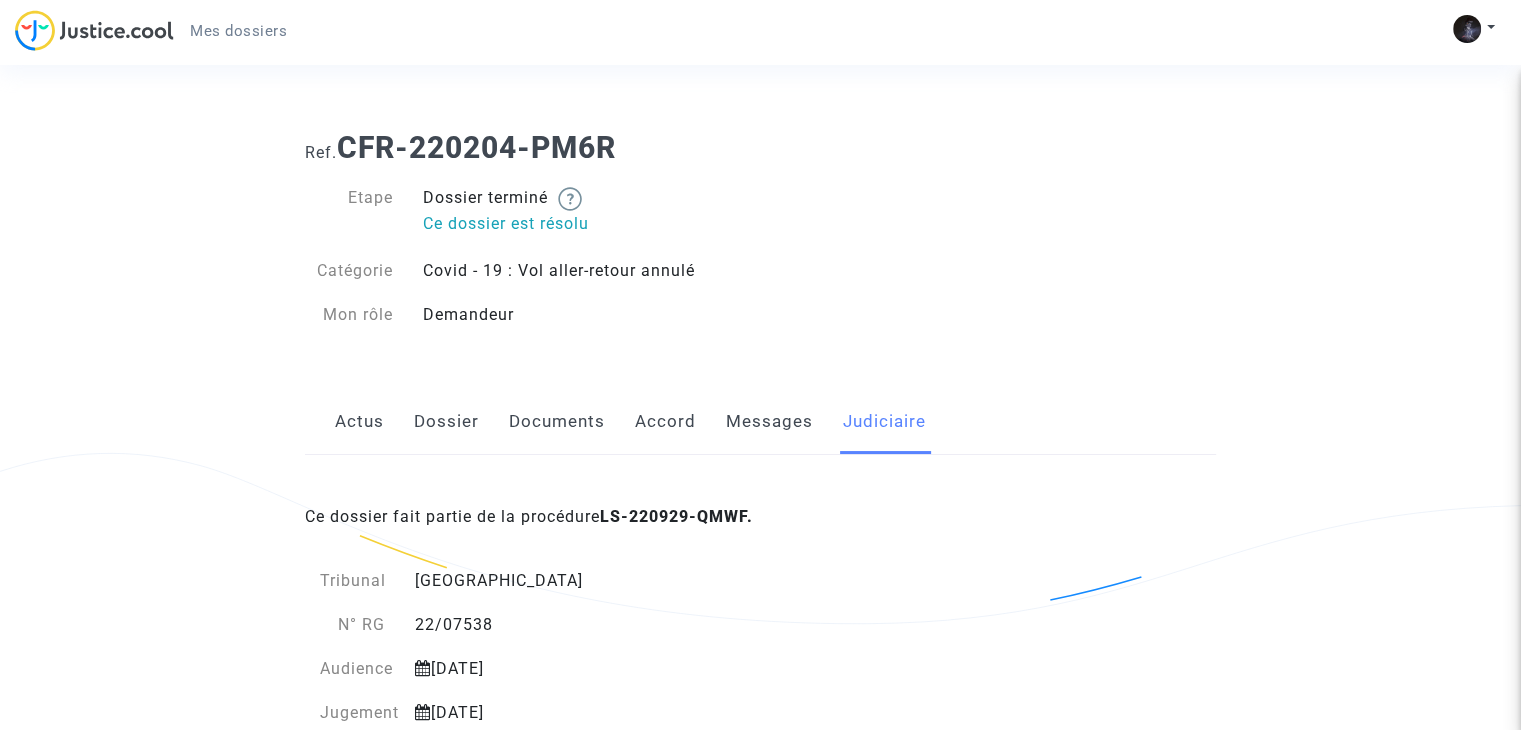 click on "Accord" 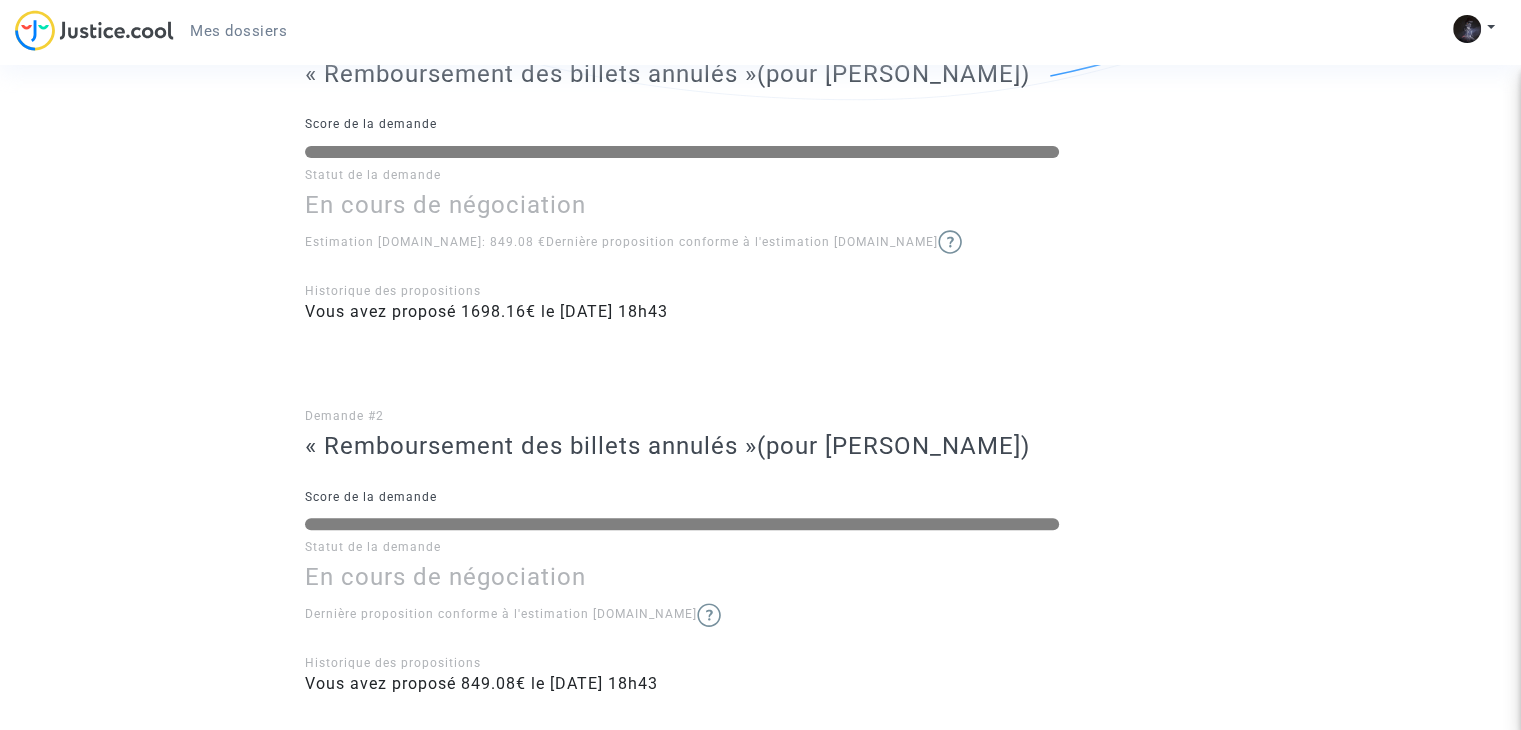 scroll, scrollTop: 804, scrollLeft: 0, axis: vertical 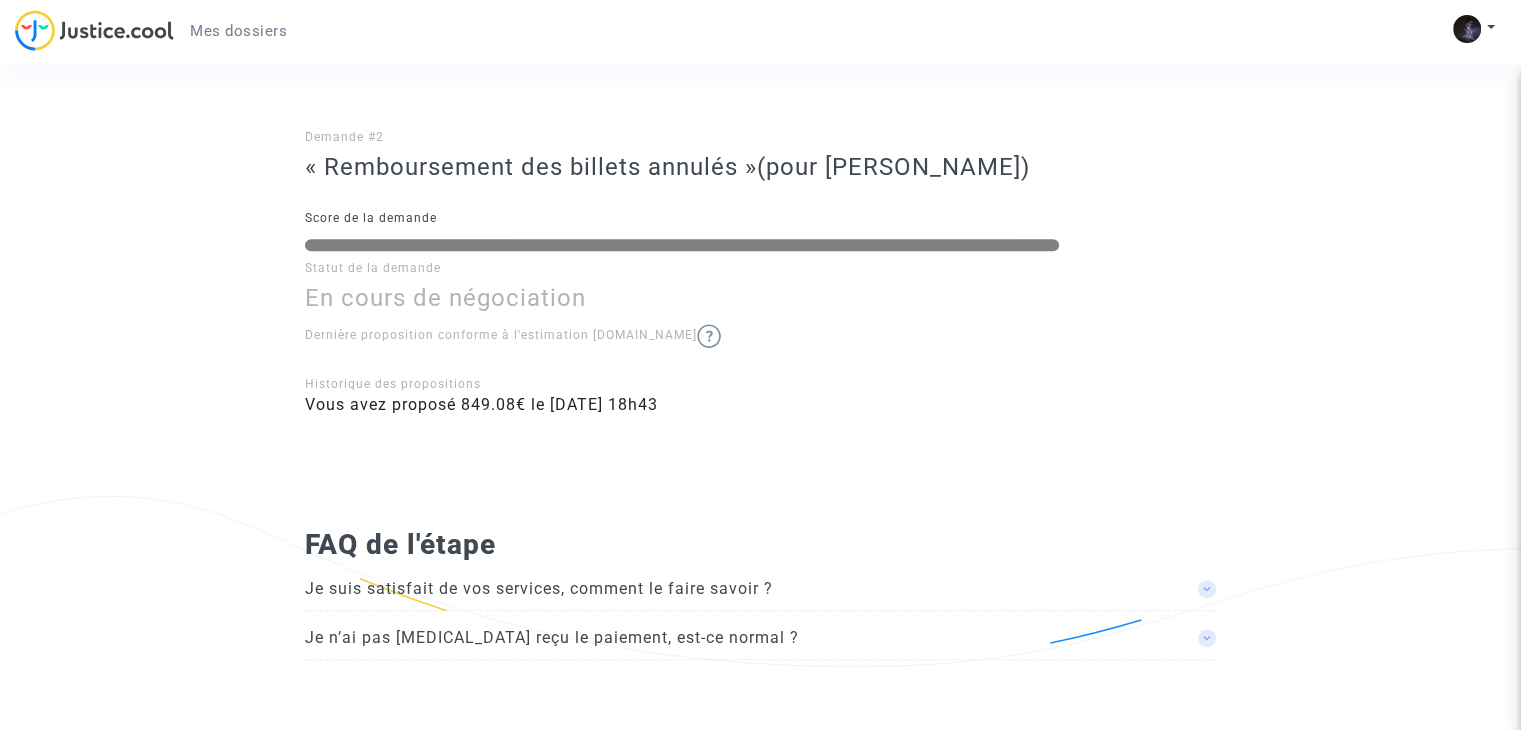 drag, startPoint x: 1480, startPoint y: 641, endPoint x: 1474, endPoint y: 625, distance: 17.088007 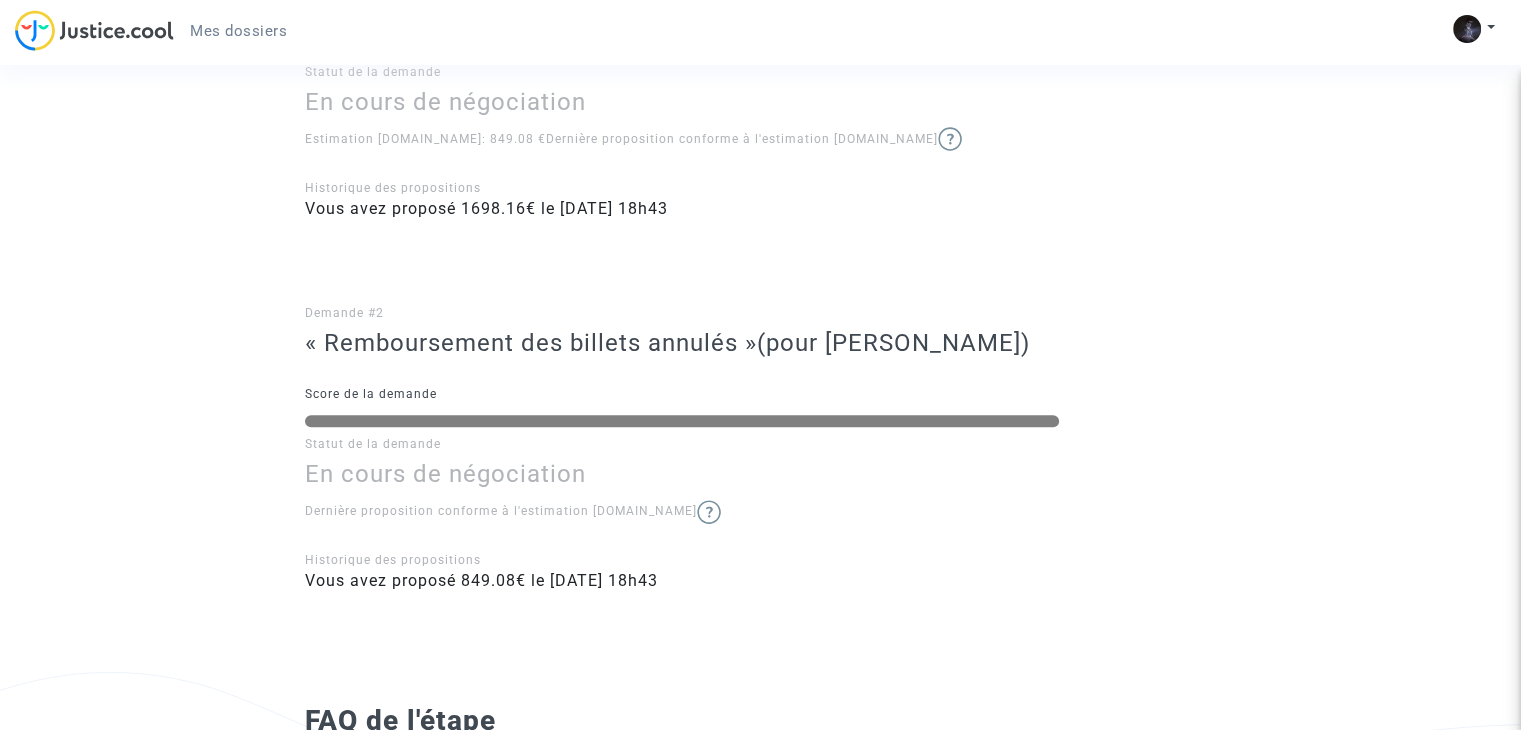 scroll, scrollTop: 885, scrollLeft: 0, axis: vertical 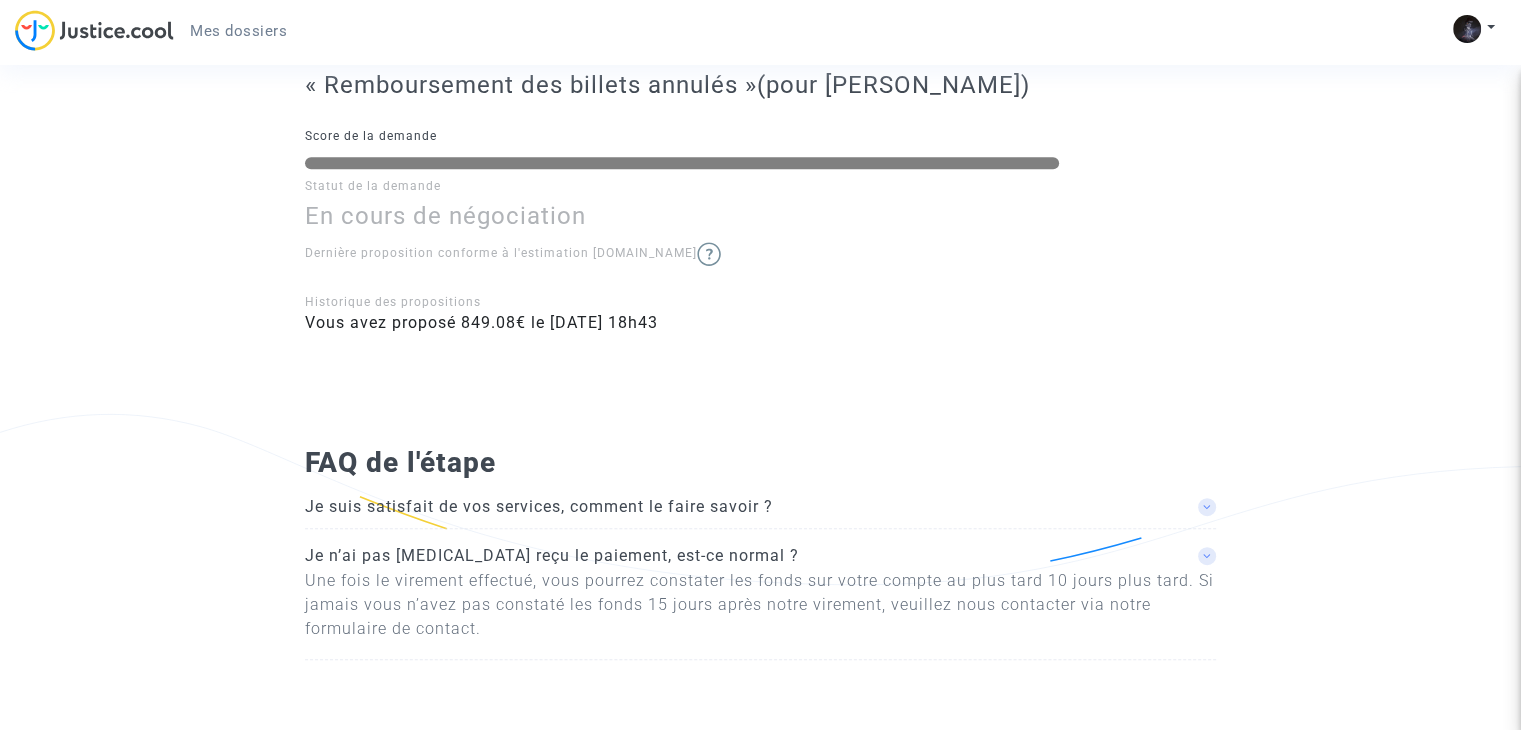 click on "Une fois le virement effectué, vous pourrez constater les fonds sur votre compte au plus tard 10 jours plus tard. Si jamais vous n’avez pas constaté les fonds 15 jours après notre virement, veuillez nous contacter via notre formulaire de contact." at bounding box center (0, 0) 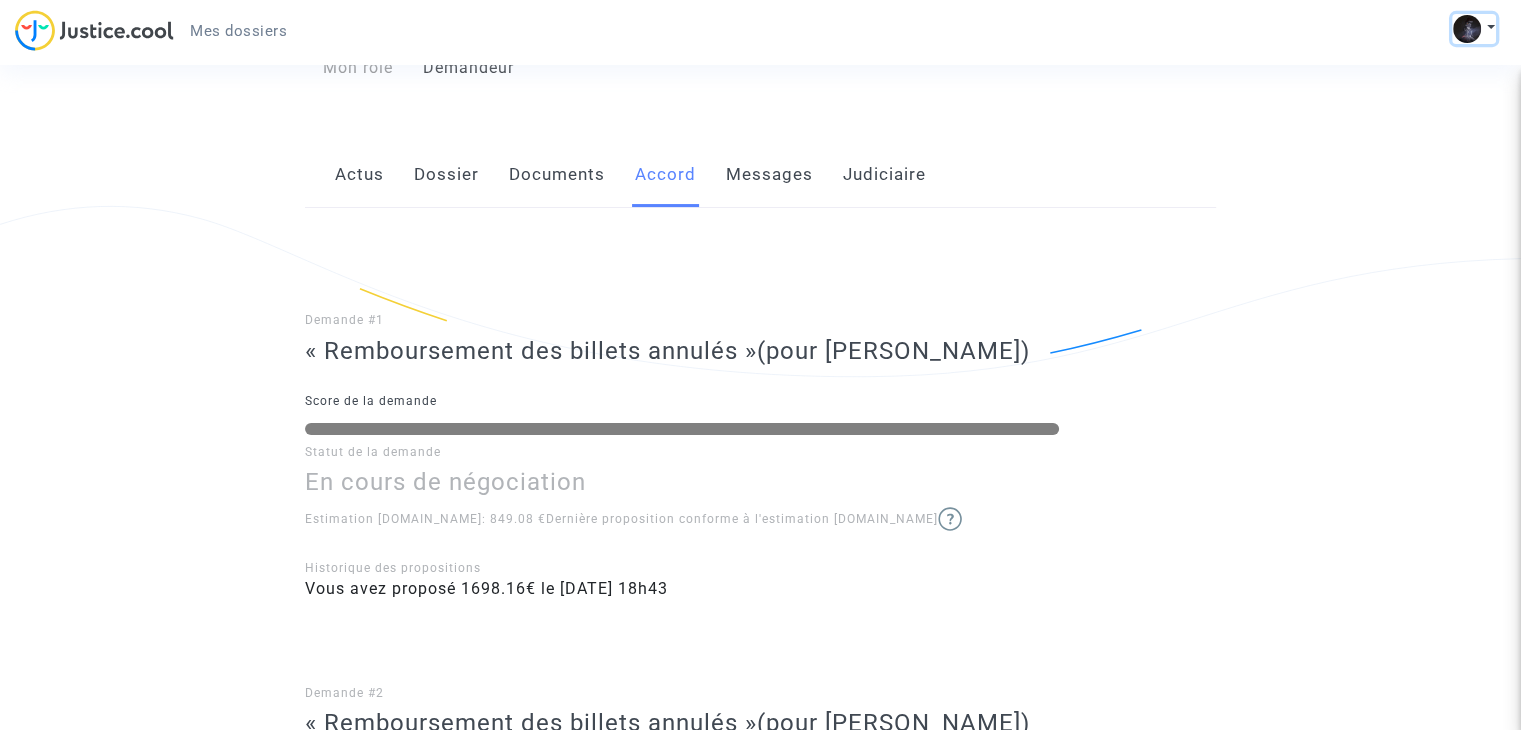 click at bounding box center (1474, 29) 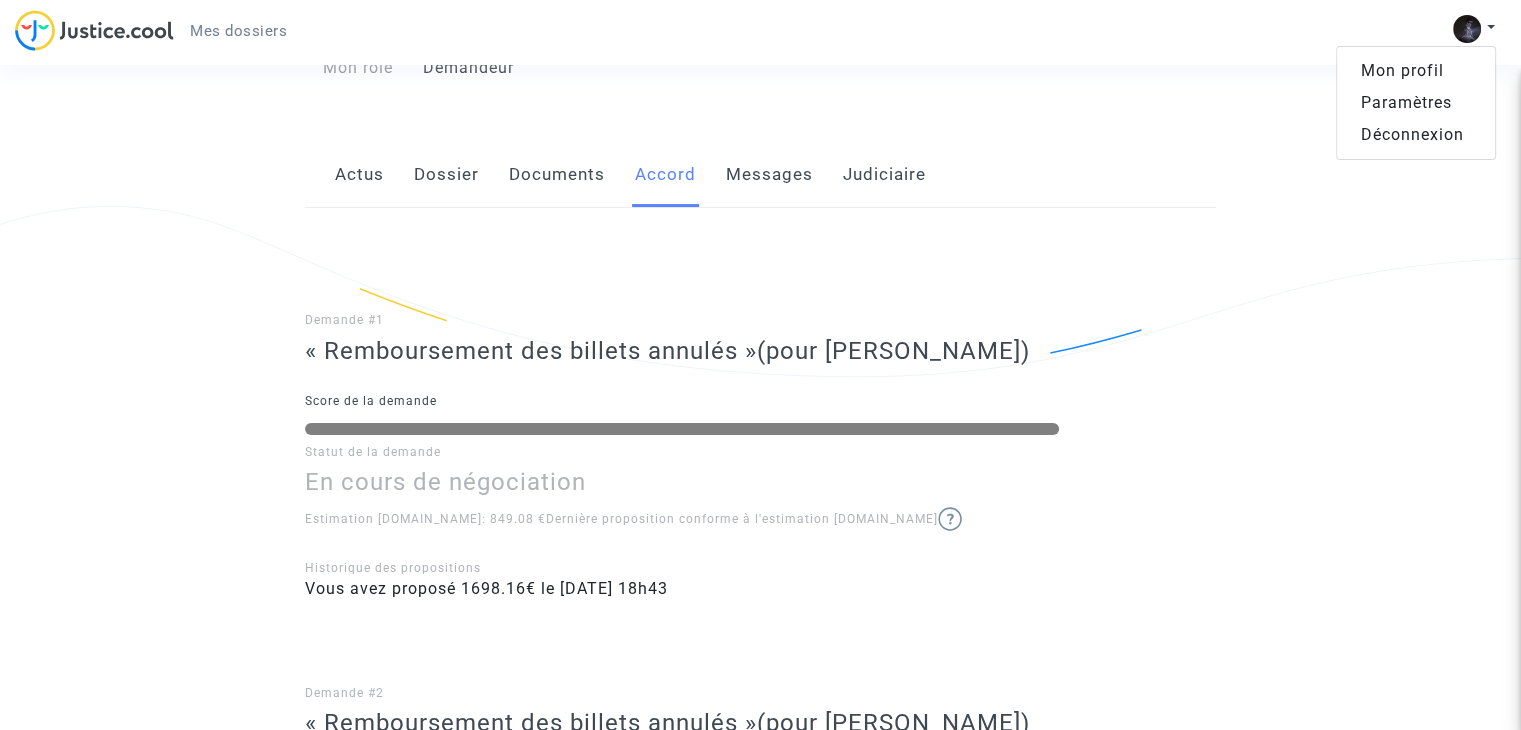 click on "Messages" 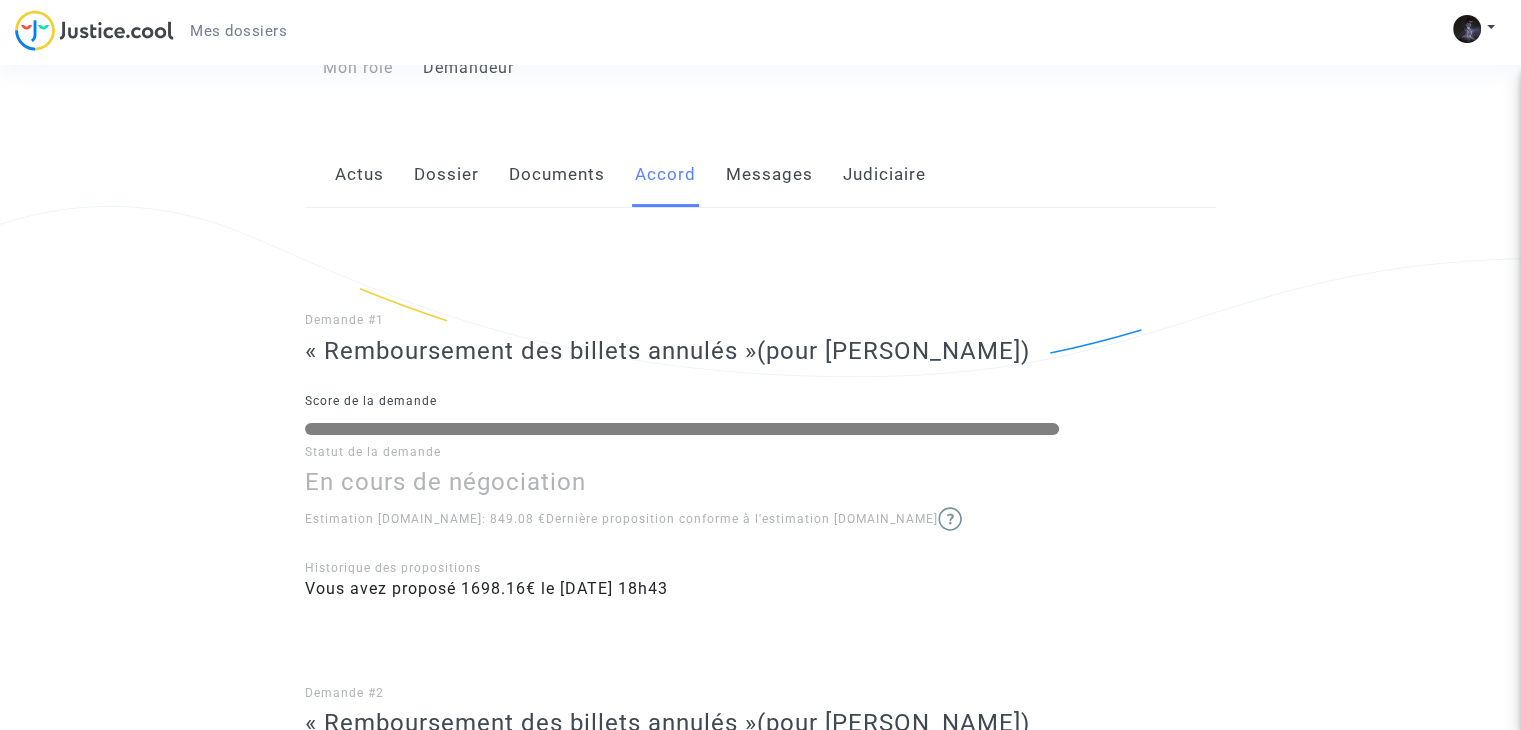 scroll, scrollTop: 0, scrollLeft: 0, axis: both 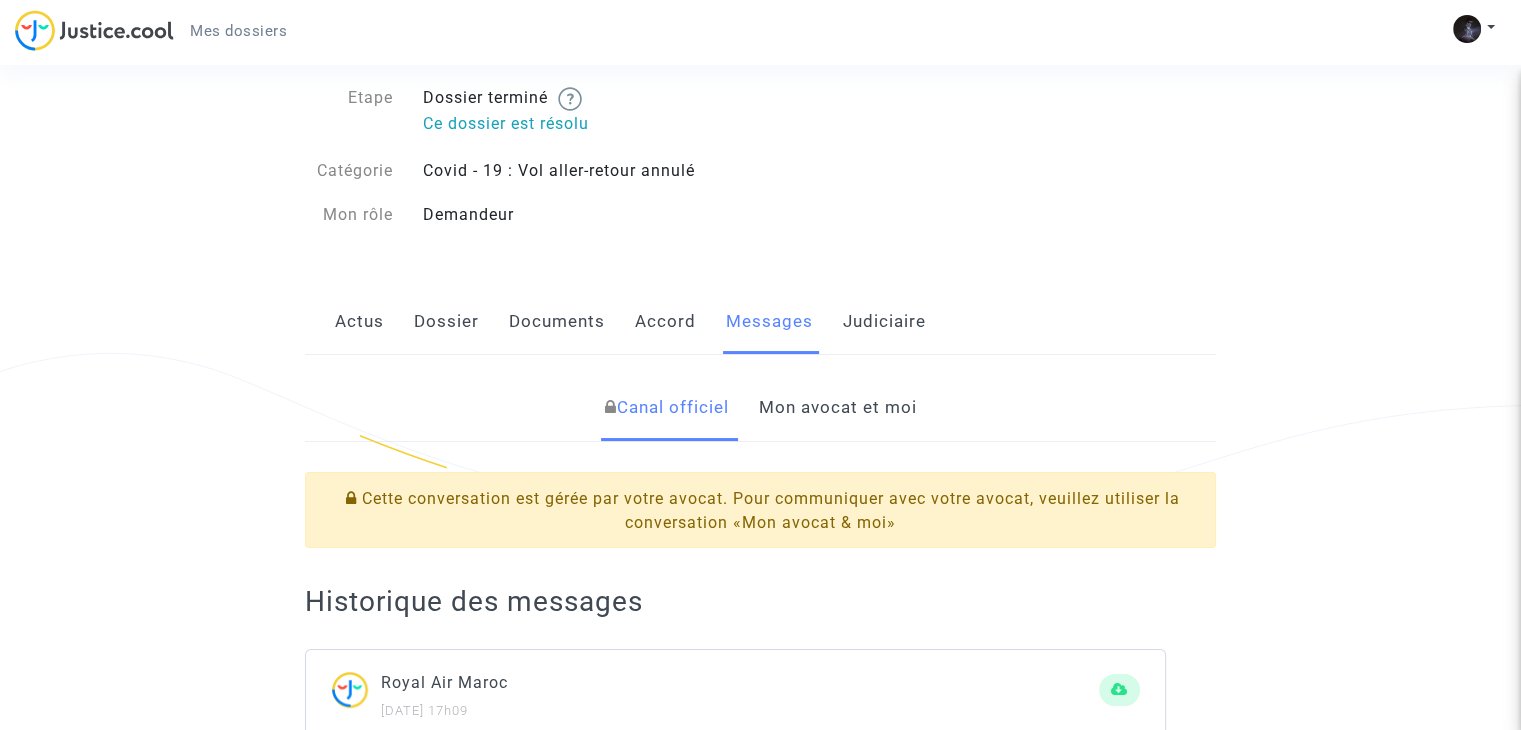 click on "Judiciaire" 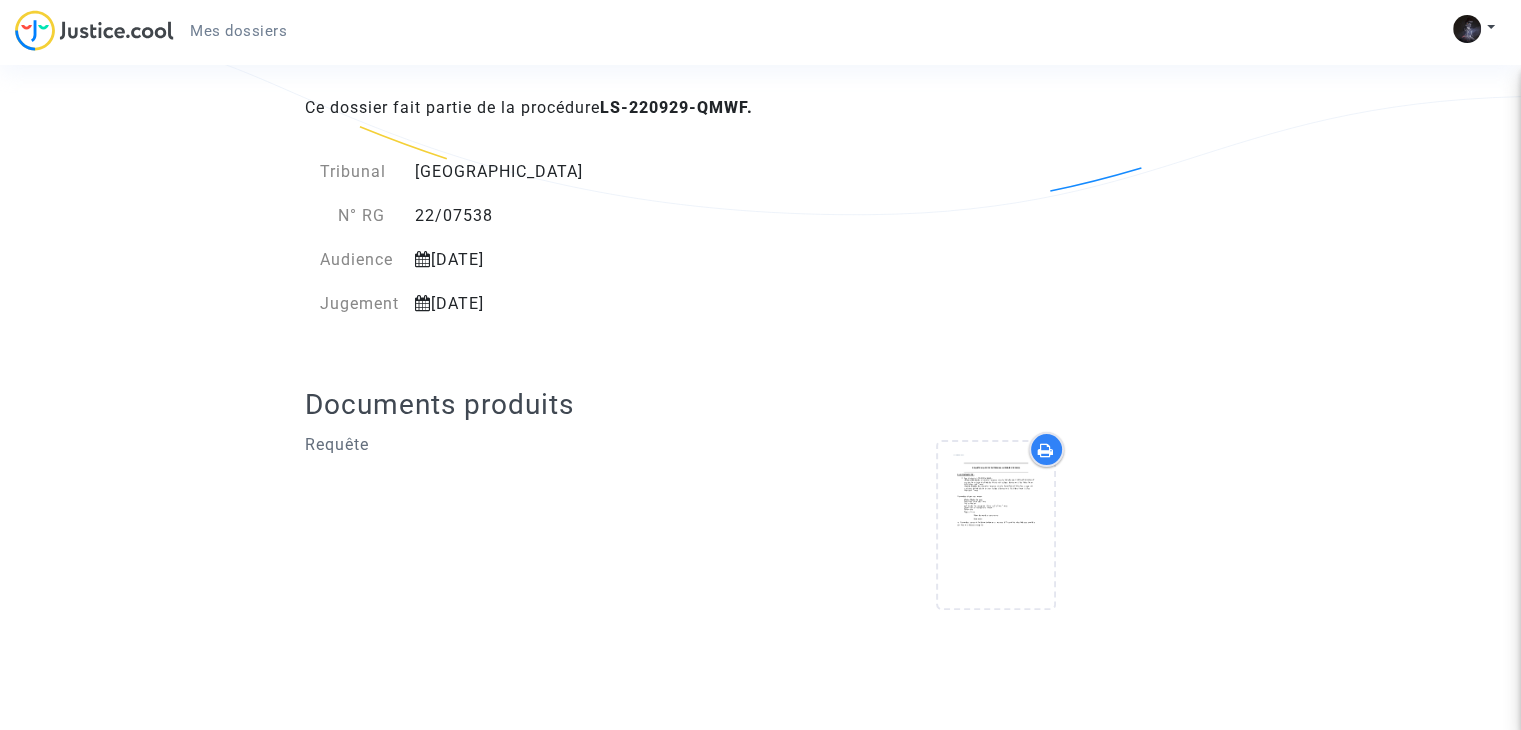 scroll, scrollTop: 411, scrollLeft: 0, axis: vertical 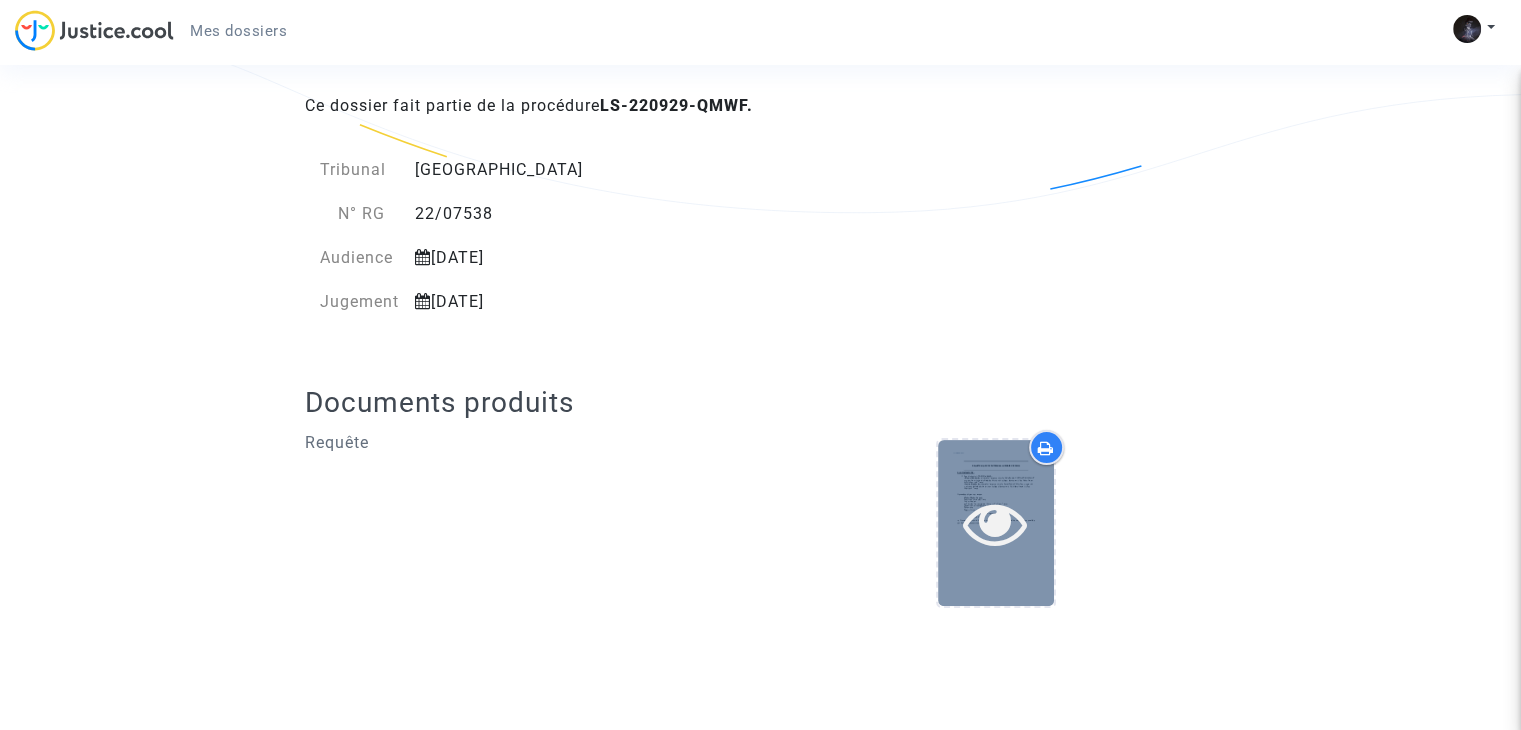 click at bounding box center [995, 523] 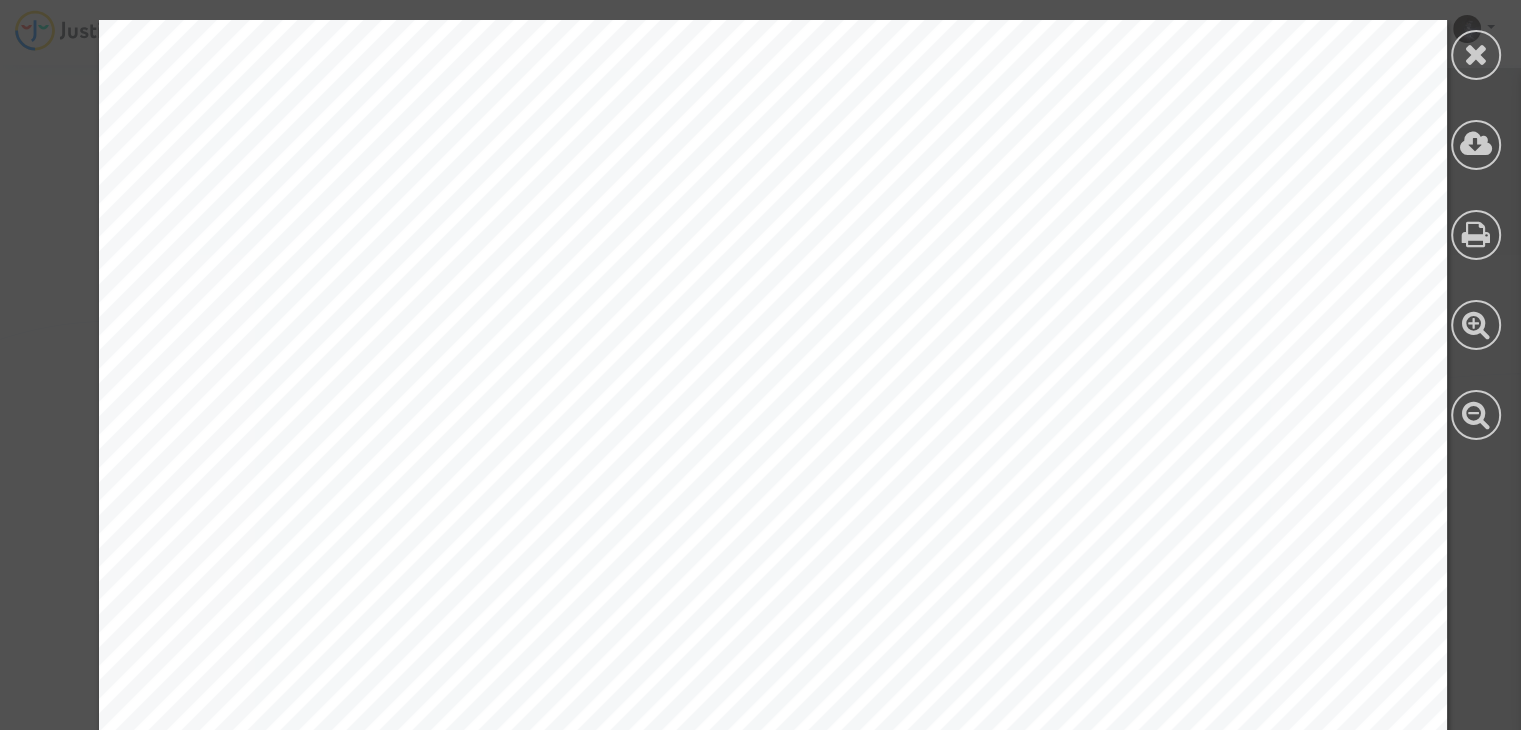 scroll, scrollTop: 550, scrollLeft: 0, axis: vertical 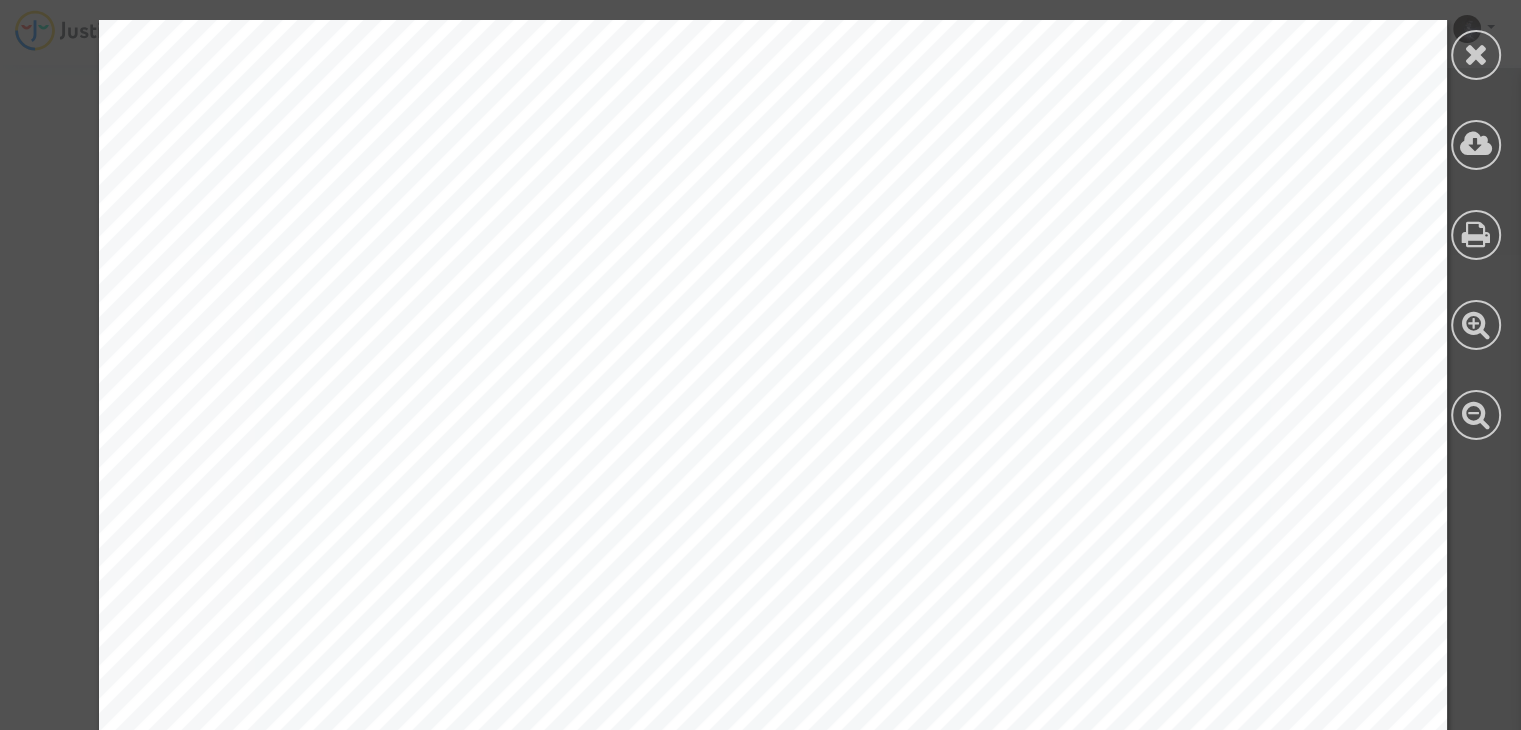 click on "REQUETE AU GREFFE DU TRIBUNAL JUDICIAIRE DE PARIS À LA DEMANDE DE : 1 .  Pour le dossier CFR-220204-PM6R: - Vincent Gautier  de nationalité franç aise, né(e) le 12/12/1994 à PONTAULT-COMBAULT, exerç ant la profession de Cadre de la fonc tion publique, demeurant 9 Rue Didier Daurat, 93100 Montreuil, Franc e - Louise Gautier  de nationalité franç aise, né(e) le 16/04/1993 à PARIS 12e, exerç ant la profession de Cadre de la fonc tion publique, demeurant 9 Rue Didier Daurat, 93100 Montreuil, Franc e Demandeurs Ayant pour avoc at Maitre Pitcher Avocat Avoc at au barreau de Paris Pitc her Avoc at 201 Rue du Faubourg Saint-Denis, 75010 Paris, Franc e Email : c ontentieux@pitc her-avoc at.fr Téléphone :  Toque : D778 Elisant domic ile en son c abinet. Demandeur Le  Demandeur  c onsent  à  la  dématérialisation  et  autorise  le  Tribunal  à  utiliser  l’adresse  email  de son Avoc at, c i-dessus renseignée. LS-220929-QMWF J’ai l’honneur de porter à votre connaissance ce qui suit : , :" at bounding box center (773, 25286) 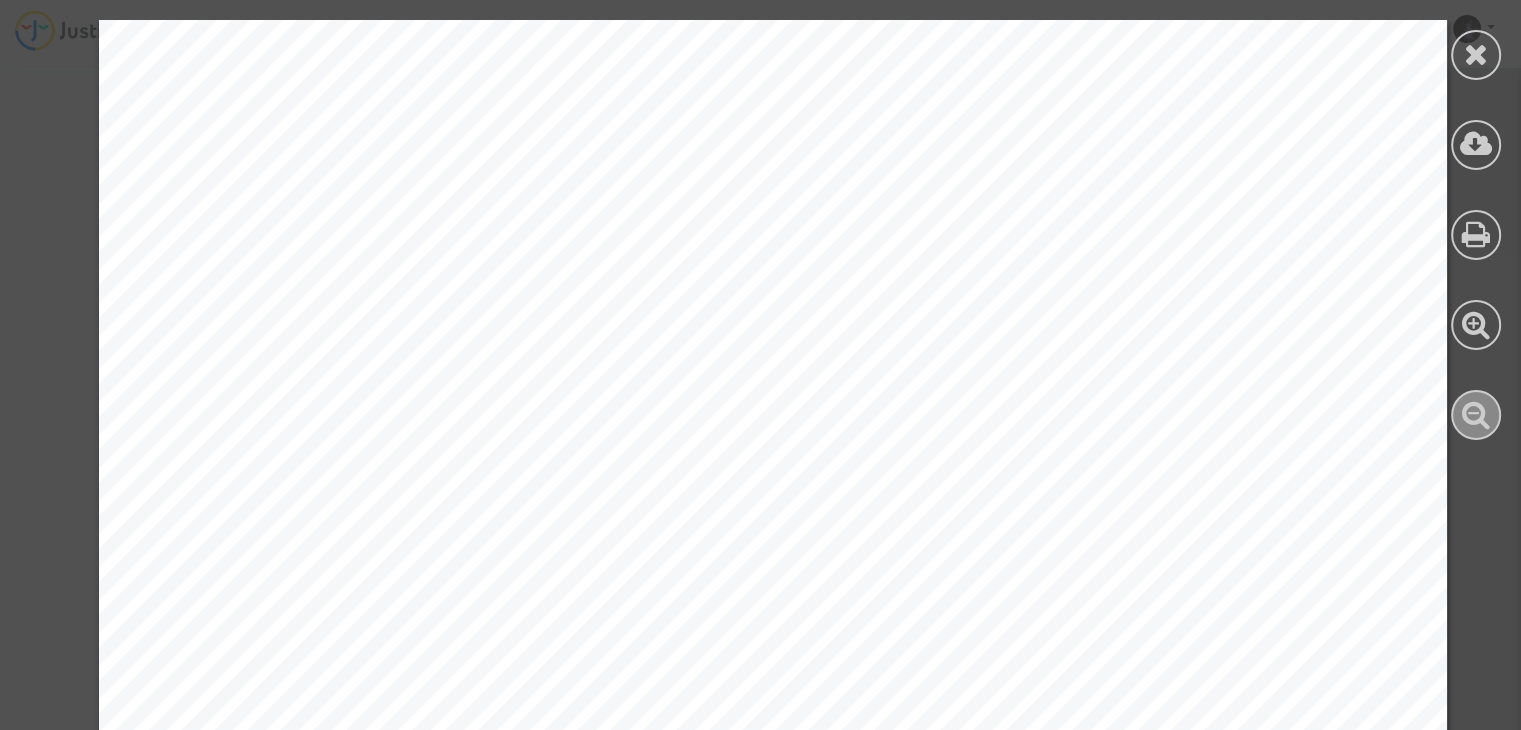 click at bounding box center [1476, 414] 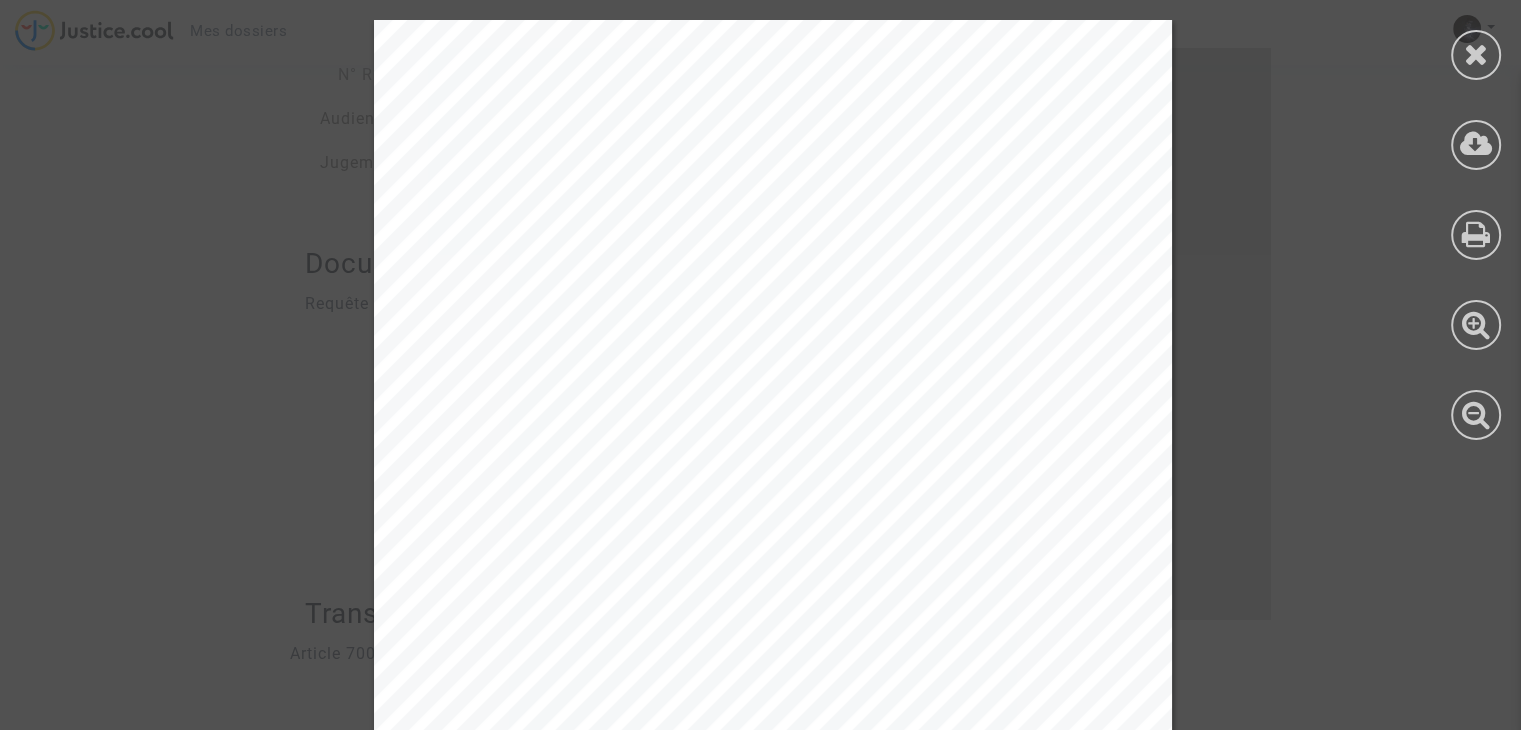 click on "Email : c ontentieux@pitc her-avoc at.fr" at bounding box center [704, 474] 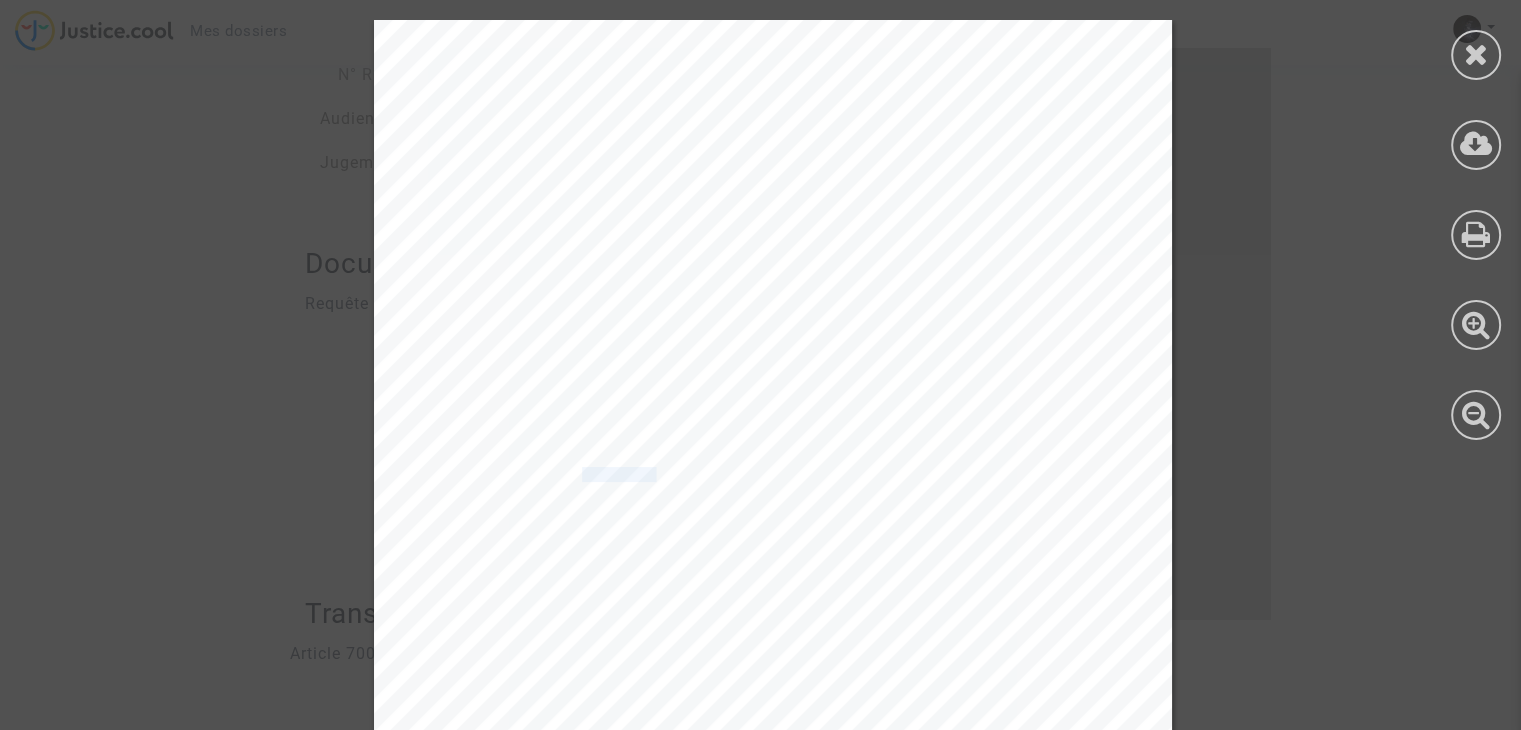 click on "Email : c ontentieux@pitc her-avoc at.fr" at bounding box center [704, 474] 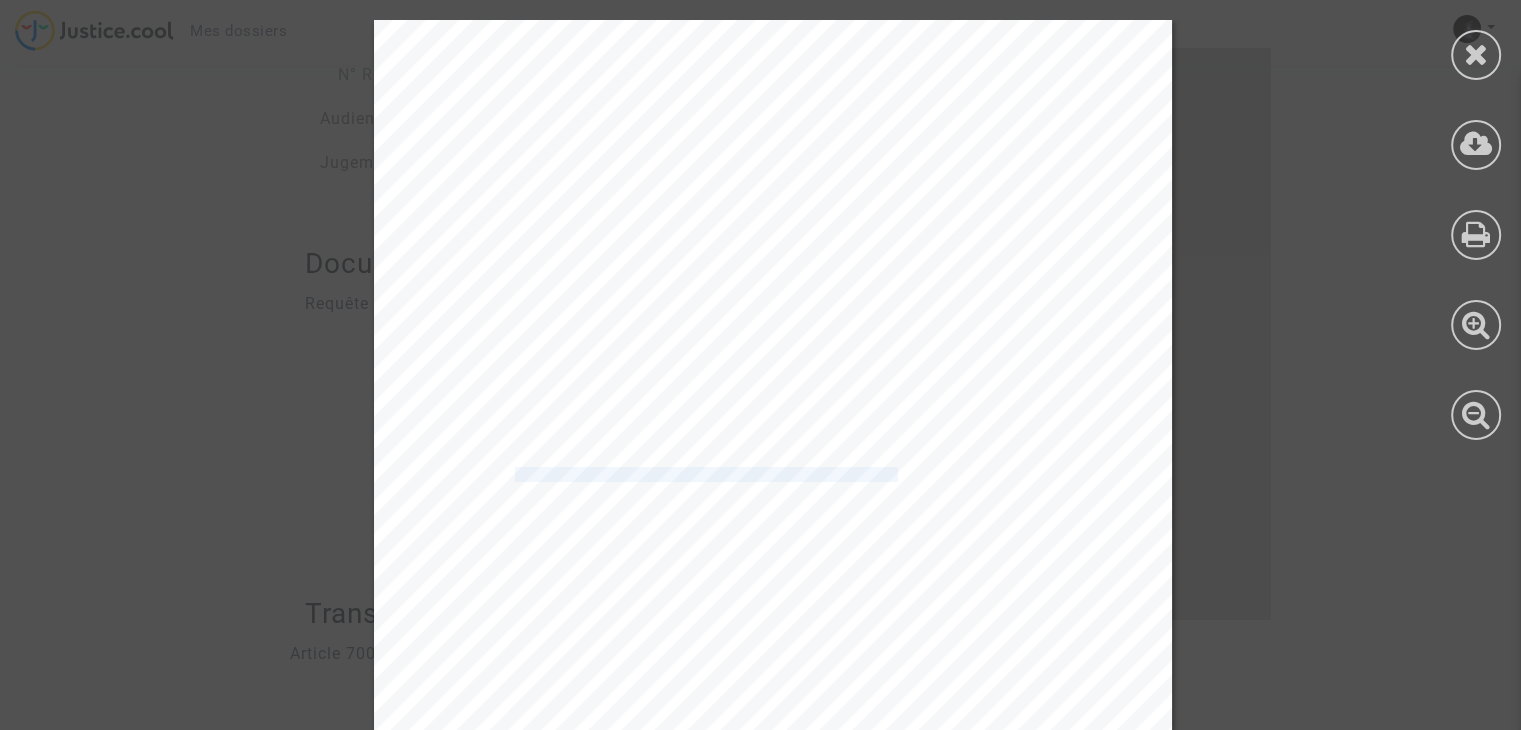 click on "Email : c ontentieux@pitc her-avoc at.fr" at bounding box center [704, 474] 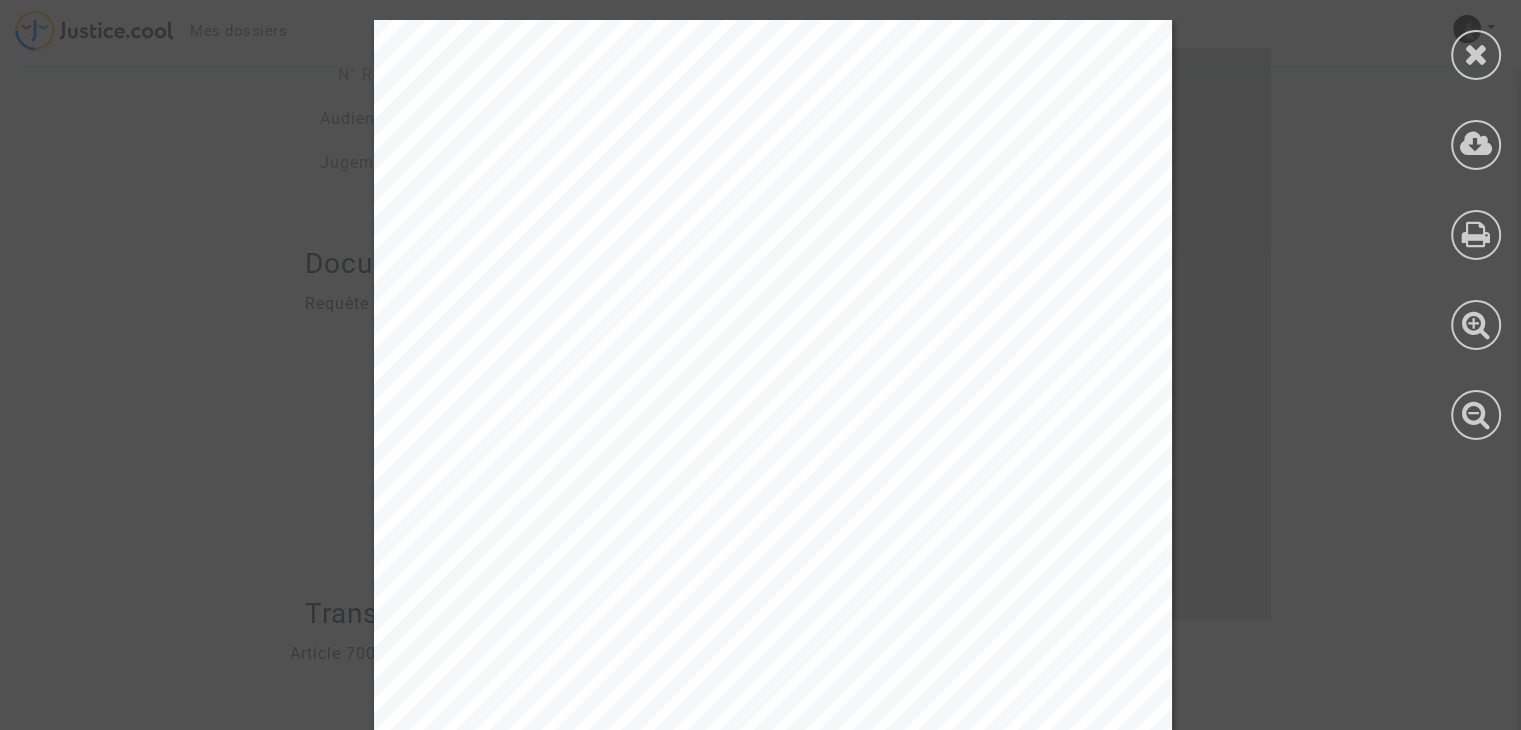 click on "REQUETE AU GREFFE DU TRIBUNAL JUDICIAIRE DE PARIS À LA DEMANDE DE : 1 .  Pour le dossier CFR-220204-PM6R: - Vincent Gautier  de nationalité franç aise, né(e) le 12/12/1994 à PONTAULT-COMBAULT, exerç ant la profession de Cadre de la fonc tion publique, demeurant 9 Rue Didier Daurat, 93100 Montreuil, Franc e - Louise Gautier  de nationalité franç aise, né(e) le 16/04/1993 à PARIS 12e, exerç ant la profession de Cadre de la fonc tion publique, demeurant 9 Rue Didier Daurat, 93100 Montreuil, Franc e Demandeurs Ayant pour avoc at Maitre Pitcher Avocat Avoc at au barreau de Paris Pitc her Avoc at 201 Rue du Faubourg Saint-Denis, 75010 Paris, Franc e Email : c ontentieux@pitc her-avoc at.fr Téléphone :  Toque : D778 Elisant domic ile en son c abinet. Demandeur Le  Demandeur  c onsent  à  la  dématérialisation  et  autorise  le  Tribunal  à  utiliser  l’adresse  email  de son Avoc at, c i-dessus renseignée. LS-220929-QMWF" at bounding box center [773, 584] 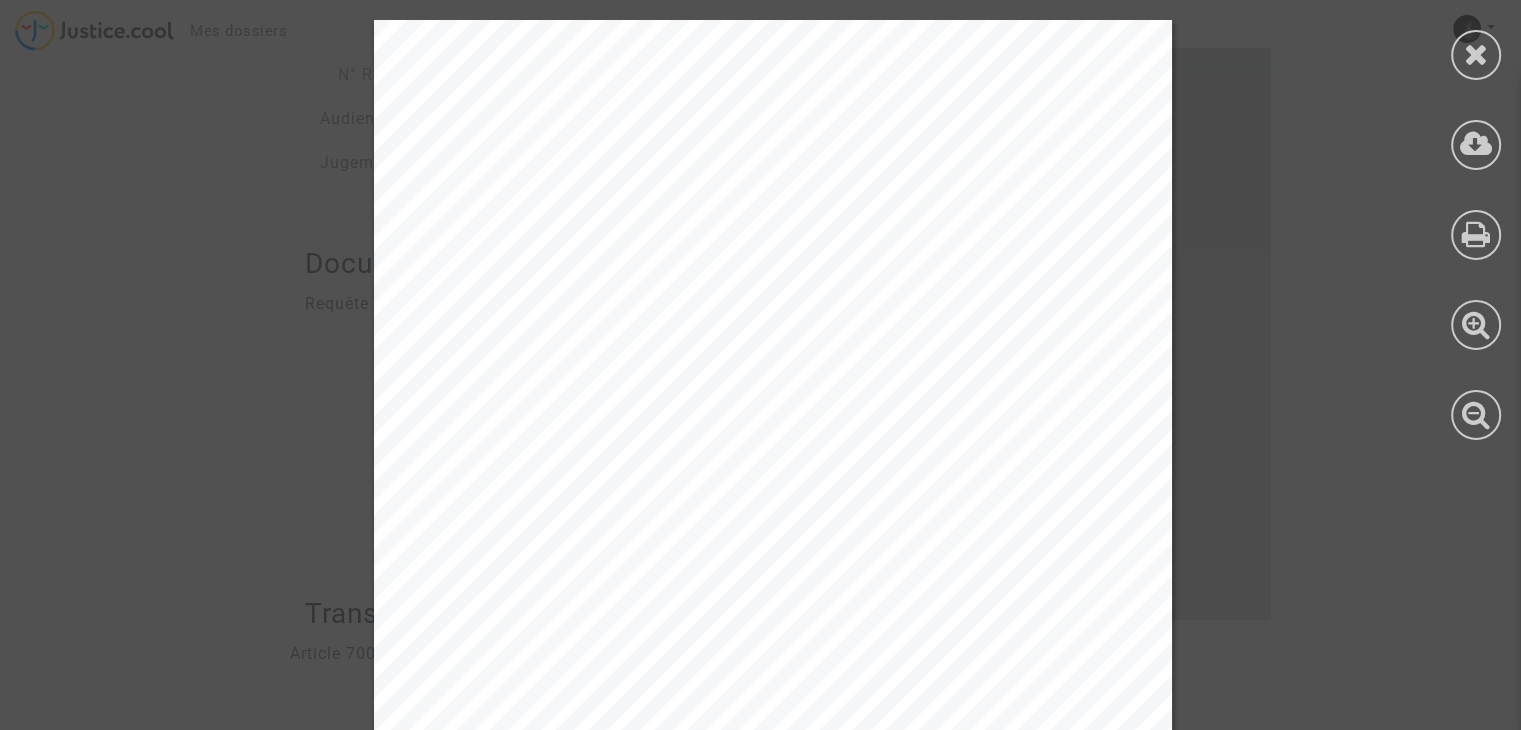 click on "201 Rue du Faubourg Saint-Denis, 75010 Paris, Franc e" at bounding box center (685, 458) 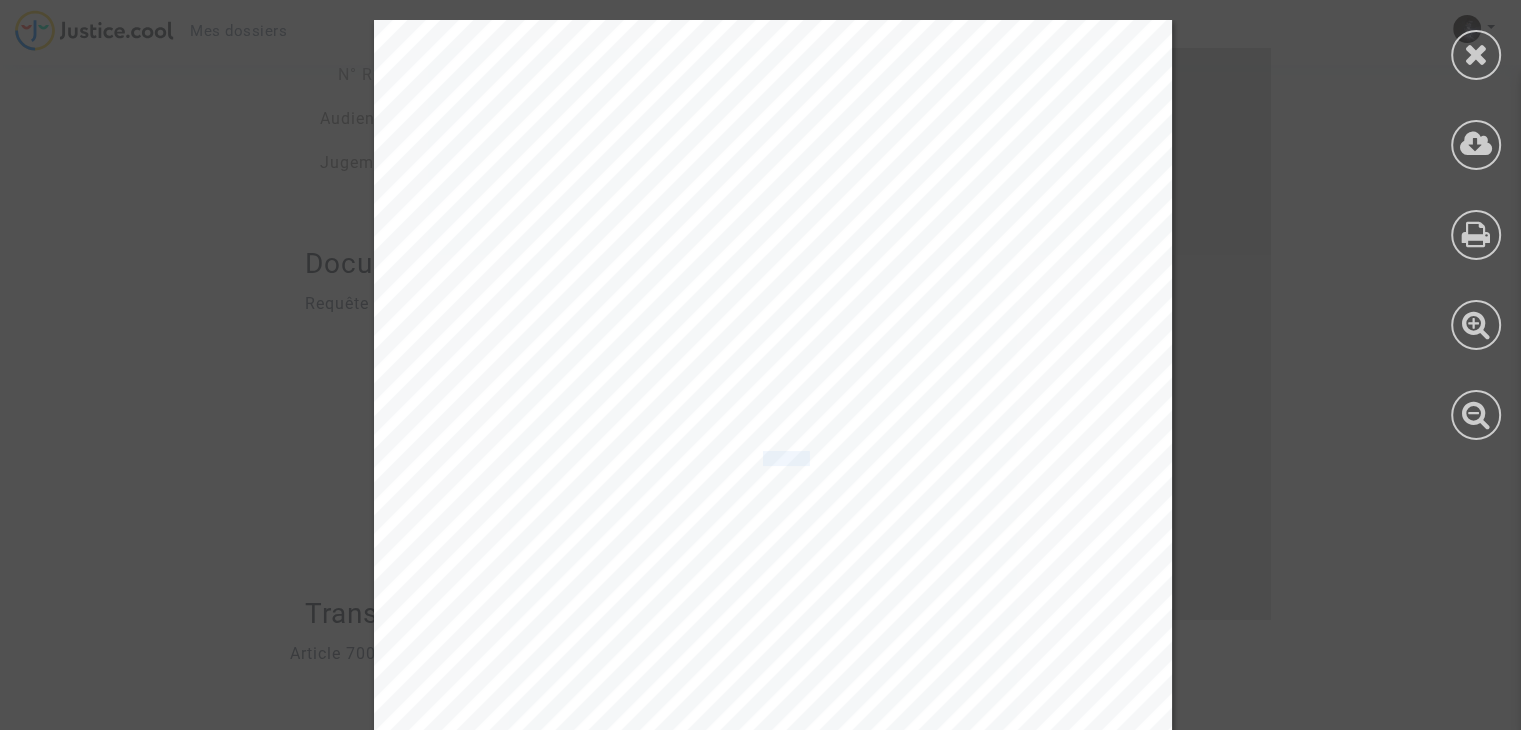 click on "201 Rue du Faubourg Saint-Denis, 75010 Paris, Franc e" at bounding box center [685, 458] 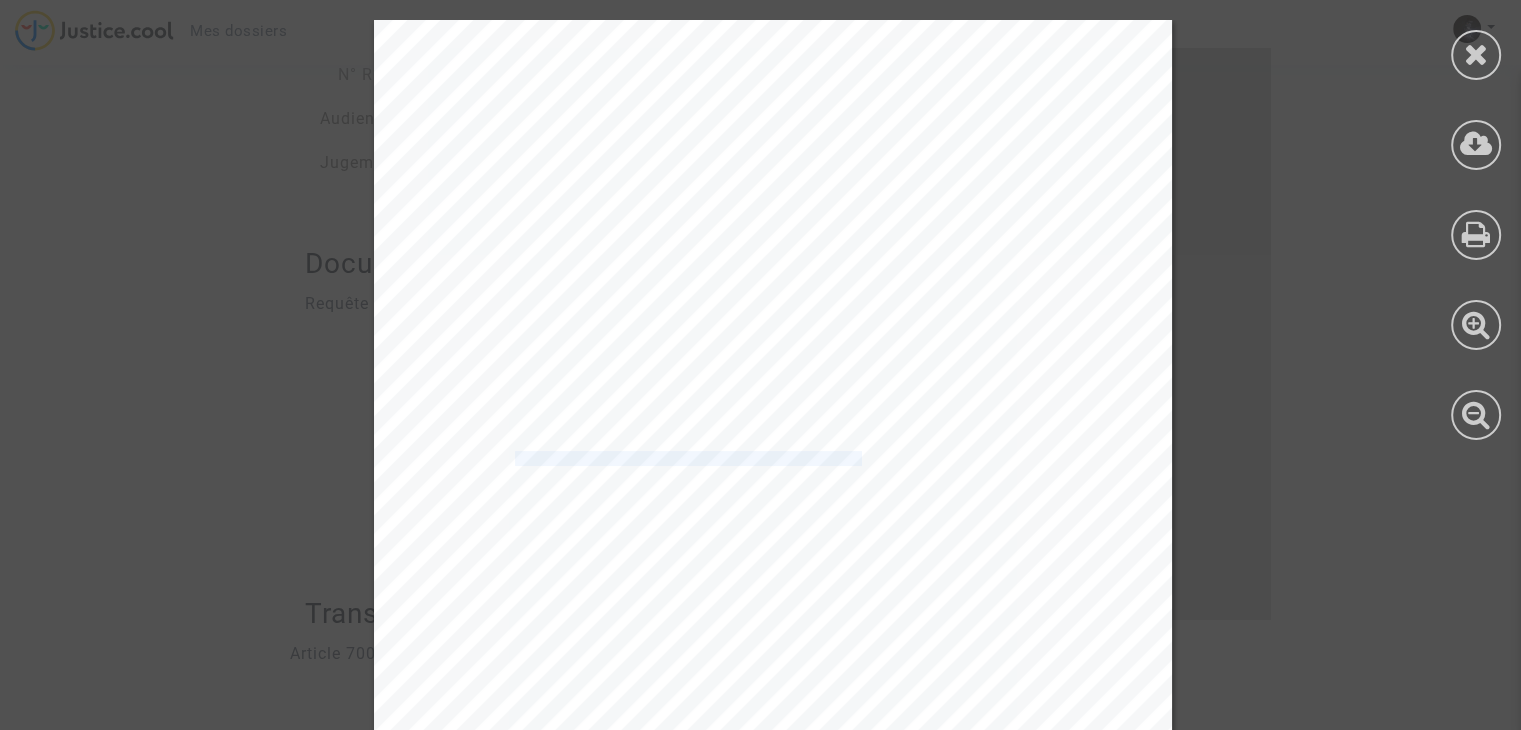 click on "201 Rue du Faubourg Saint-Denis, 75010 Paris, Franc e" at bounding box center (685, 458) 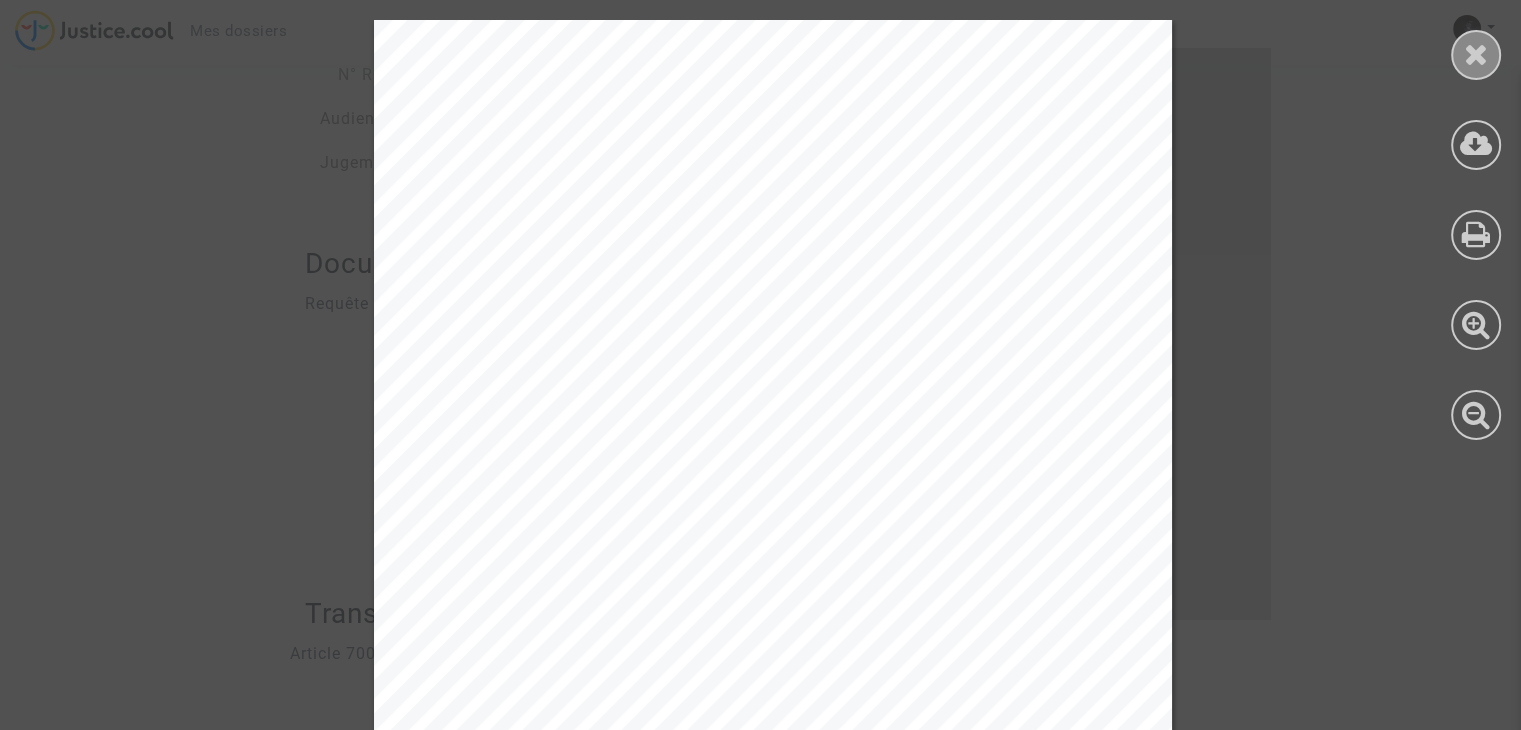 click at bounding box center (1476, 54) 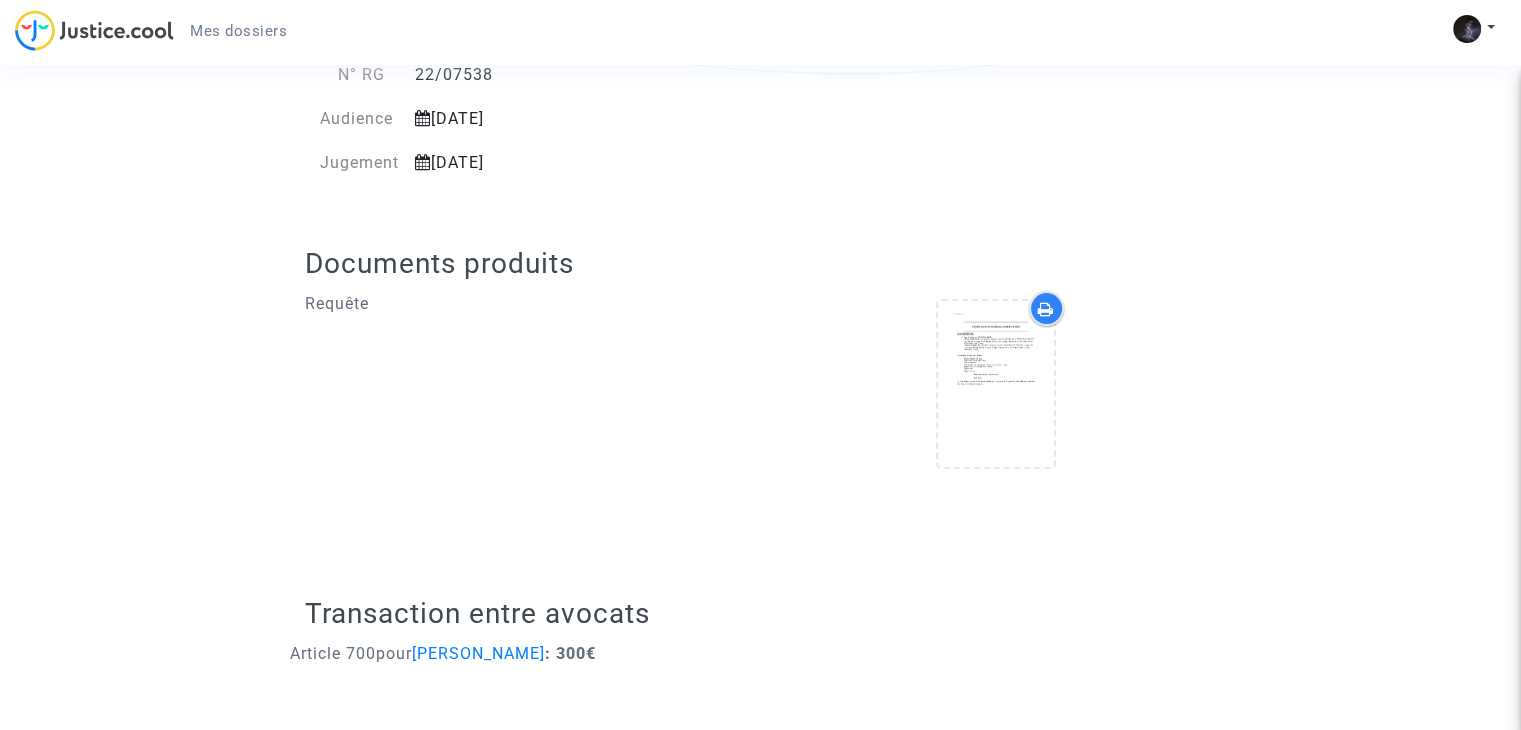 scroll, scrollTop: 0, scrollLeft: 0, axis: both 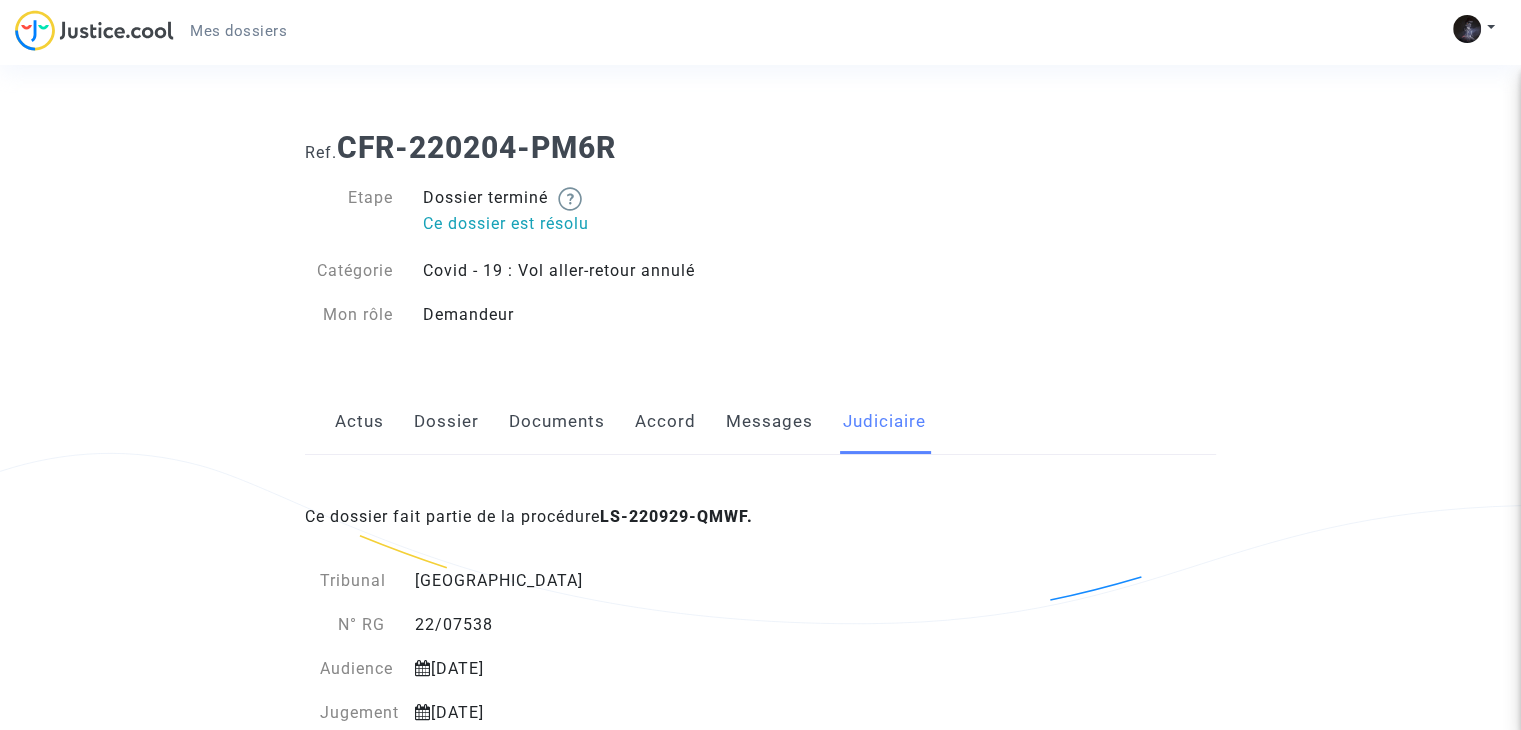 click on "Documents" 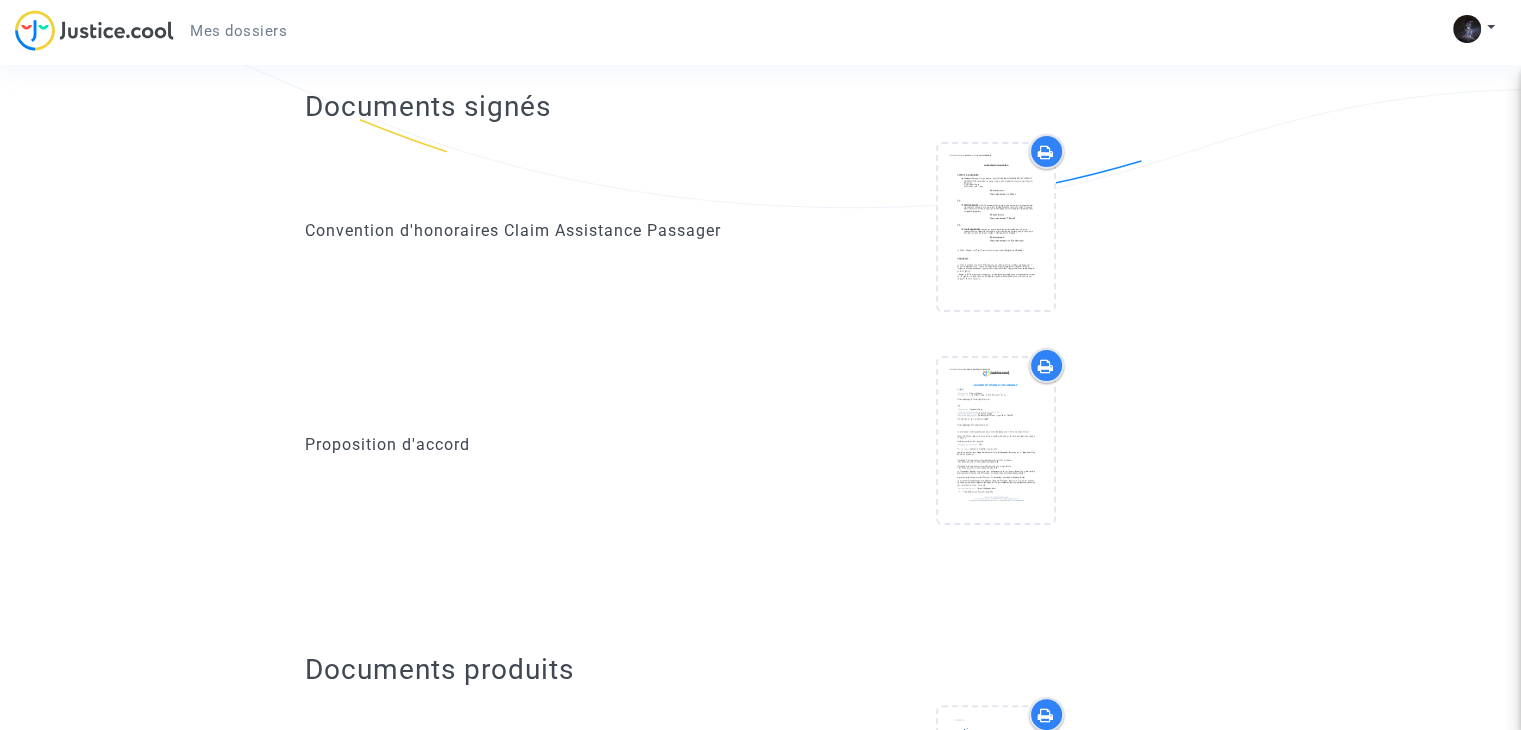 scroll, scrollTop: 420, scrollLeft: 0, axis: vertical 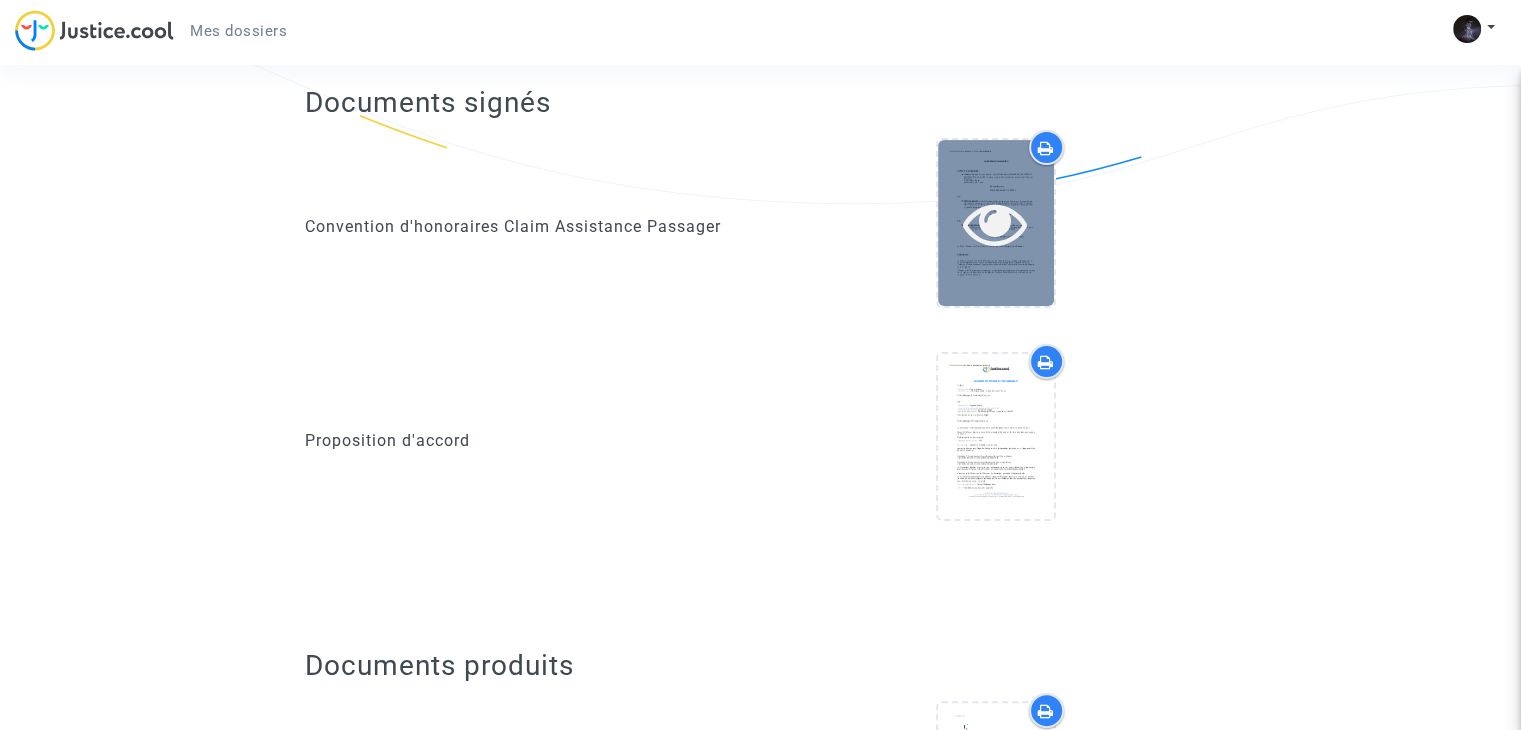 click at bounding box center (995, 223) 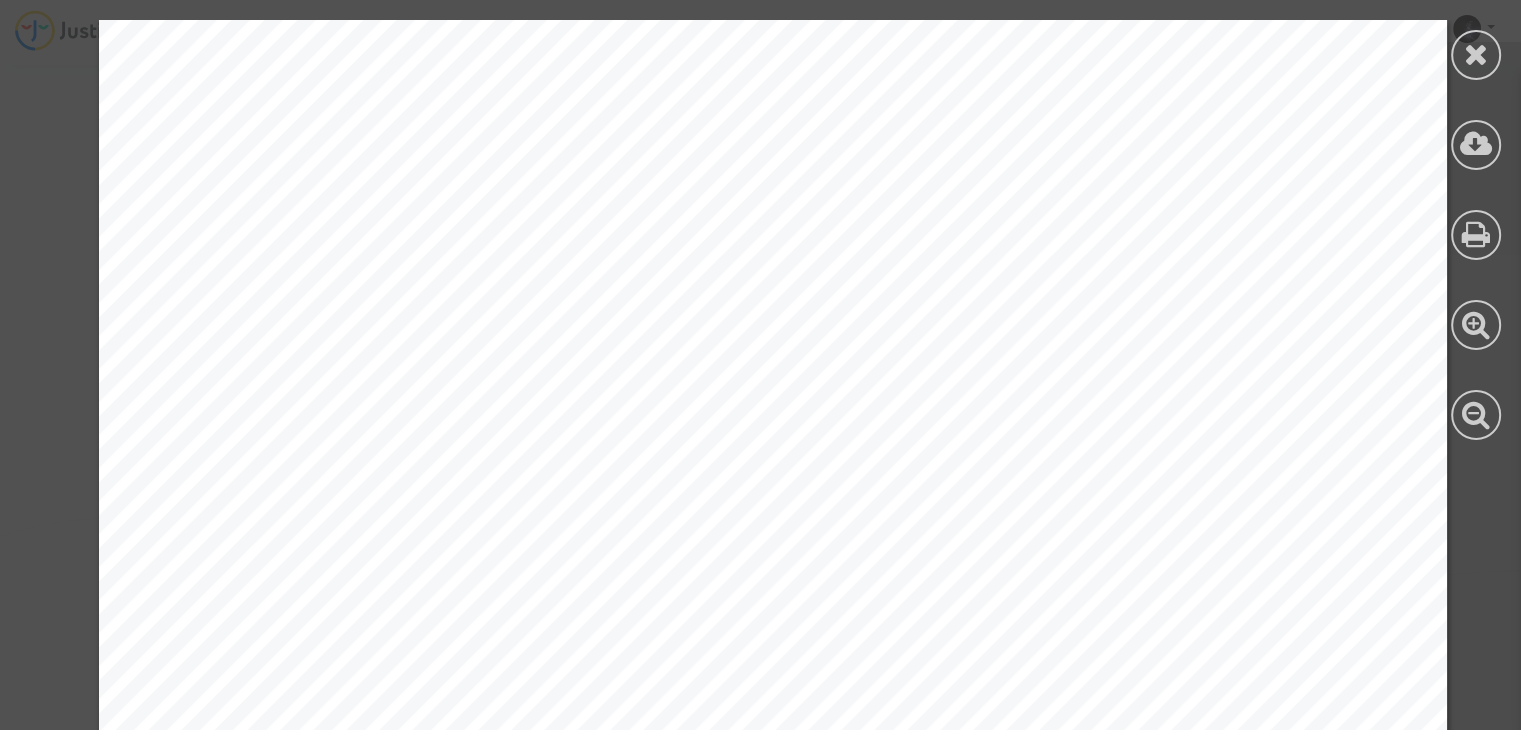 scroll, scrollTop: 824, scrollLeft: 0, axis: vertical 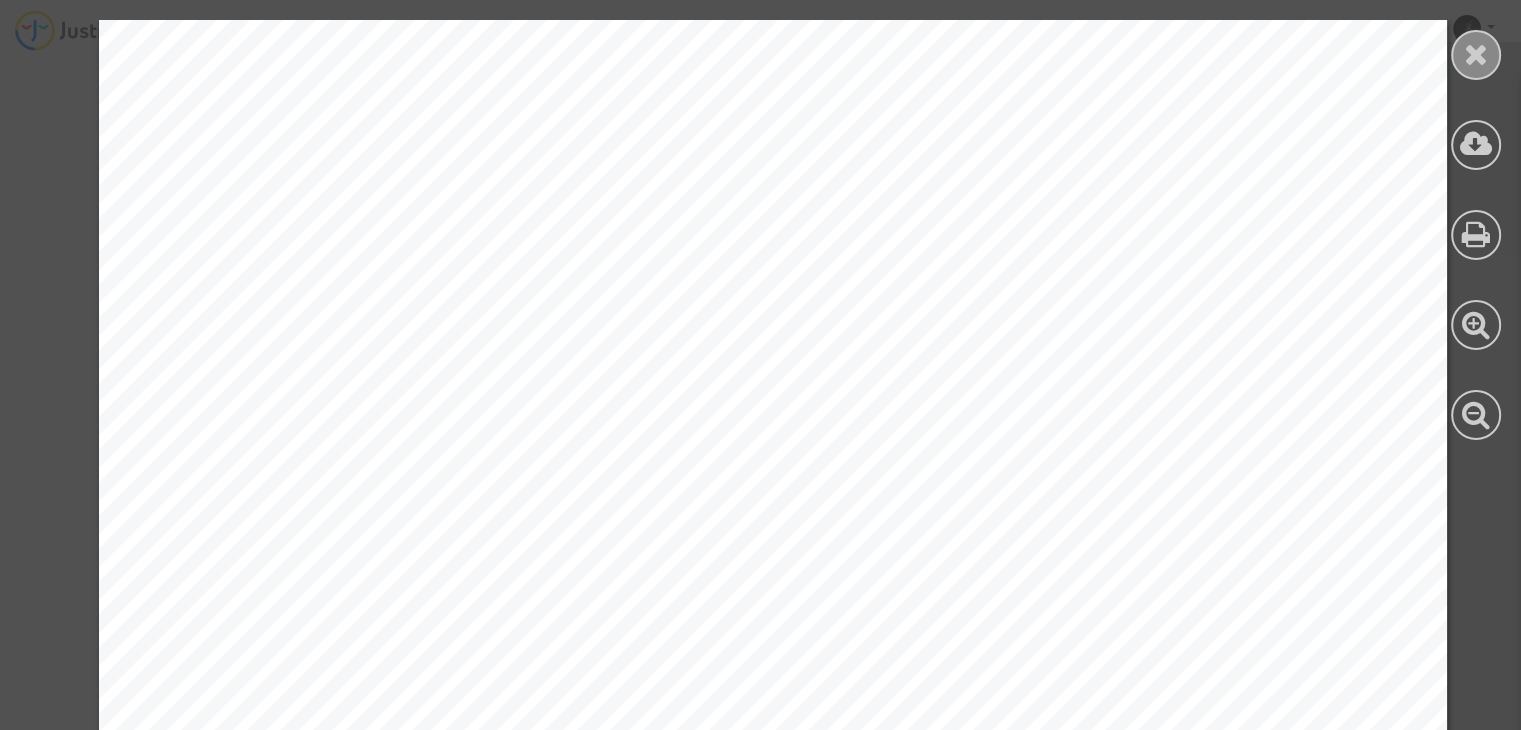 click at bounding box center (1476, 55) 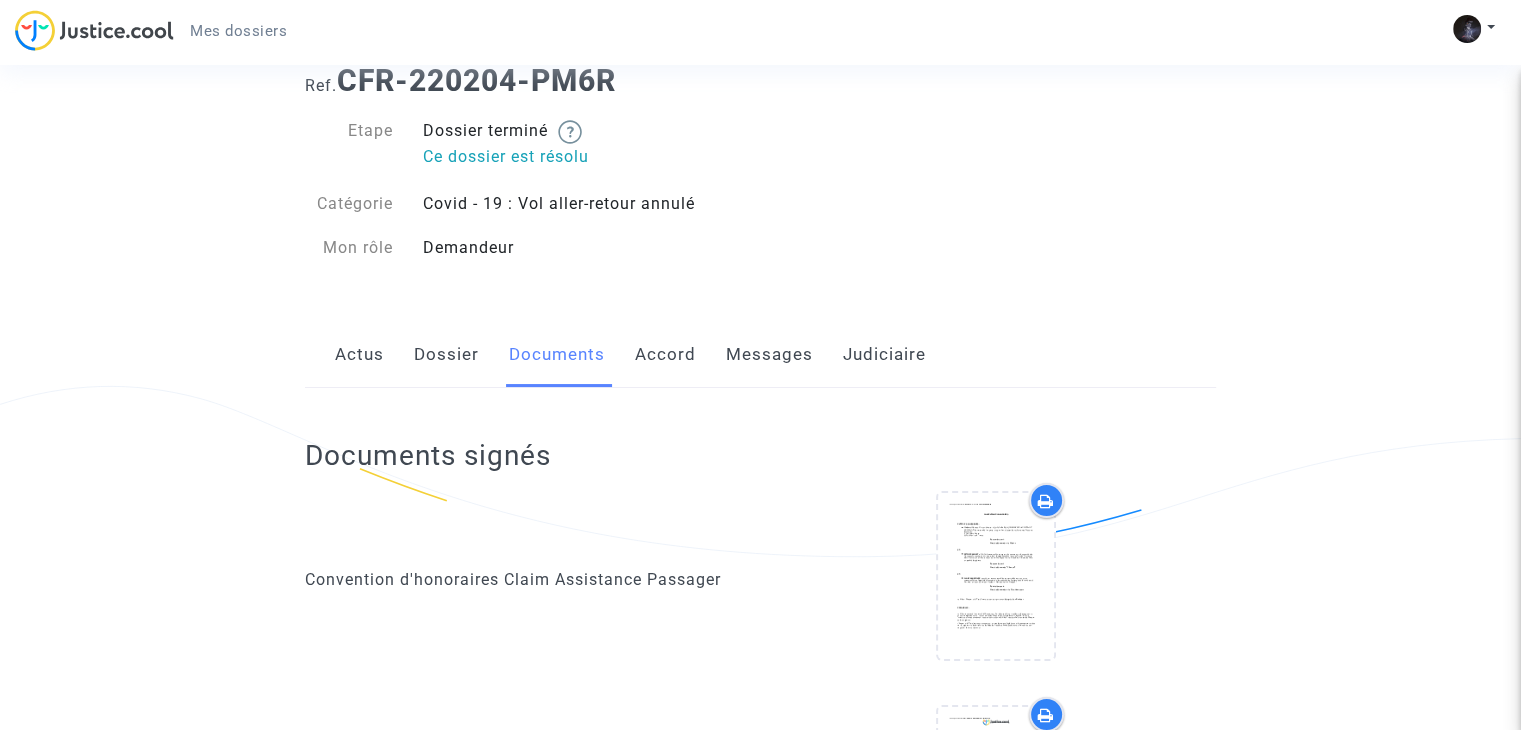 scroll, scrollTop: 228, scrollLeft: 0, axis: vertical 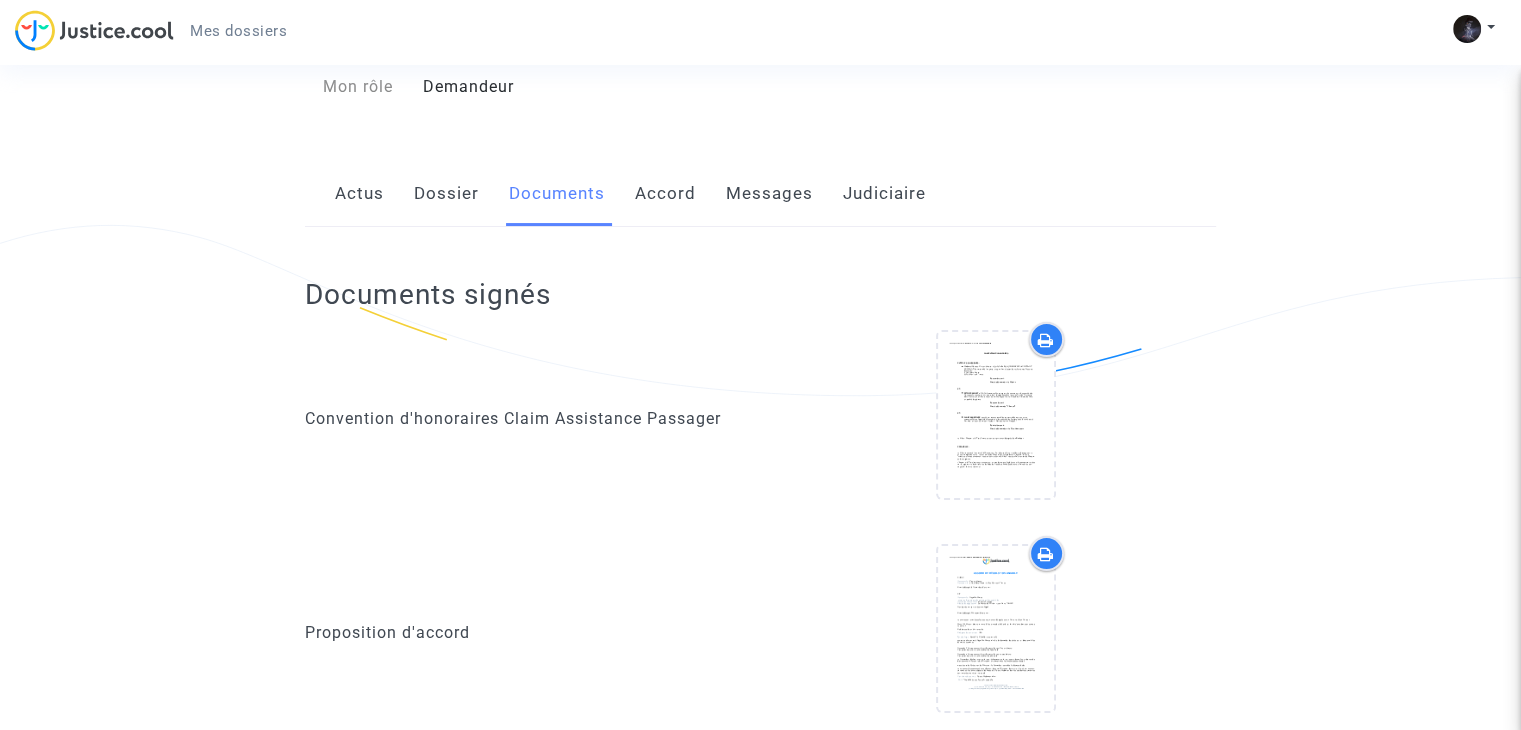 click on "Accord" 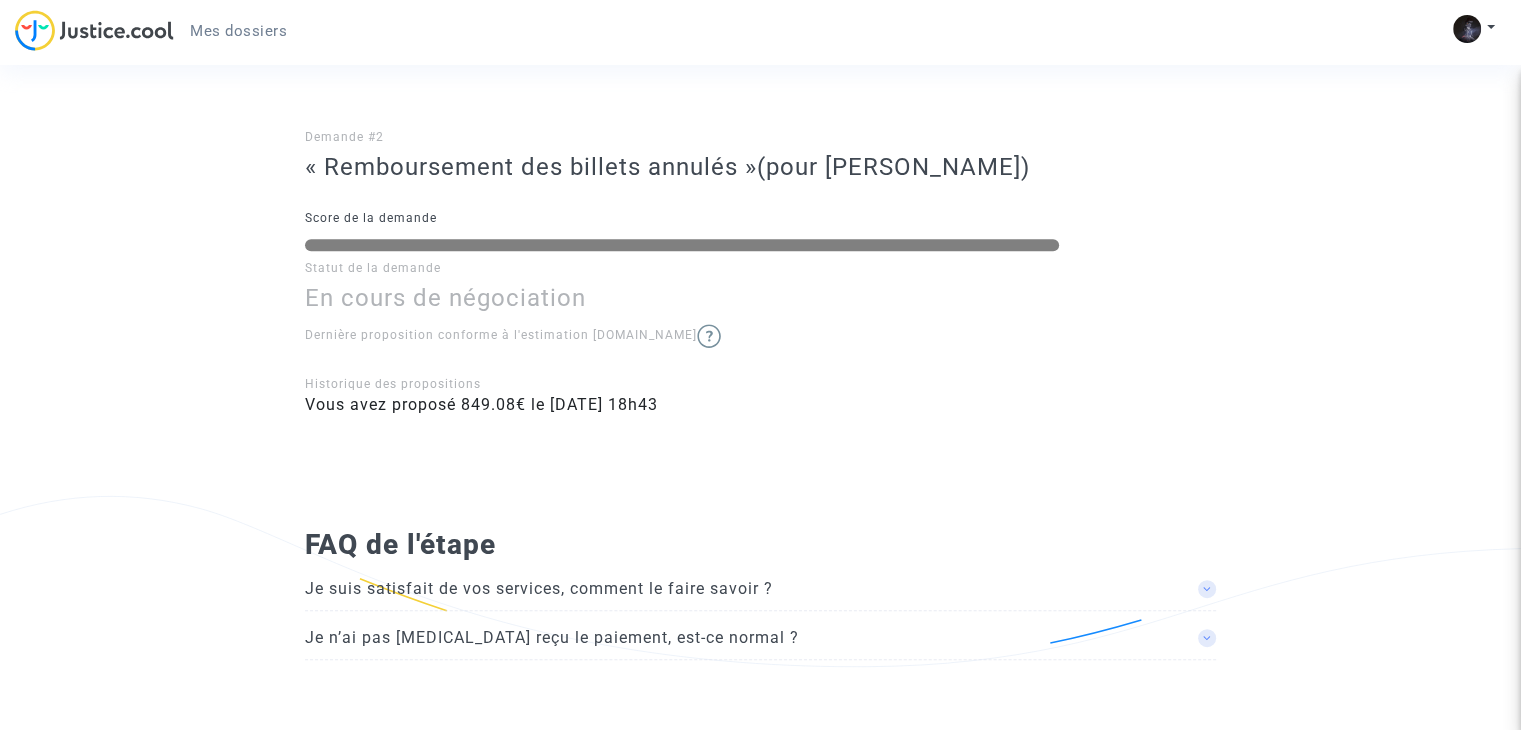 scroll, scrollTop: 0, scrollLeft: 0, axis: both 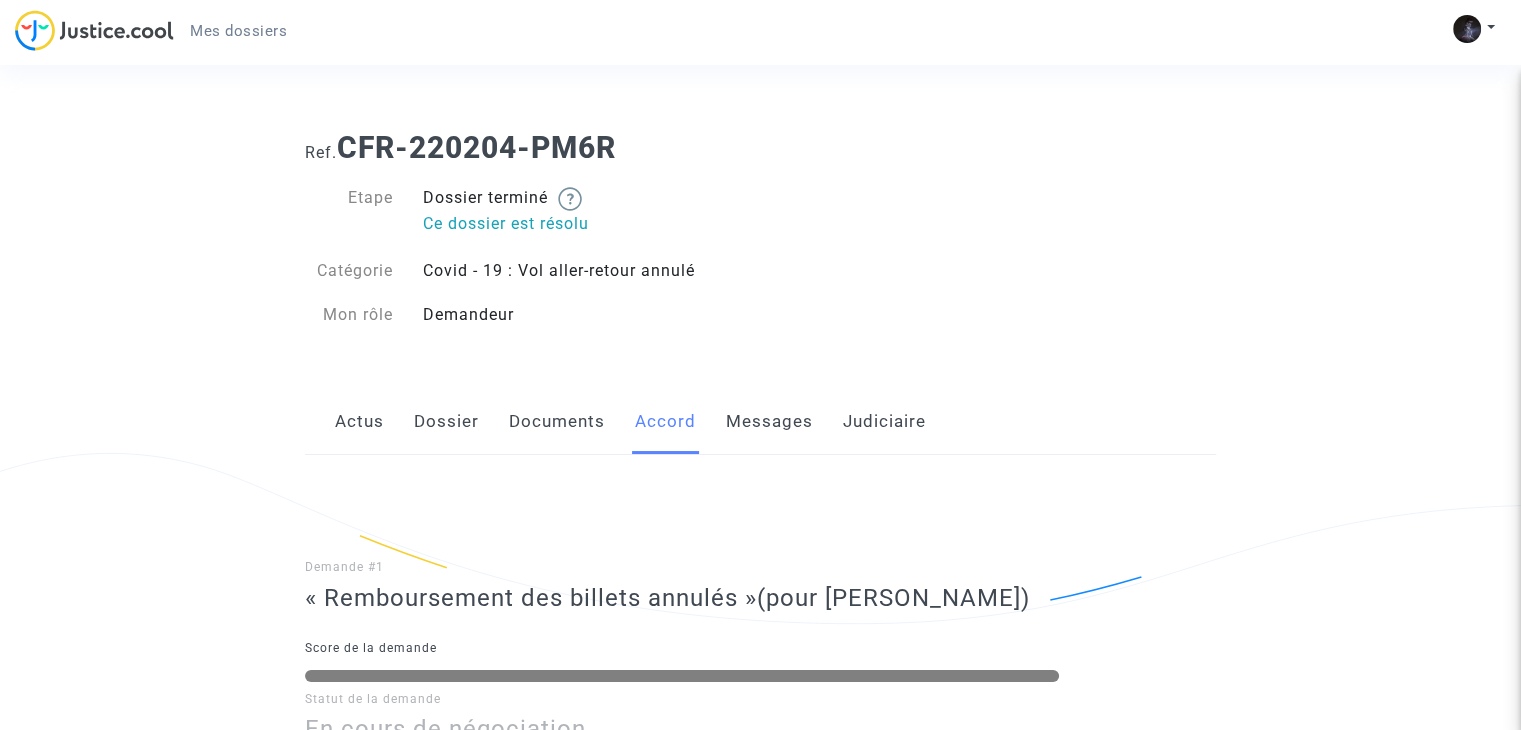 click on "Dossier" 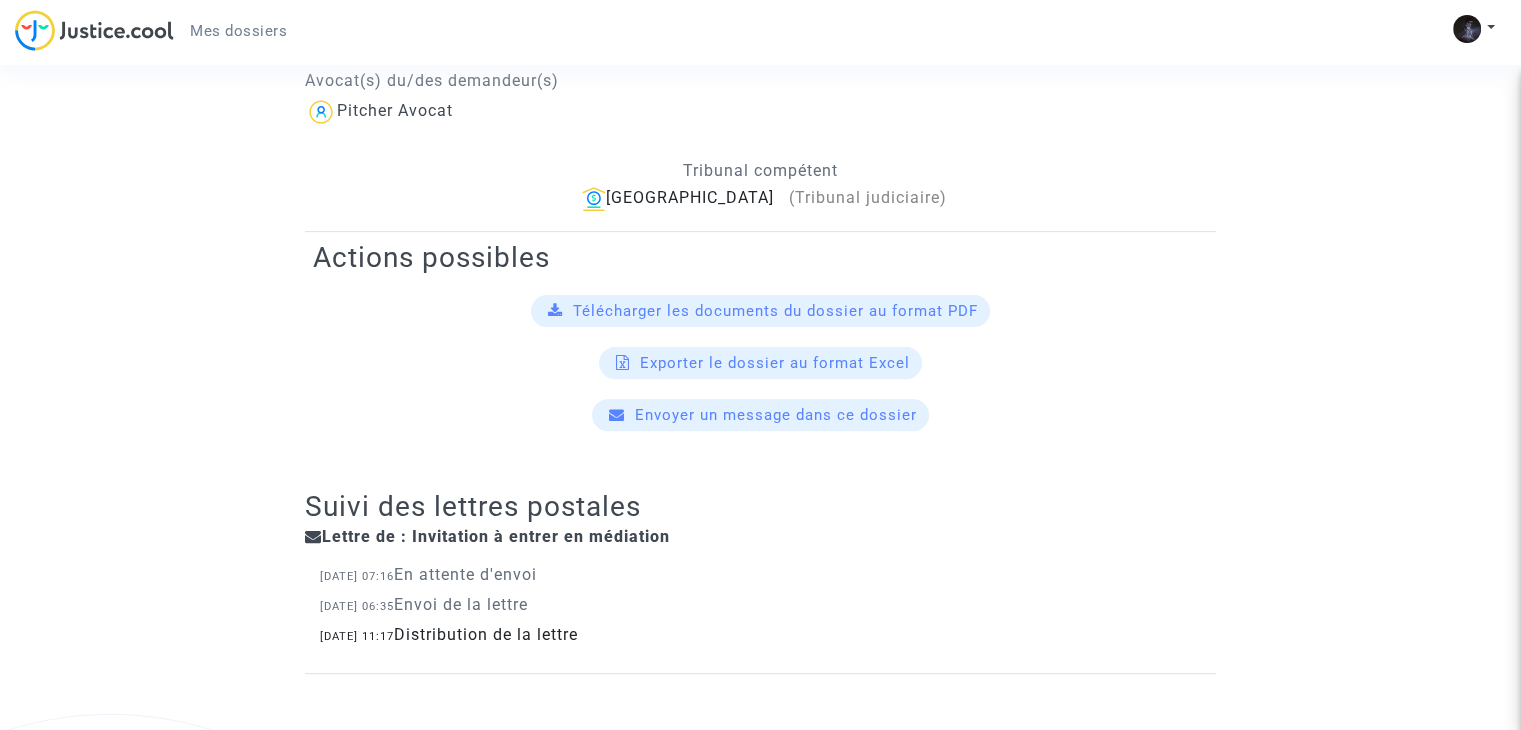 scroll, scrollTop: 595, scrollLeft: 0, axis: vertical 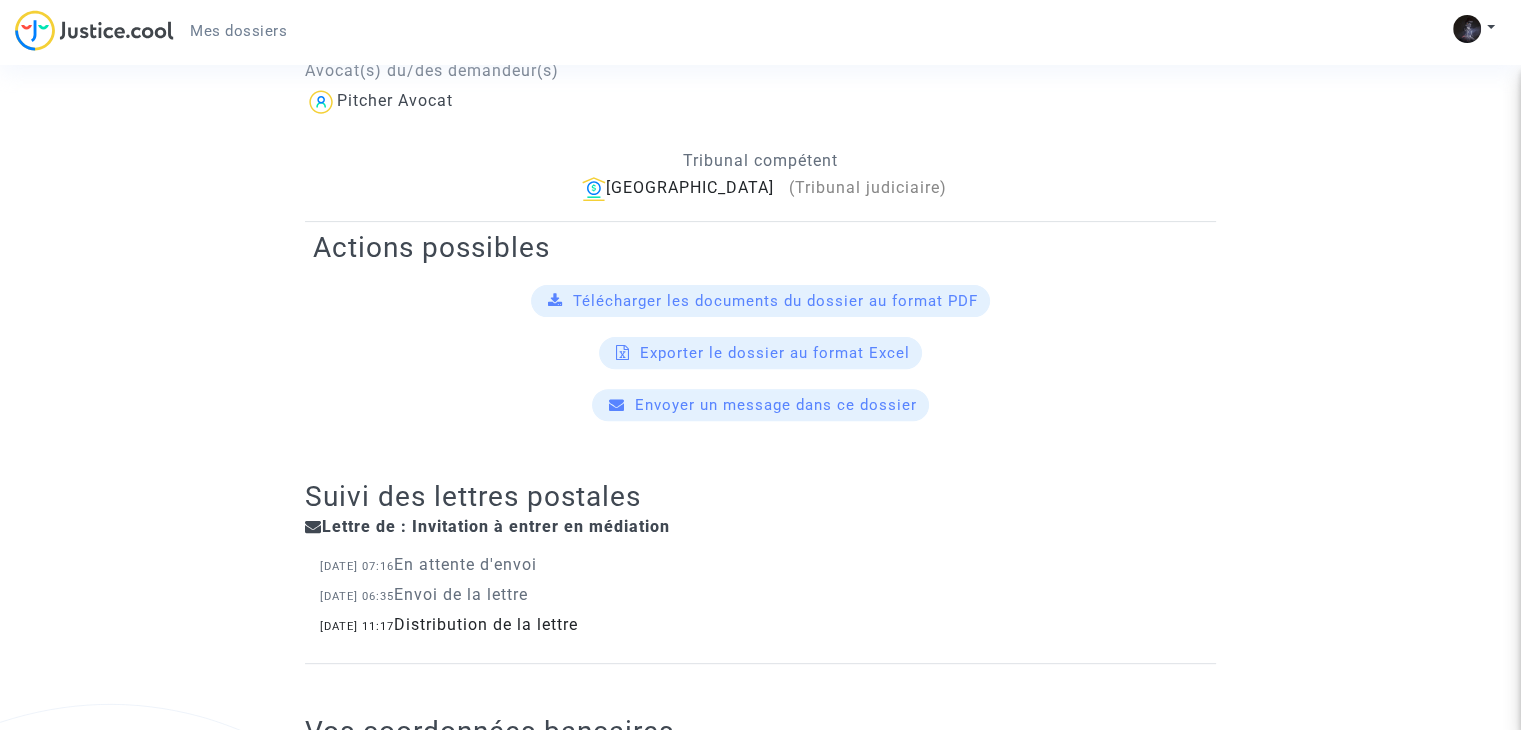 click on "Télécharger les documents du dossier au format PDF" 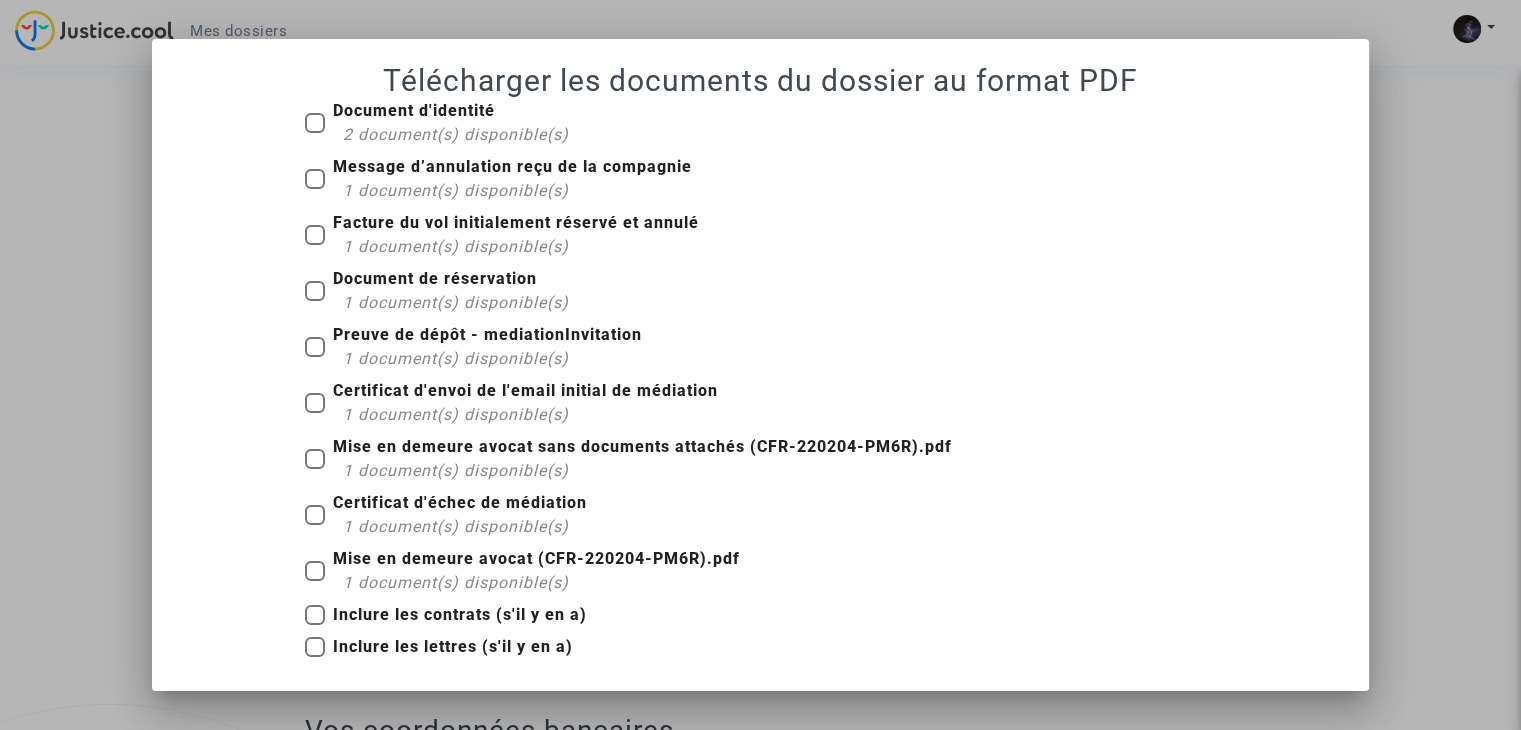 click at bounding box center (760, 365) 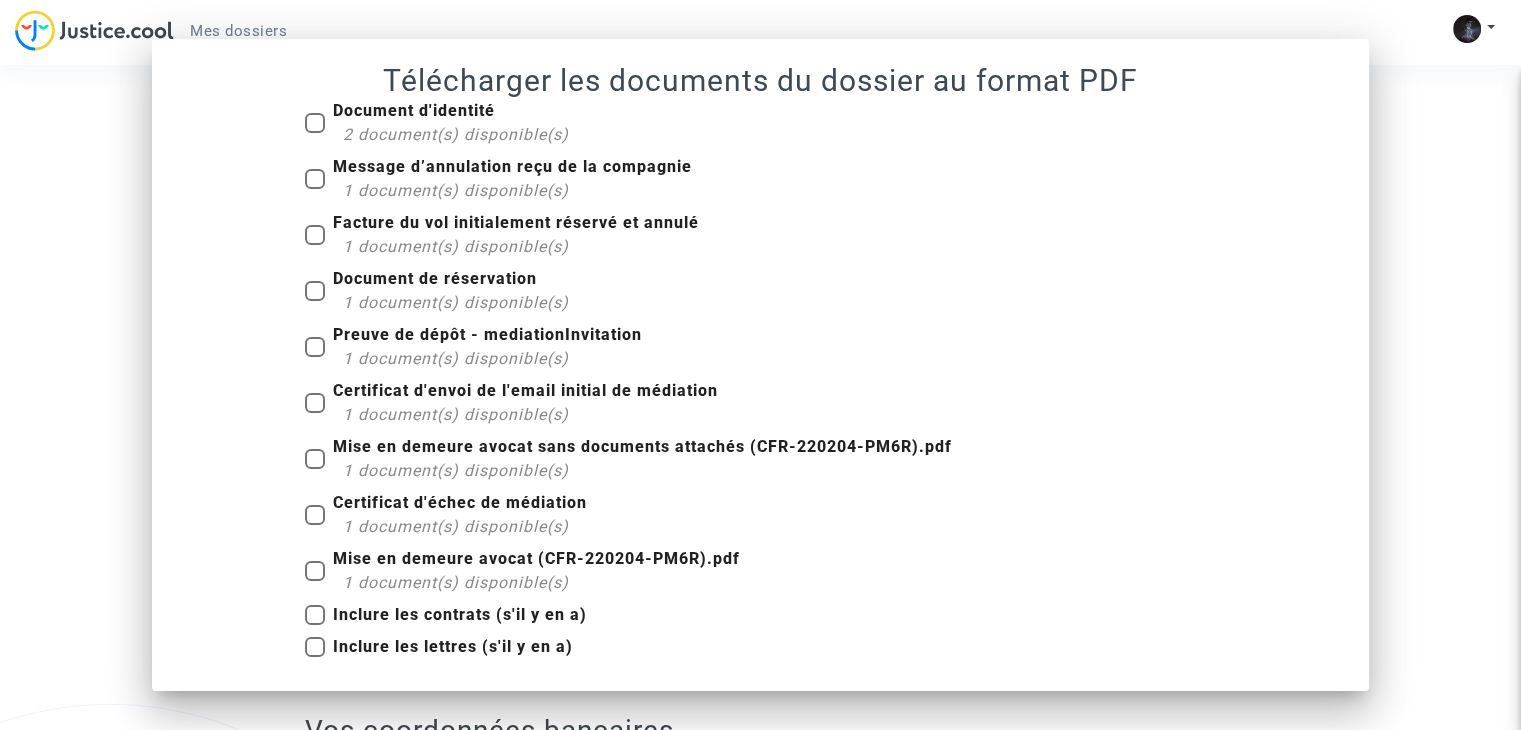 scroll, scrollTop: 595, scrollLeft: 0, axis: vertical 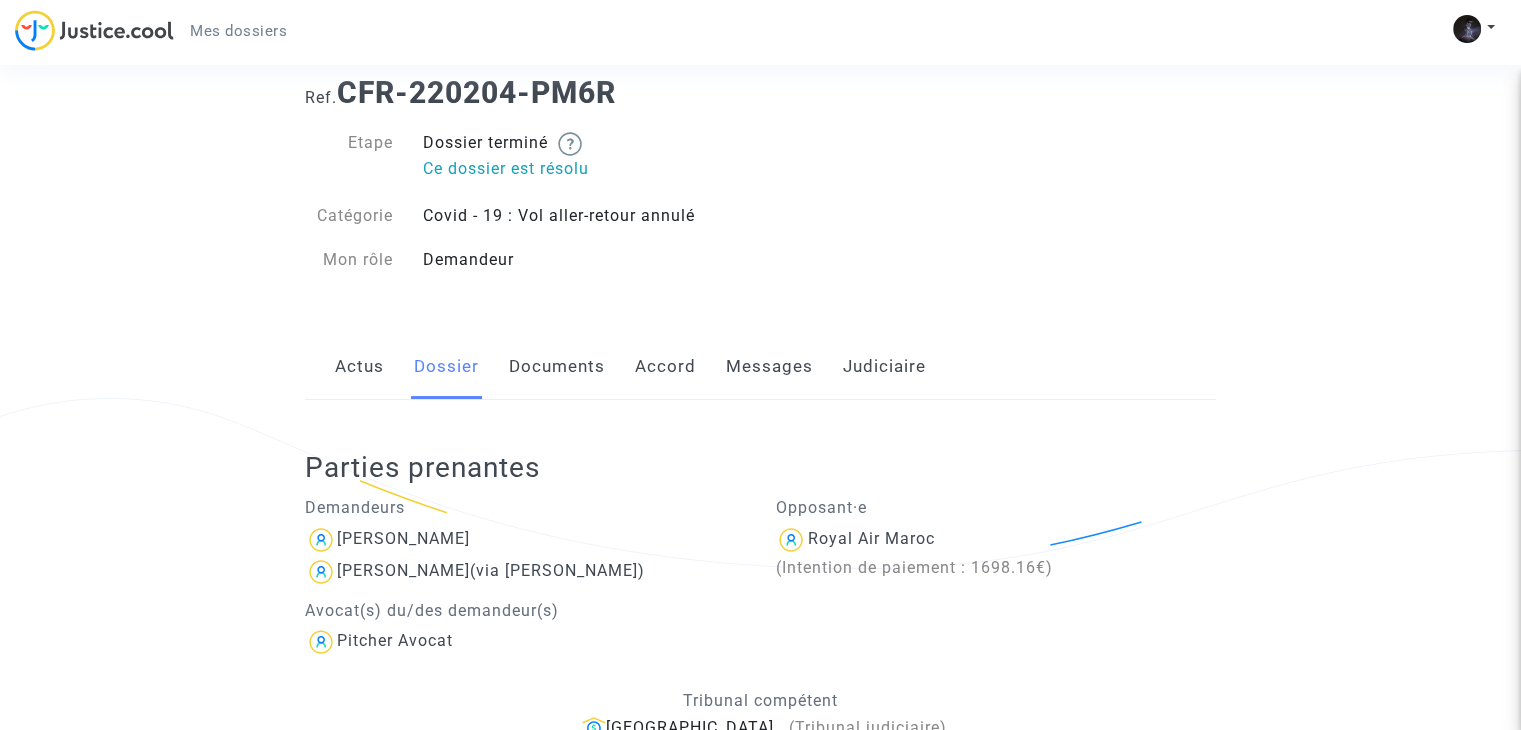 click on "Actus" 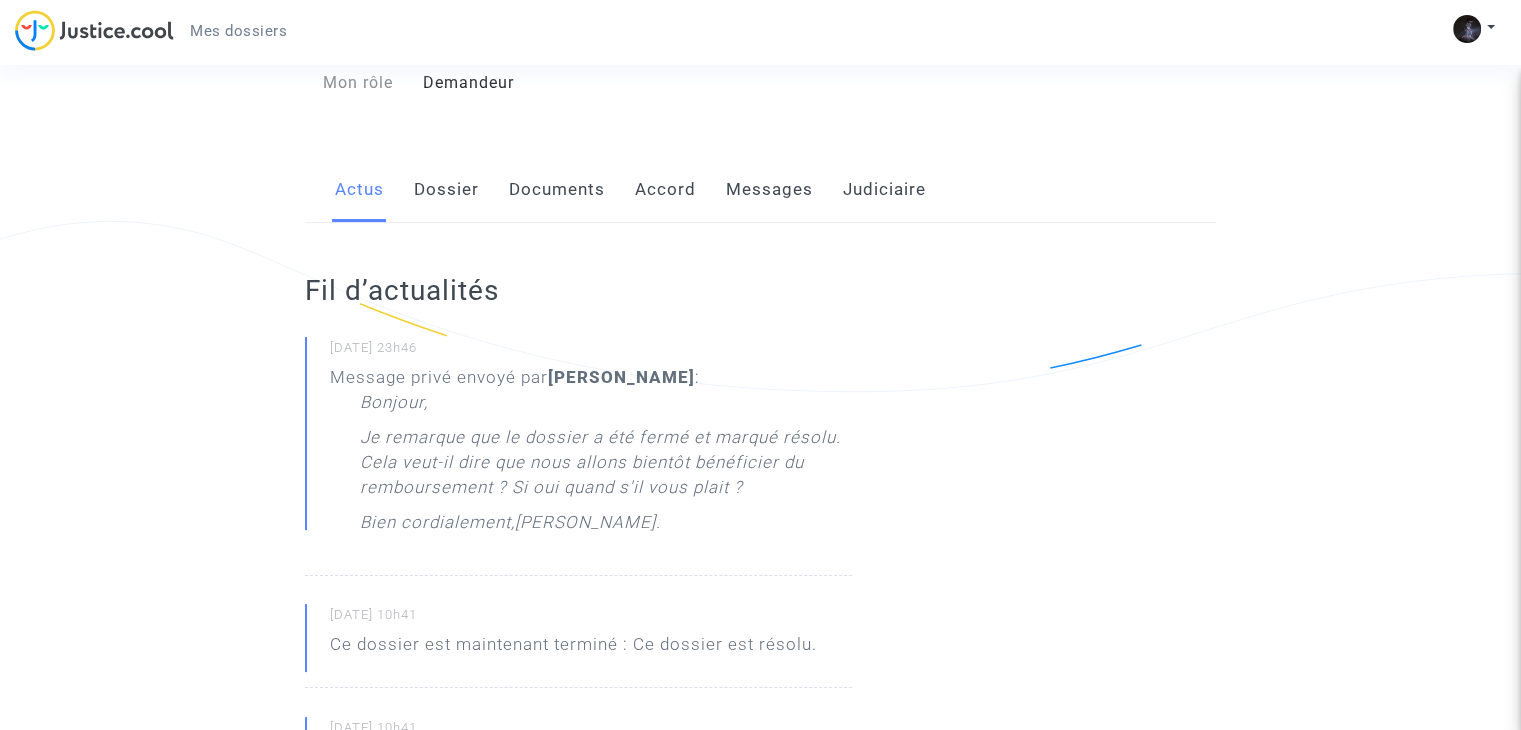 scroll, scrollTop: 189, scrollLeft: 0, axis: vertical 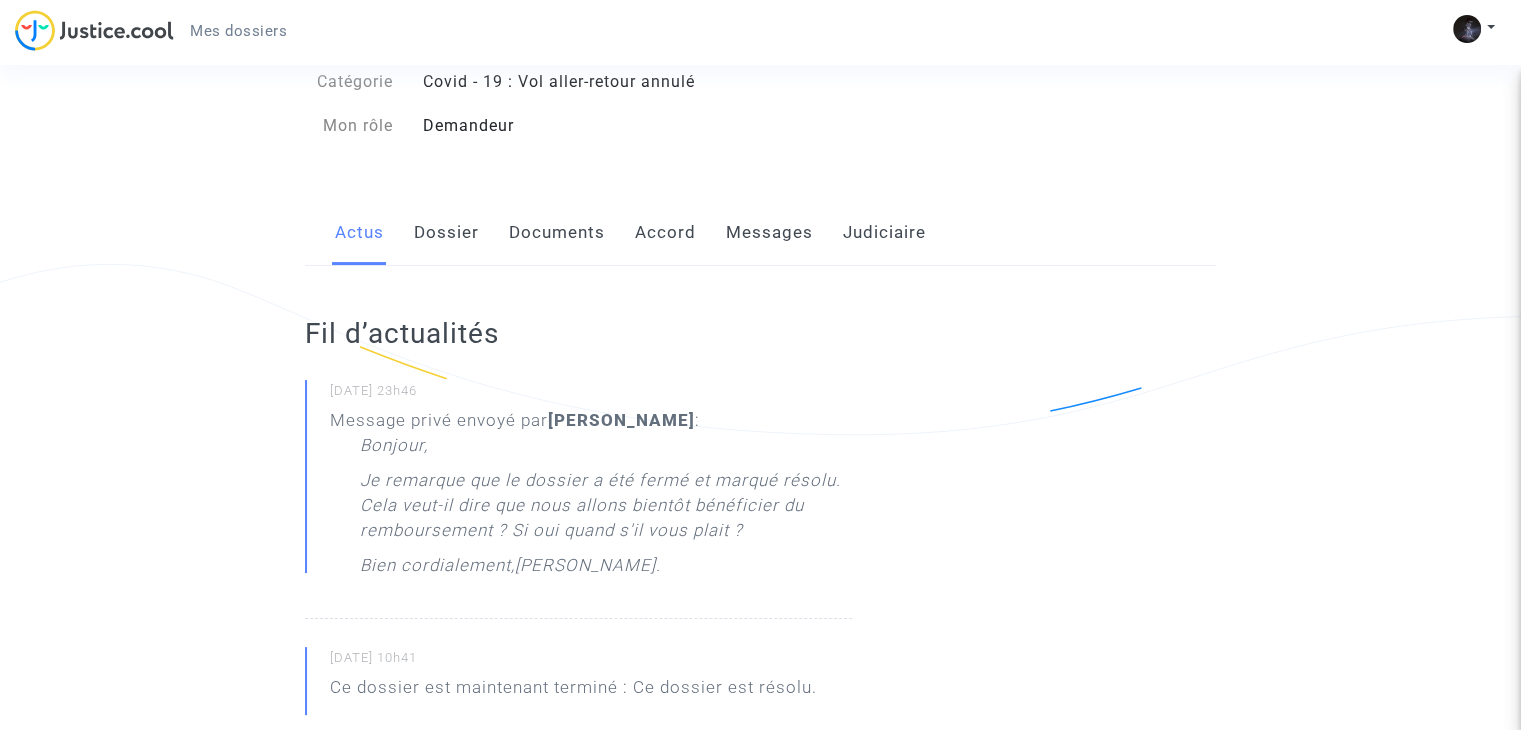 click on "Judiciaire" 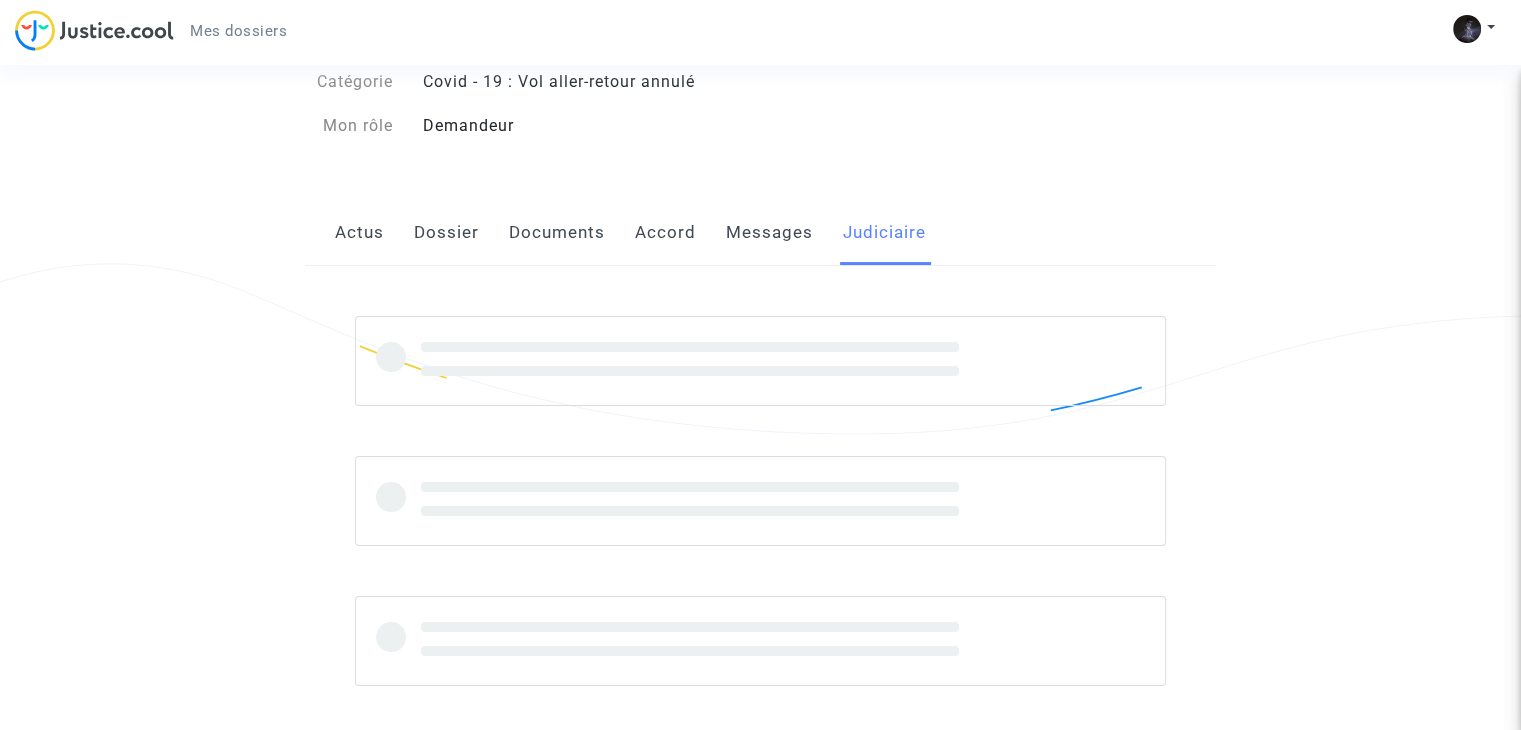 scroll, scrollTop: 0, scrollLeft: 0, axis: both 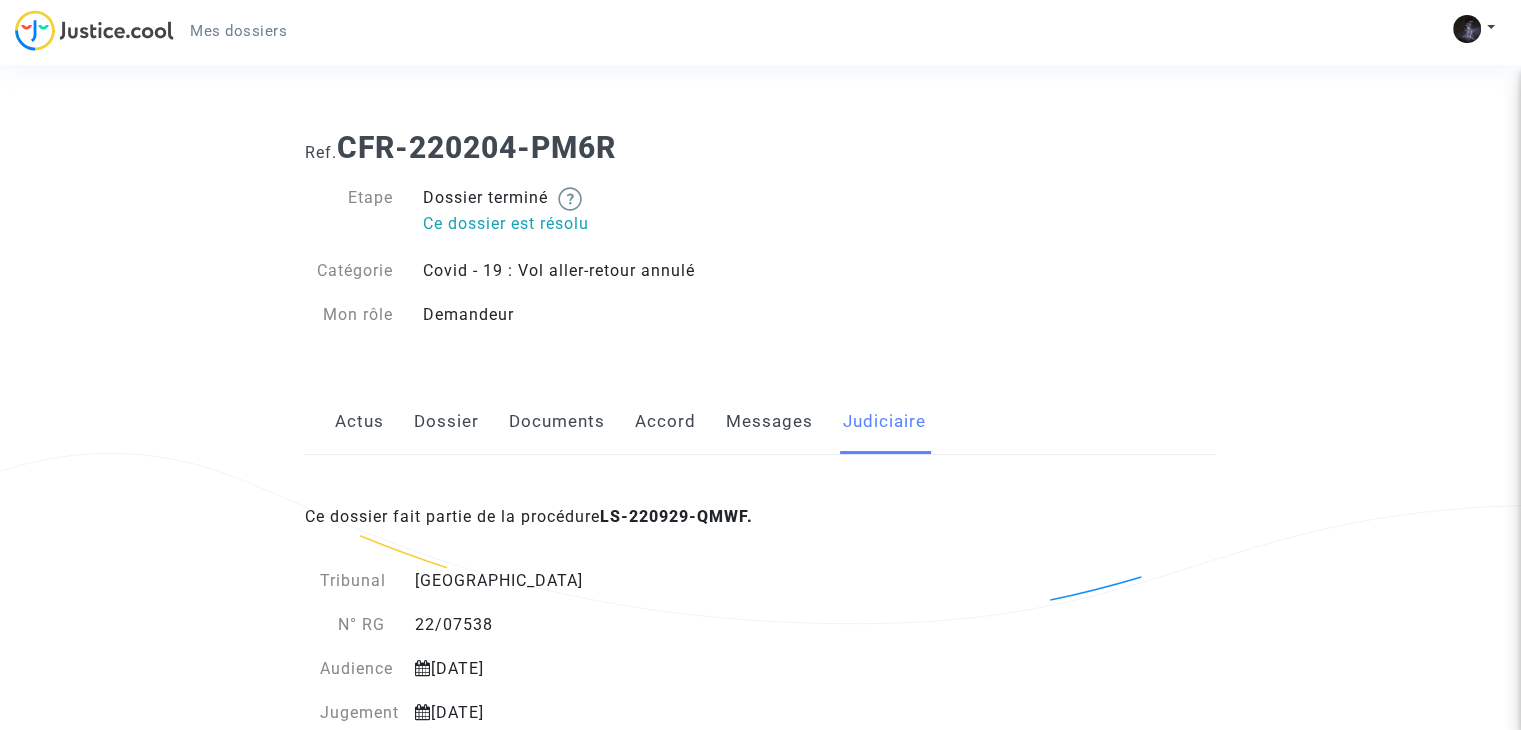 click on "Messages" 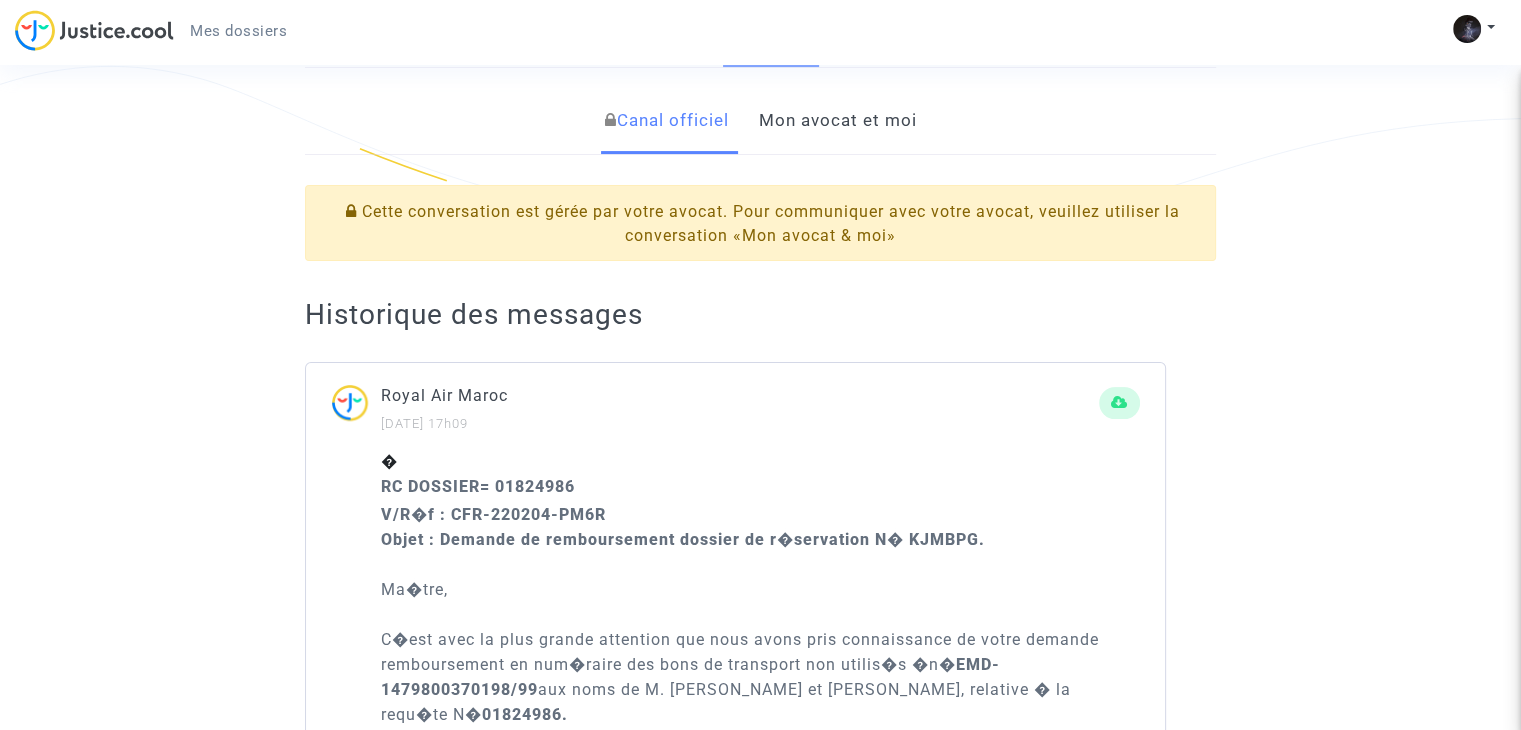 scroll, scrollTop: 392, scrollLeft: 0, axis: vertical 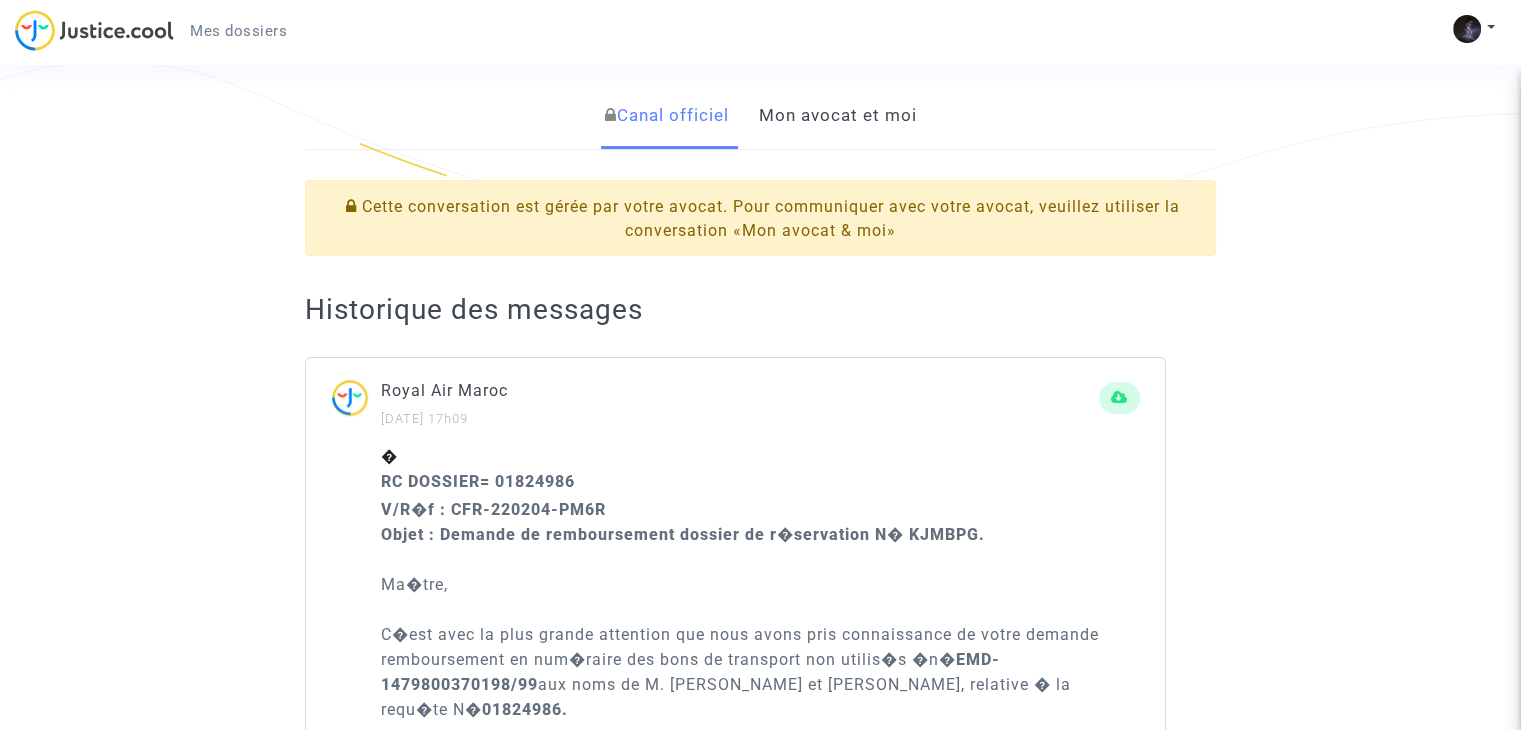 click on "Mon avocat et moi" 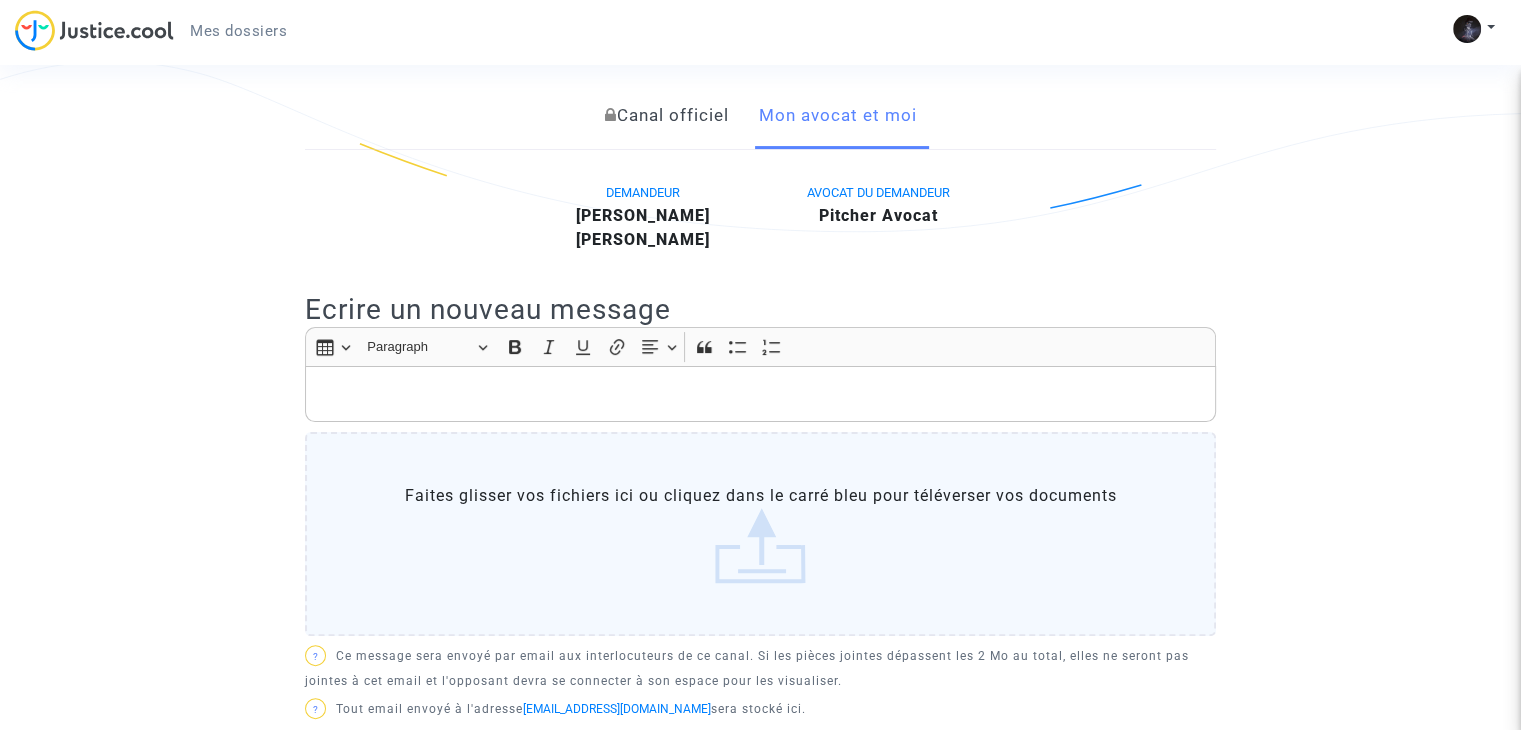 click on "Canal officiel" 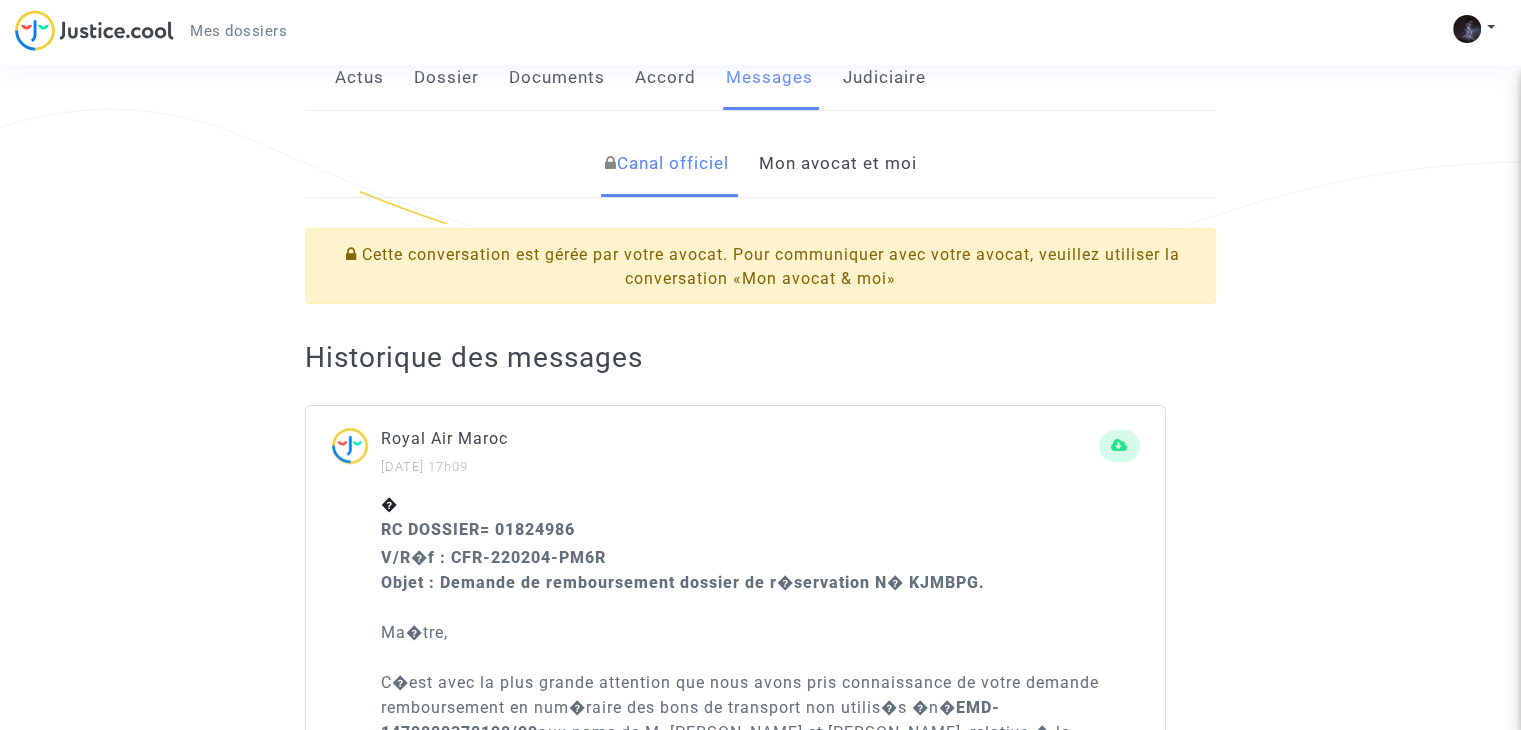 scroll, scrollTop: 182, scrollLeft: 0, axis: vertical 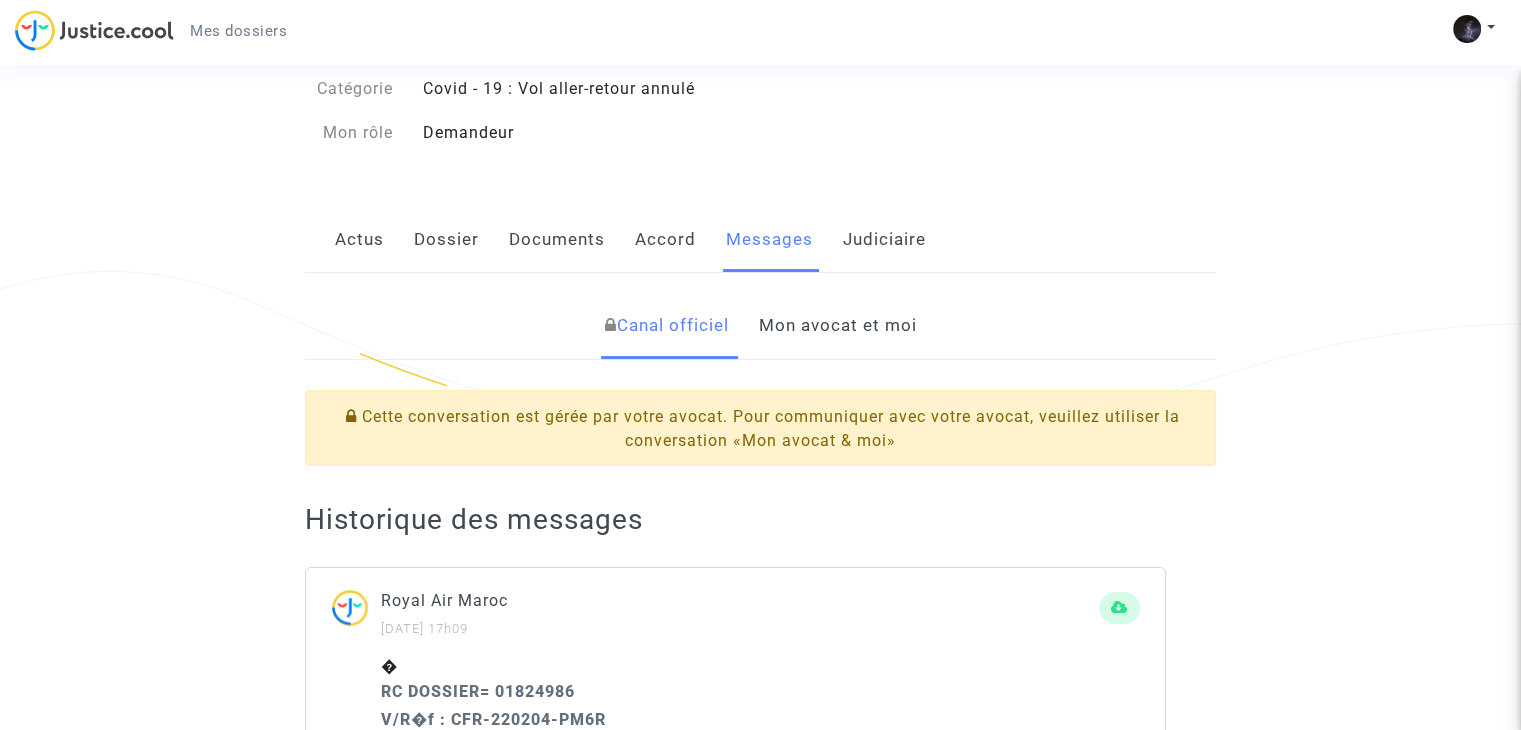 click on "Mon avocat et moi" 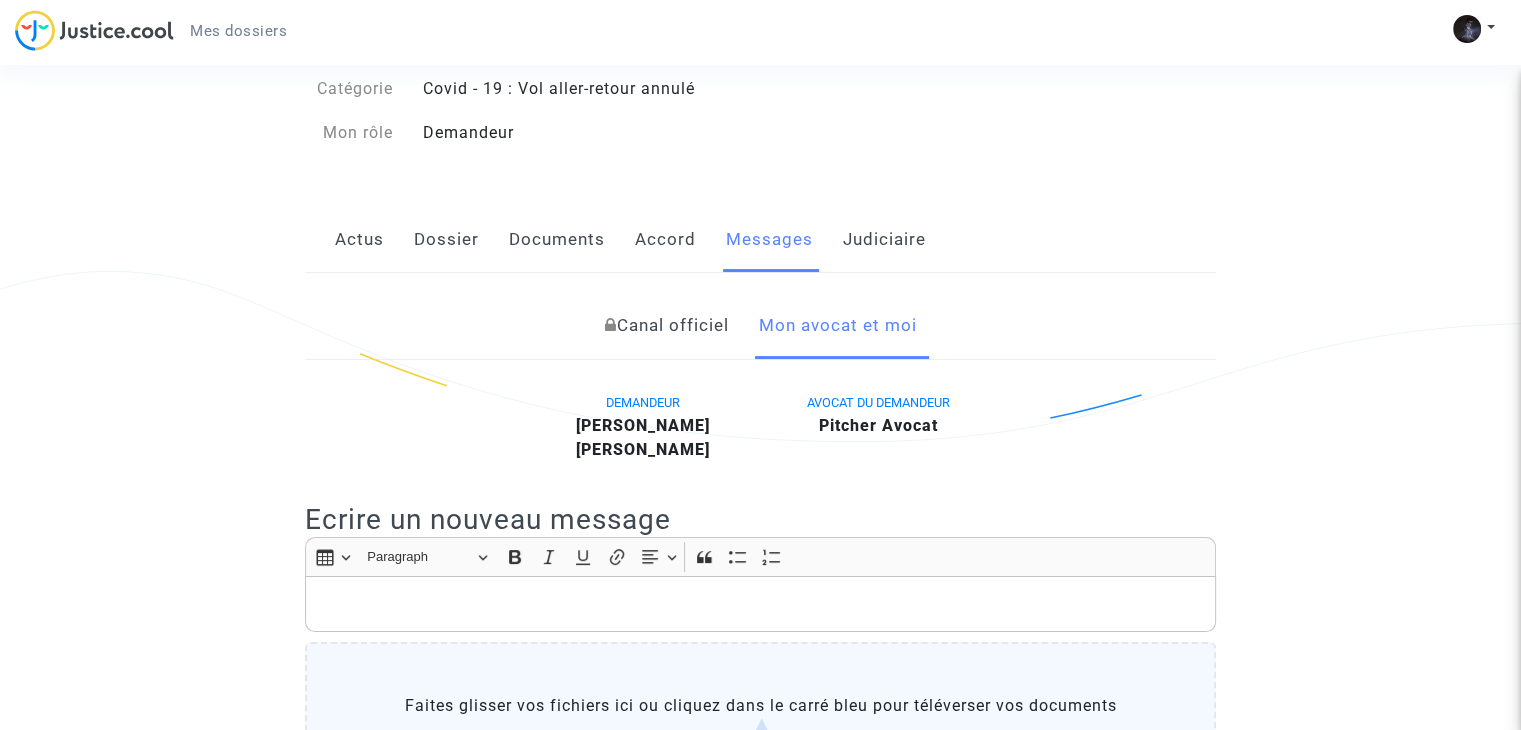 click on "Judiciaire" 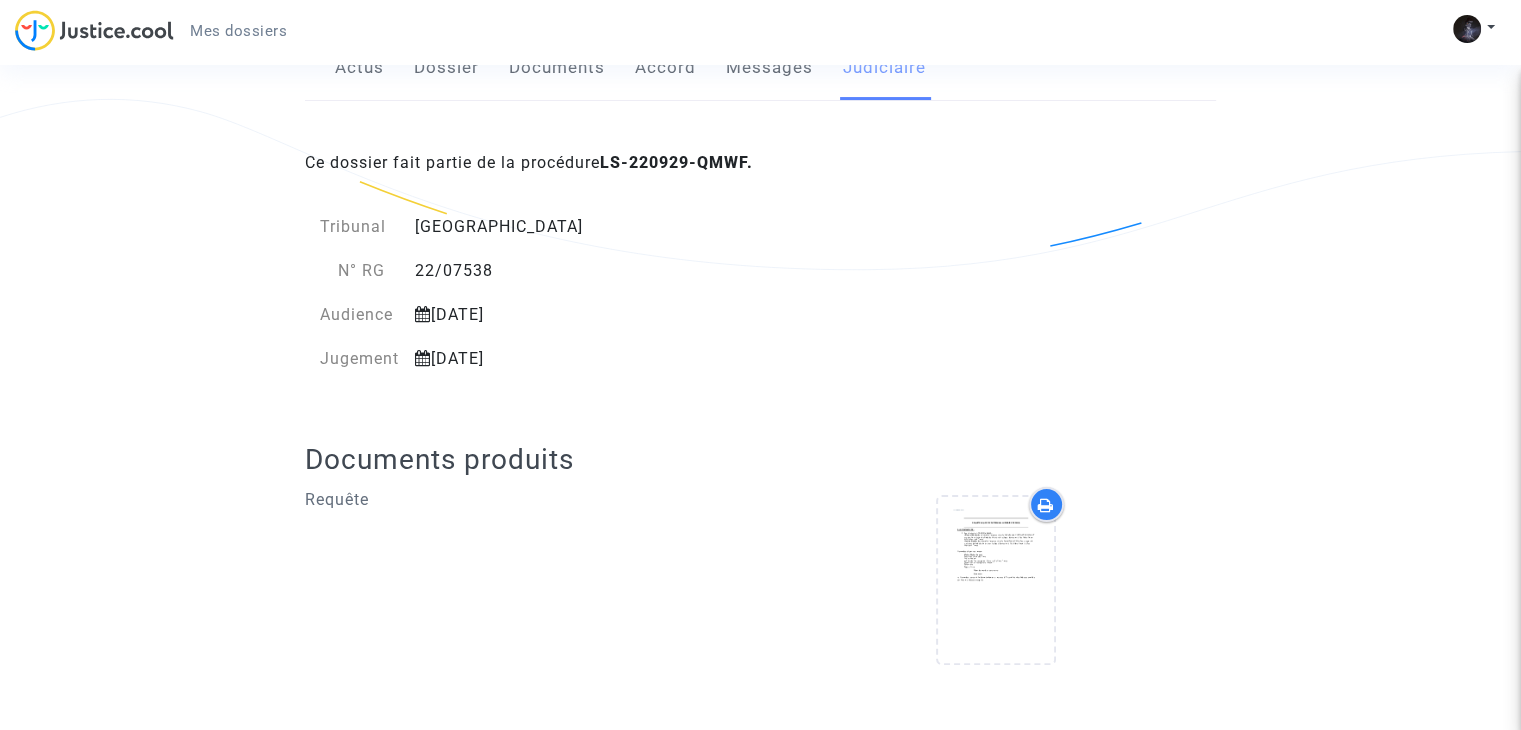 scroll, scrollTop: 211, scrollLeft: 0, axis: vertical 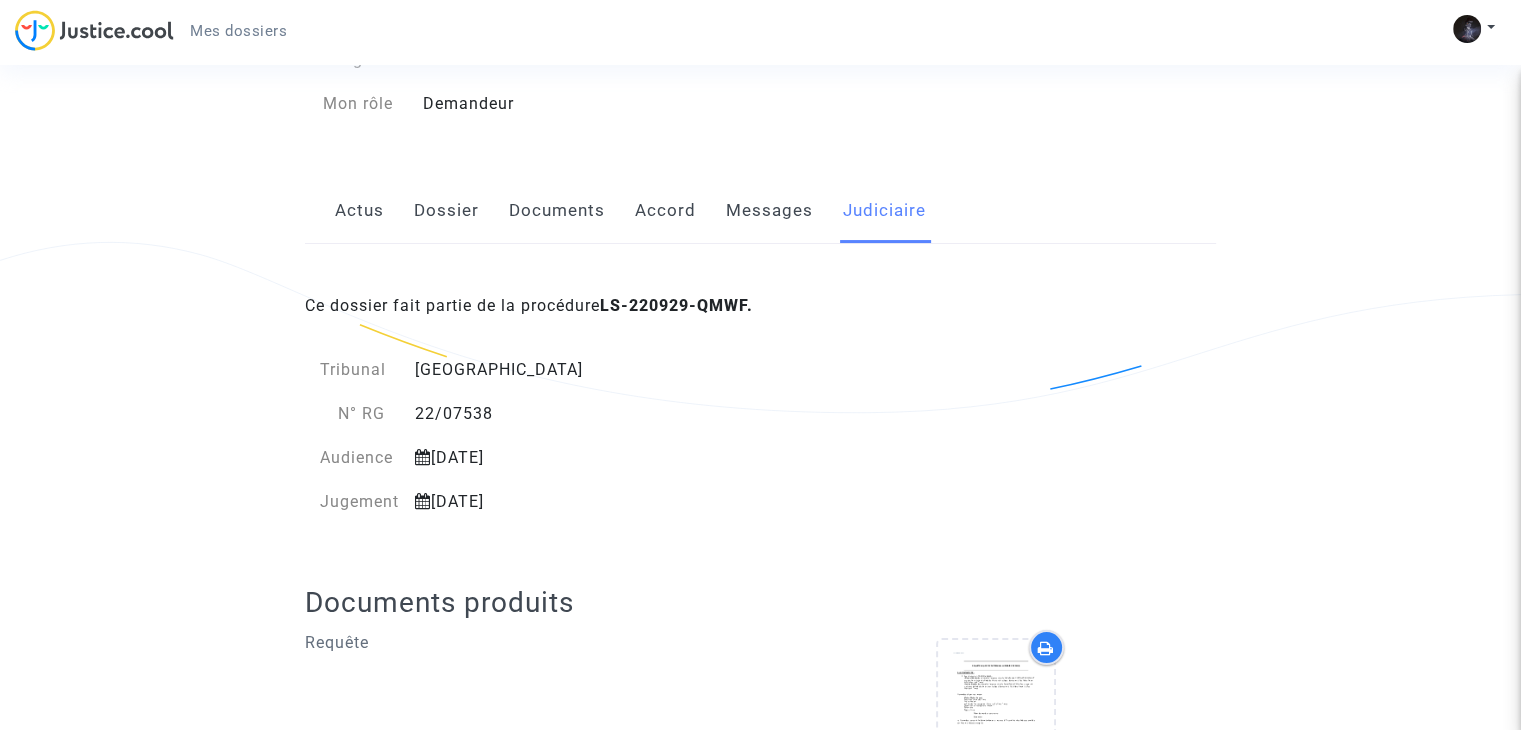 click on "Accord" 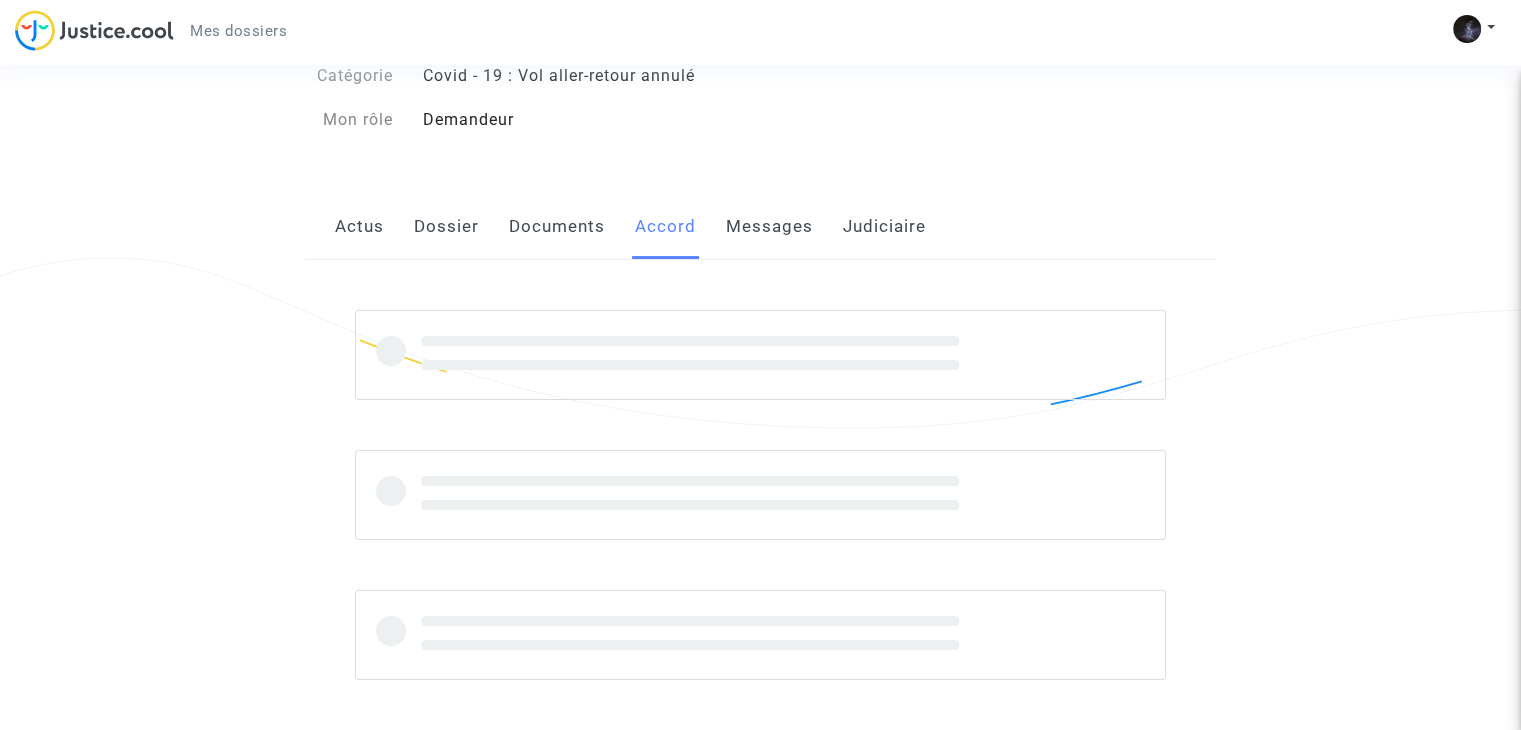 click on "Dossier terminé      Ce dossier est résolu" 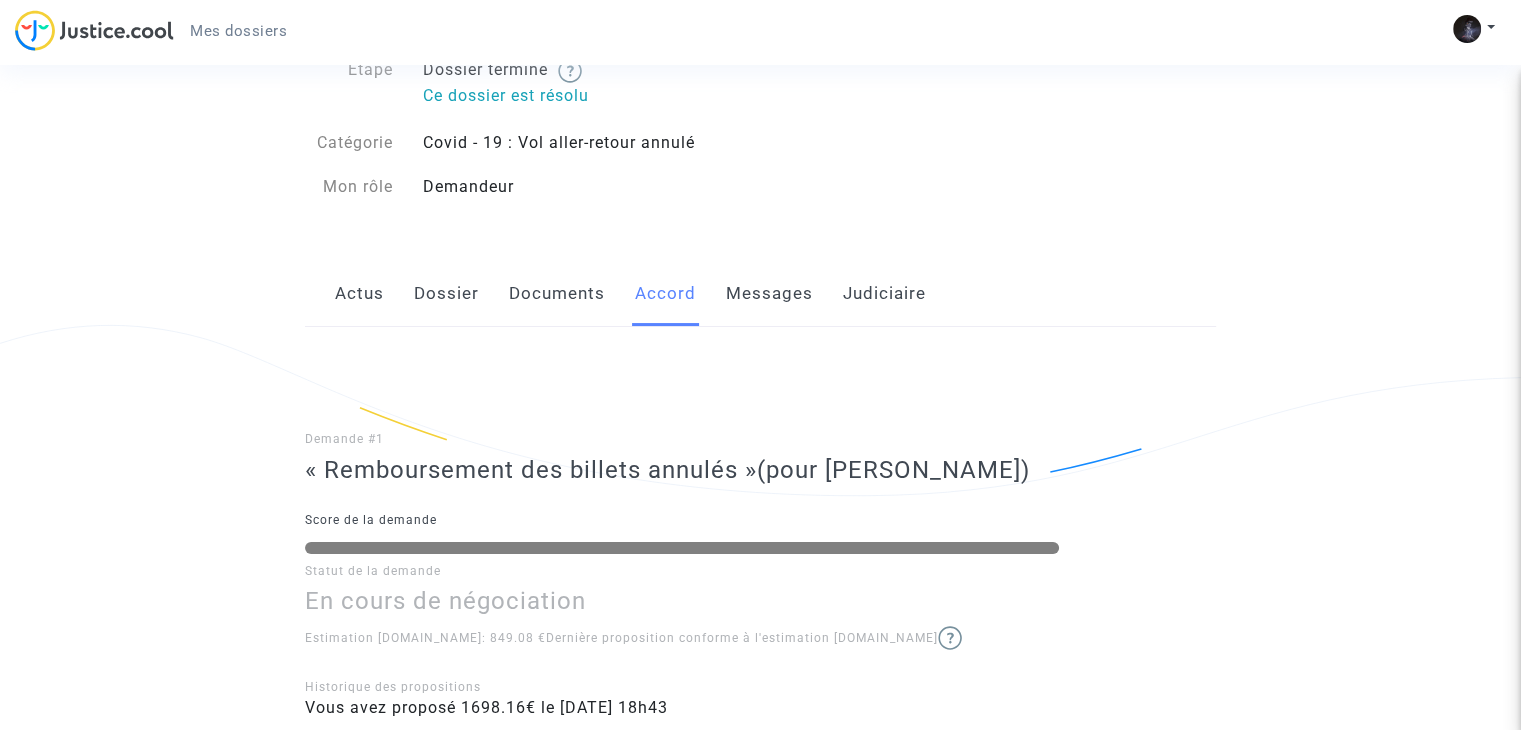scroll, scrollTop: 120, scrollLeft: 0, axis: vertical 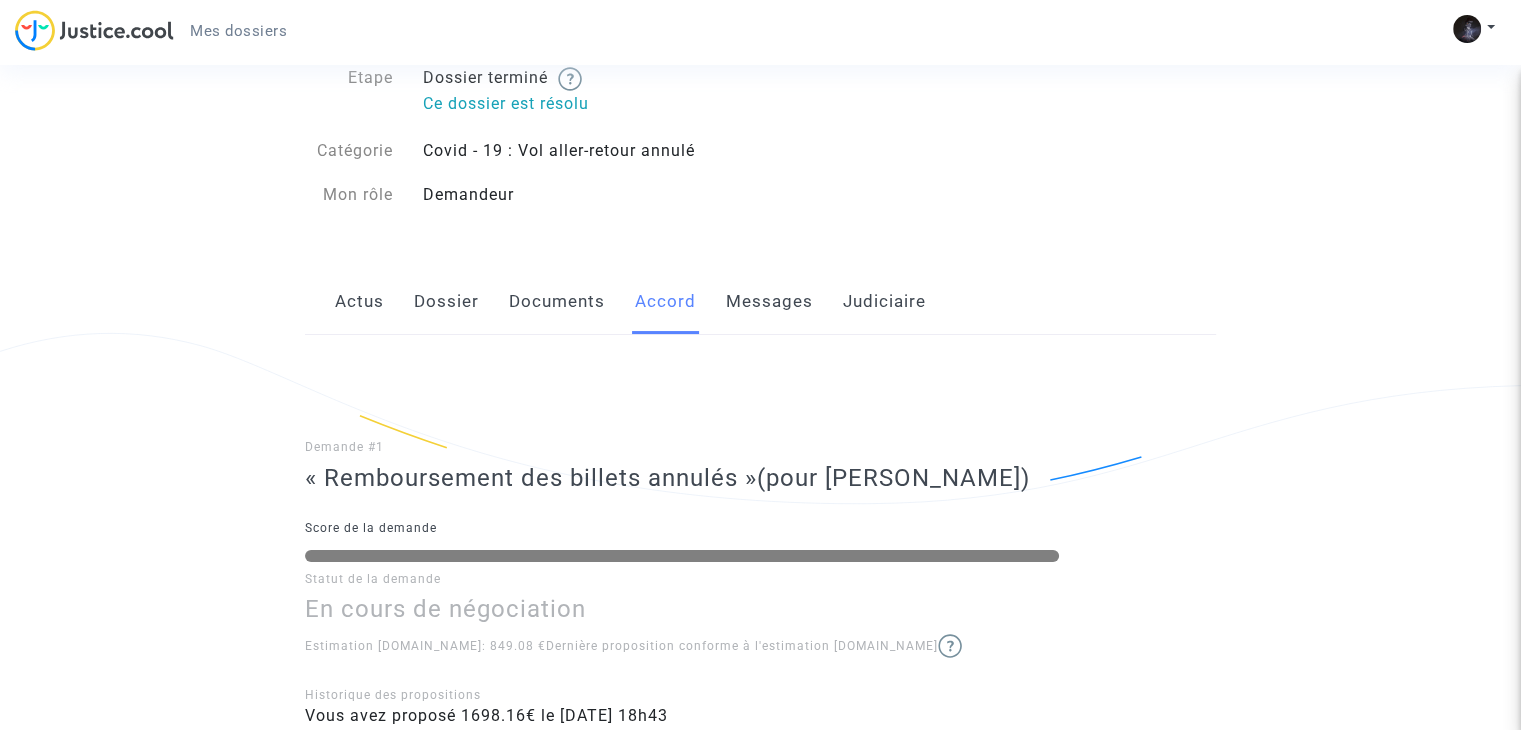 click on "Messages" 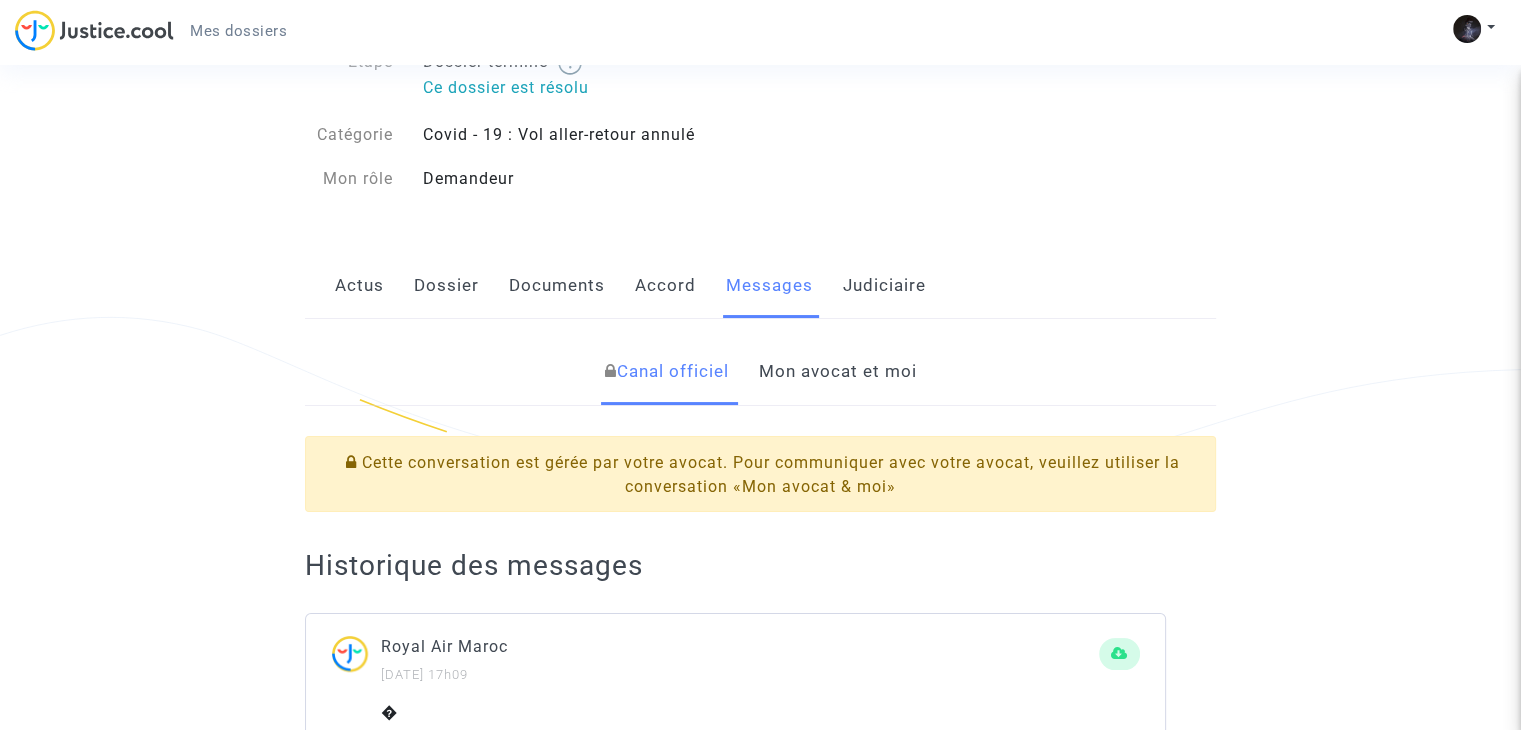 scroll, scrollTop: 58, scrollLeft: 0, axis: vertical 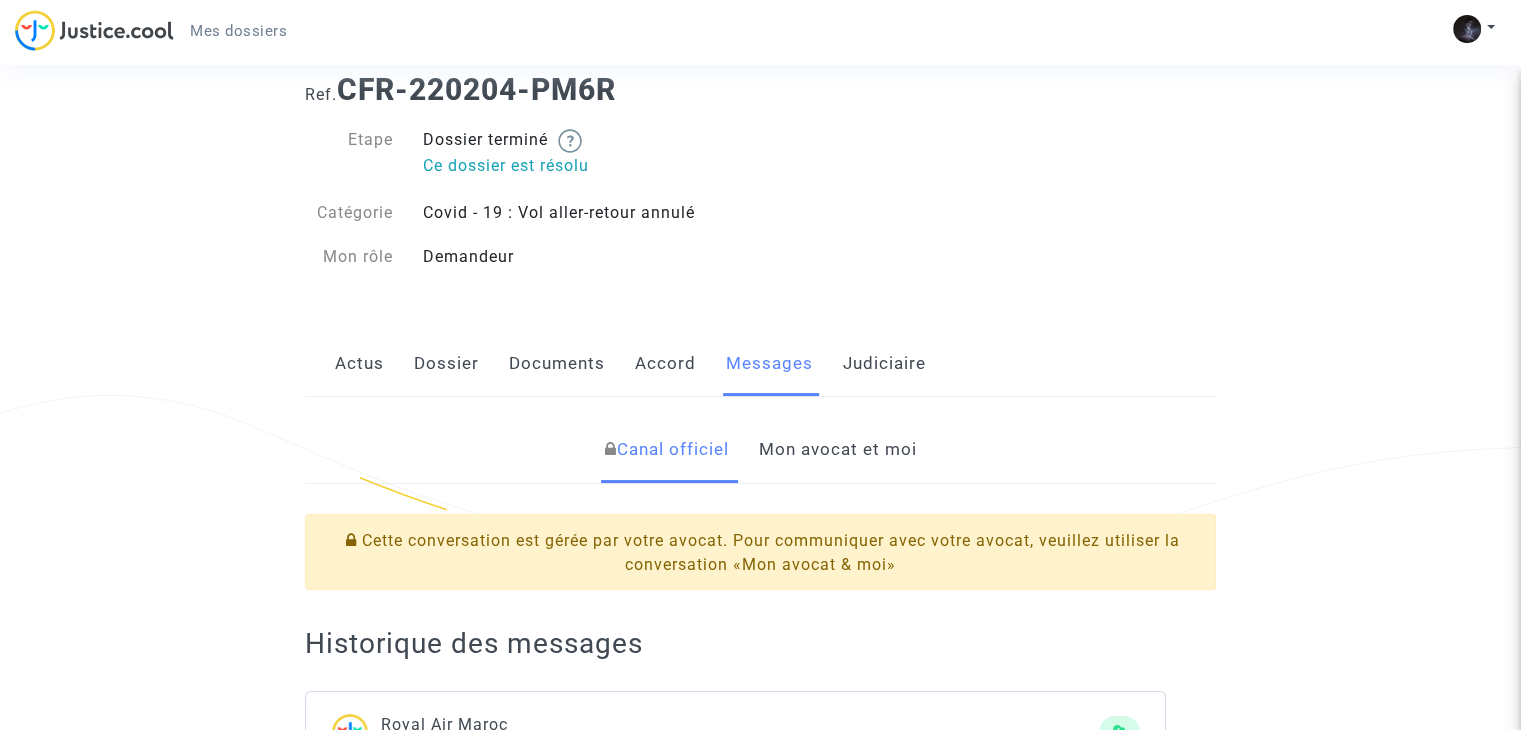 click on "Mon avocat et moi" 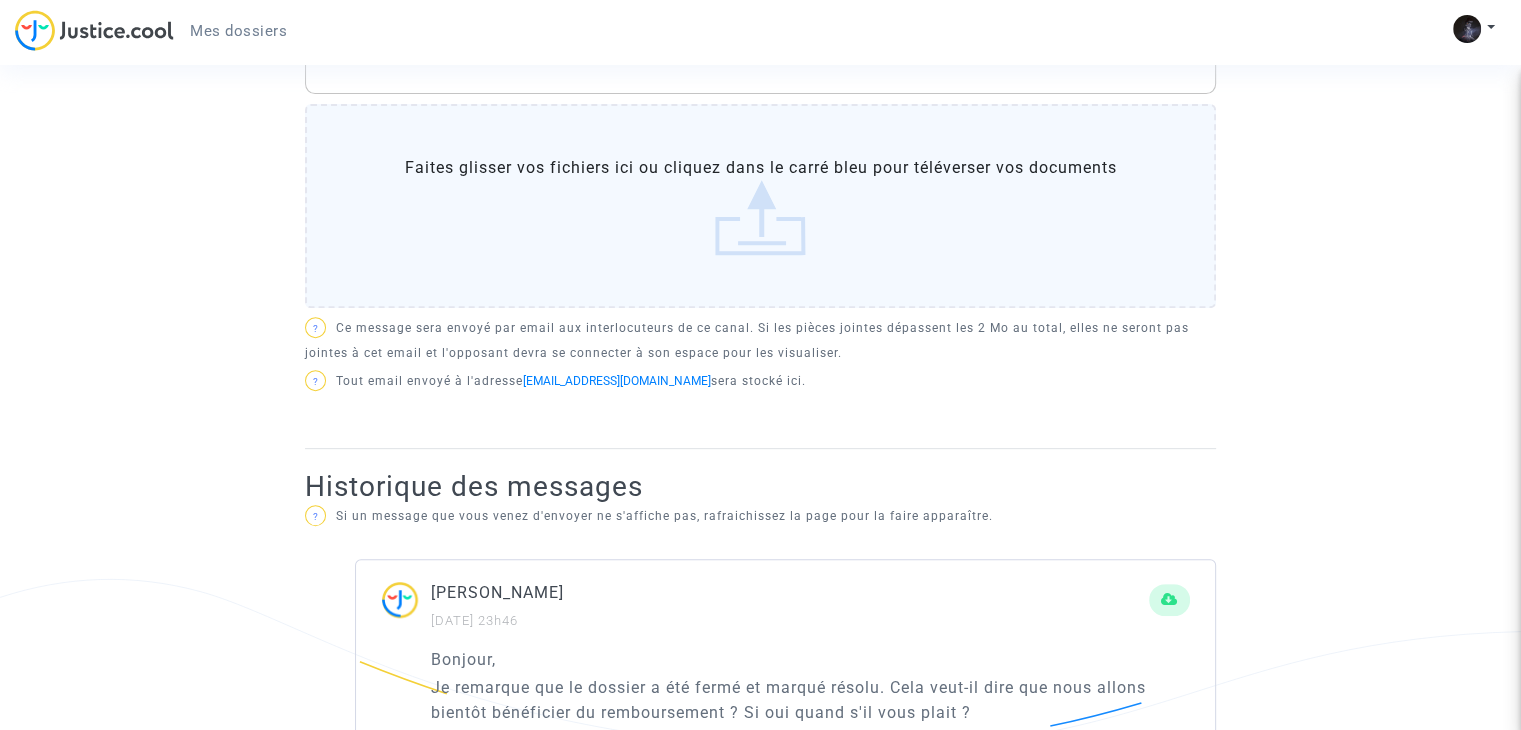 scroll, scrollTop: 164, scrollLeft: 0, axis: vertical 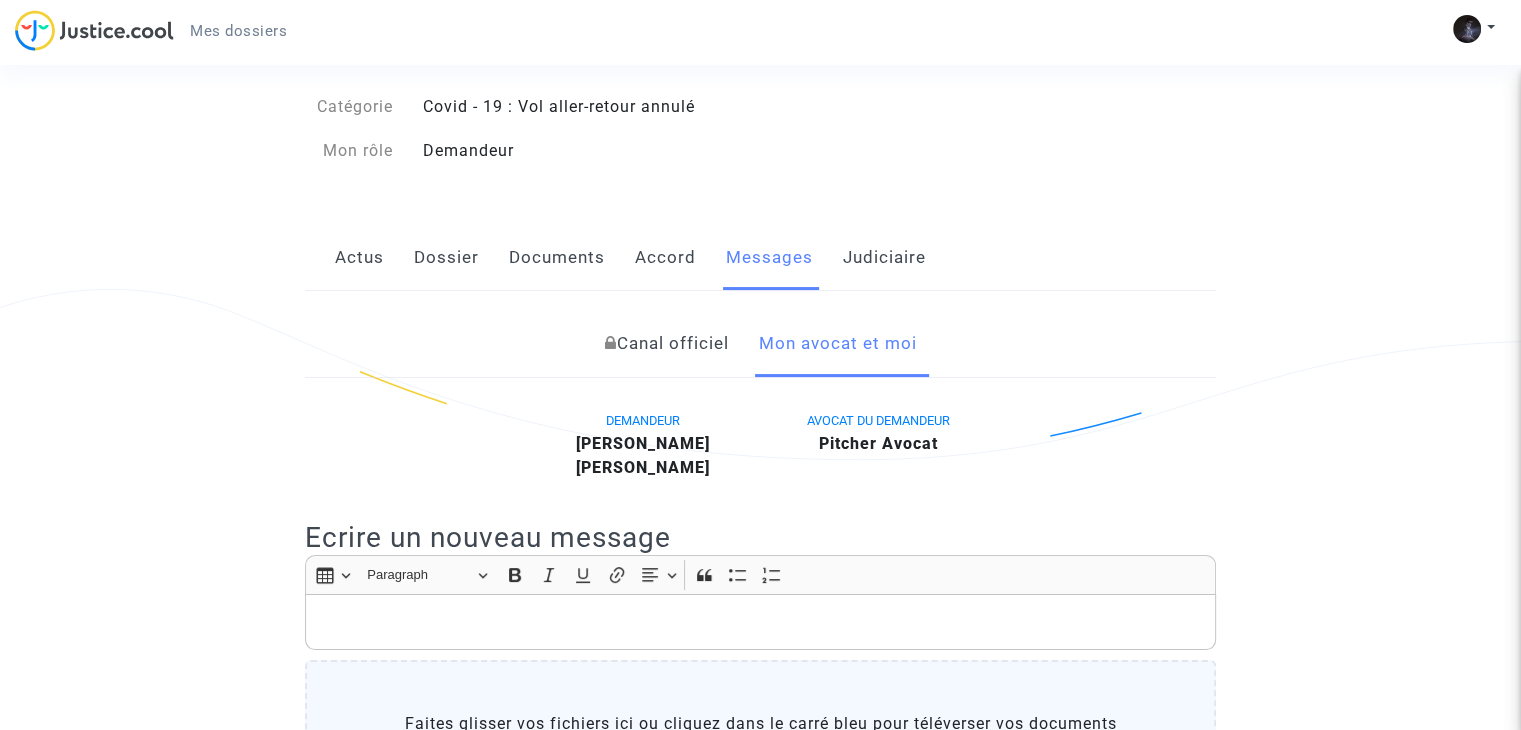 click on "Judiciaire" 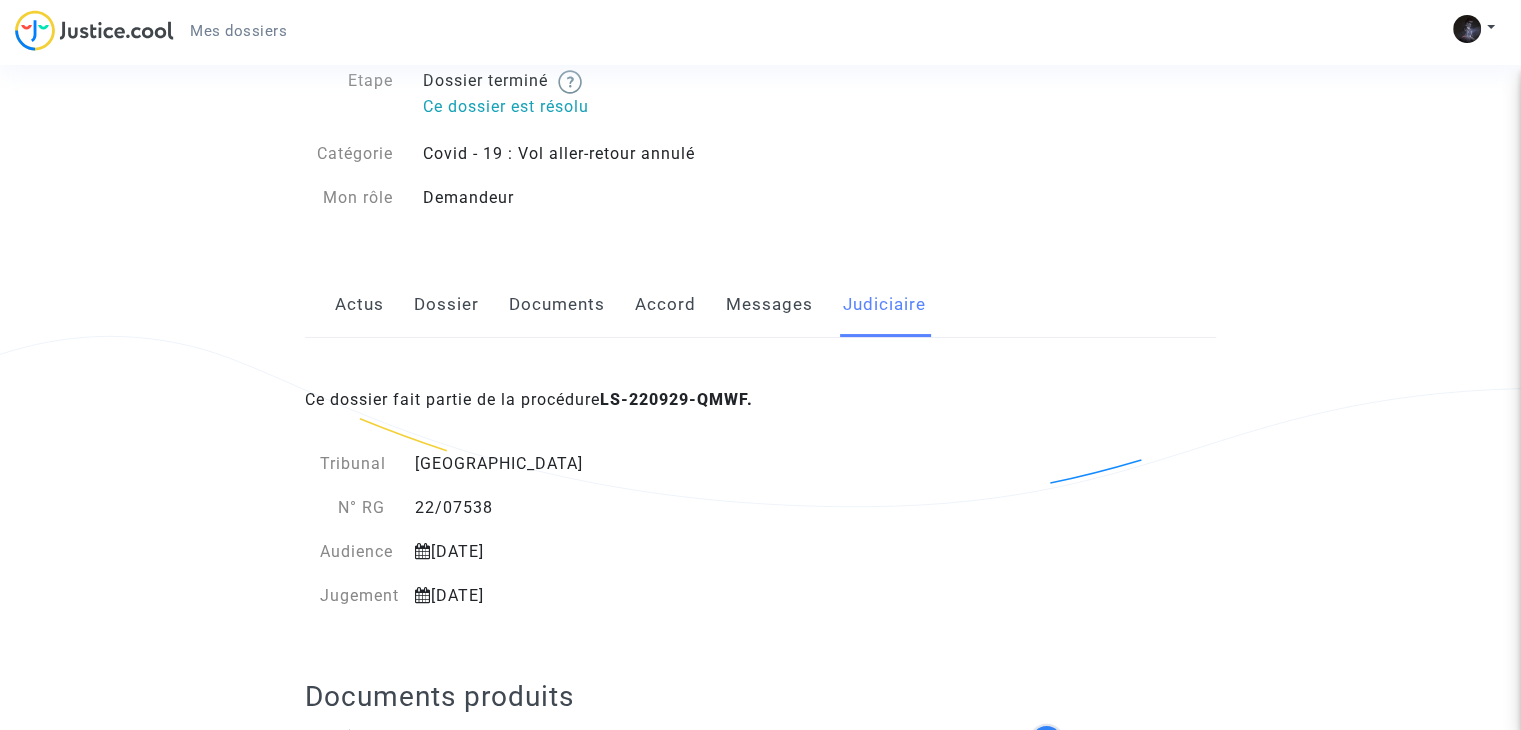 scroll, scrollTop: 7, scrollLeft: 0, axis: vertical 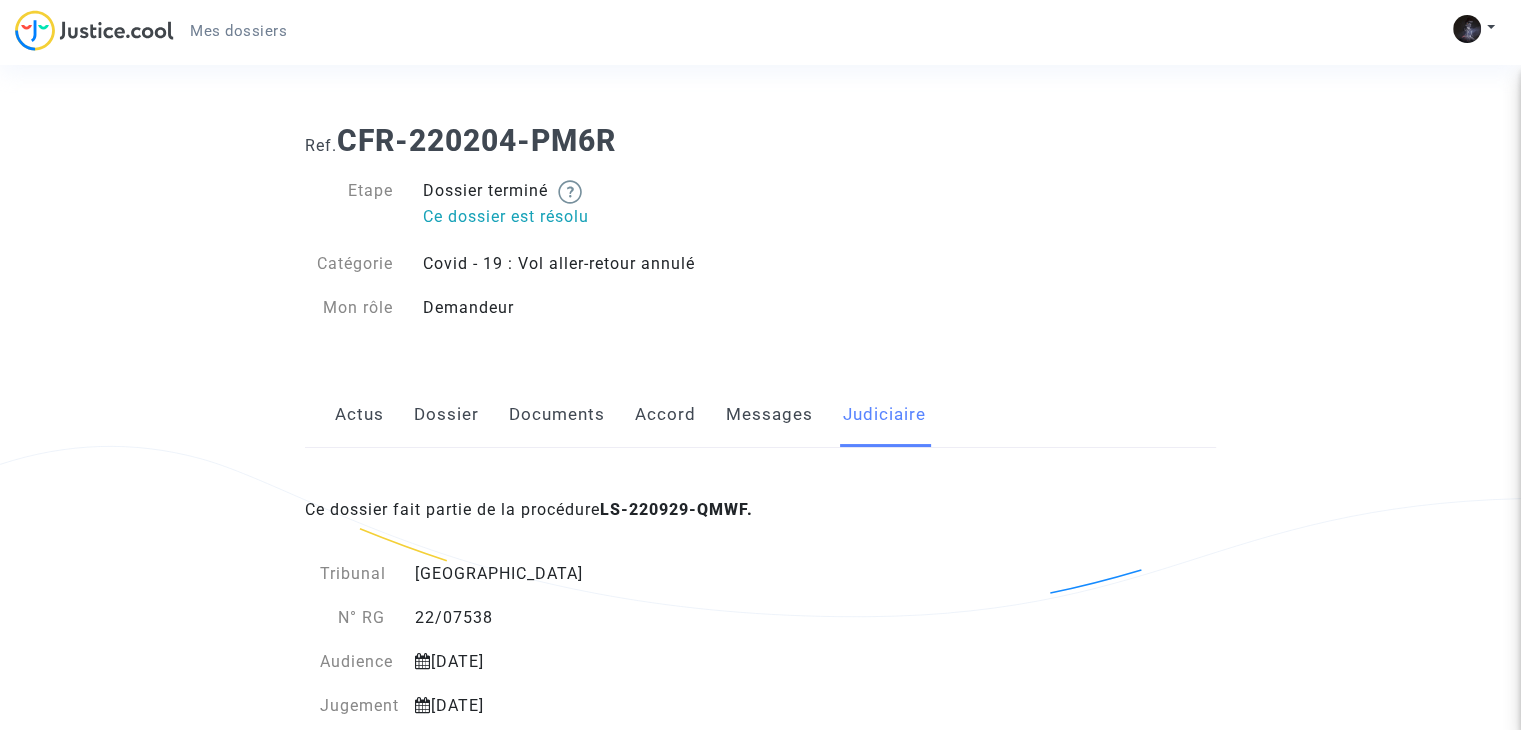 click on "Dossier" 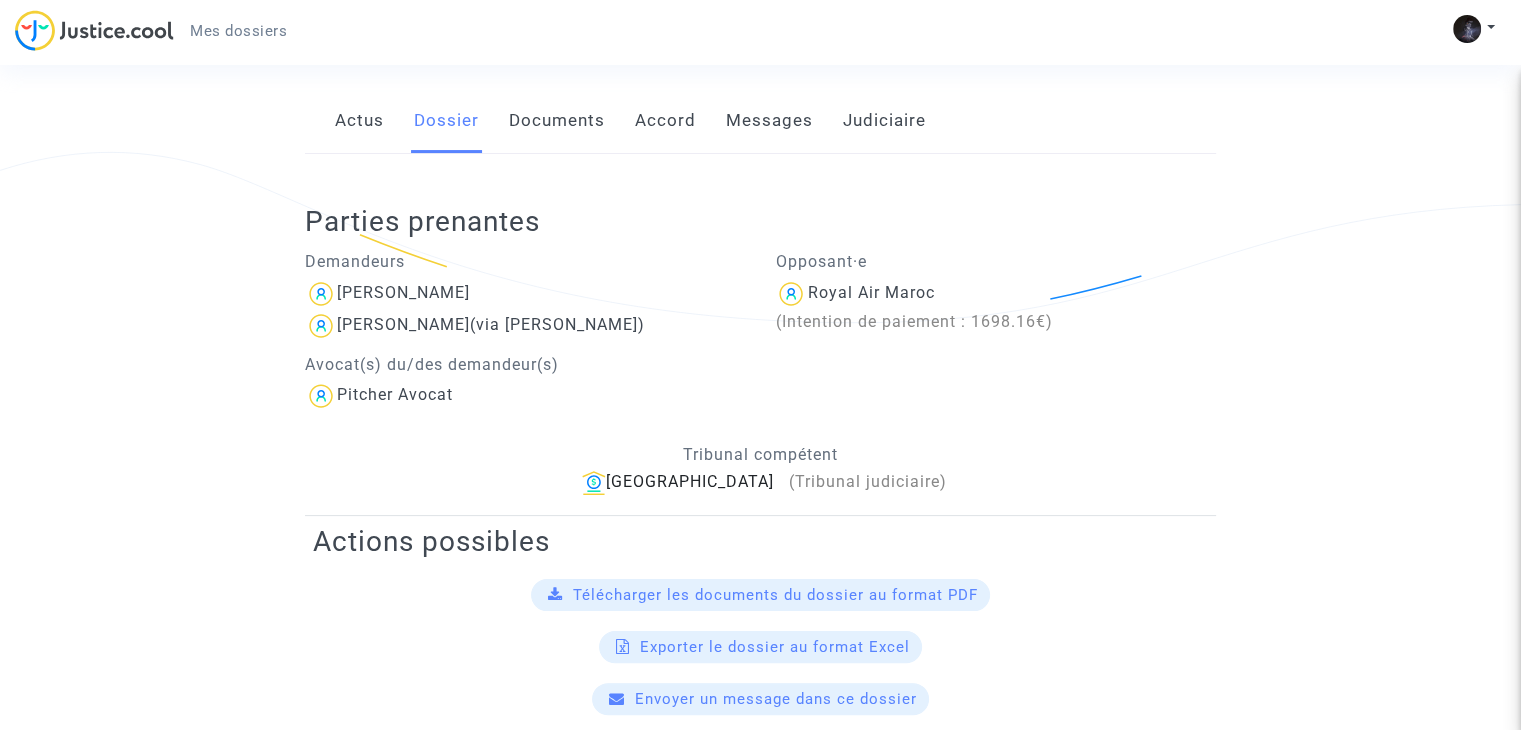 scroll, scrollTop: 210, scrollLeft: 0, axis: vertical 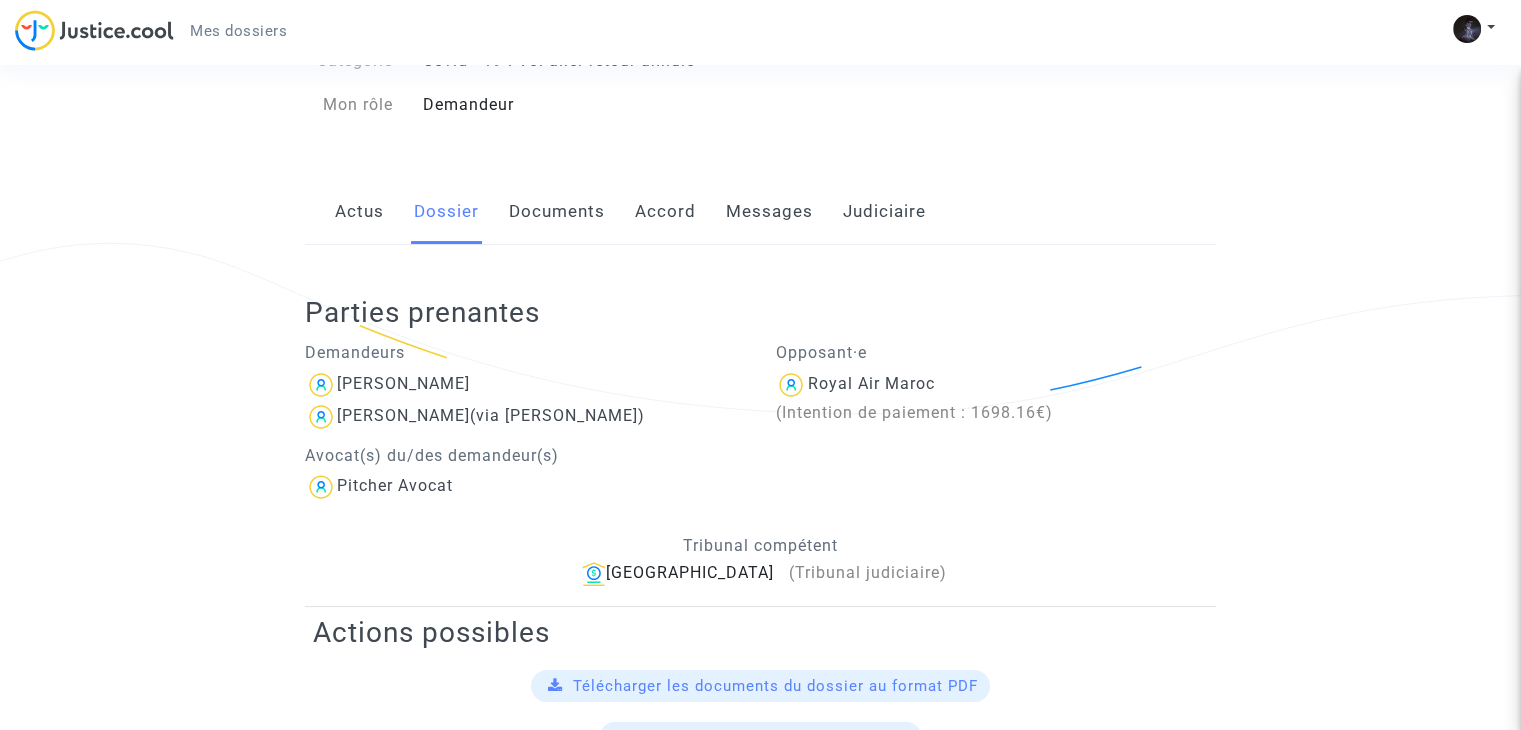 click on "Documents" 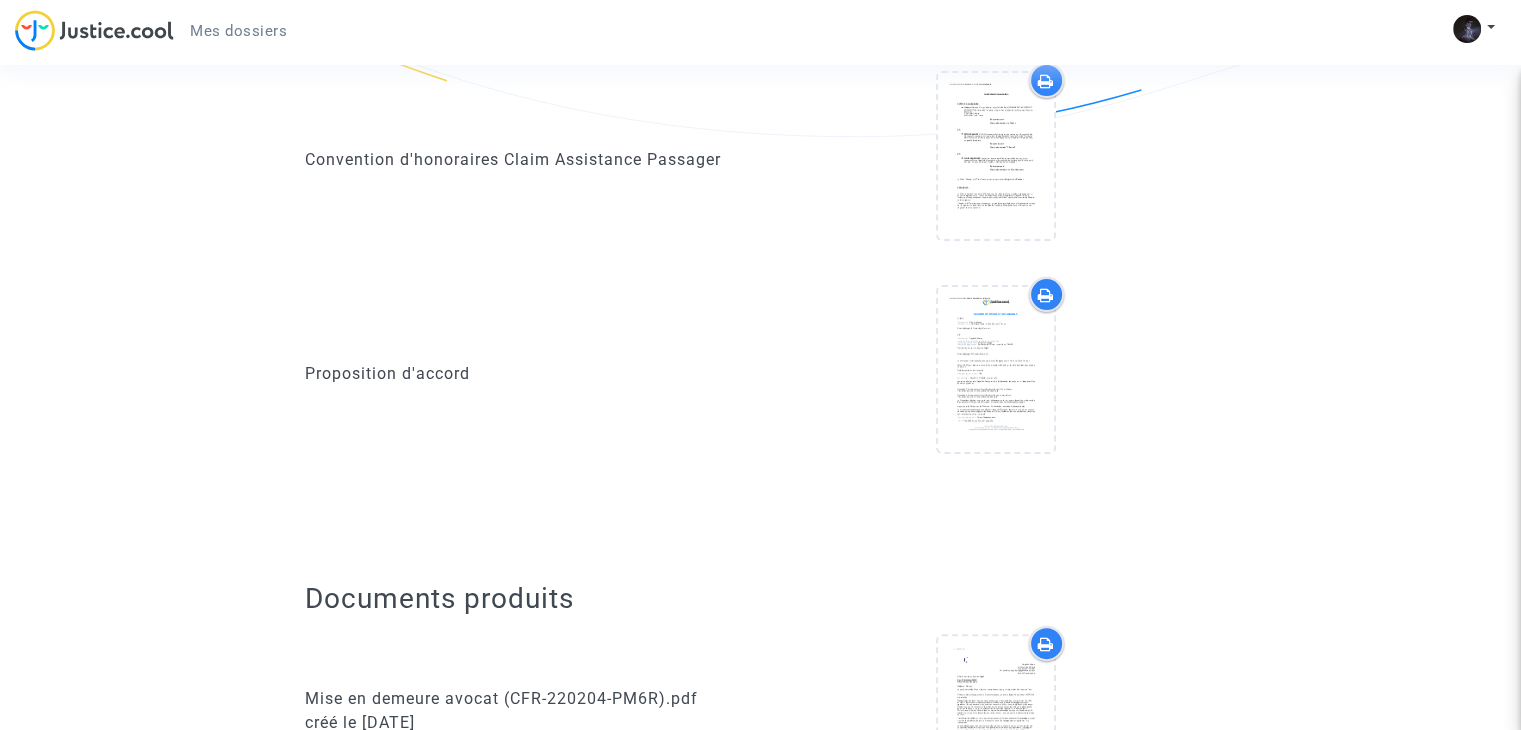 scroll, scrollTop: 500, scrollLeft: 0, axis: vertical 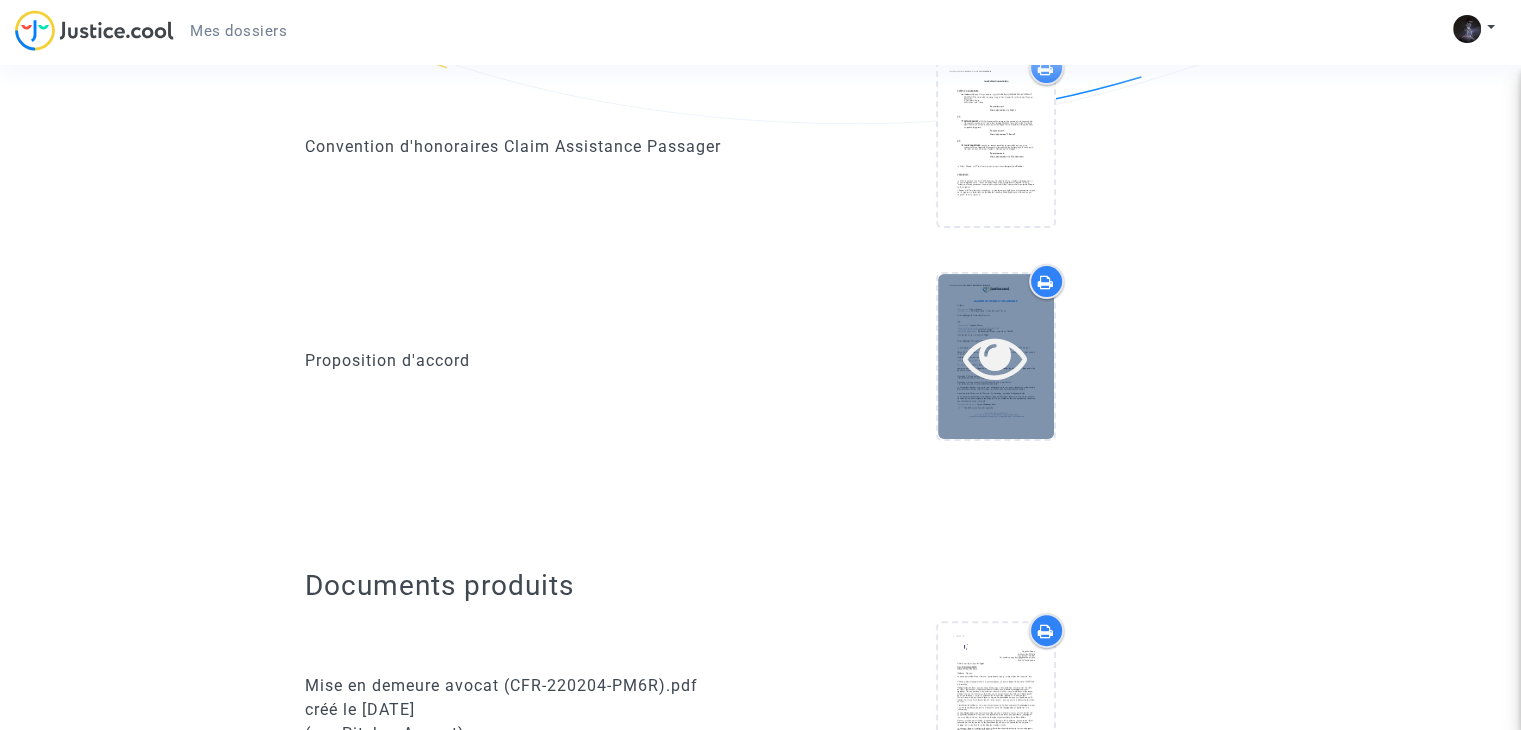 click at bounding box center (995, 357) 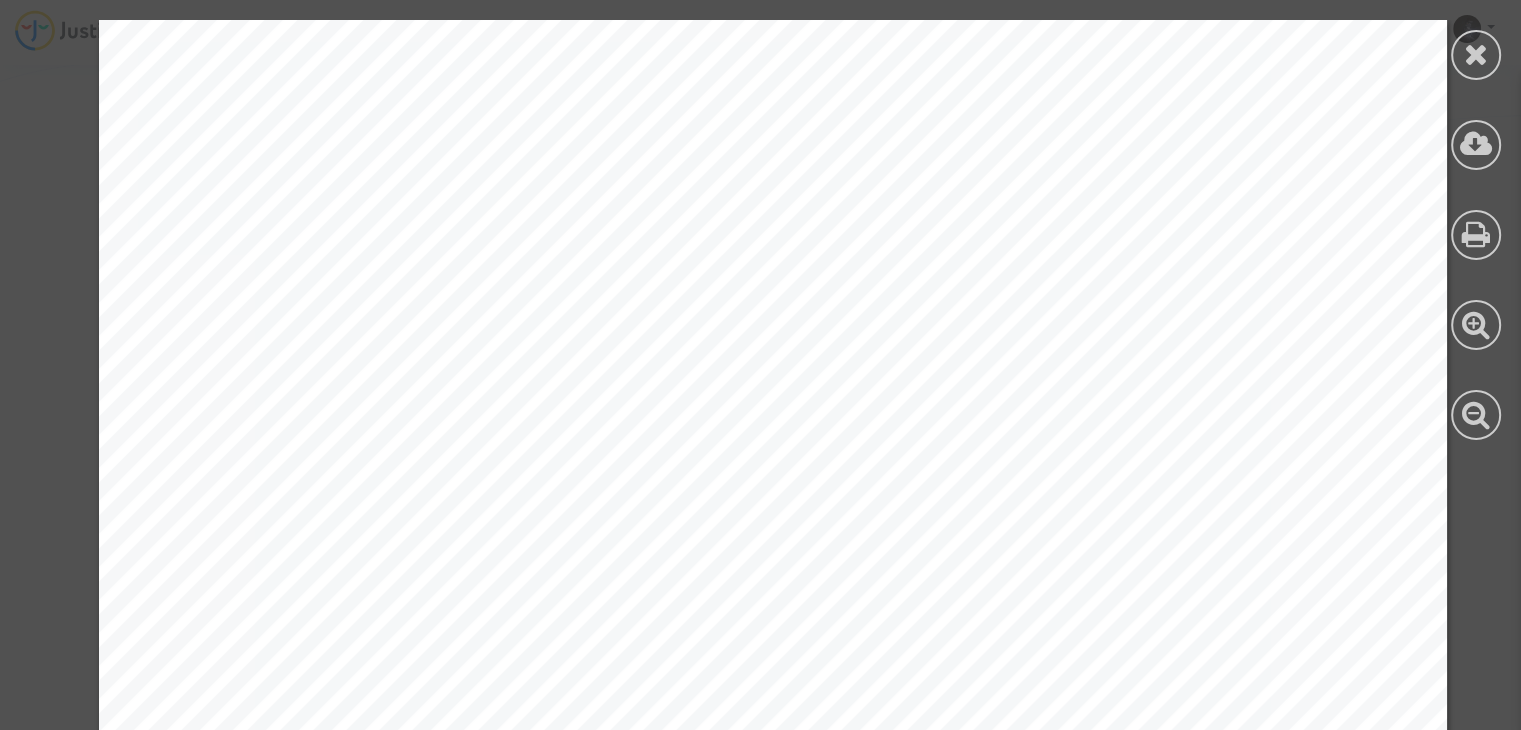 scroll, scrollTop: 1650, scrollLeft: 0, axis: vertical 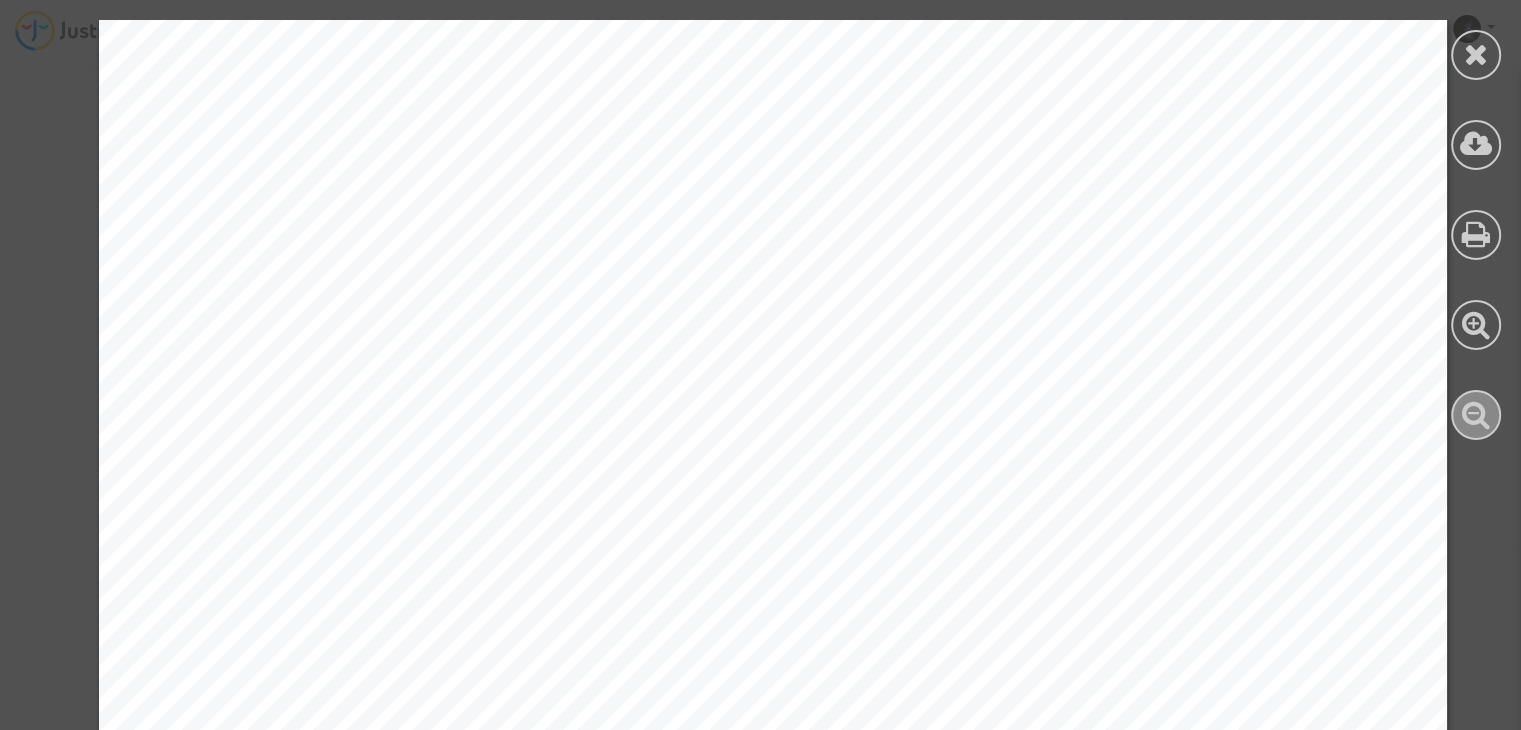 click at bounding box center [1476, 415] 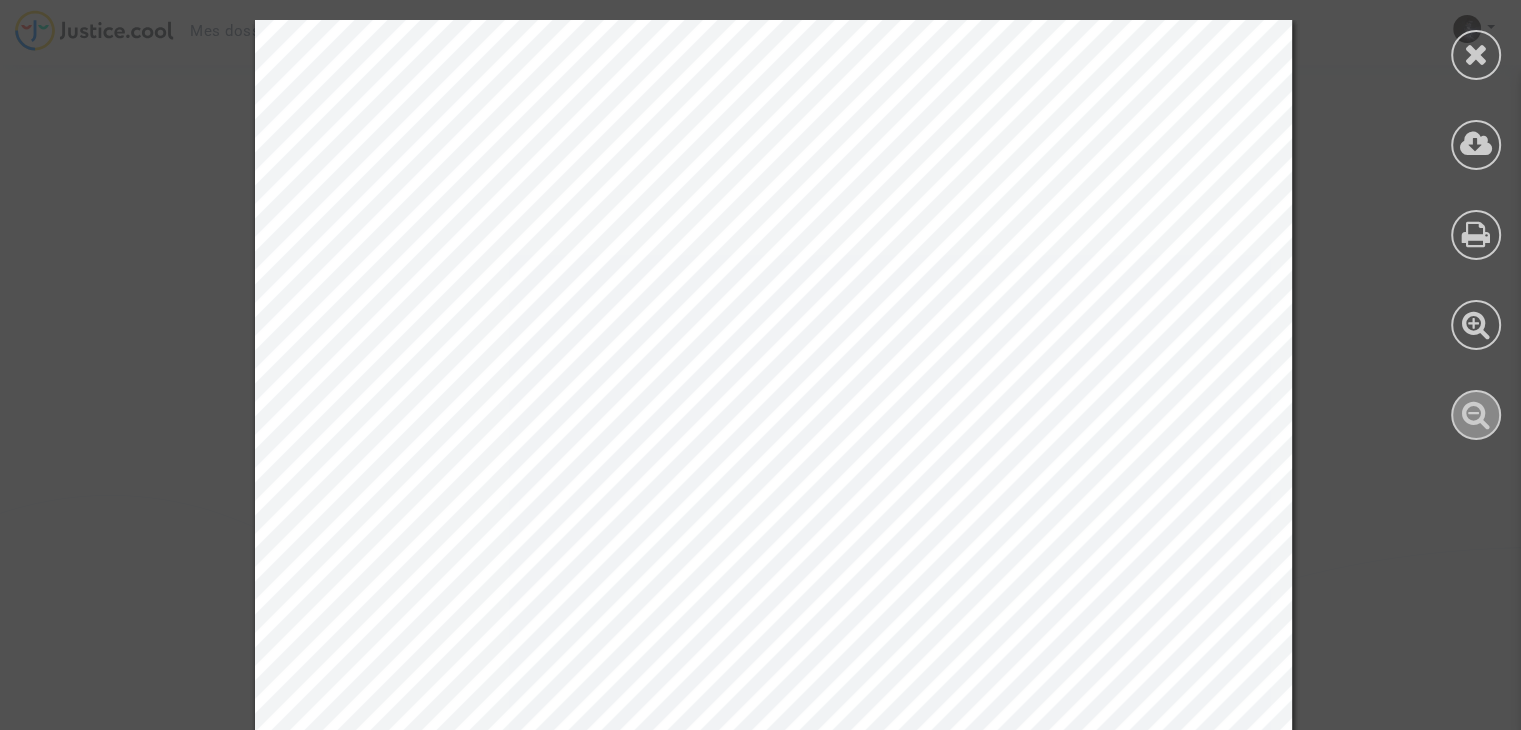 click at bounding box center (1476, 415) 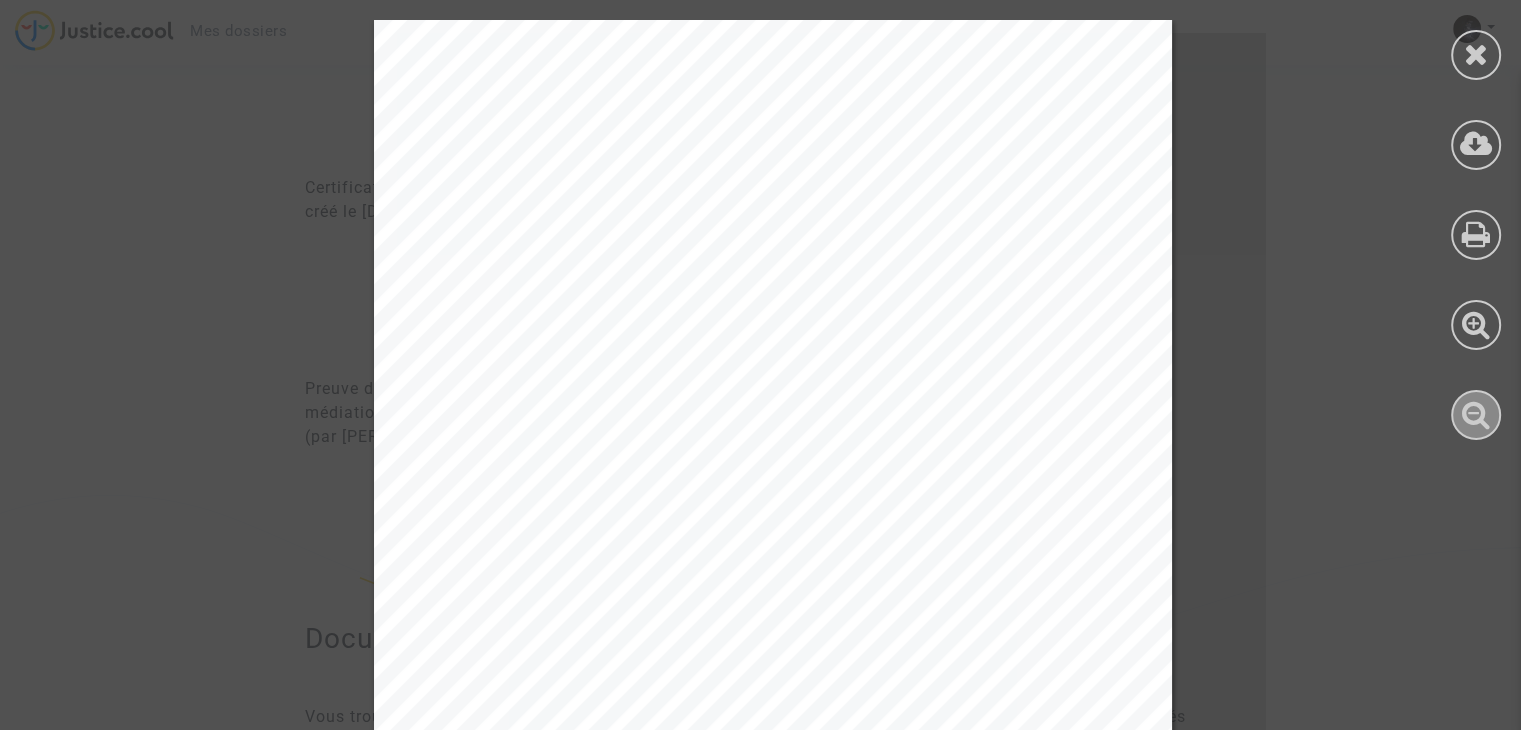 click at bounding box center [1476, 415] 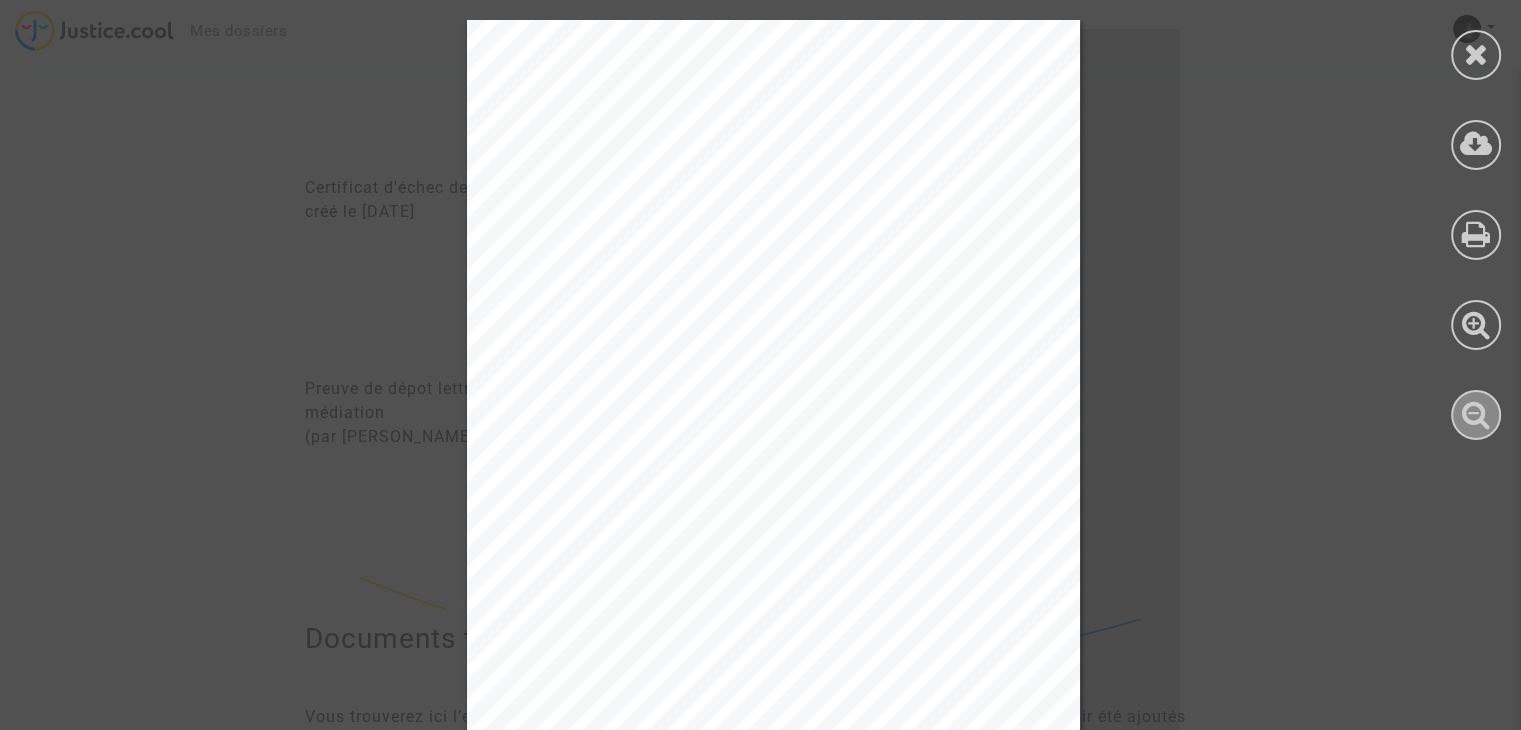 click at bounding box center [1476, 415] 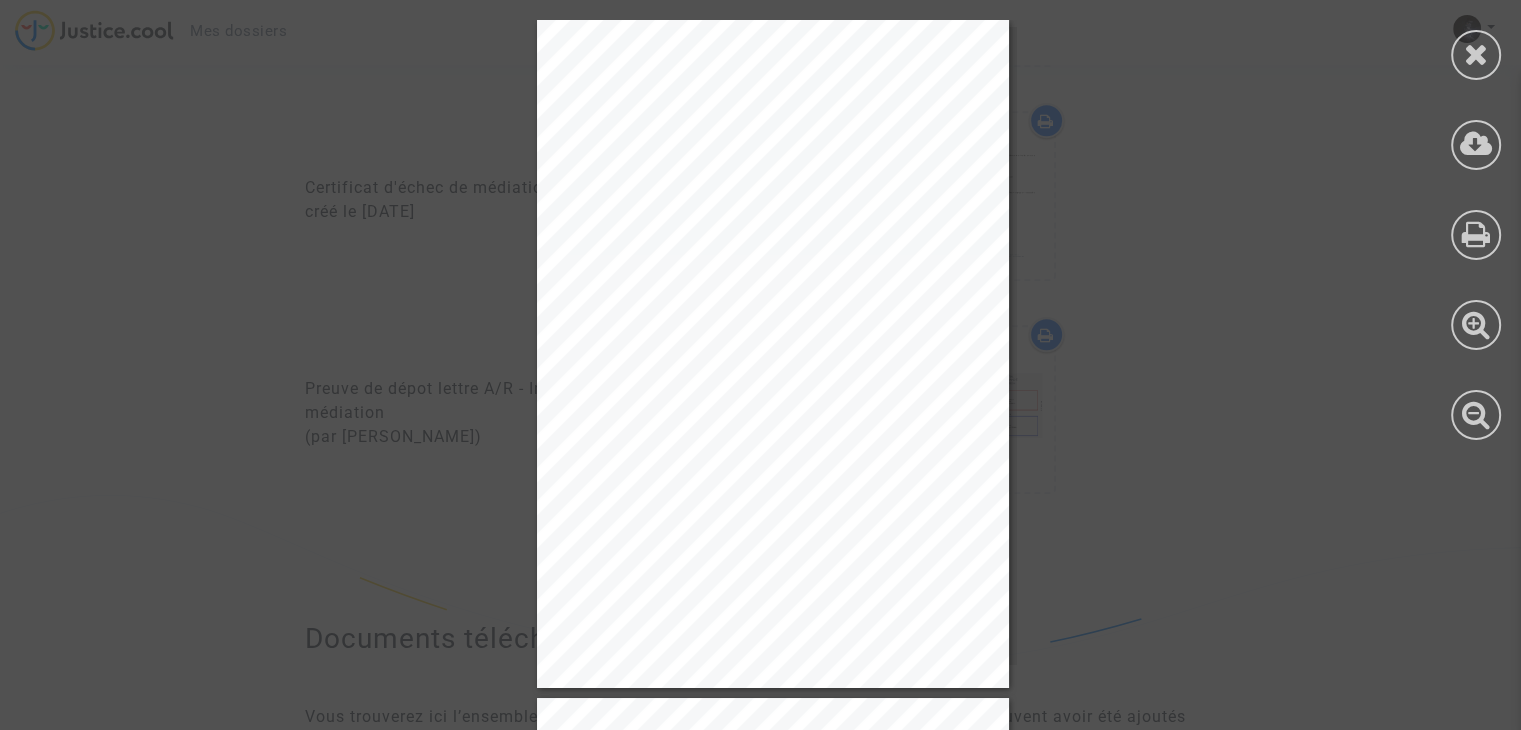 scroll, scrollTop: 0, scrollLeft: 0, axis: both 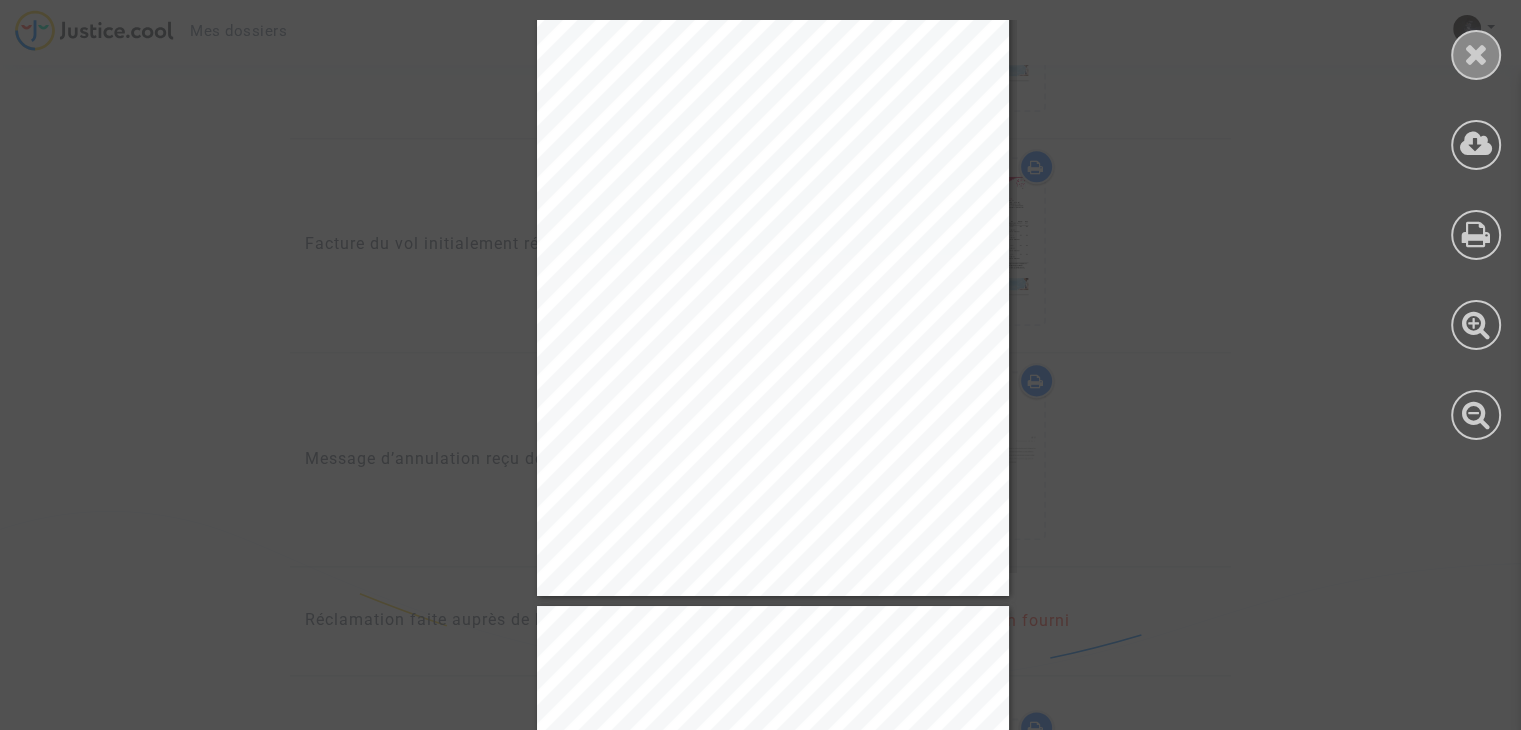 click at bounding box center (1476, 54) 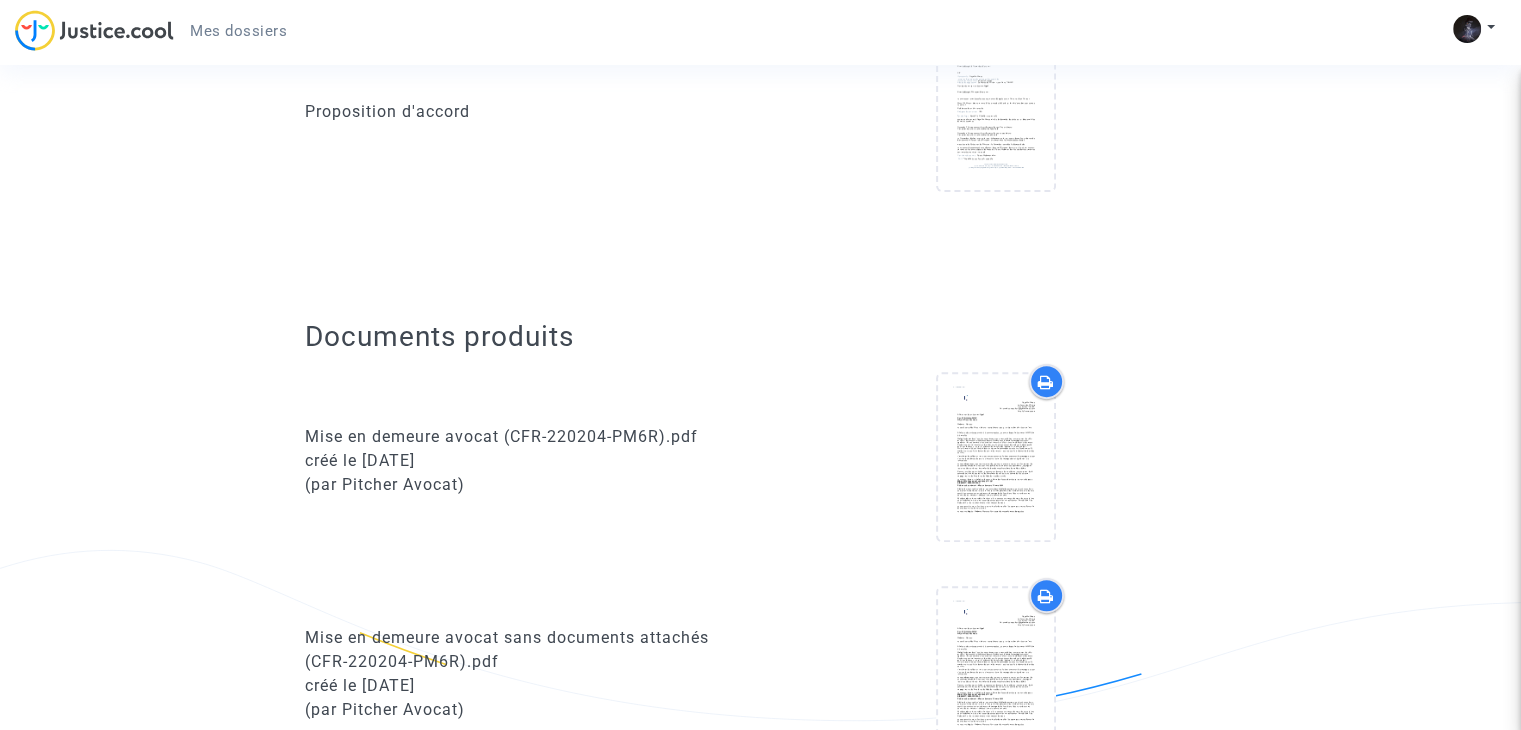 scroll, scrollTop: 834, scrollLeft: 0, axis: vertical 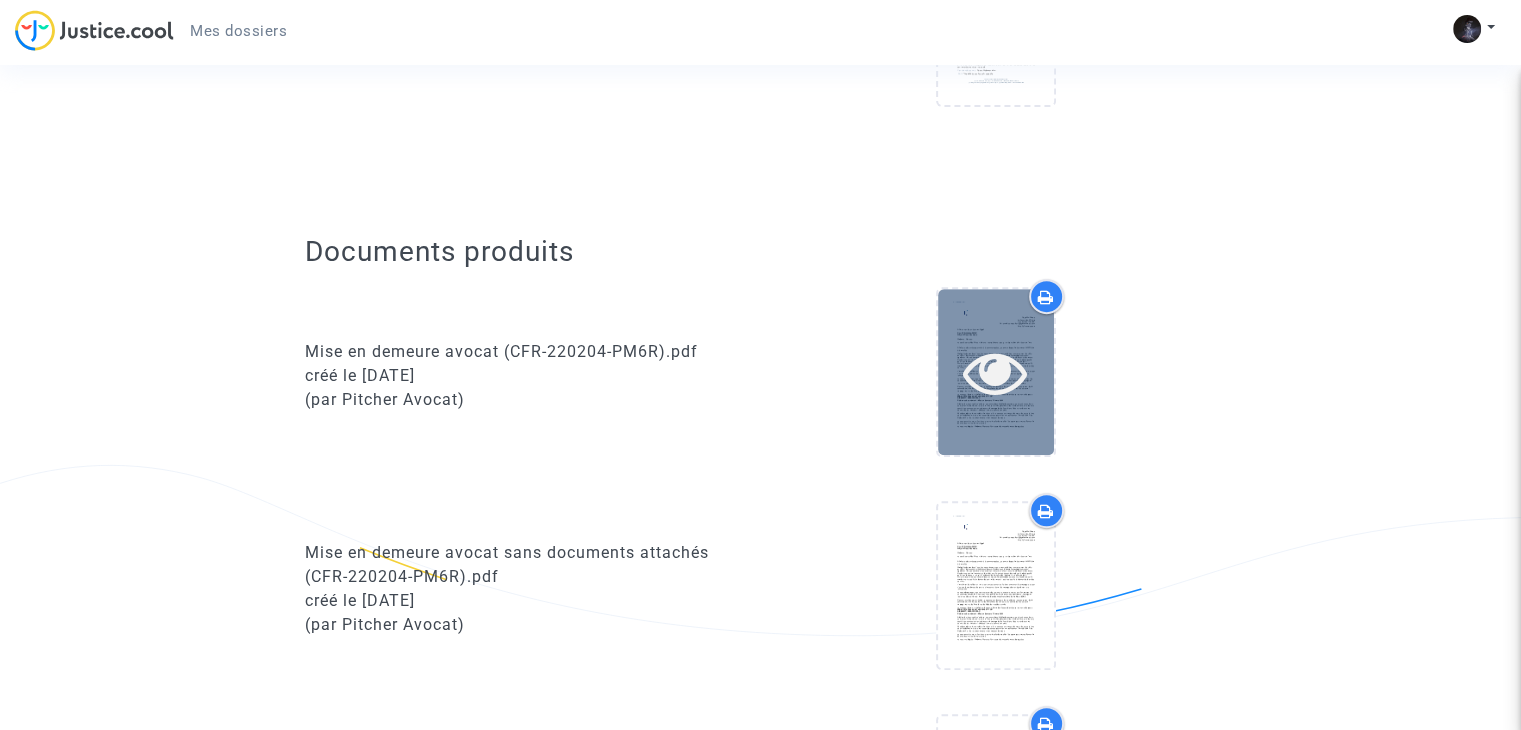 click at bounding box center [995, 372] 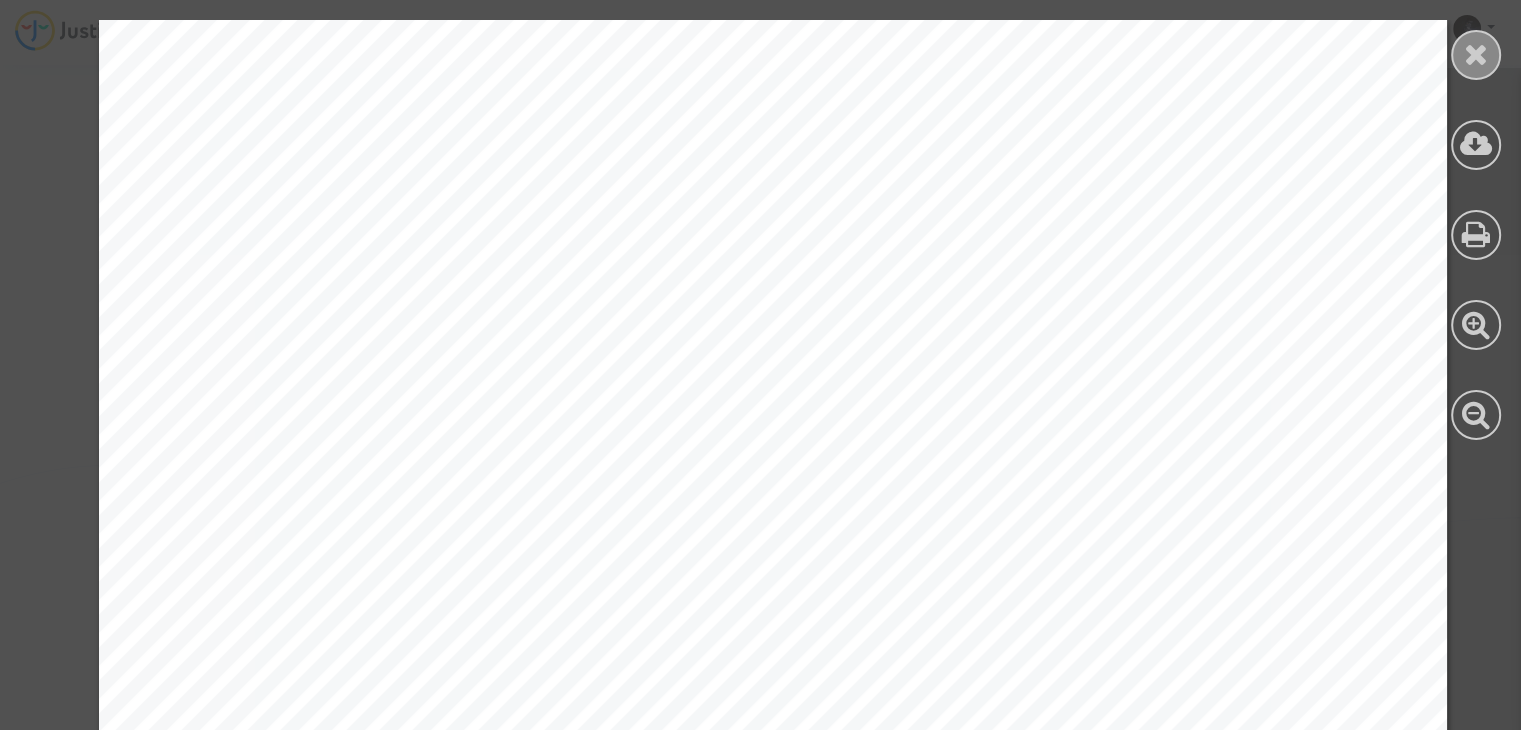 click at bounding box center [1476, 54] 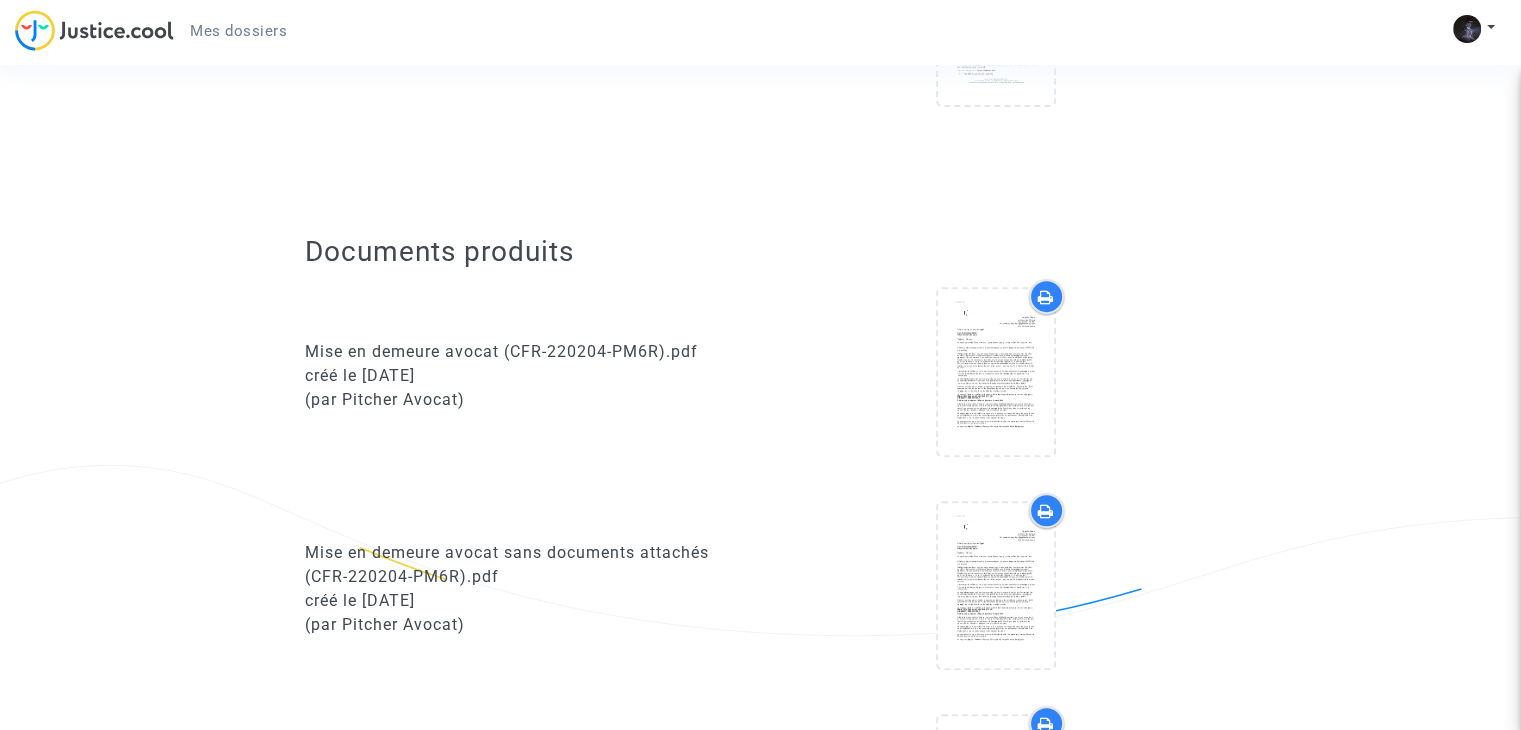 scroll, scrollTop: 196, scrollLeft: 0, axis: vertical 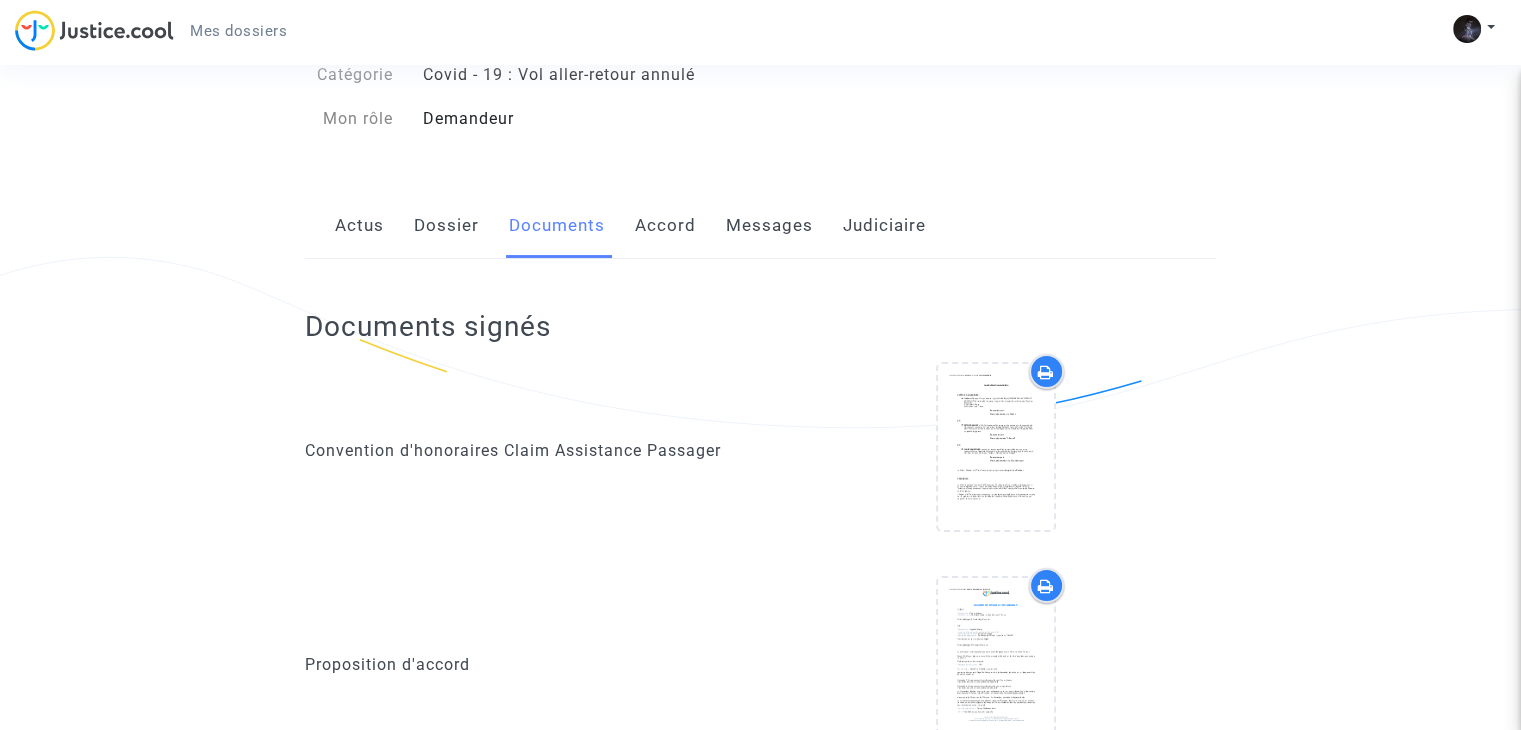click on "Accord" 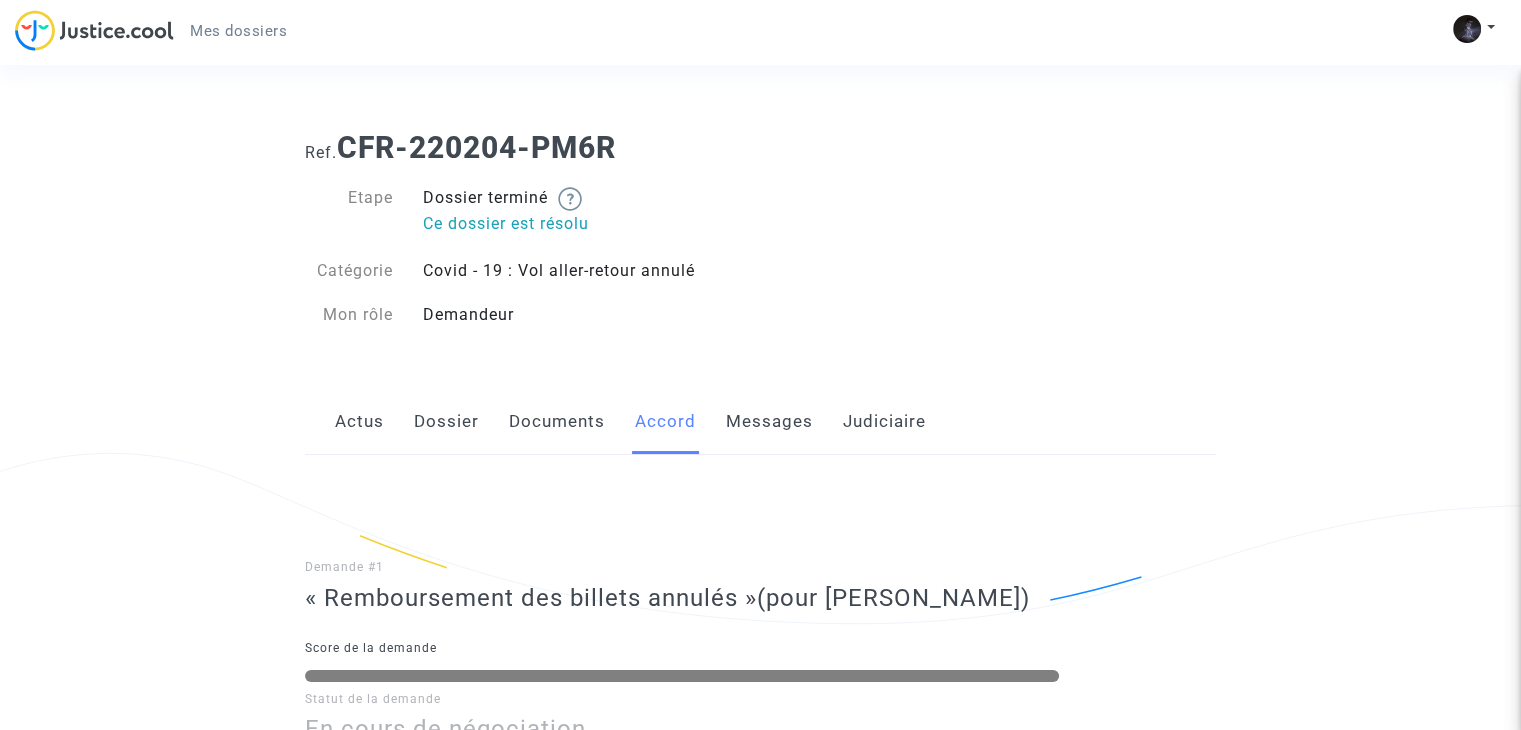 click on "Judiciaire" 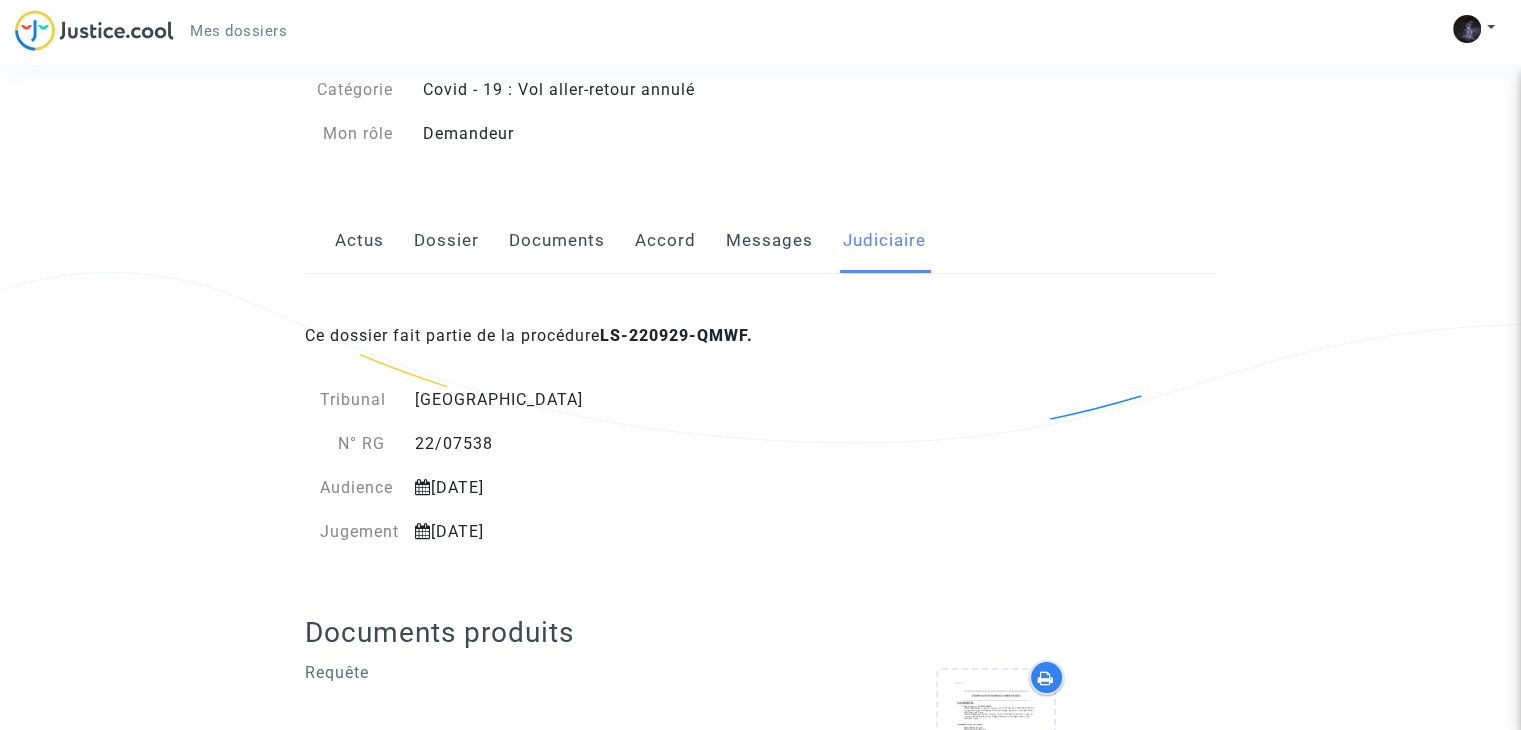scroll, scrollTop: 234, scrollLeft: 0, axis: vertical 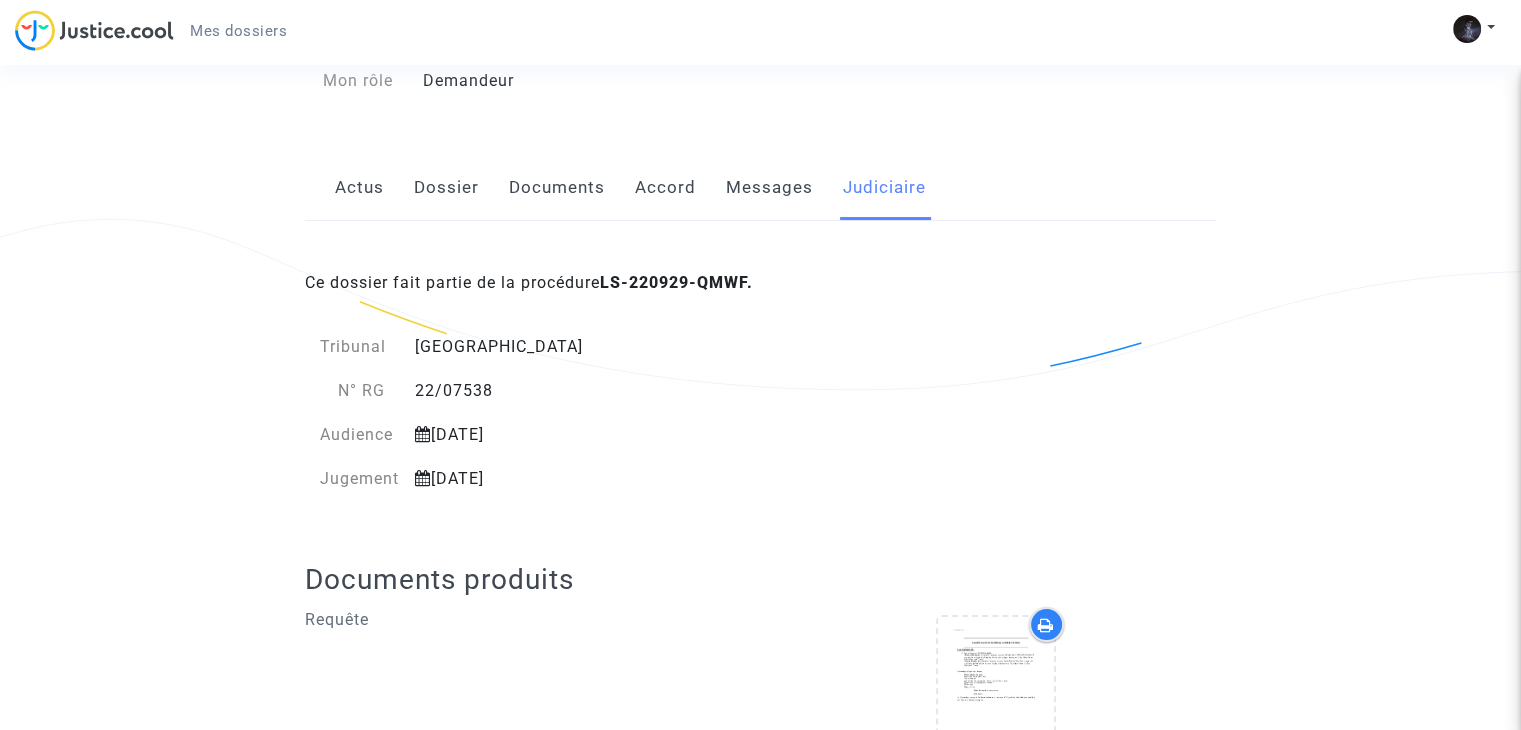 click on "Messages" 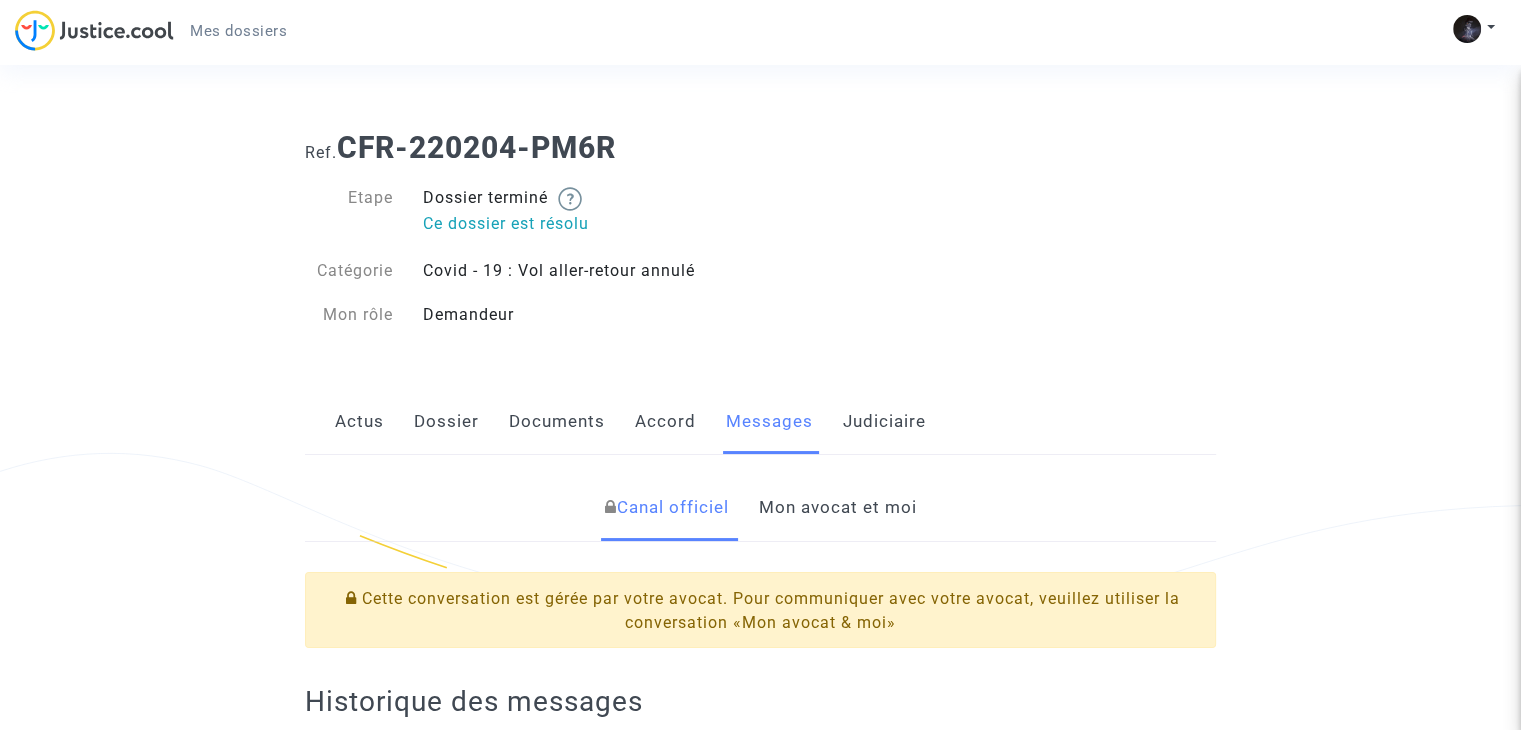 click on "Actus   Dossier   Documents   Accord   Messages   Judiciaire" 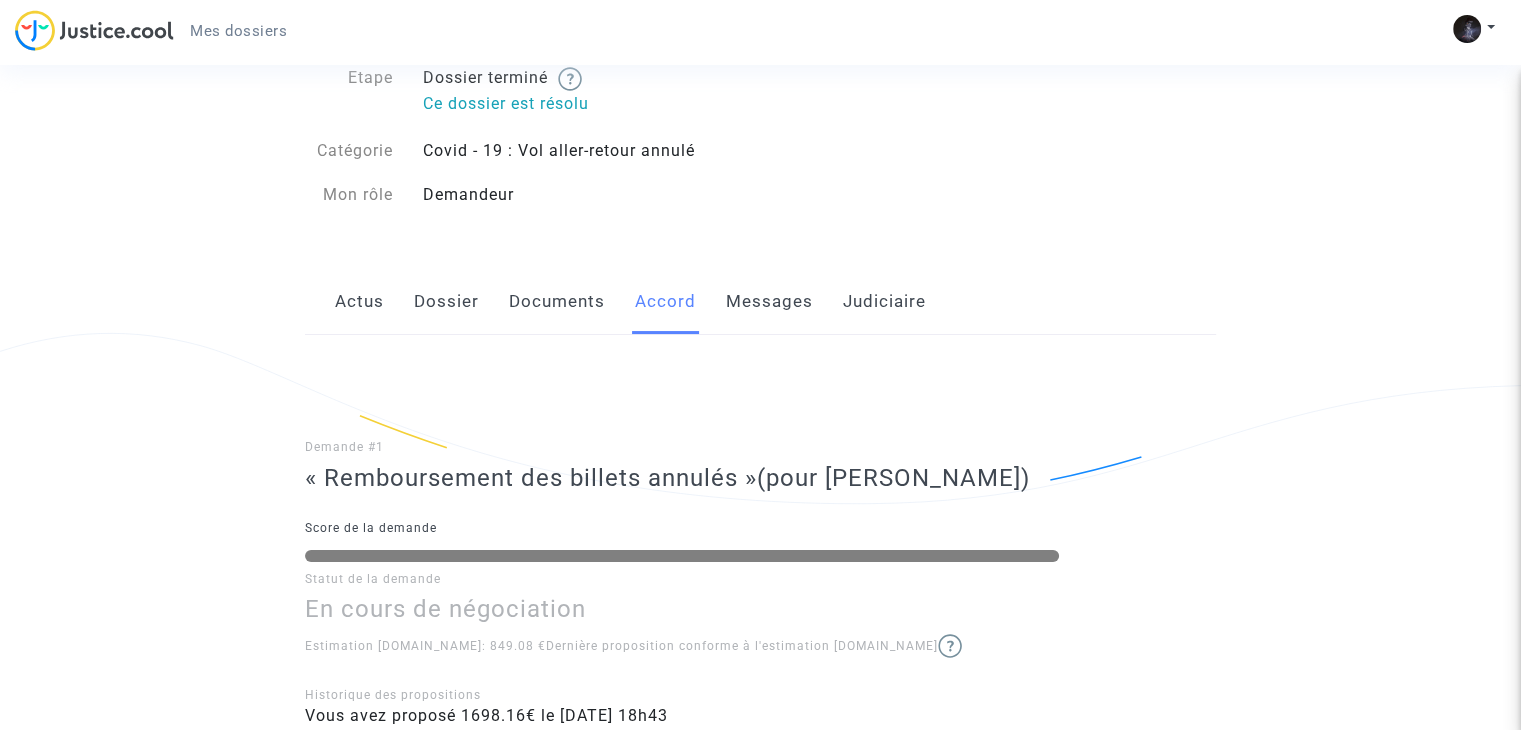 scroll, scrollTop: 0, scrollLeft: 0, axis: both 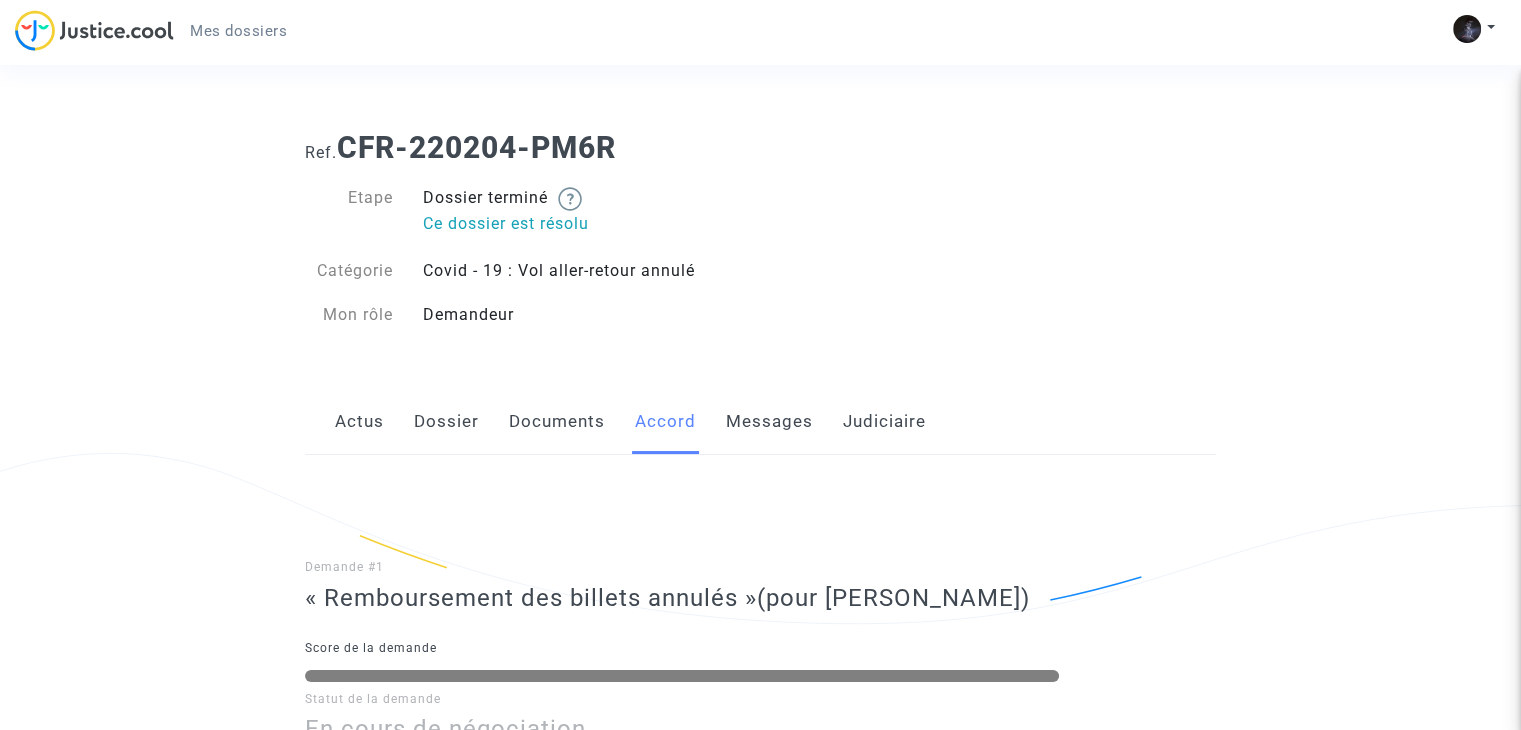 click on "Demande #1  « Remboursement des billets annulés »  (pour Vincent Gautier) Score de la demande Statut de la demande En cours de négociation  Estimation Justice.cool: 849.08 €   Dernière proposition conforme à l'estimation Justice.cool    Historique des propositions Vous avez proposé 1698.16€ le 04/02/2022 - 18h43 Demande #2  « Remboursement des billets annulés »  (pour Louise Gautier) Score de la demande Statut de la demande En cours de négociation  Dernière proposition conforme à l'estimation Justice.cool    Historique des propositions Vous avez proposé 849.08€ le 04/02/2022 - 18h43" 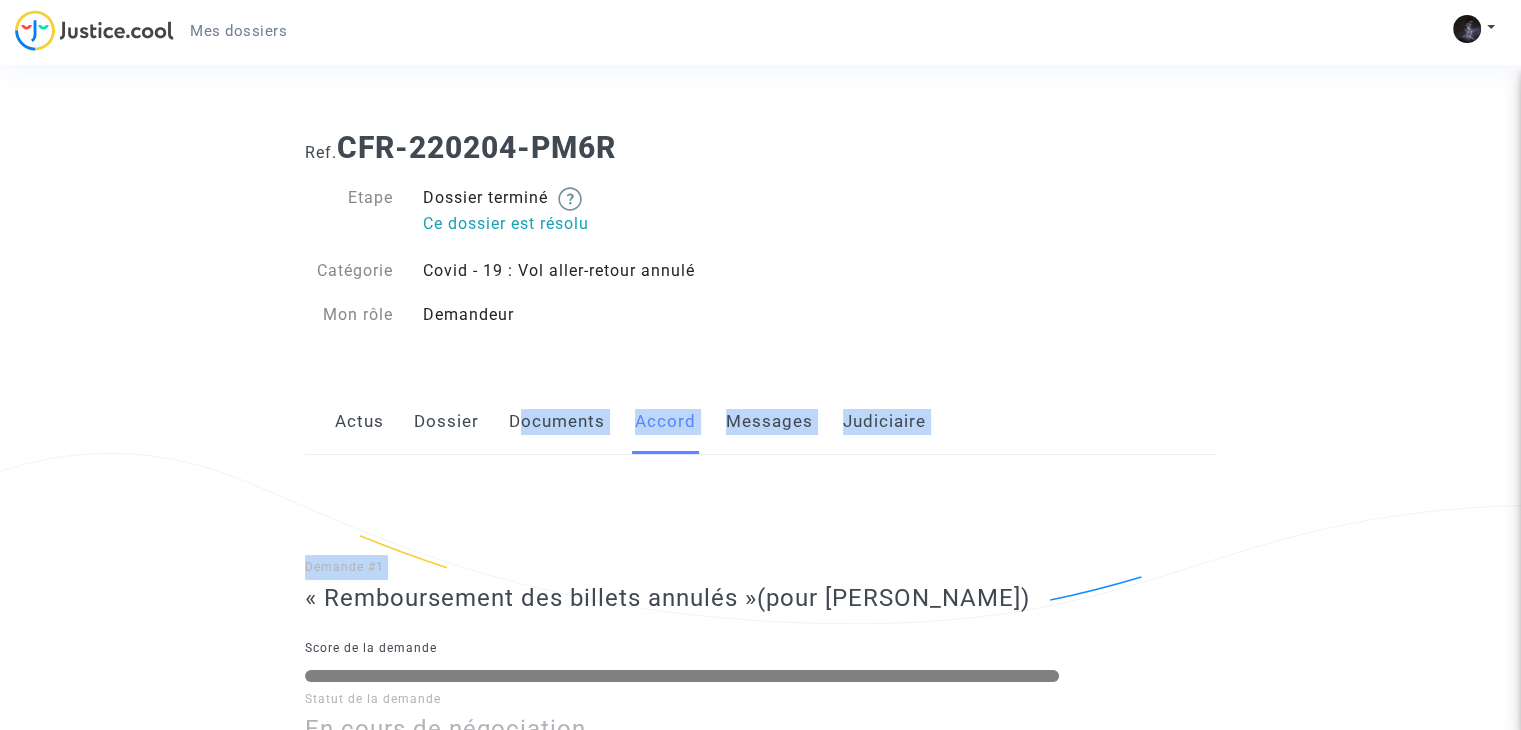 click on "Documents" 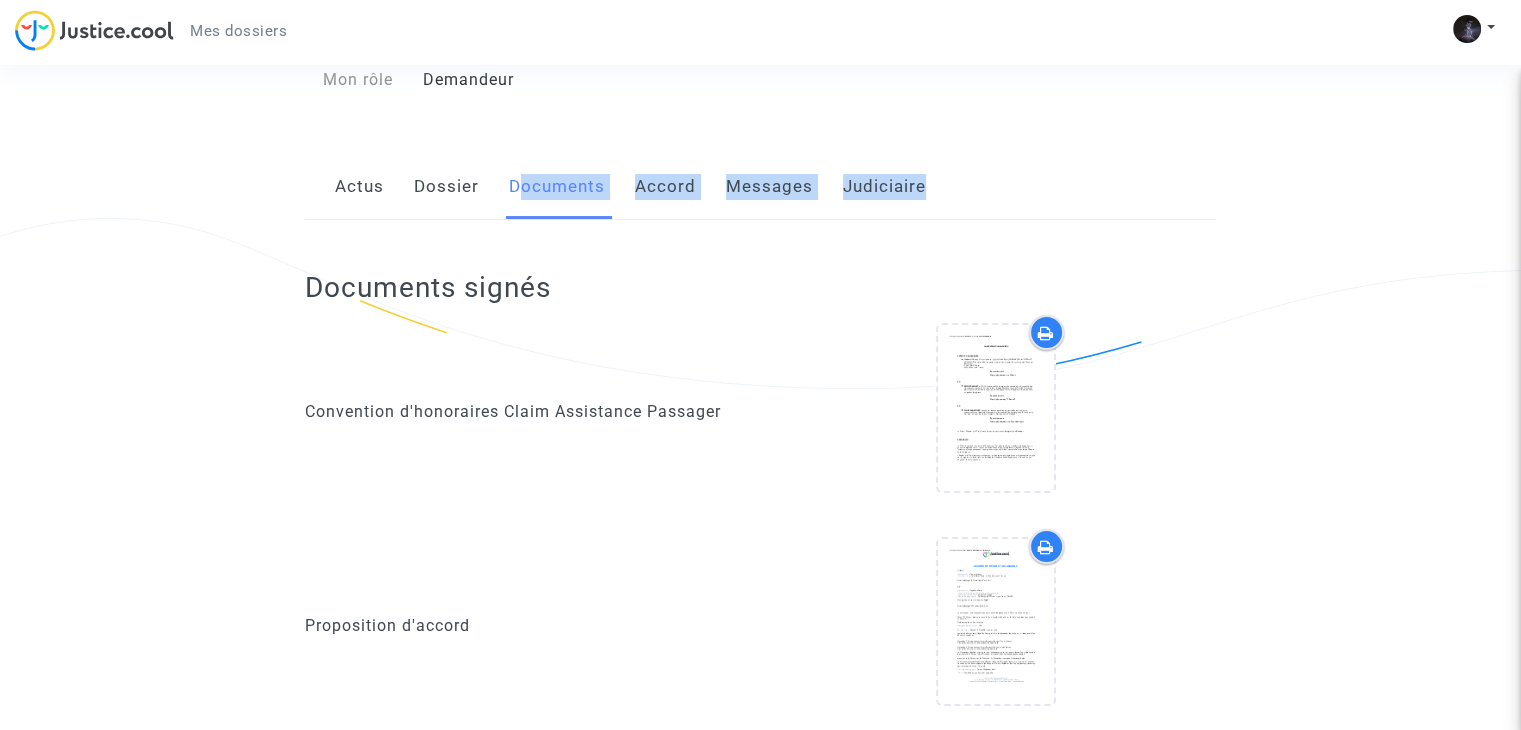 scroll, scrollTop: 226, scrollLeft: 0, axis: vertical 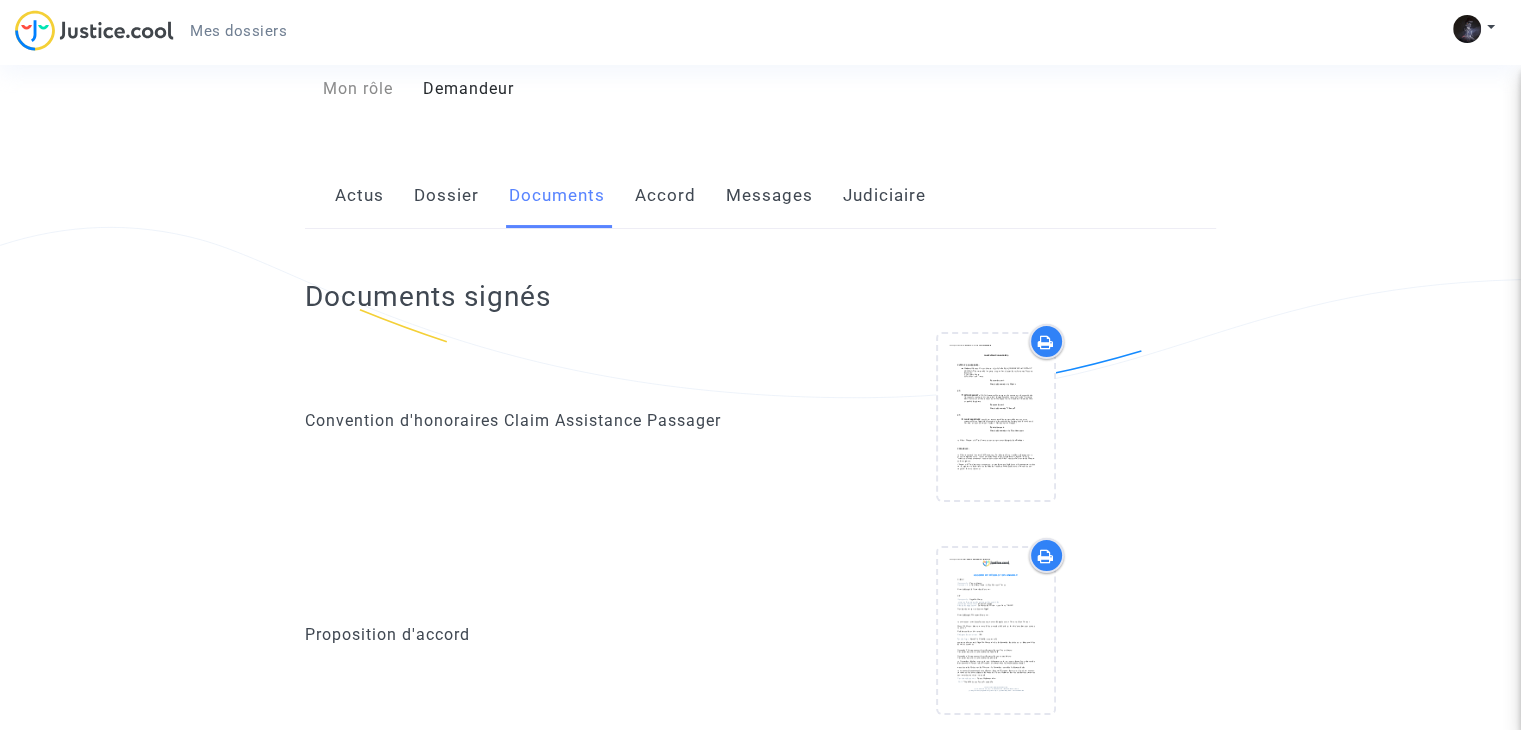 click on "Documents signés Convention d'honoraires Claim Assistance Passager     Proposition d'accord     Documents produits Mise en demeure avocat (CFR-220204-PM6R).pdf  créé le 12/03/2022 (par Pitcher Avocat)    Mise en demeure avocat sans documents attachés (CFR-220204-PM6R).pdf  créé le 12/03/2022 (par Pitcher Avocat)    Certificat d'envoi de l'email initial de médiation  créé le 22/08/2022 (par Pitcher Avocat)    Certificat d'échec de médiation  créé le 23/09/2022    Preuve de dépot lettre A/R - Invitation à entrer en médiation  (par Vincent Gautier)    Documents téléchargés Vous trouverez ici l’ensemble des documents relatifs à votre dossier. Ces documents peuvent avoir été ajoutés par vous-même, notre équipe, votre avocat ou vos opposants.  Document de réservation      Facture du vol initialement réservé et annulé       Message d’annulation reçu de la compagnie      Réclamation faite auprès de la compagnie   Document non fourni   Document d'identité  Vincent Gautier :" 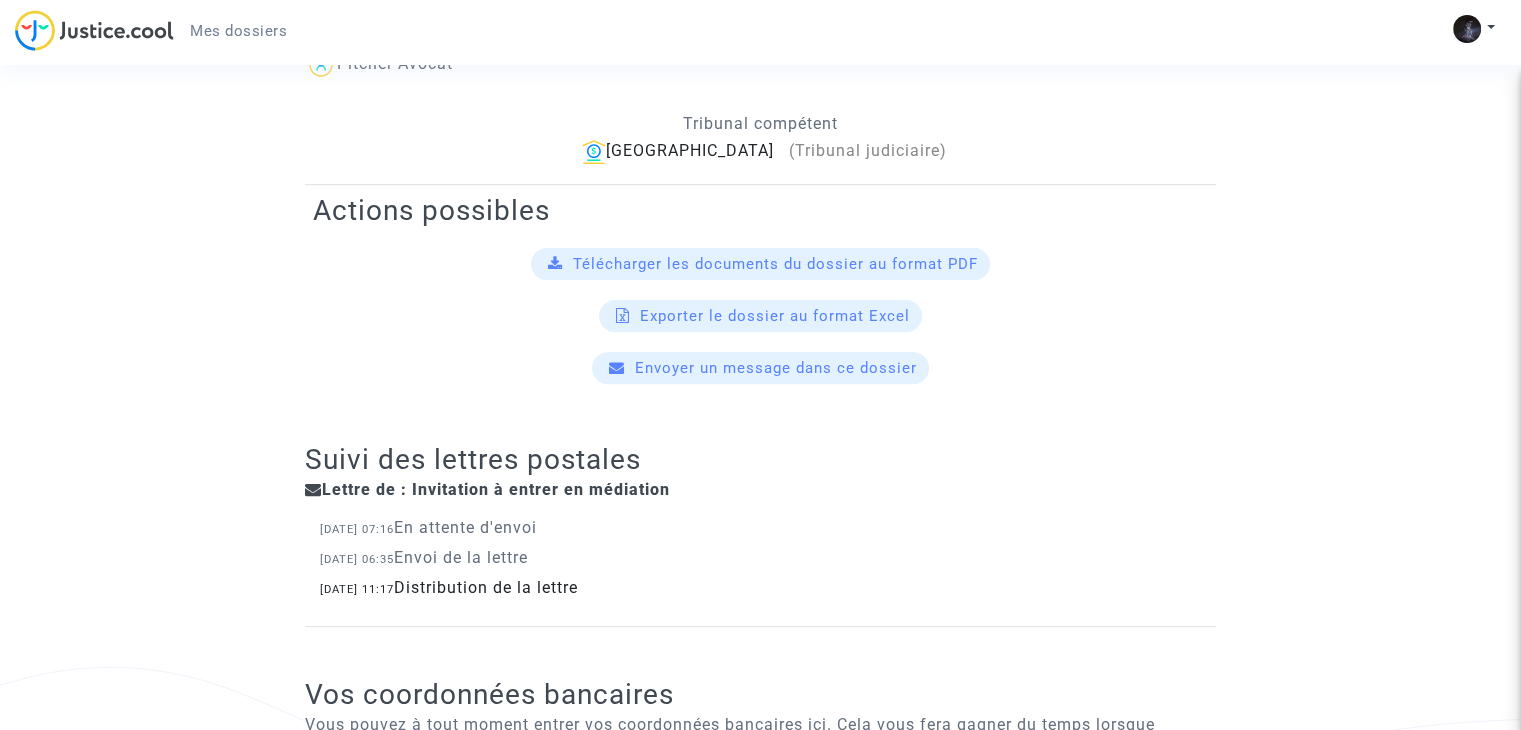 scroll, scrollTop: 639, scrollLeft: 0, axis: vertical 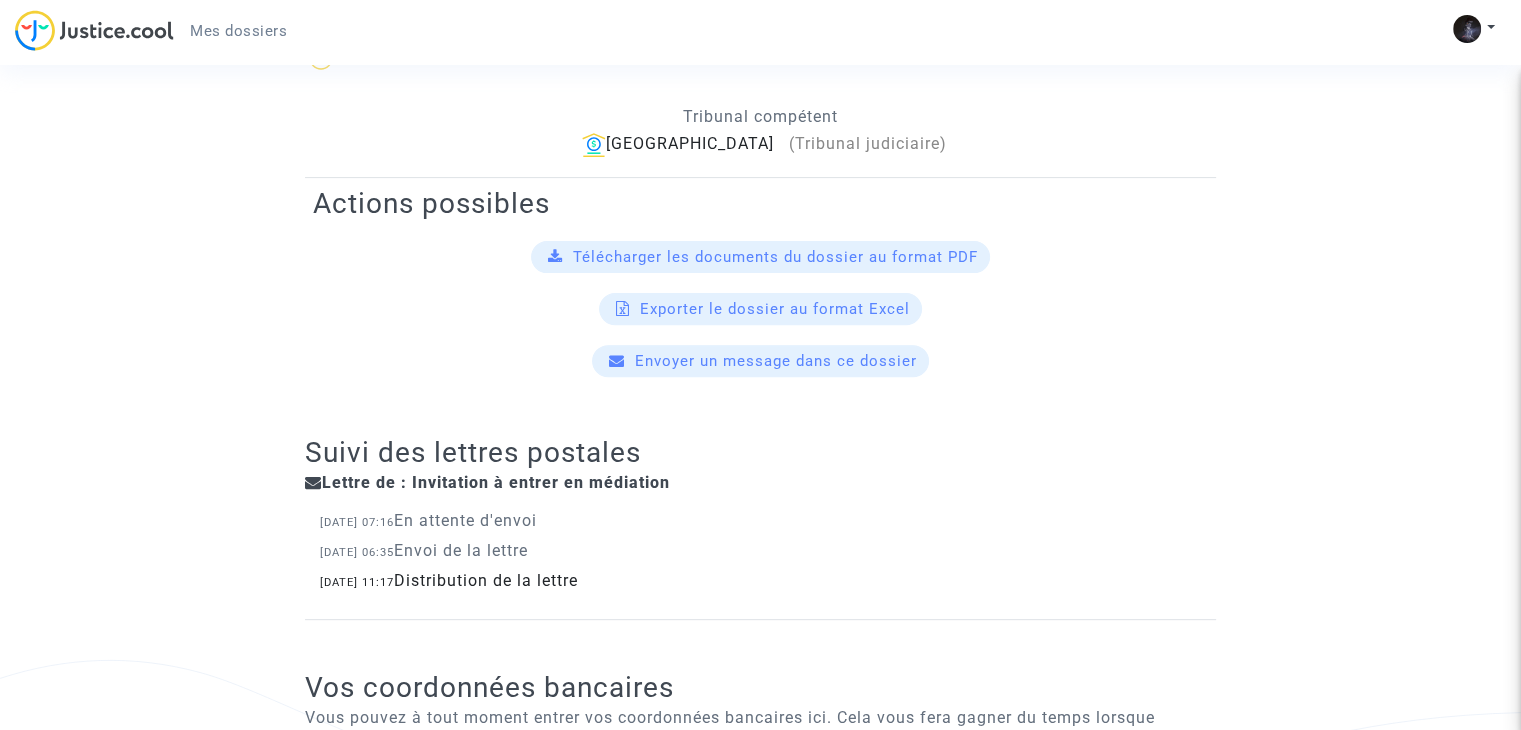 click on "Télécharger les documents du dossier au format PDF" 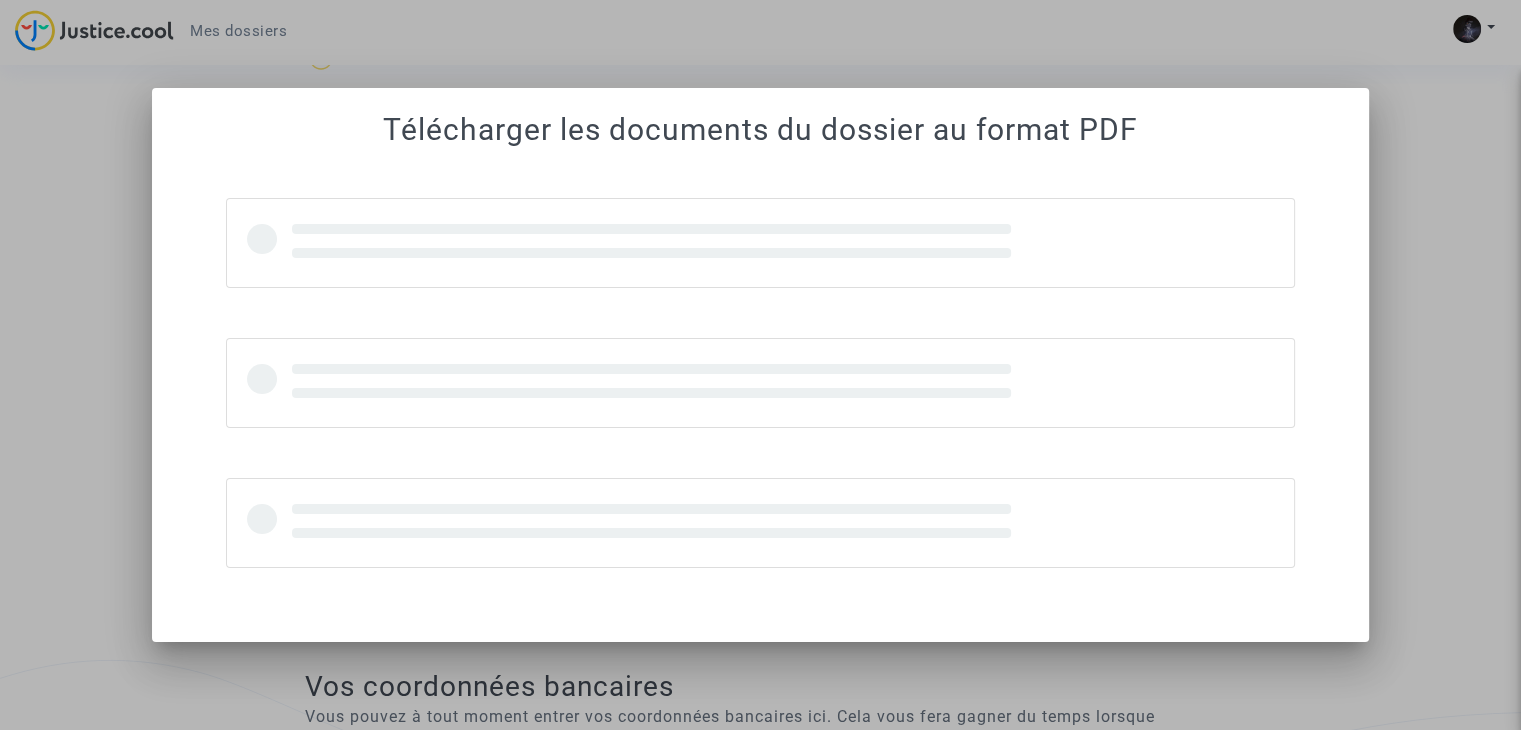 scroll, scrollTop: 0, scrollLeft: 0, axis: both 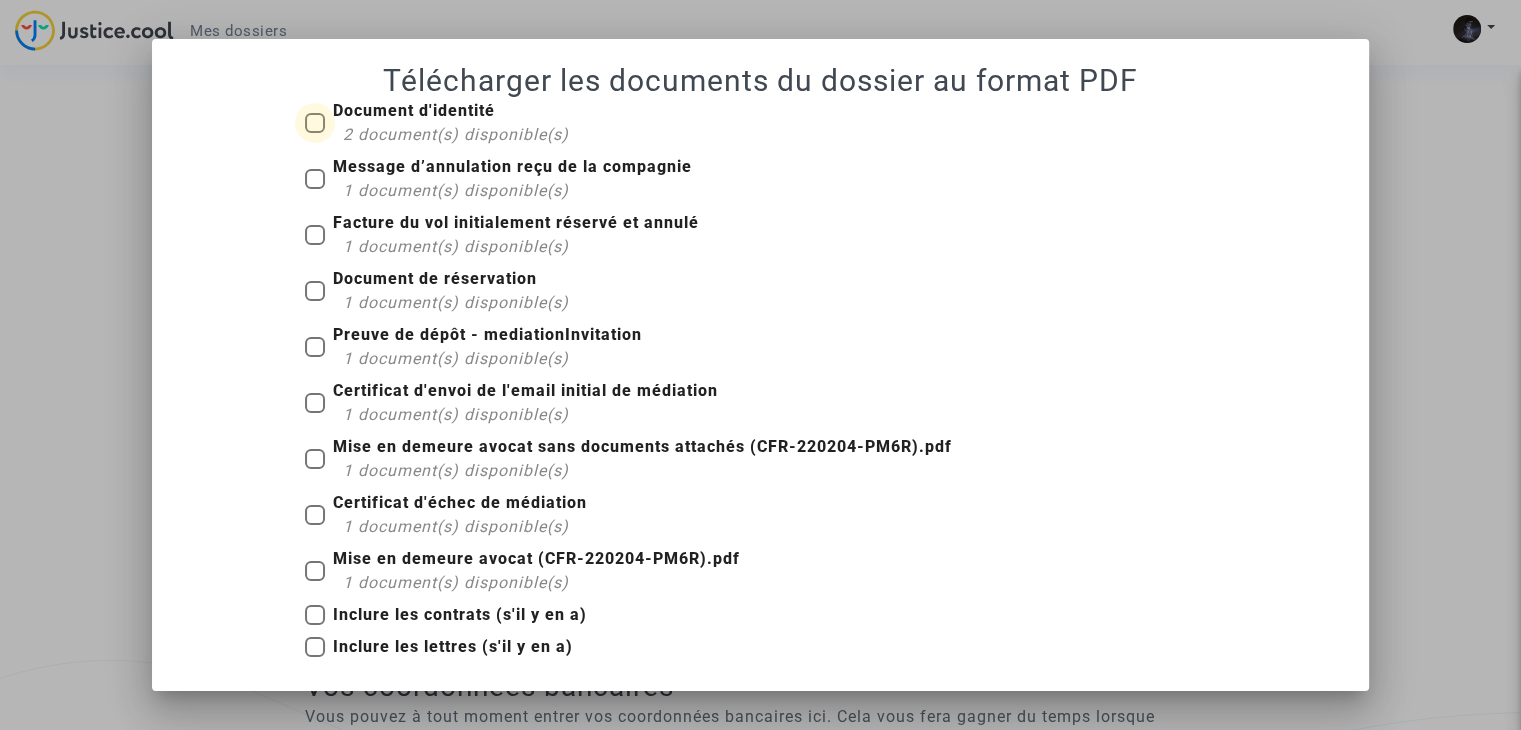 click at bounding box center [315, 123] 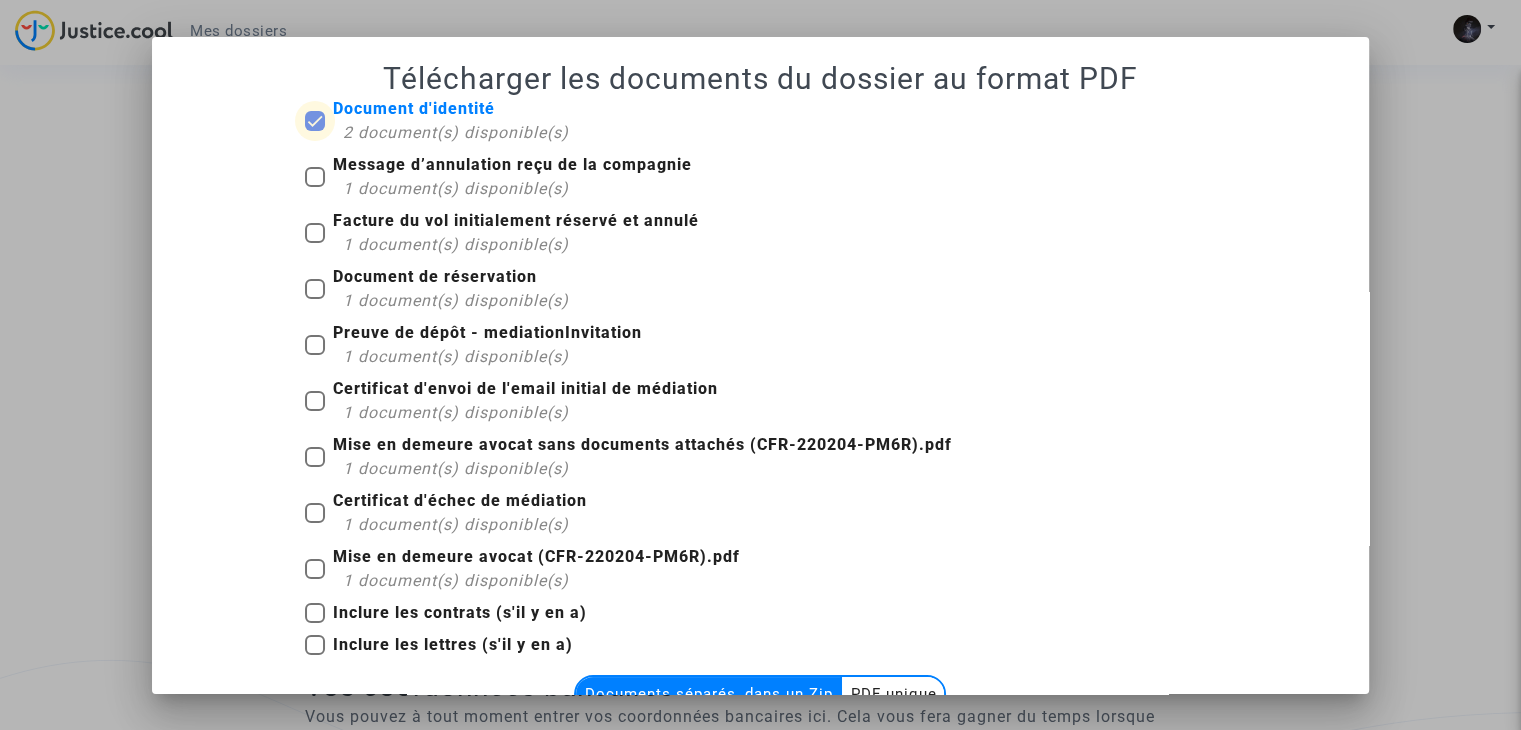 click on "Document d'identité 2 document(s) disponible(s)" at bounding box center (437, 121) 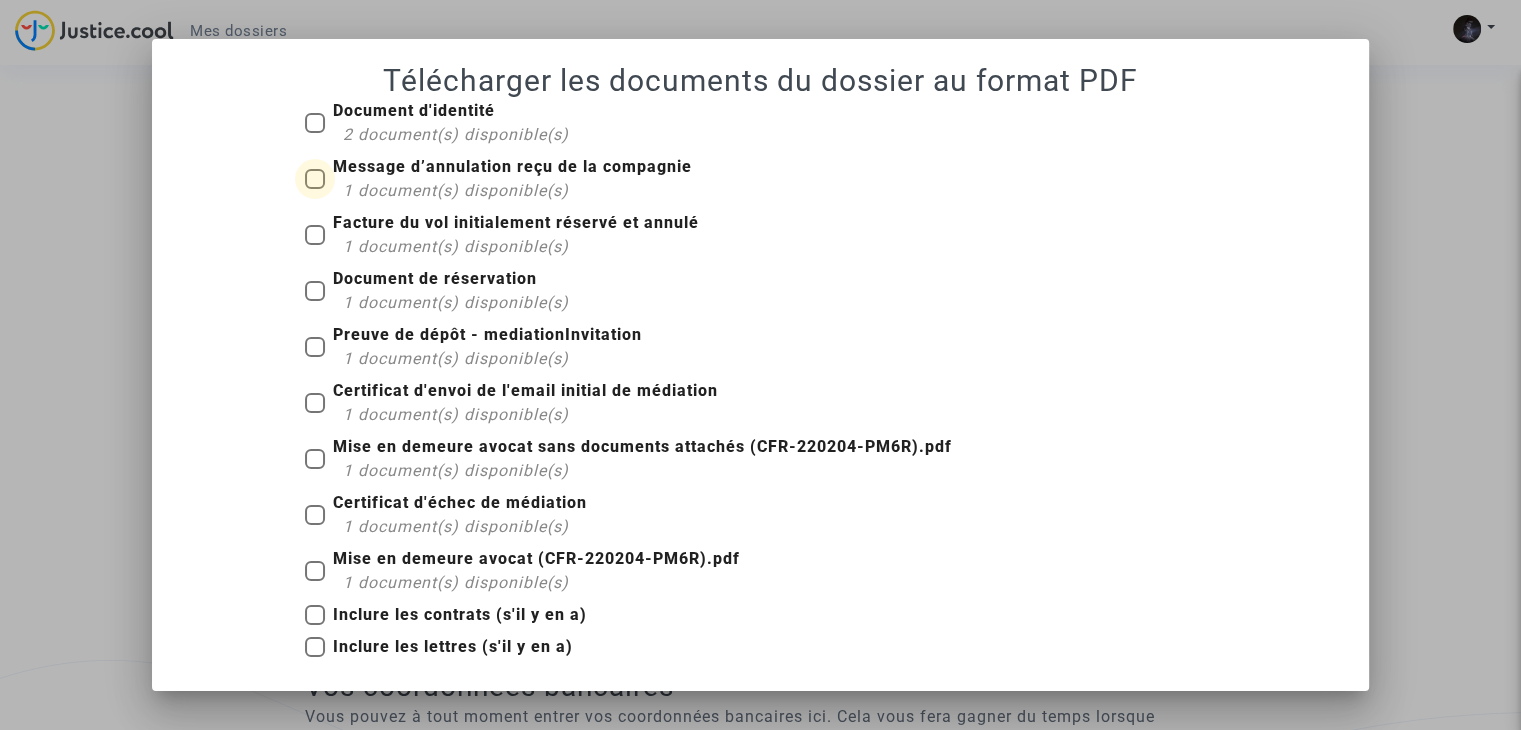 click on "Message d’annulation reçu de la compagnie 1 document(s) disponible(s)" at bounding box center [498, 179] 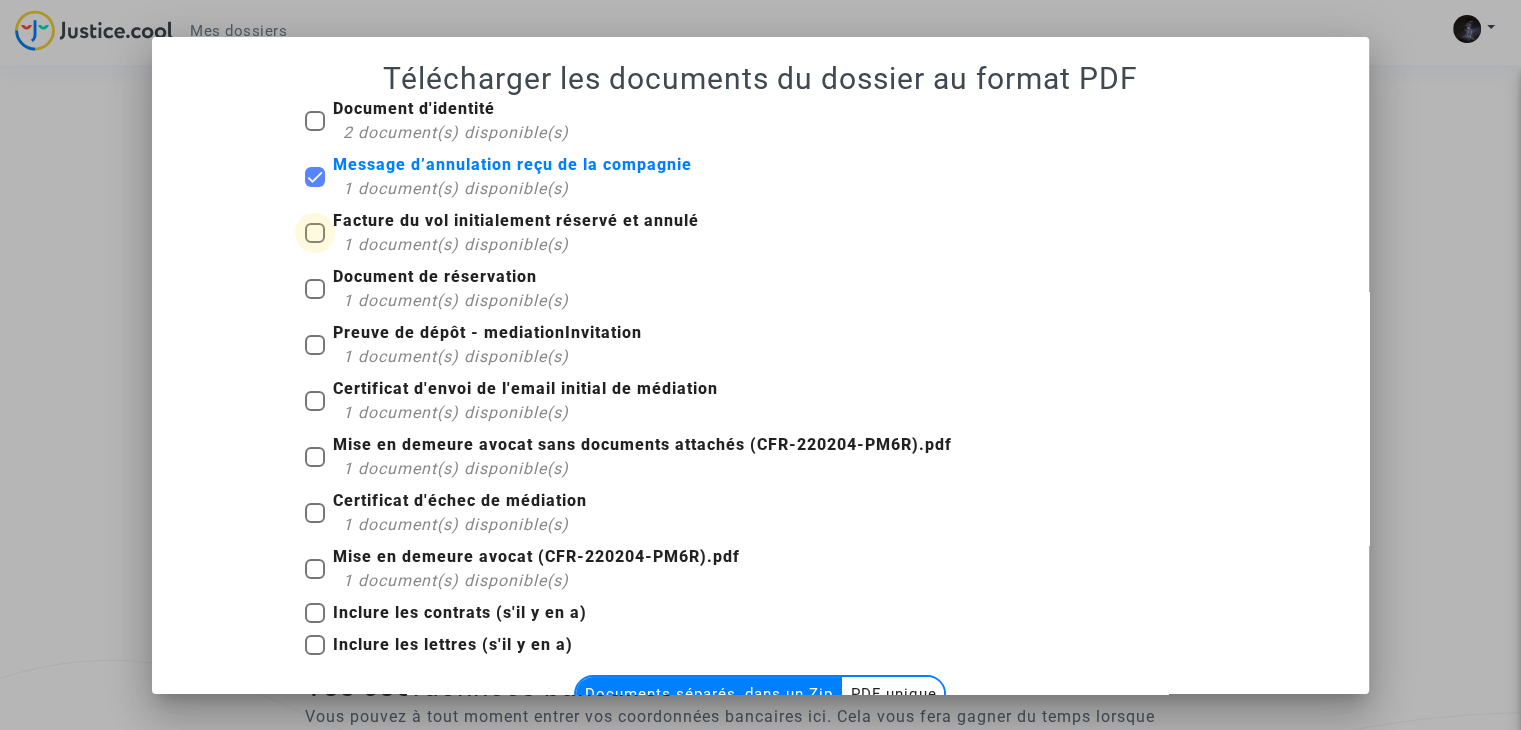 click on "Facture du vol initialement réservé et annulé  1 document(s) disponible(s)" at bounding box center (502, 233) 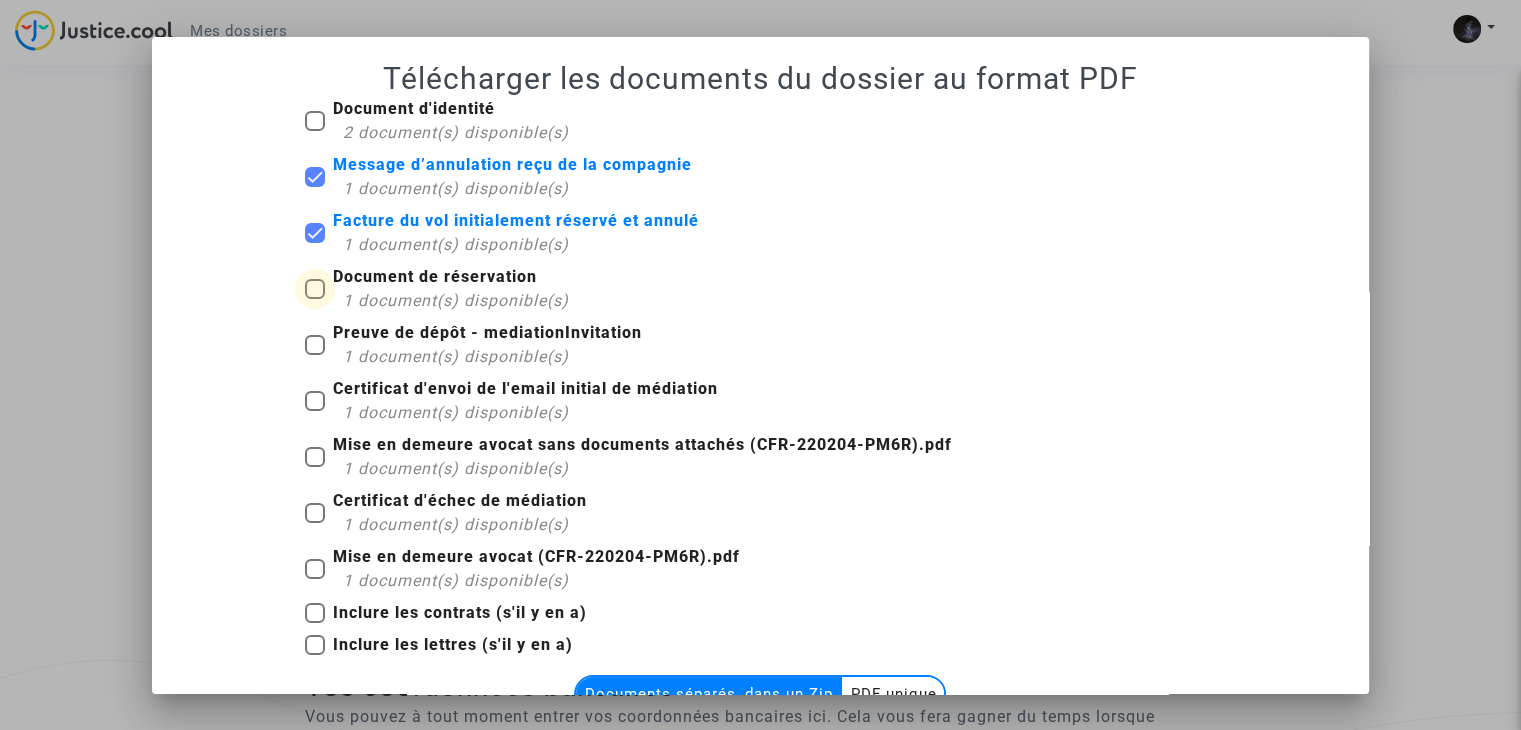 click on "Document de réservation 1 document(s) disponible(s)" at bounding box center (437, 289) 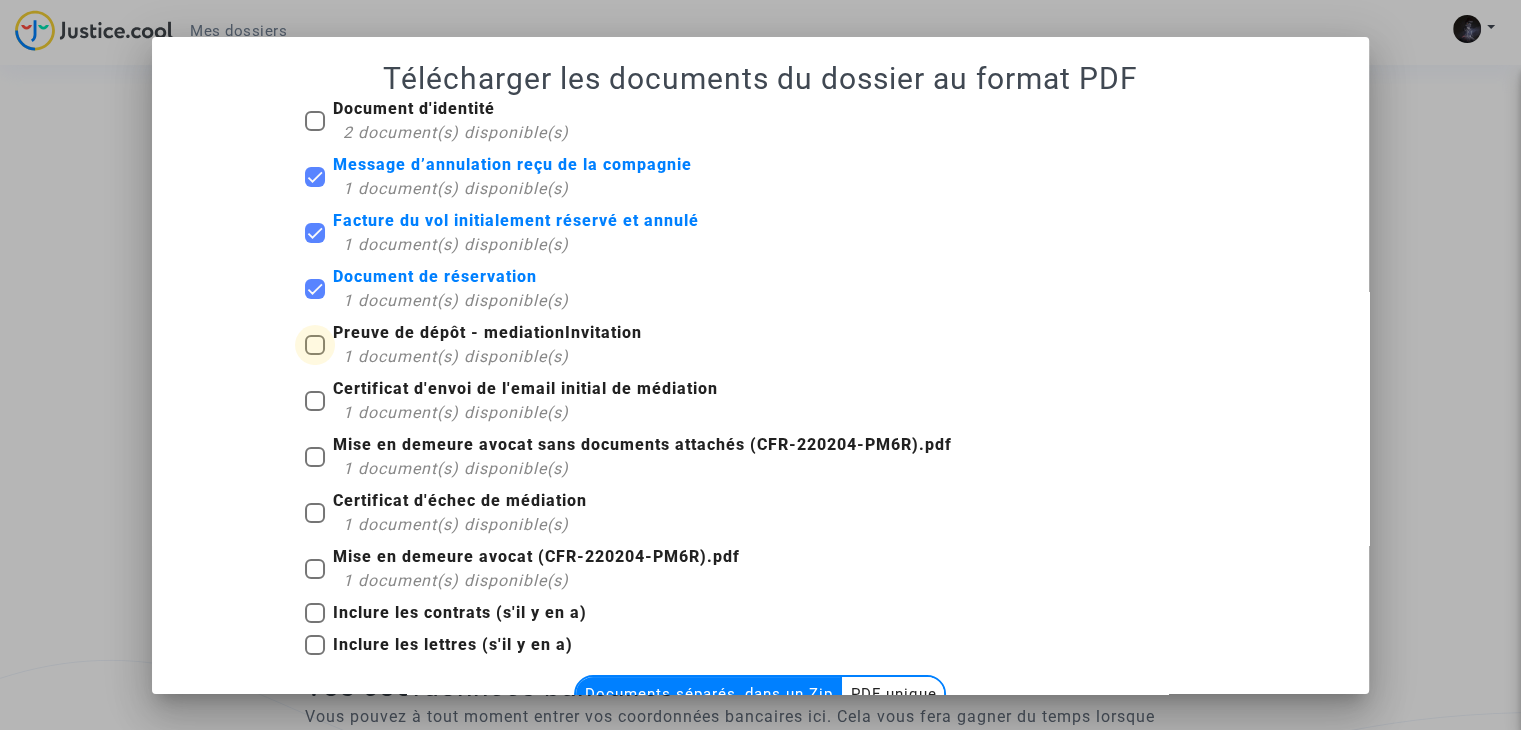 click at bounding box center [315, 345] 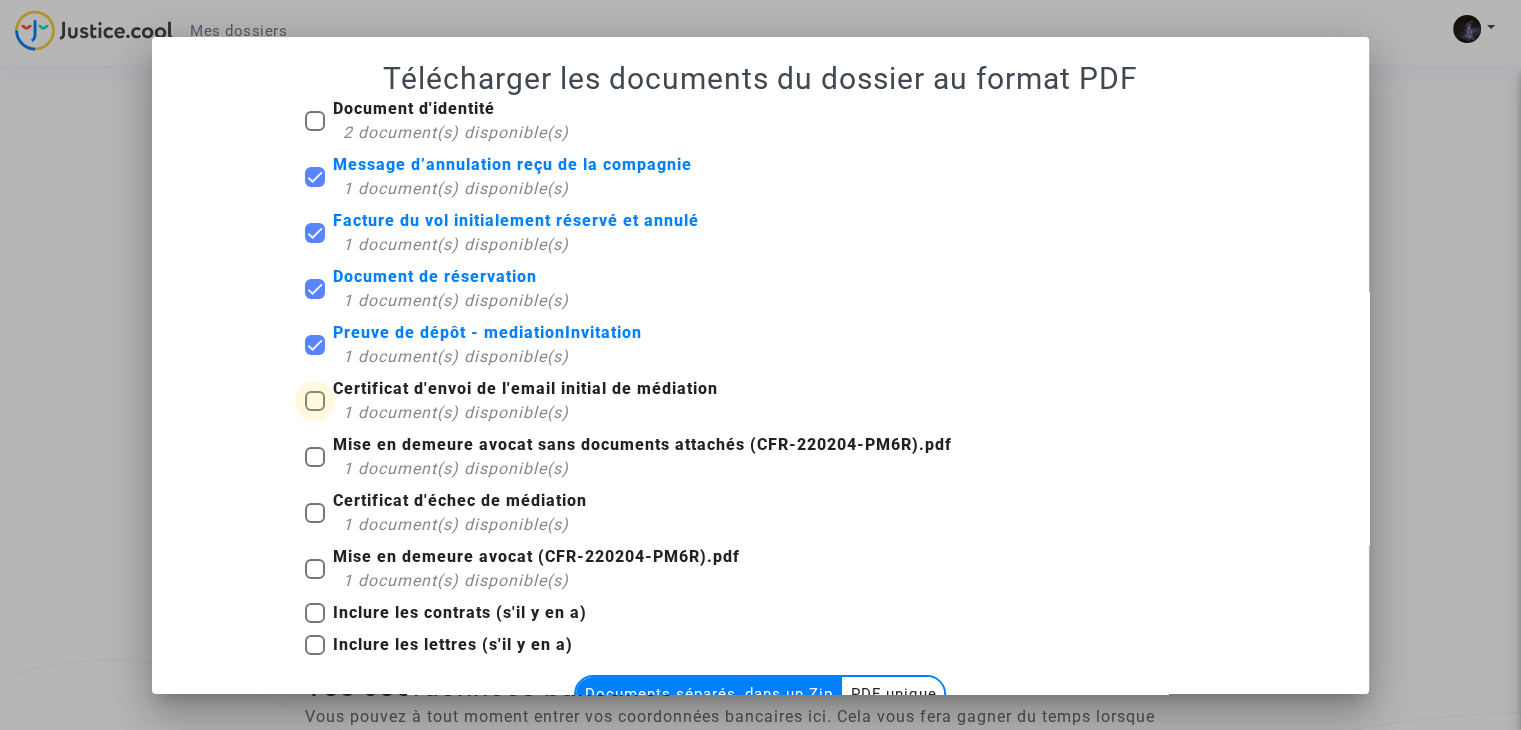 click on "Certificat d'envoi de l'email initial de médiation 1 document(s) disponible(s)" at bounding box center [511, 401] 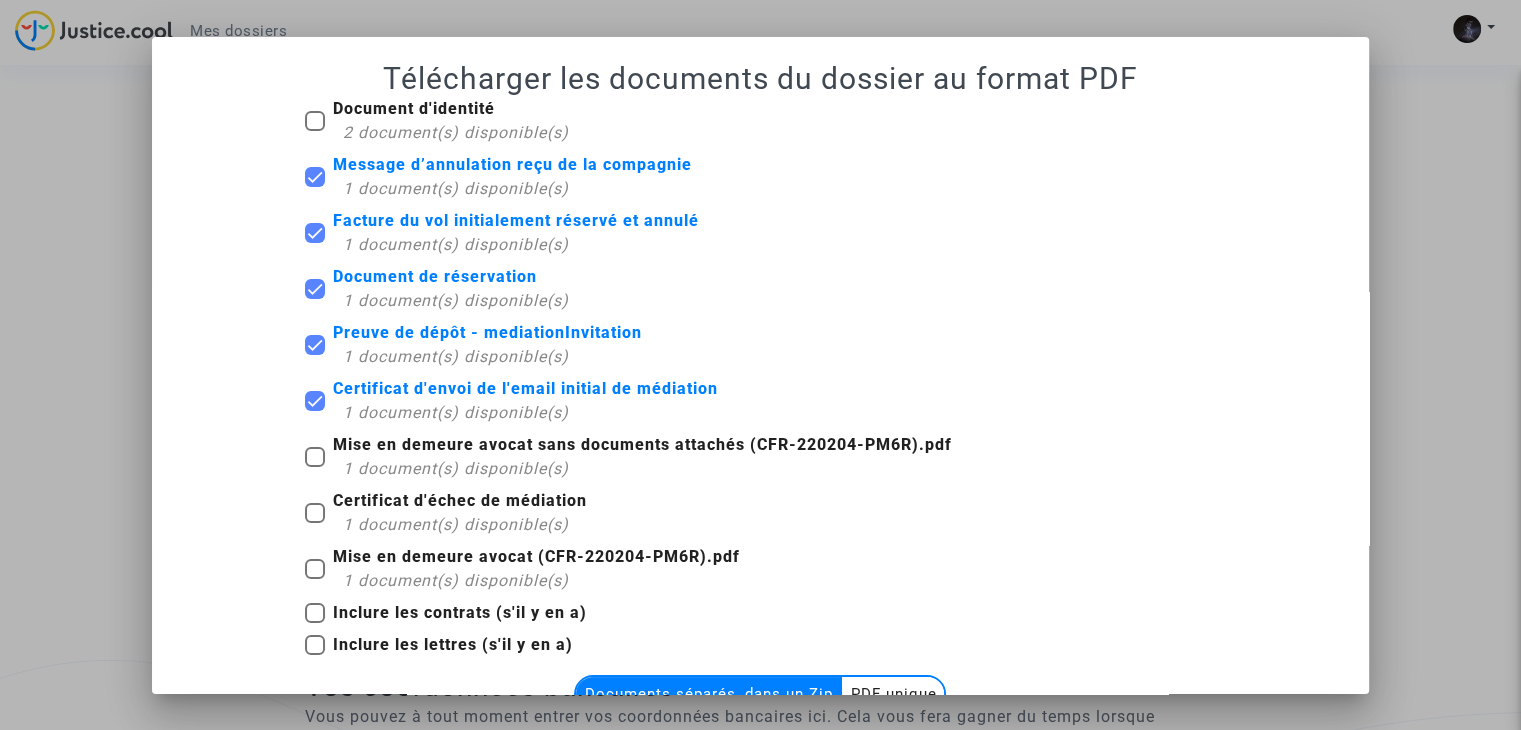 click at bounding box center [315, 457] 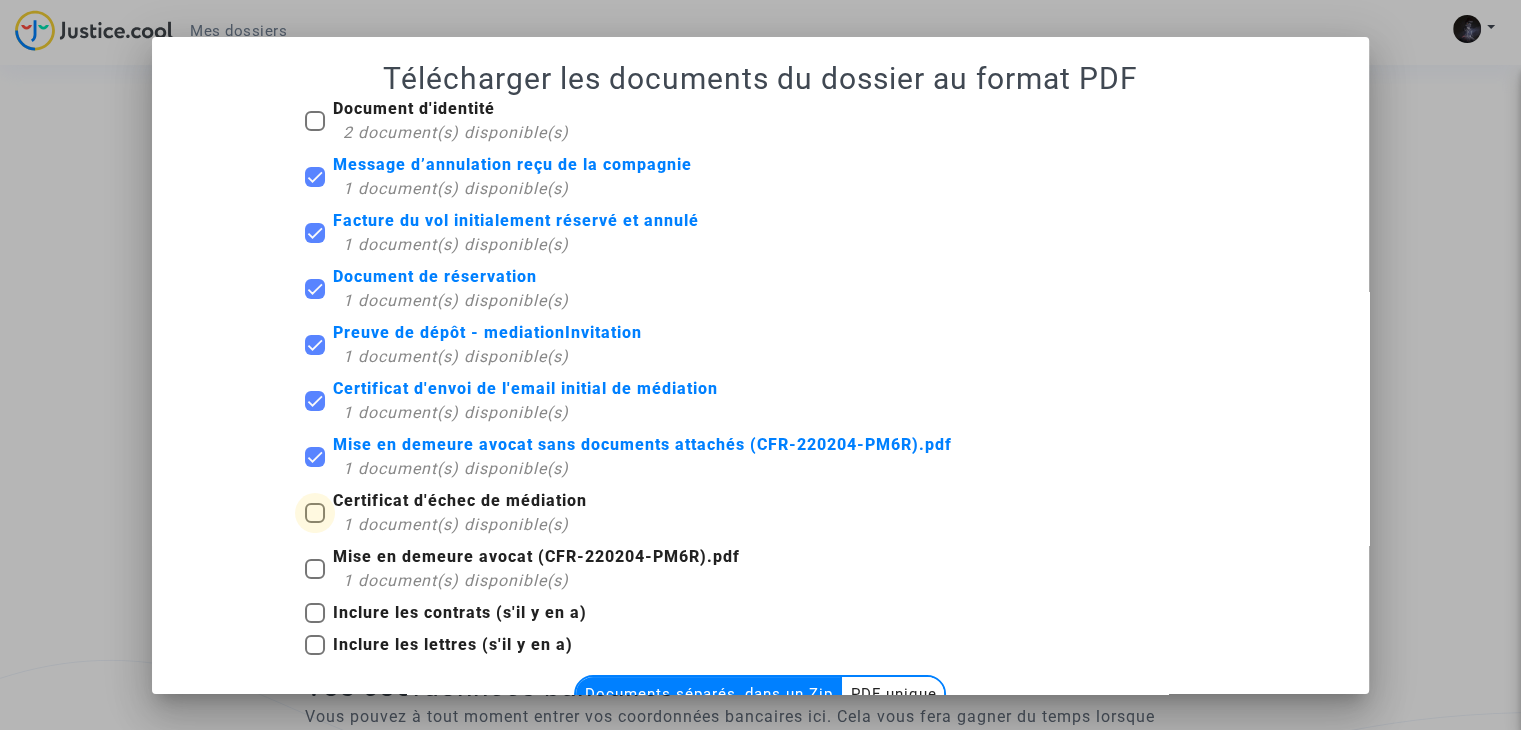 click at bounding box center (315, 513) 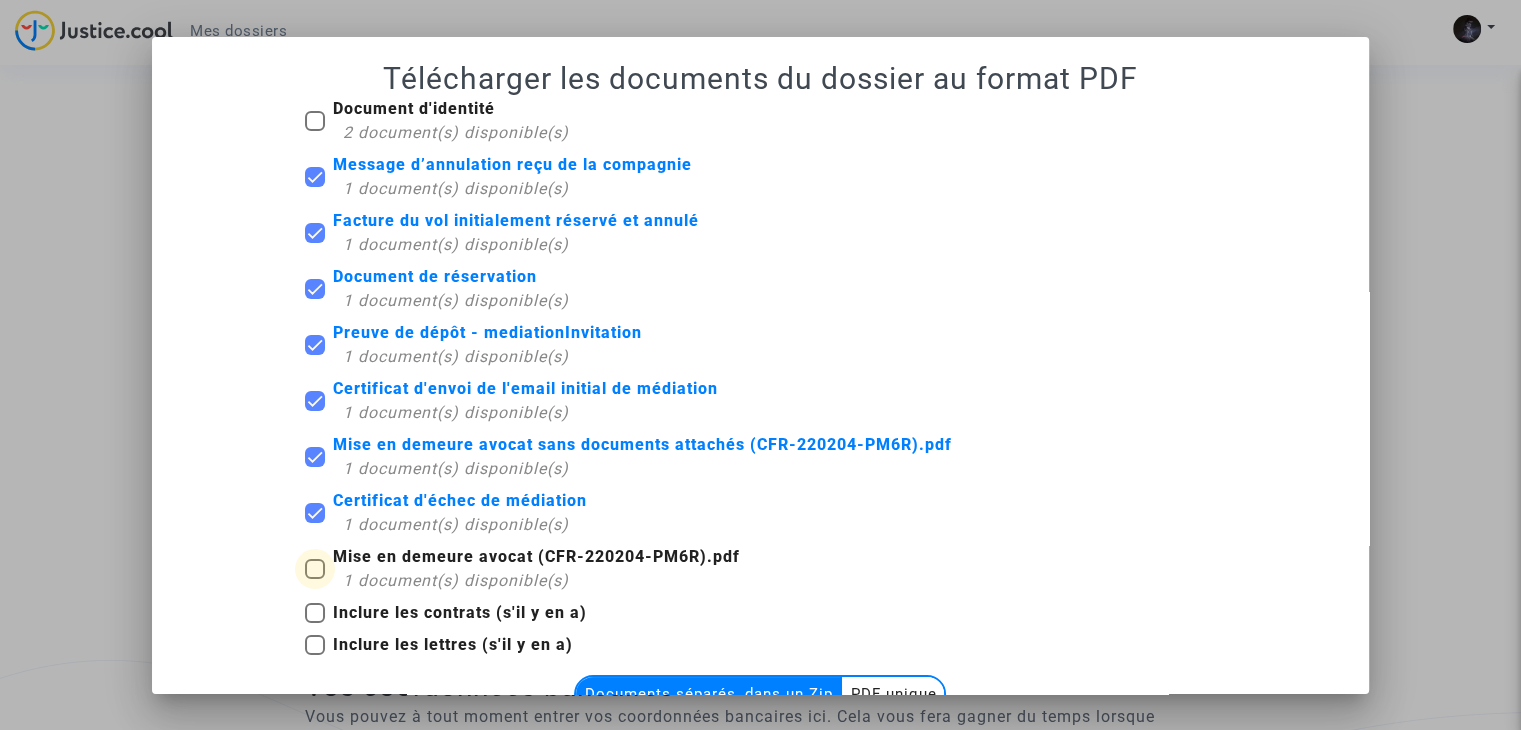 click on "Mise en demeure avocat (CFR-220204-PM6R).pdf 1 document(s) disponible(s)" at bounding box center (522, 569) 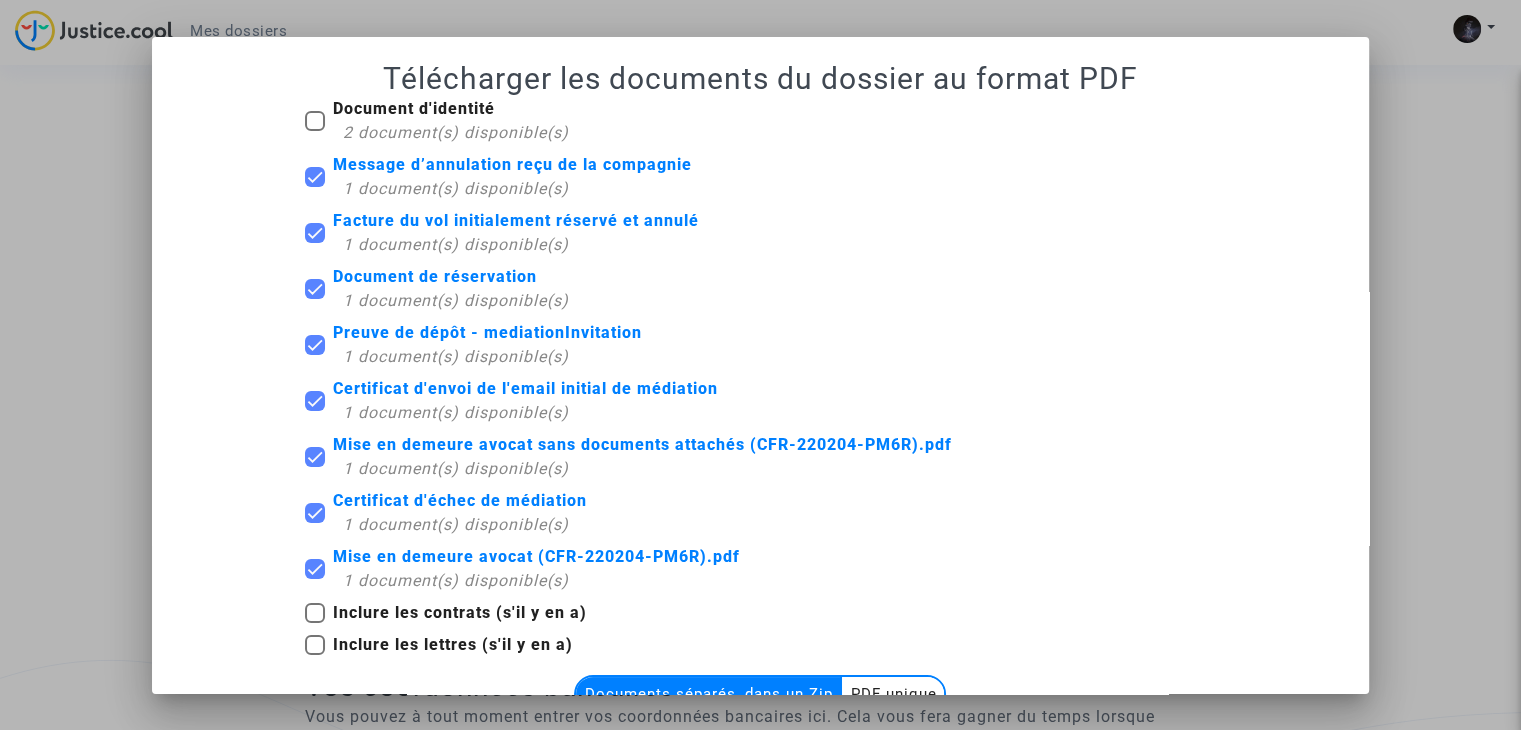 drag, startPoint x: 313, startPoint y: 604, endPoint x: 312, endPoint y: 636, distance: 32.01562 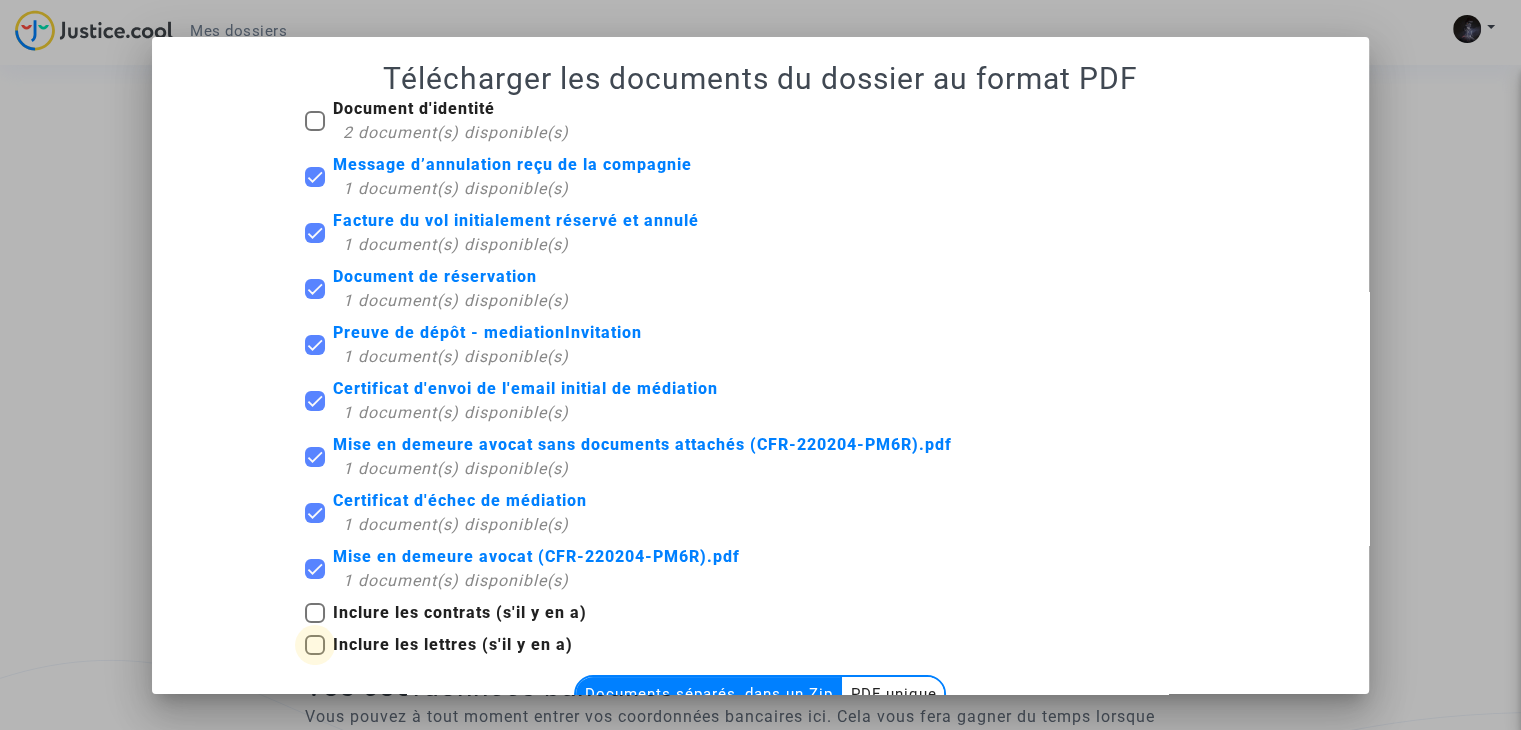 click at bounding box center [315, 645] 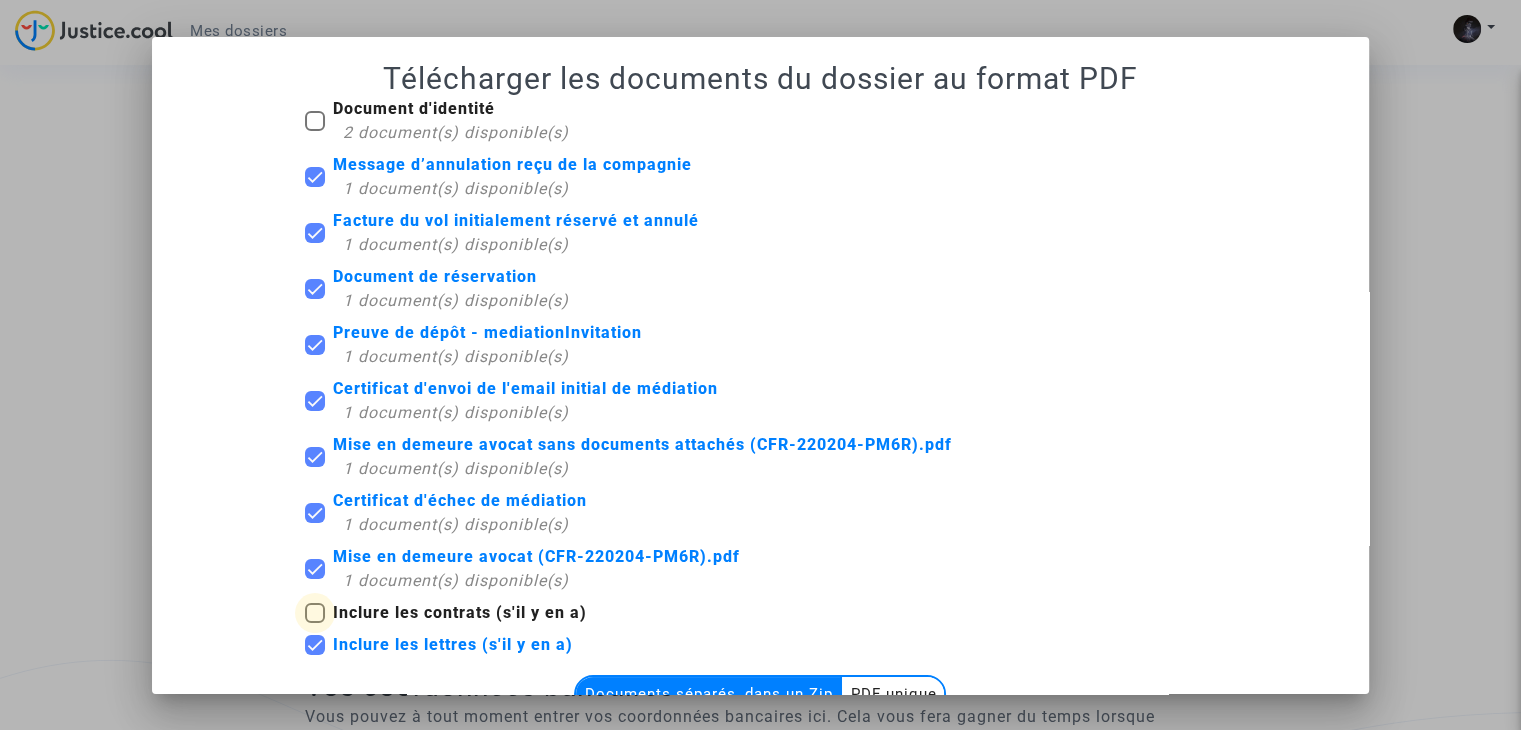 click at bounding box center [315, 613] 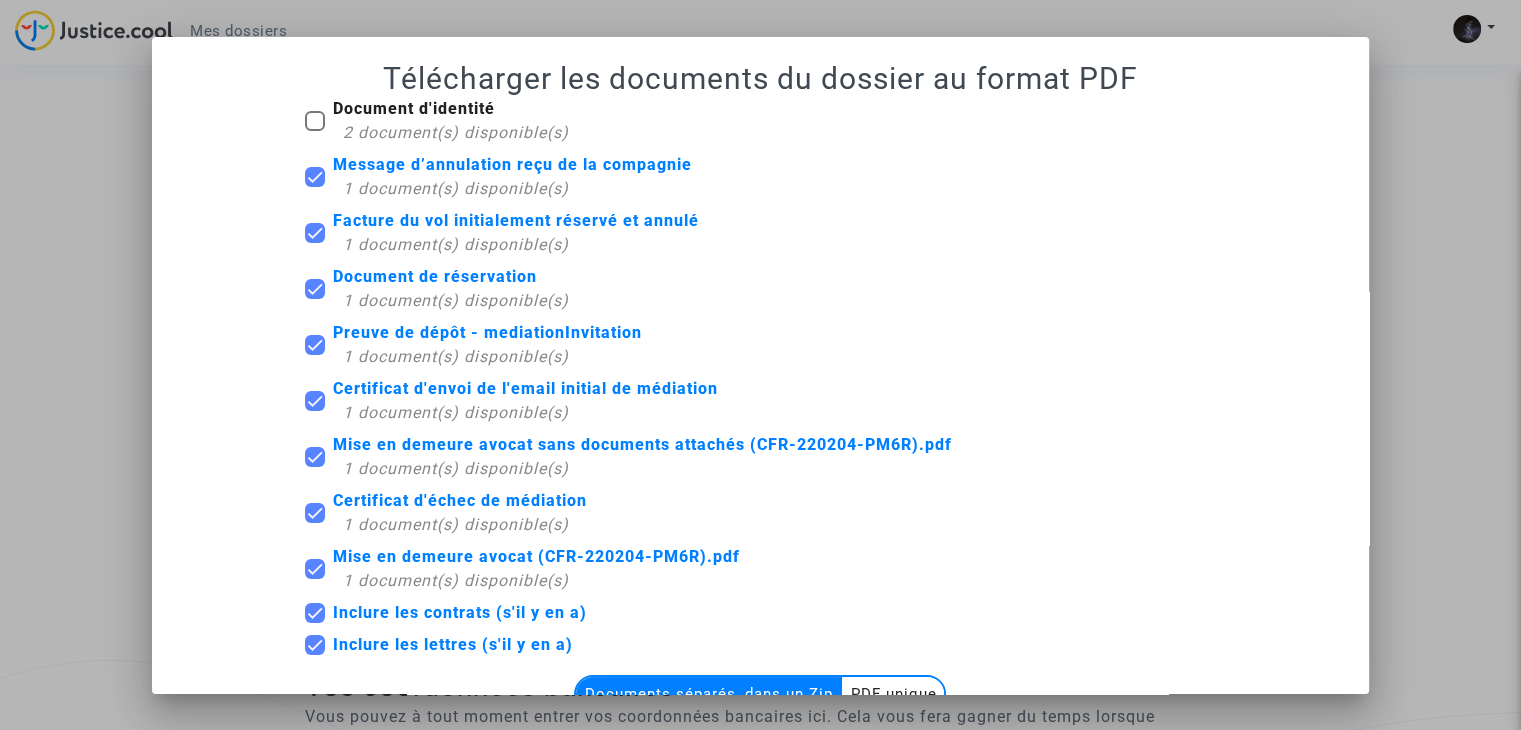 click on "Documents séparés, dans un Zip" at bounding box center (709, 694) 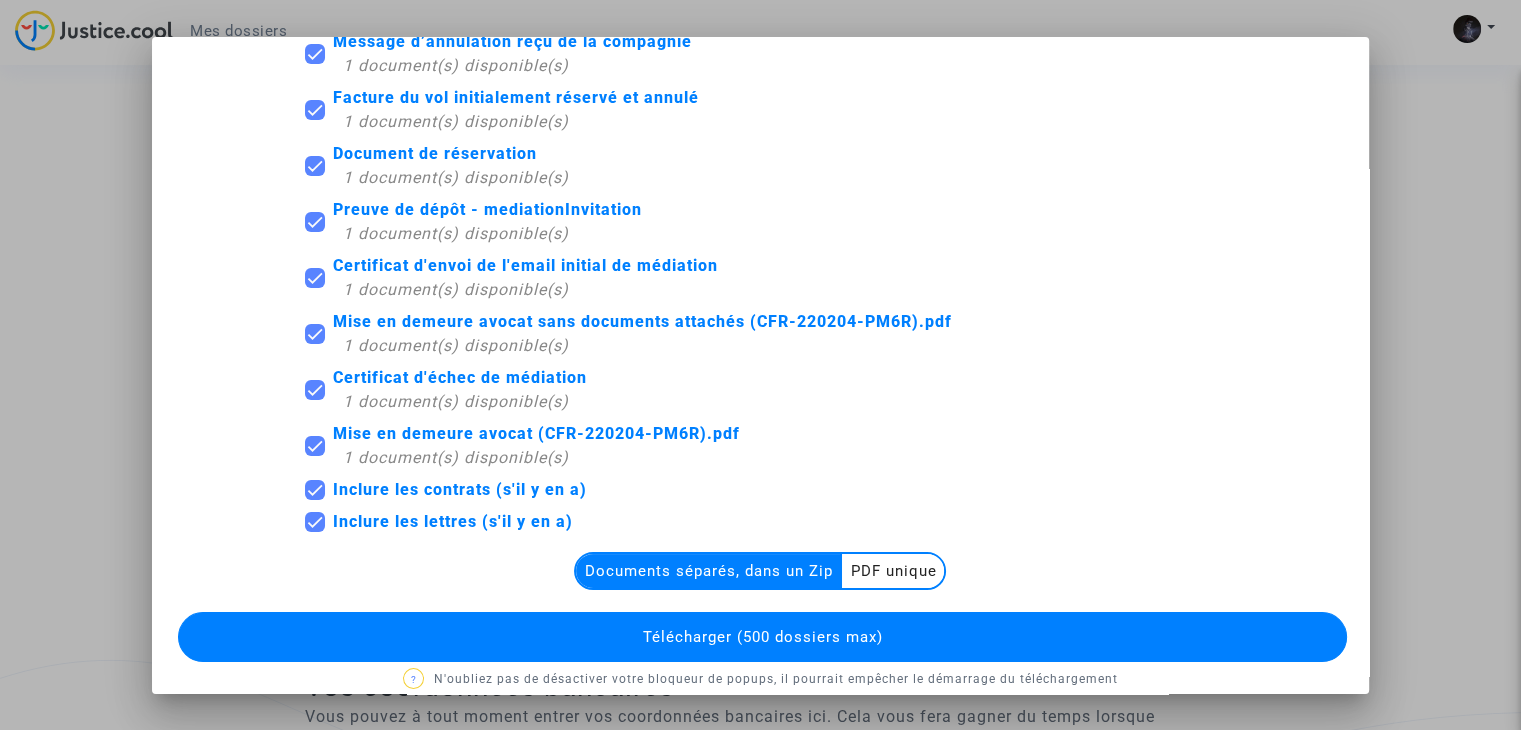 scroll, scrollTop: 146, scrollLeft: 0, axis: vertical 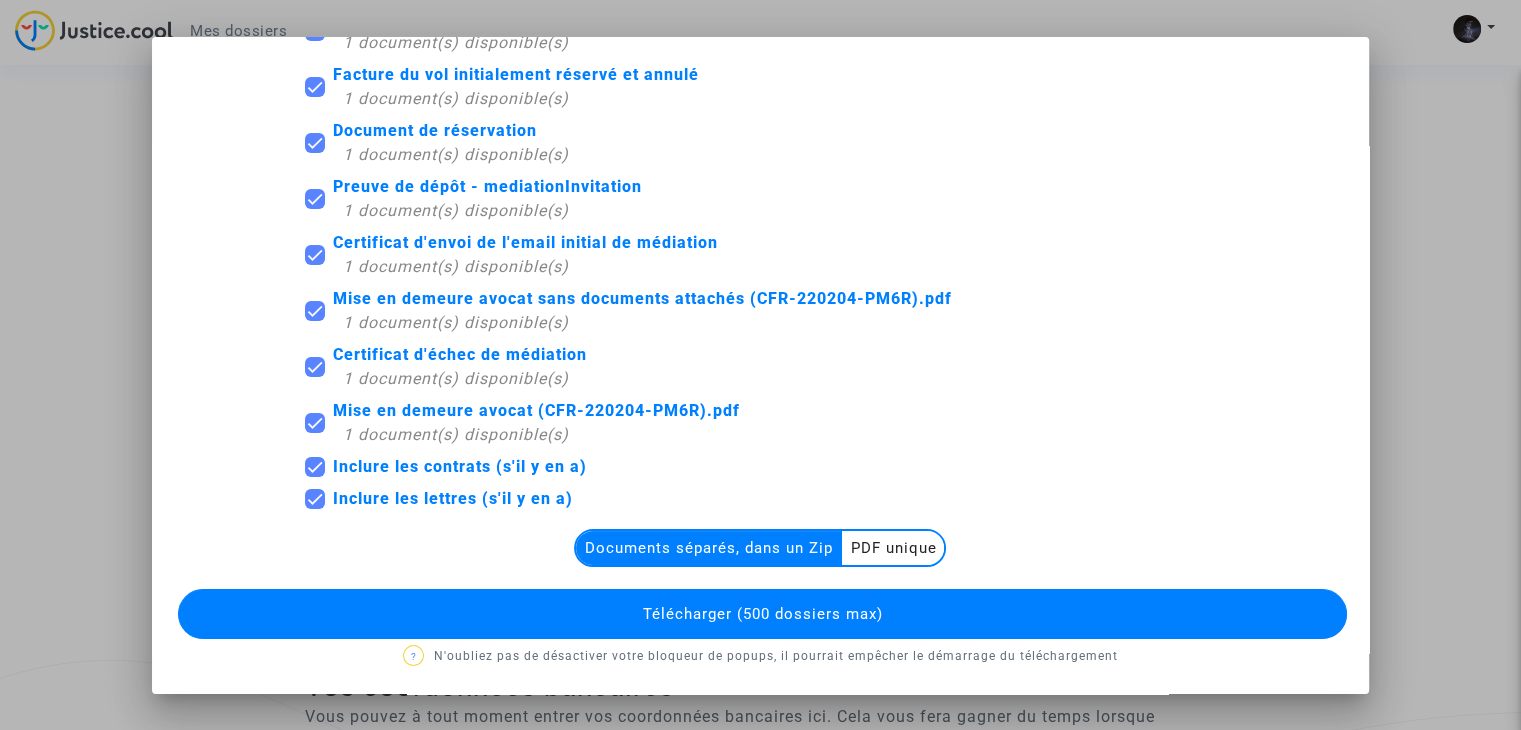 click on "PDF unique" at bounding box center (893, 548) 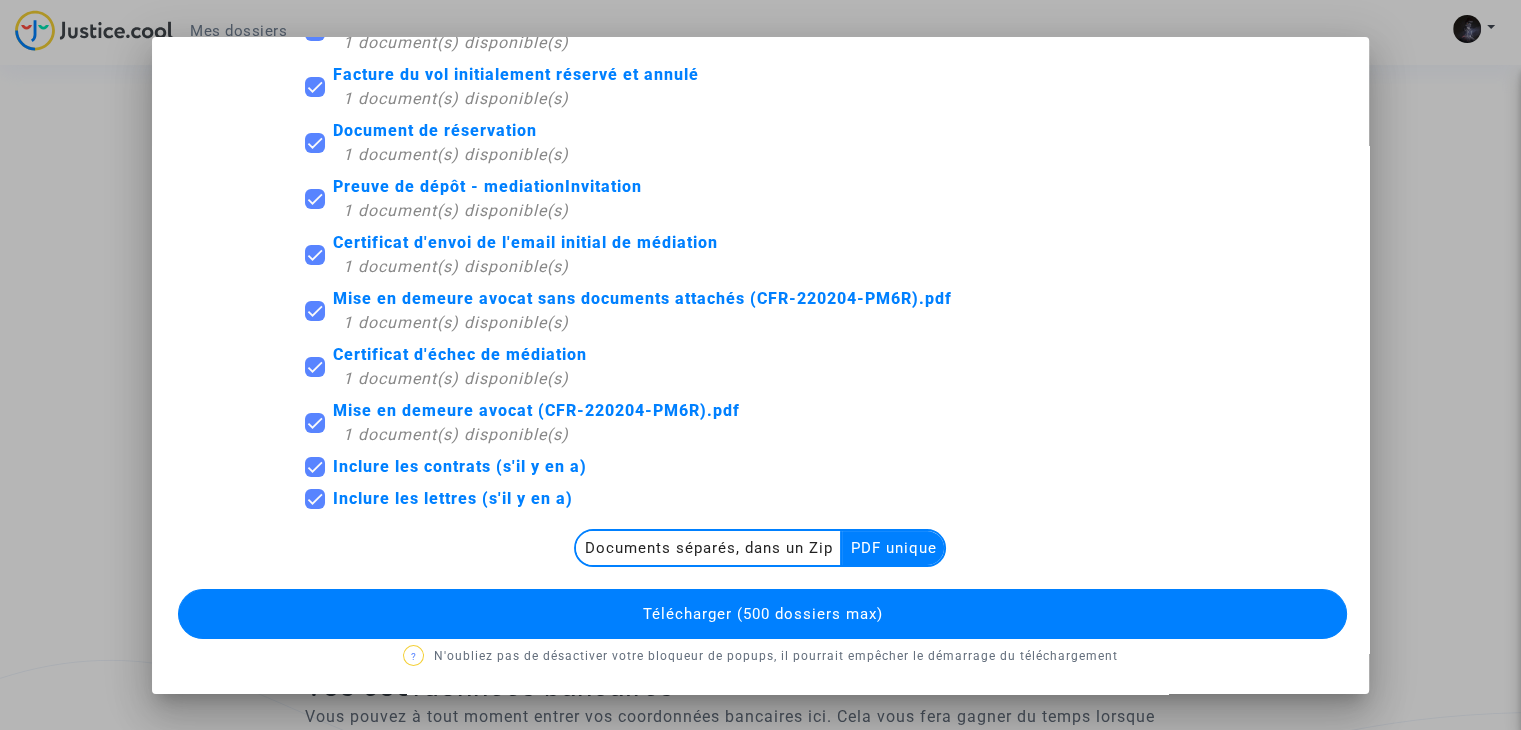 click on "Télécharger (500 dossiers max)" at bounding box center (762, 614) 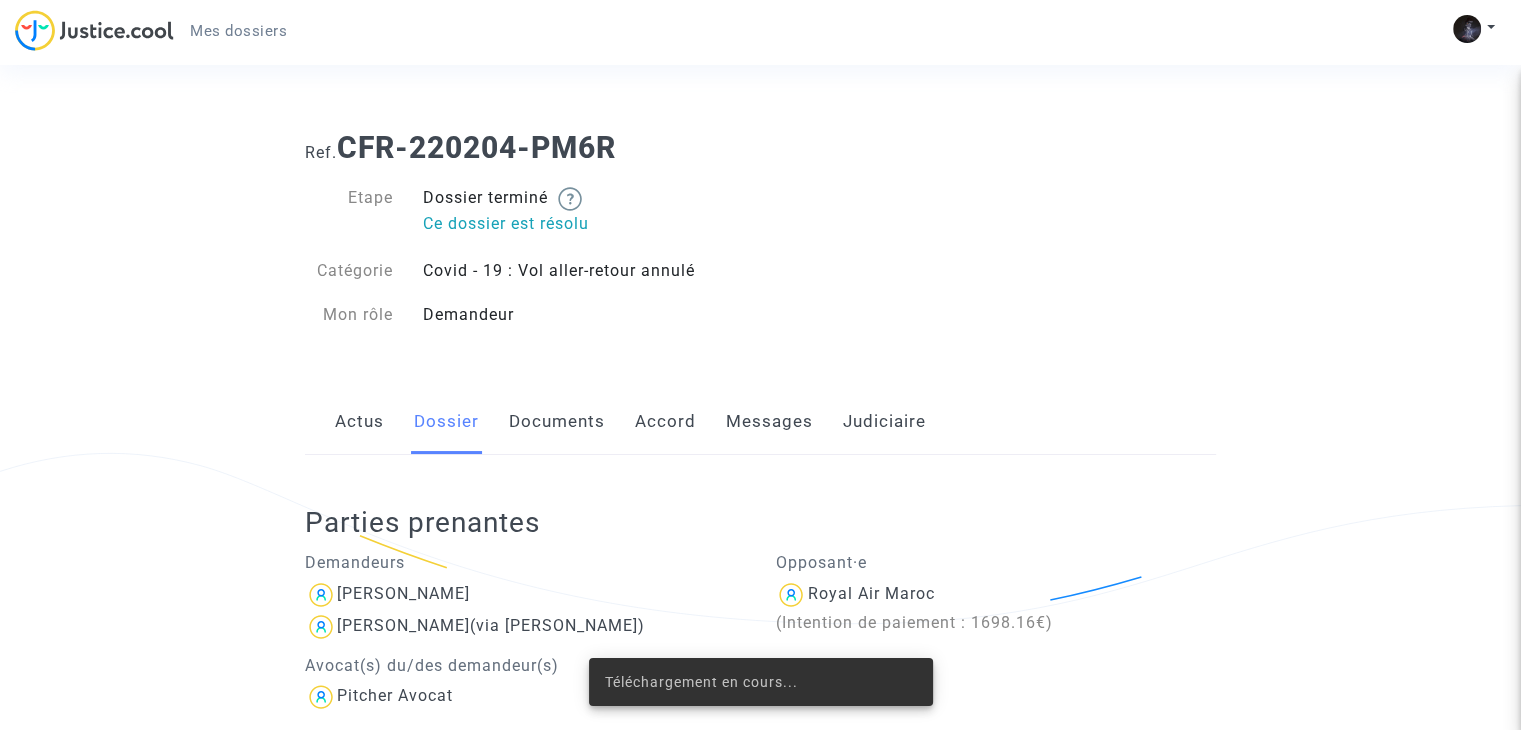 scroll, scrollTop: 639, scrollLeft: 0, axis: vertical 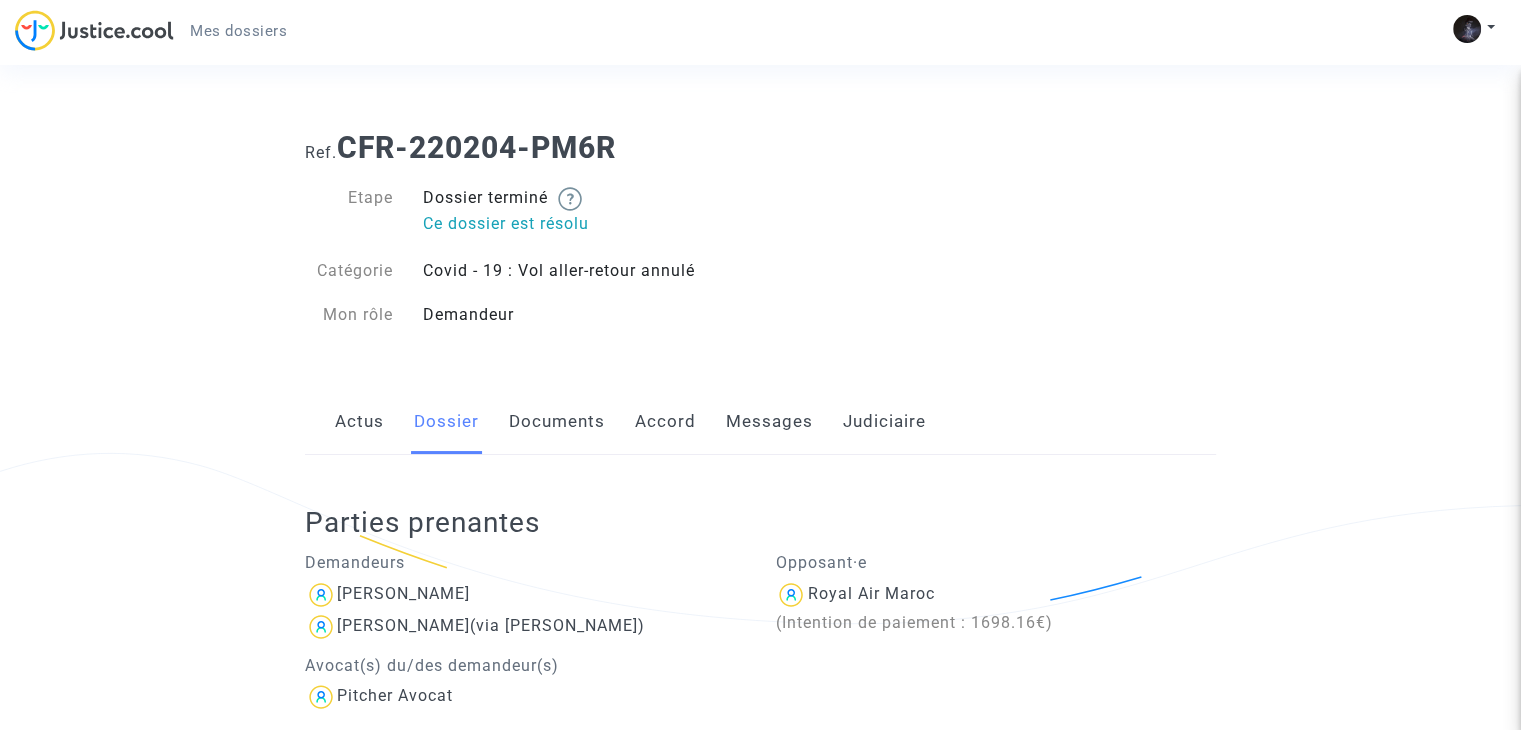 click on "Documents" 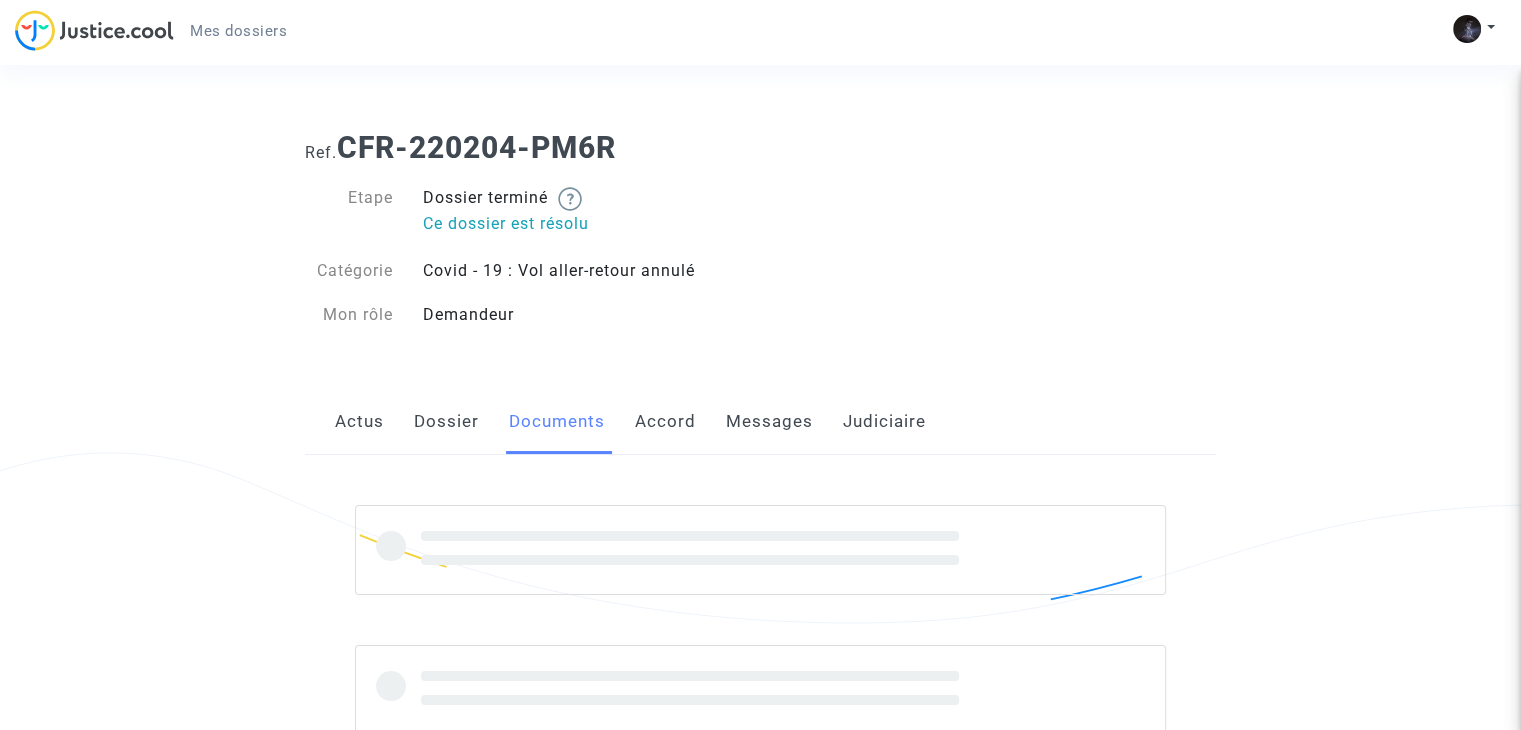 scroll, scrollTop: 0, scrollLeft: 0, axis: both 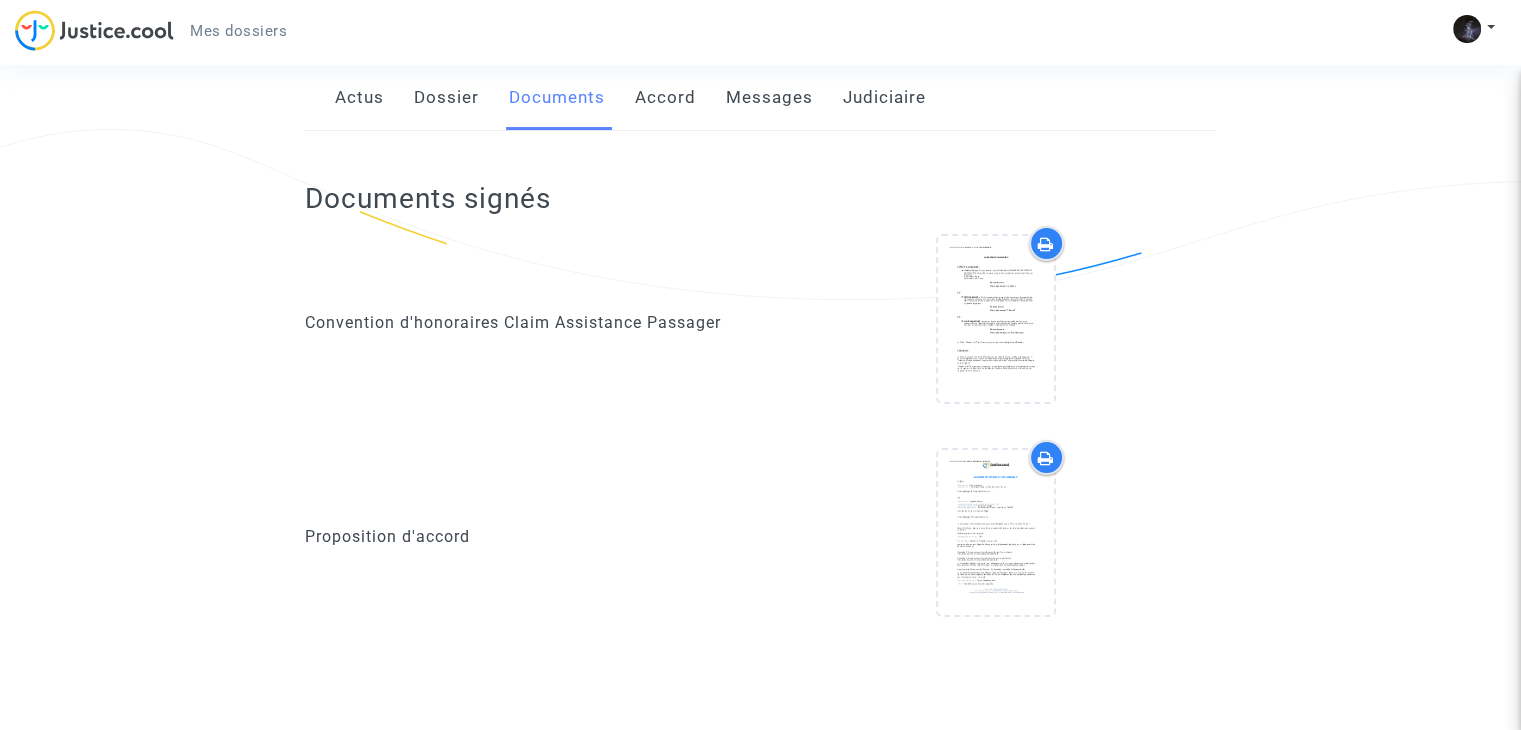 click on "Accord" 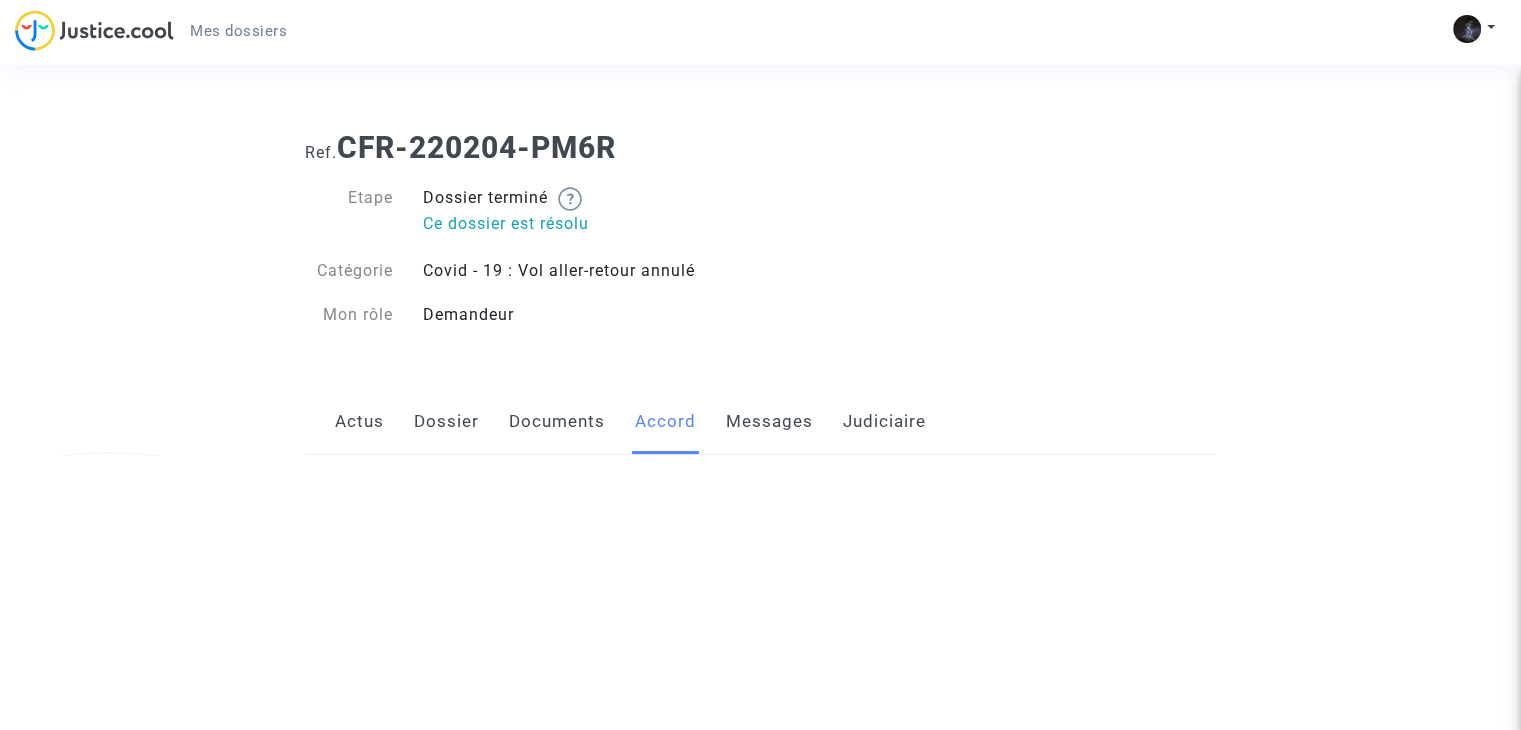 scroll, scrollTop: 0, scrollLeft: 0, axis: both 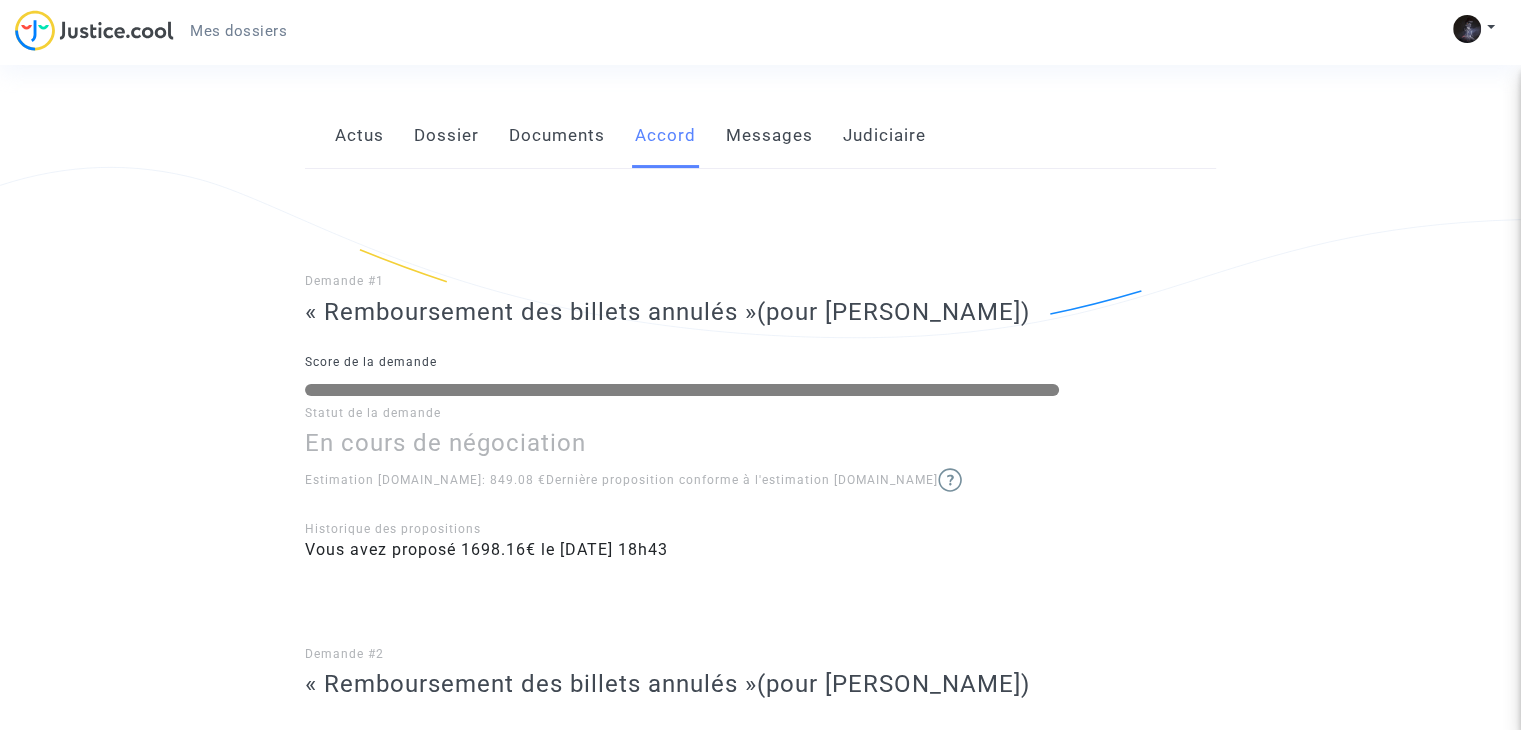click on "Demande #1  « Remboursement des billets annulés »  (pour Vincent Gautier) Score de la demande Statut de la demande En cours de négociation  Estimation Justice.cool: 849.08 €   Dernière proposition conforme à l'estimation Justice.cool    Historique des propositions Vous avez proposé 1698.16€ le 04/02/2022 - 18h43 Demande #2  « Remboursement des billets annulés »  (pour Louise Gautier) Score de la demande Statut de la demande En cours de négociation  Dernière proposition conforme à l'estimation Justice.cool    Historique des propositions Vous avez proposé 849.08€ le 04/02/2022 - 18h43" 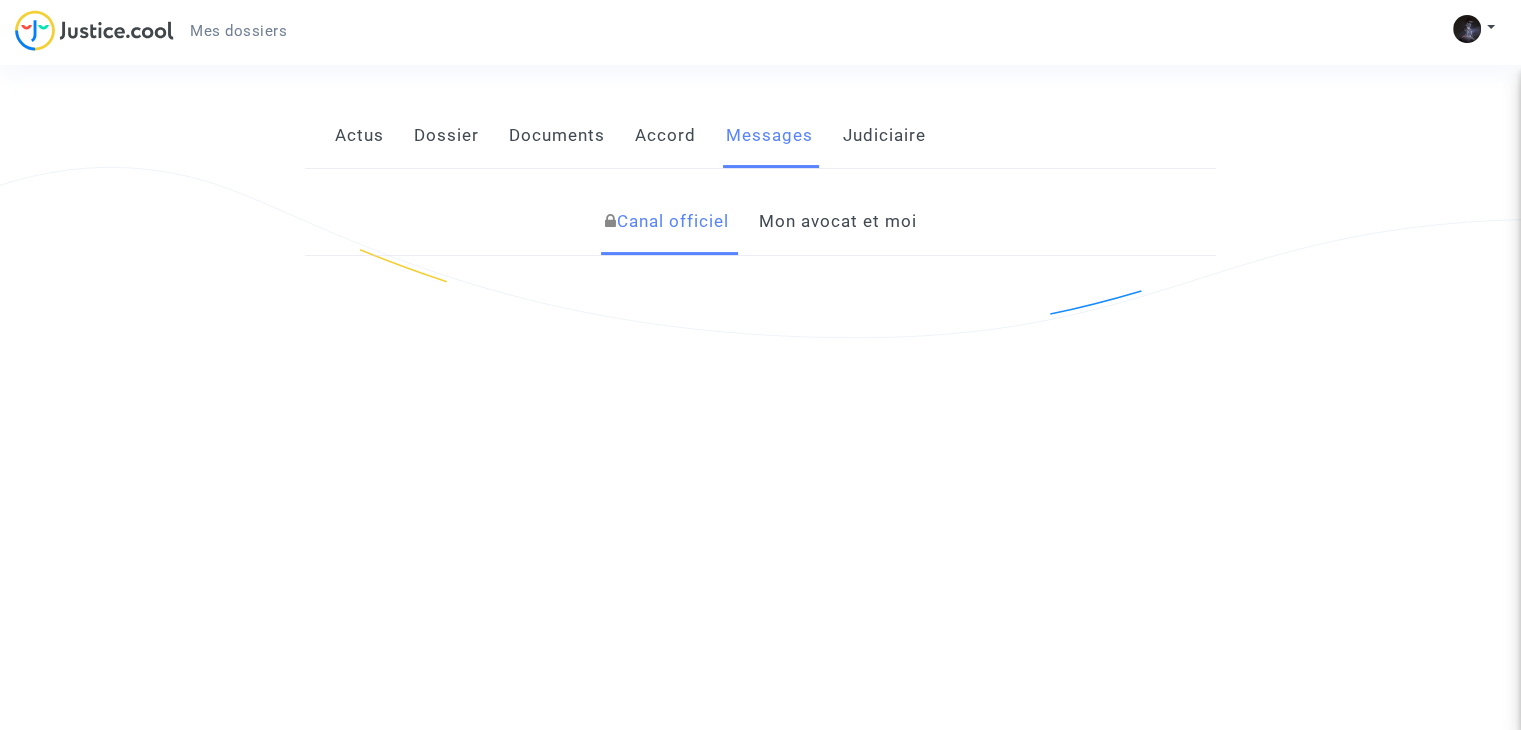 scroll, scrollTop: 0, scrollLeft: 0, axis: both 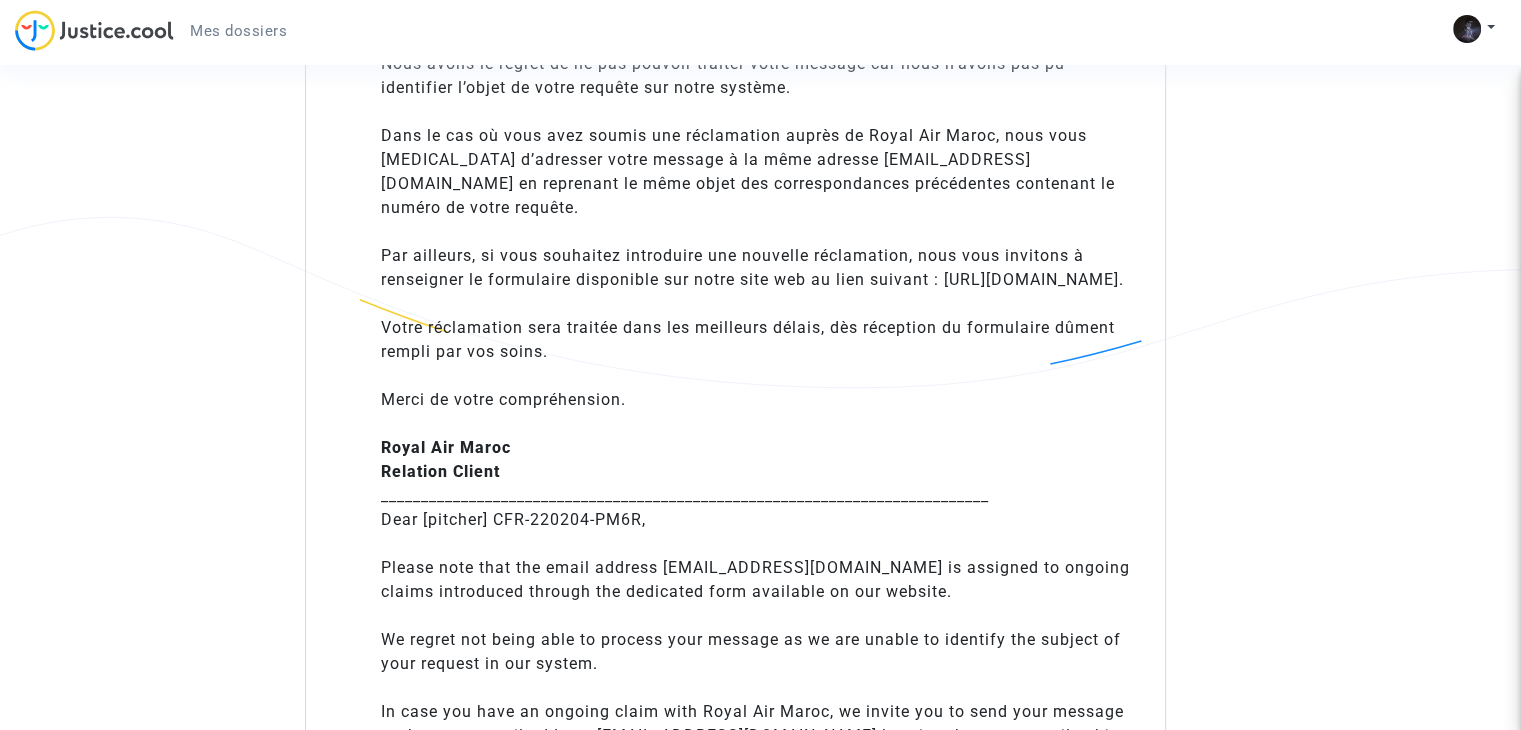 click on "Votre réclamation sera traitée dans les meilleurs délais, dès réception du formulaire dûment rempli par vos soins." 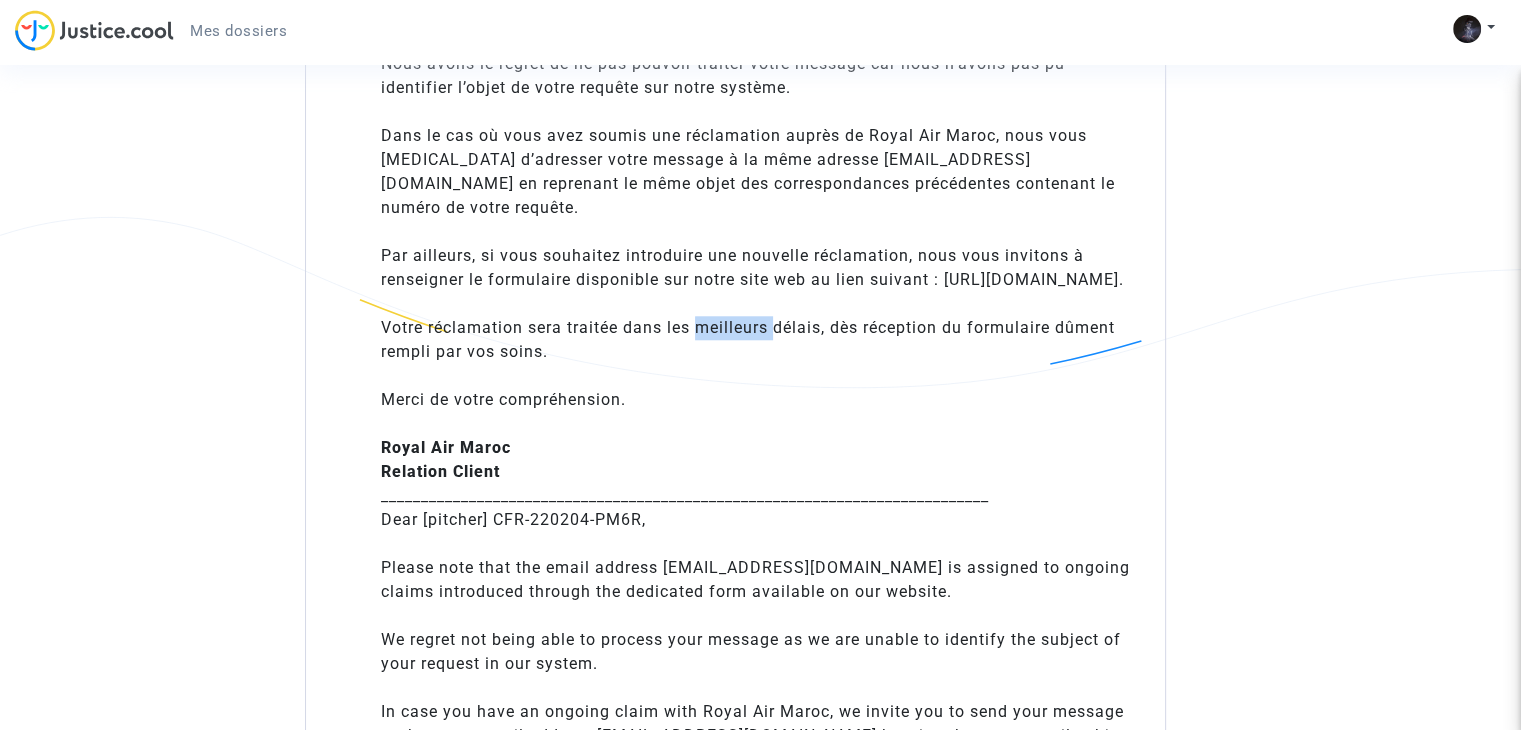 click on "Votre réclamation sera traitée dans les meilleurs délais, dès réception du formulaire dûment rempli par vos soins." 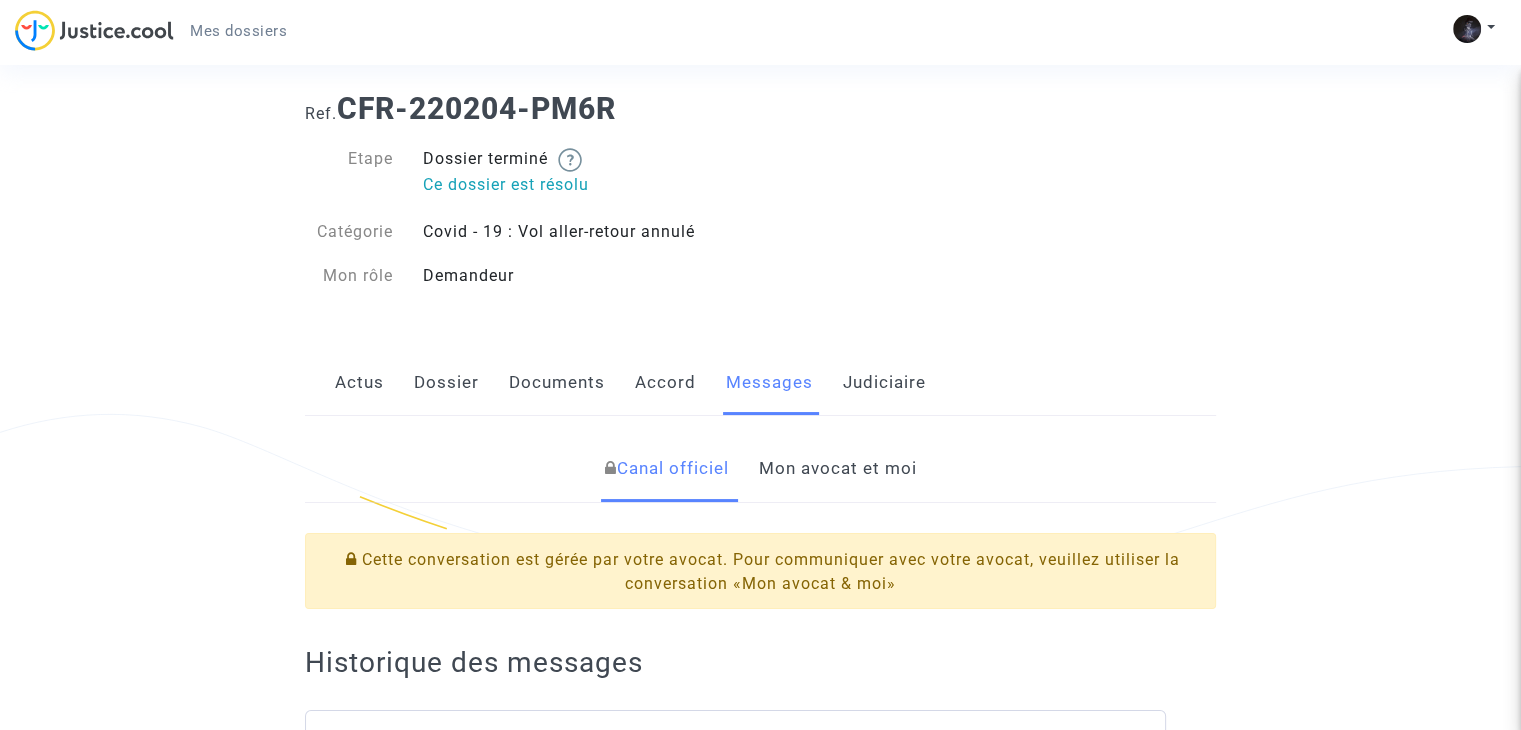 scroll, scrollTop: 0, scrollLeft: 0, axis: both 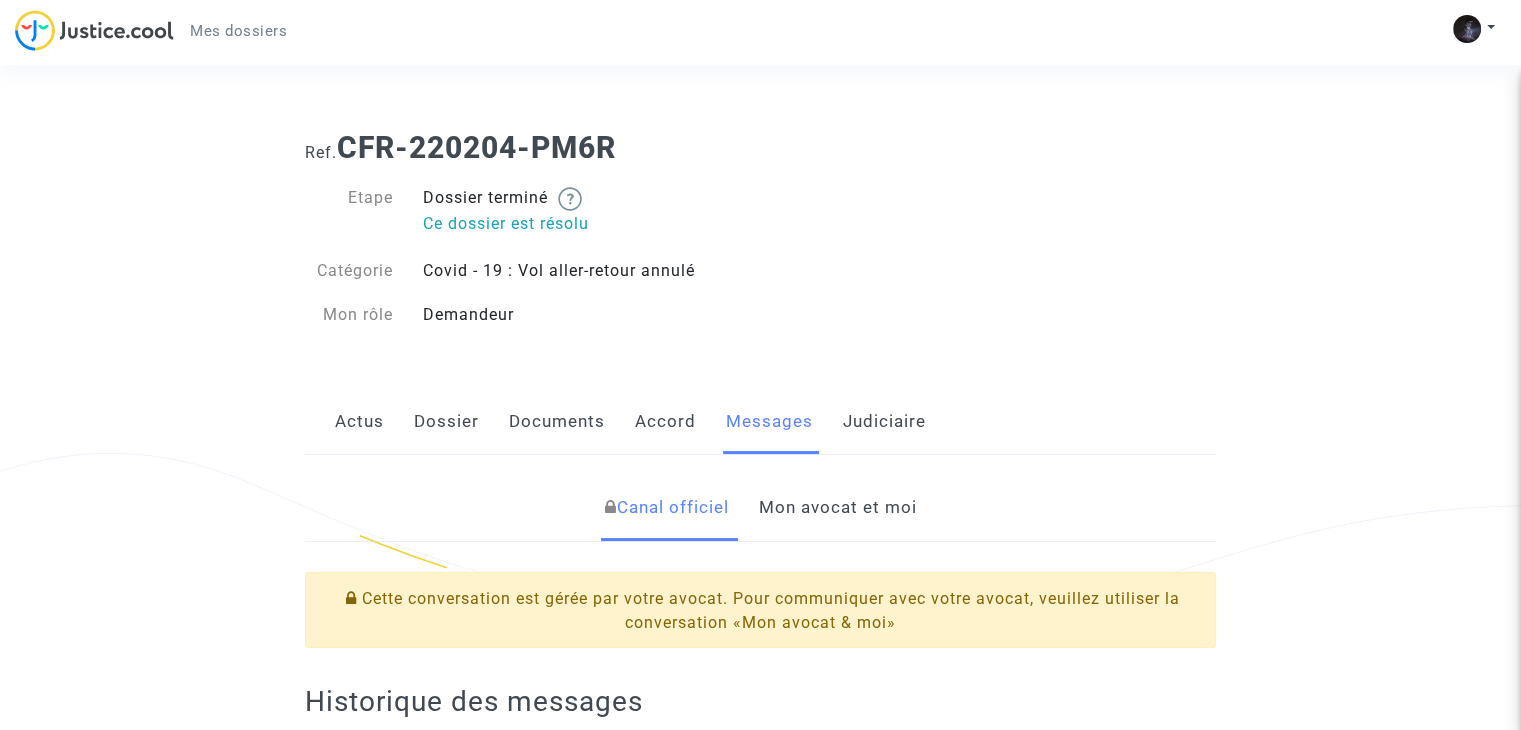 click on "Actus   Dossier   Documents   Accord   Messages   Judiciaire" 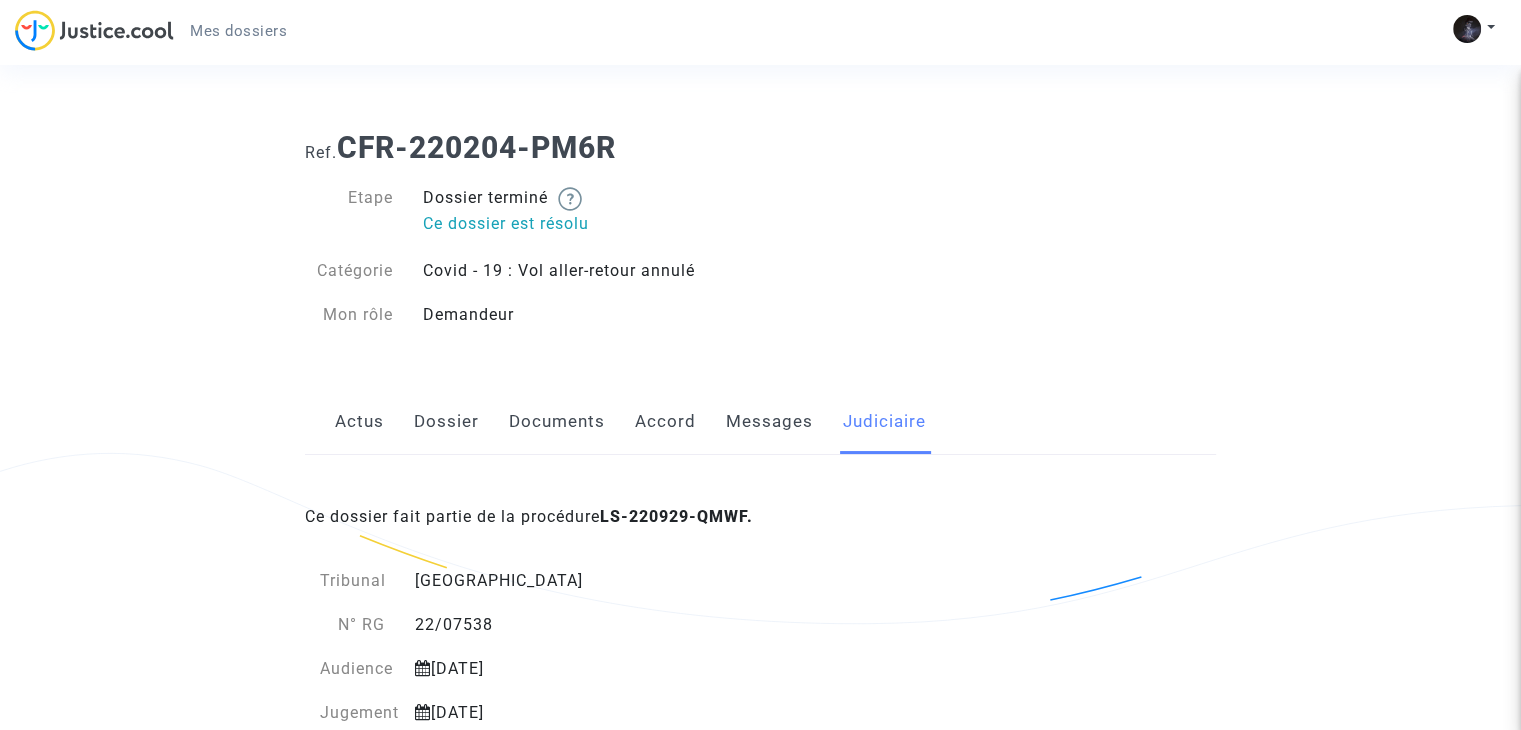 click on "Messages" 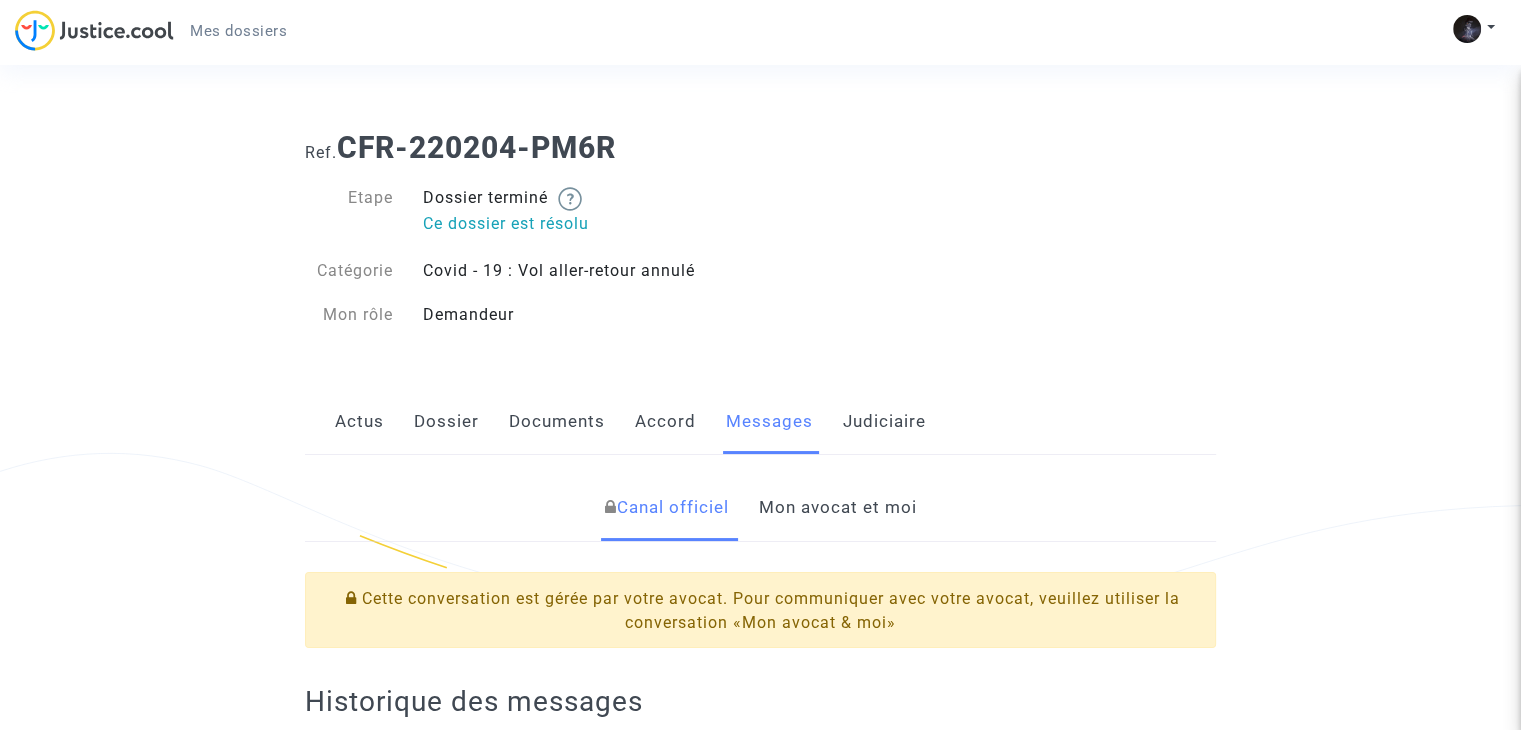 click on "Mon avocat et moi" 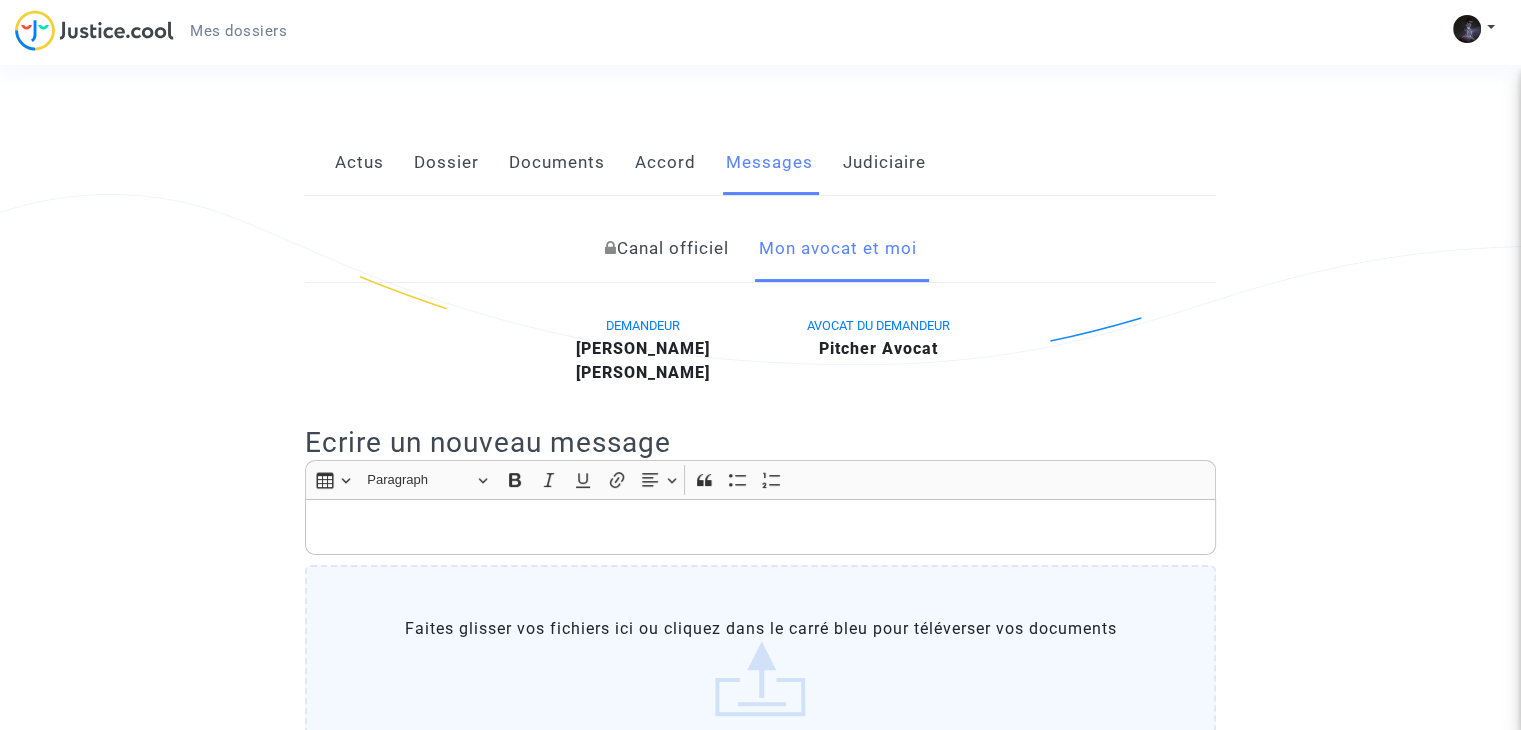scroll, scrollTop: 174, scrollLeft: 0, axis: vertical 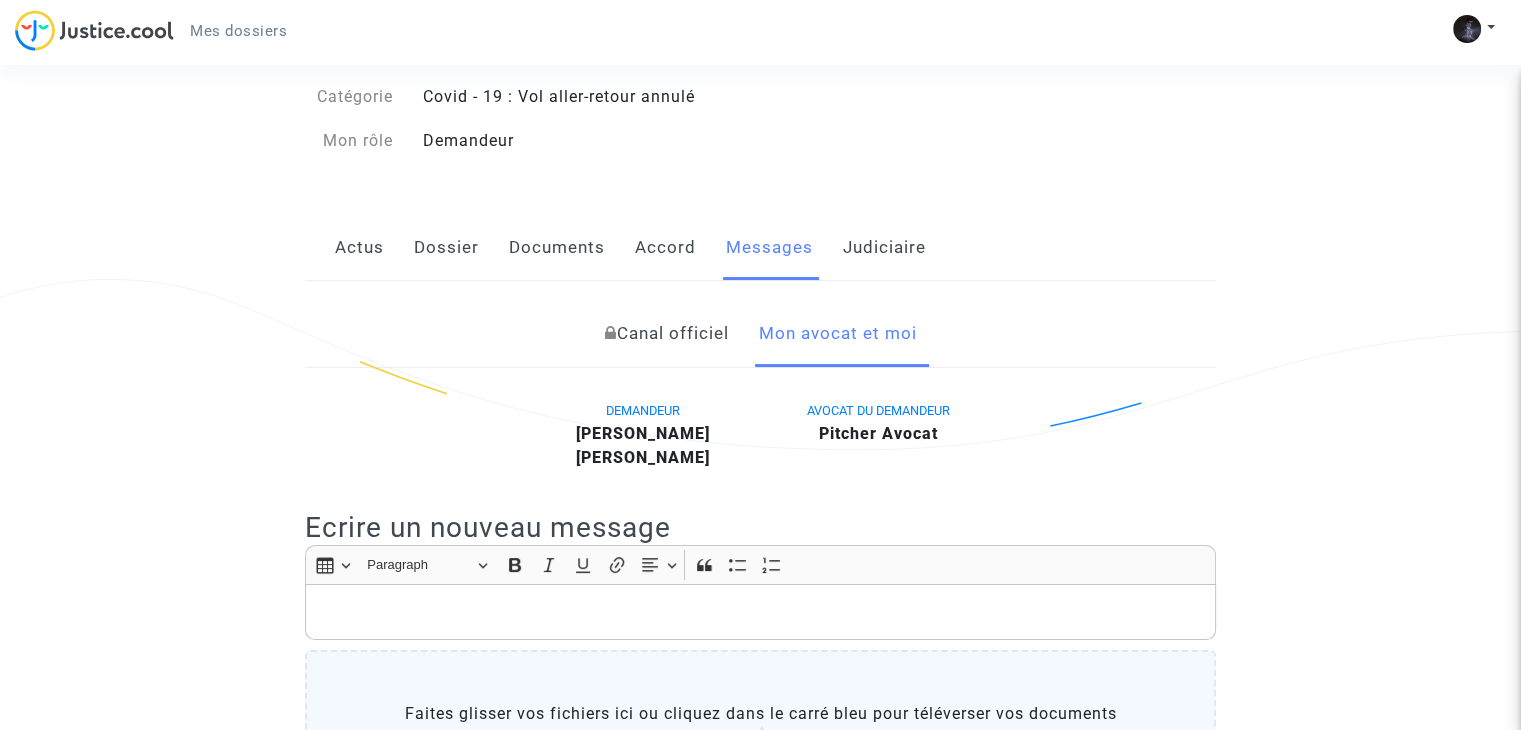 click on "Judiciaire" 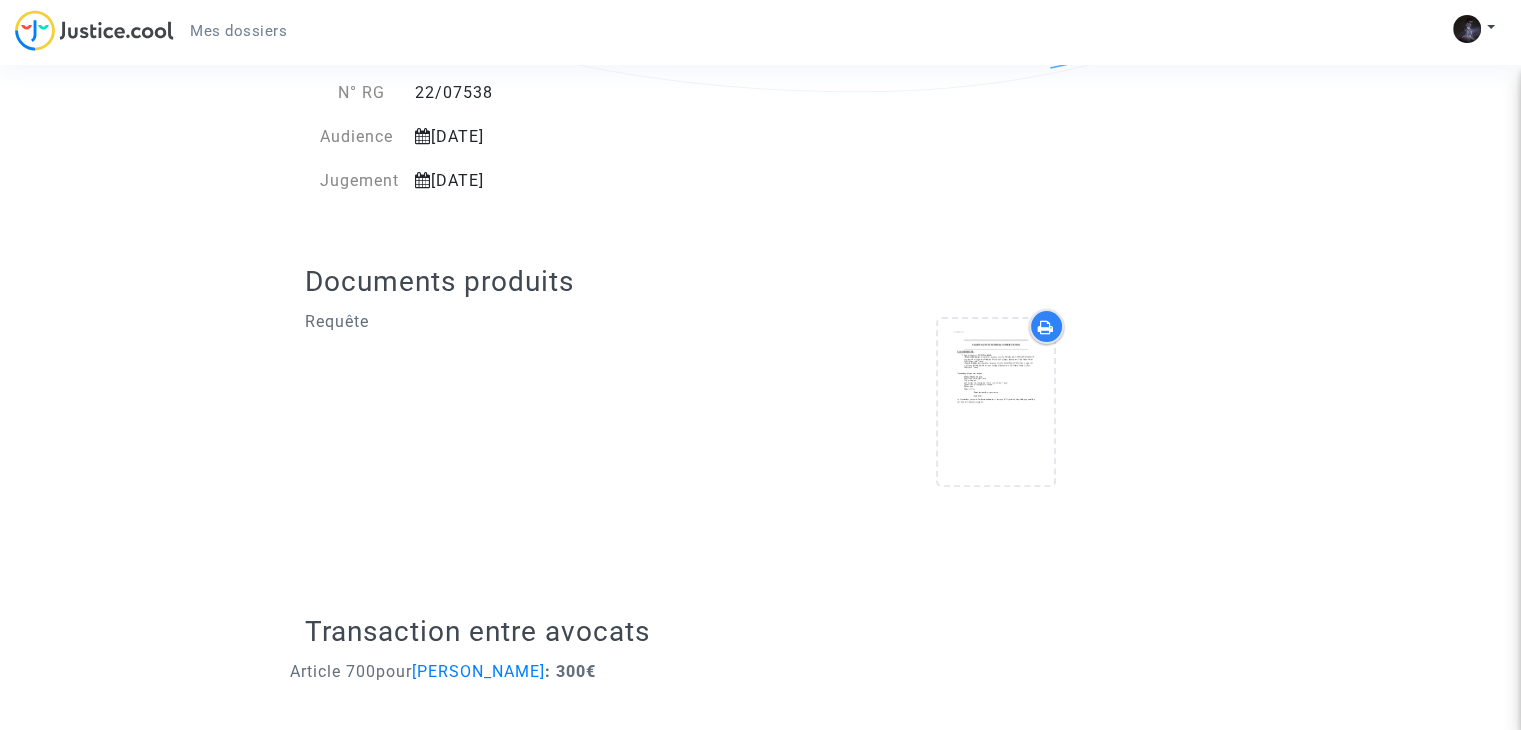 scroll, scrollTop: 550, scrollLeft: 0, axis: vertical 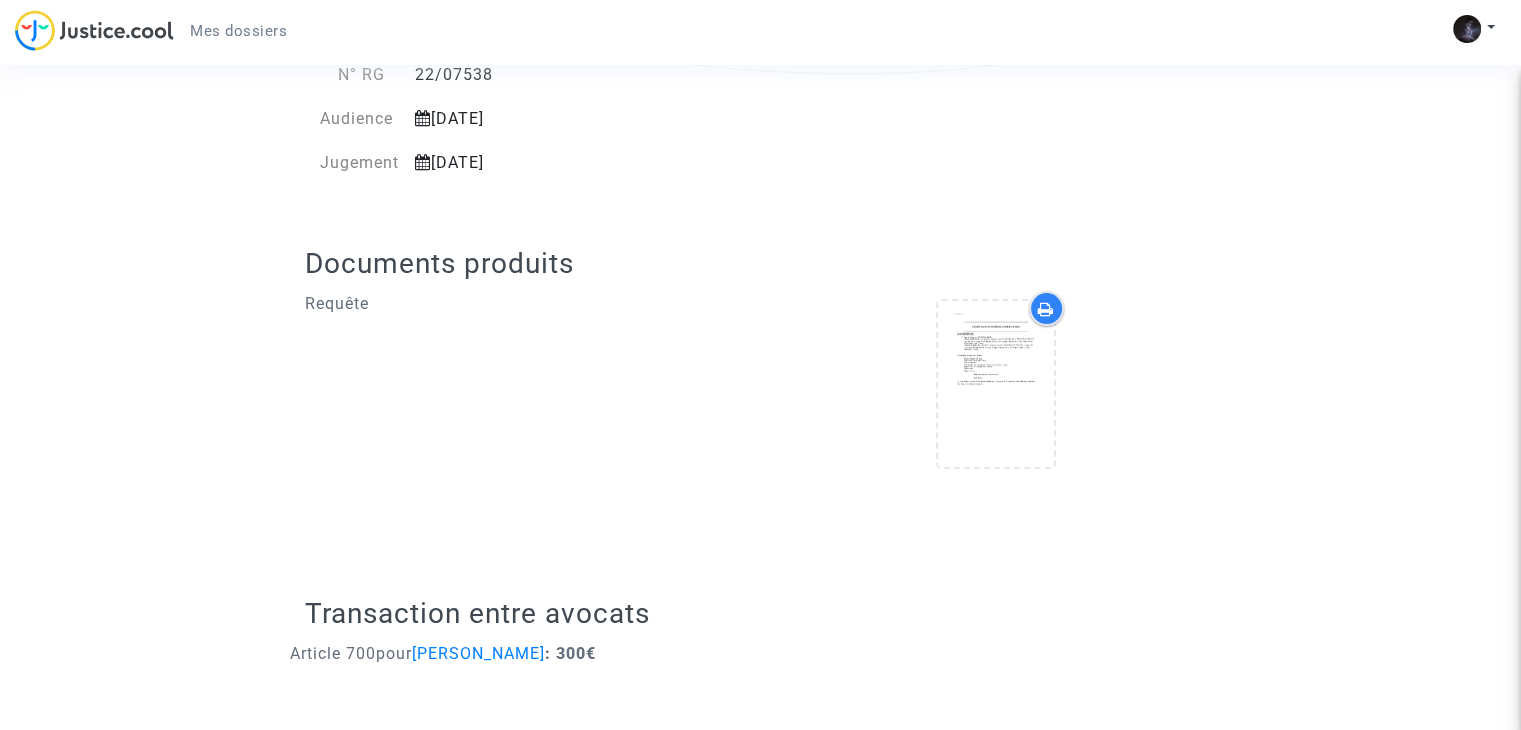 click on "Ce dossier fait partie de la procédure  LS-220929-QMWF.  Tribunal   Paris   N° RG   22/07538   Audience   [DATE]   Jugement   [DATE]  Documents produits  Requête     Transaction entre avocats  Article 700  pour  [PERSON_NAME]  : 300€" 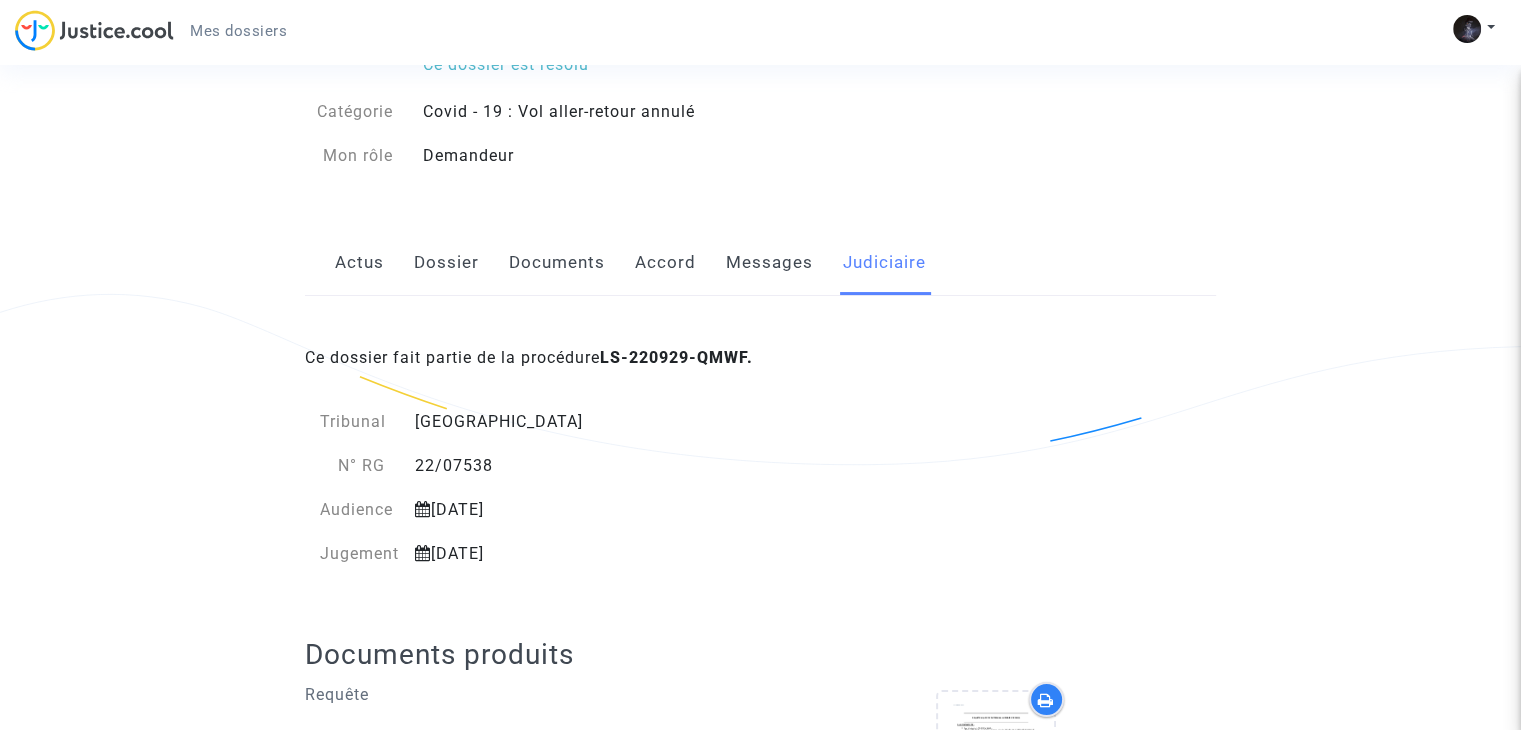 scroll, scrollTop: 165, scrollLeft: 0, axis: vertical 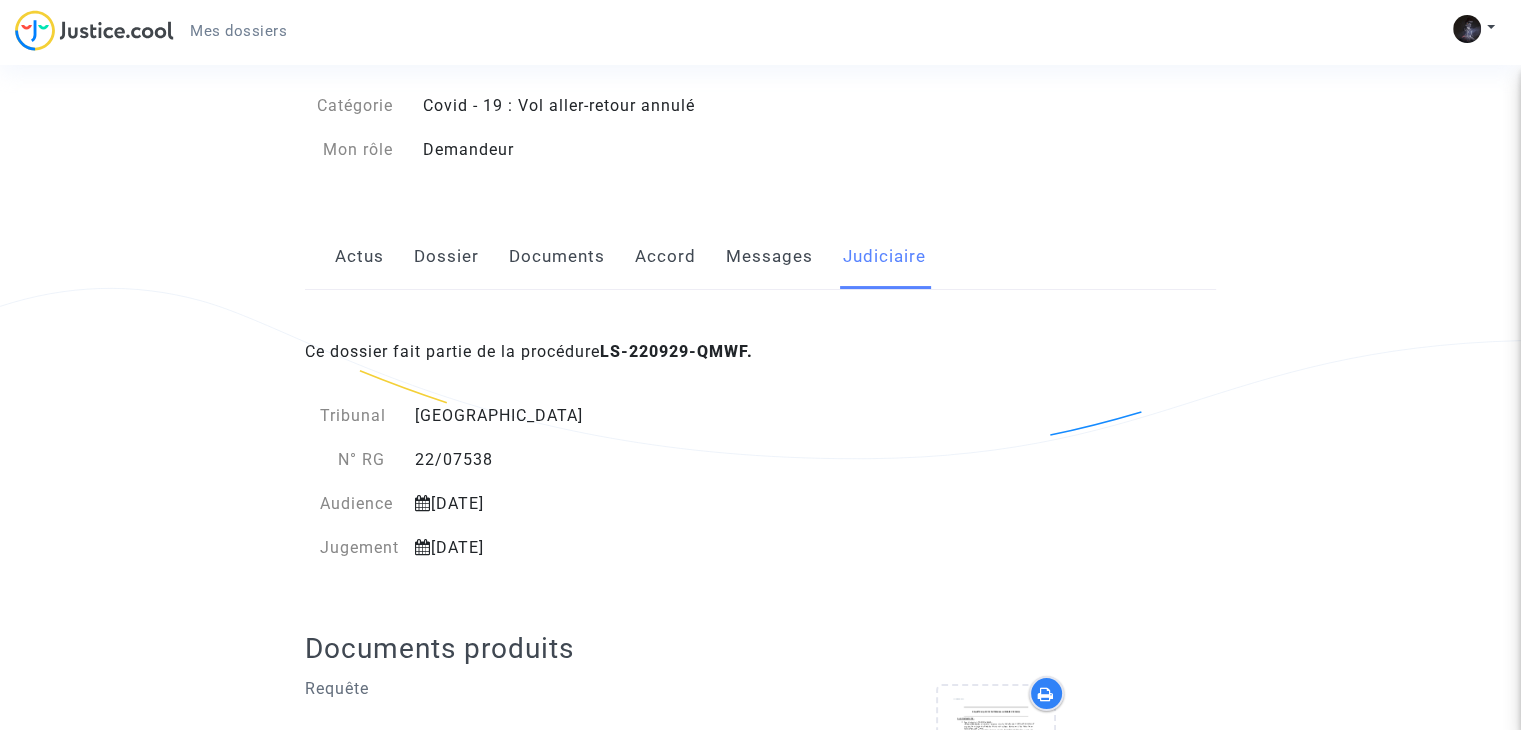 click on "22/07538" 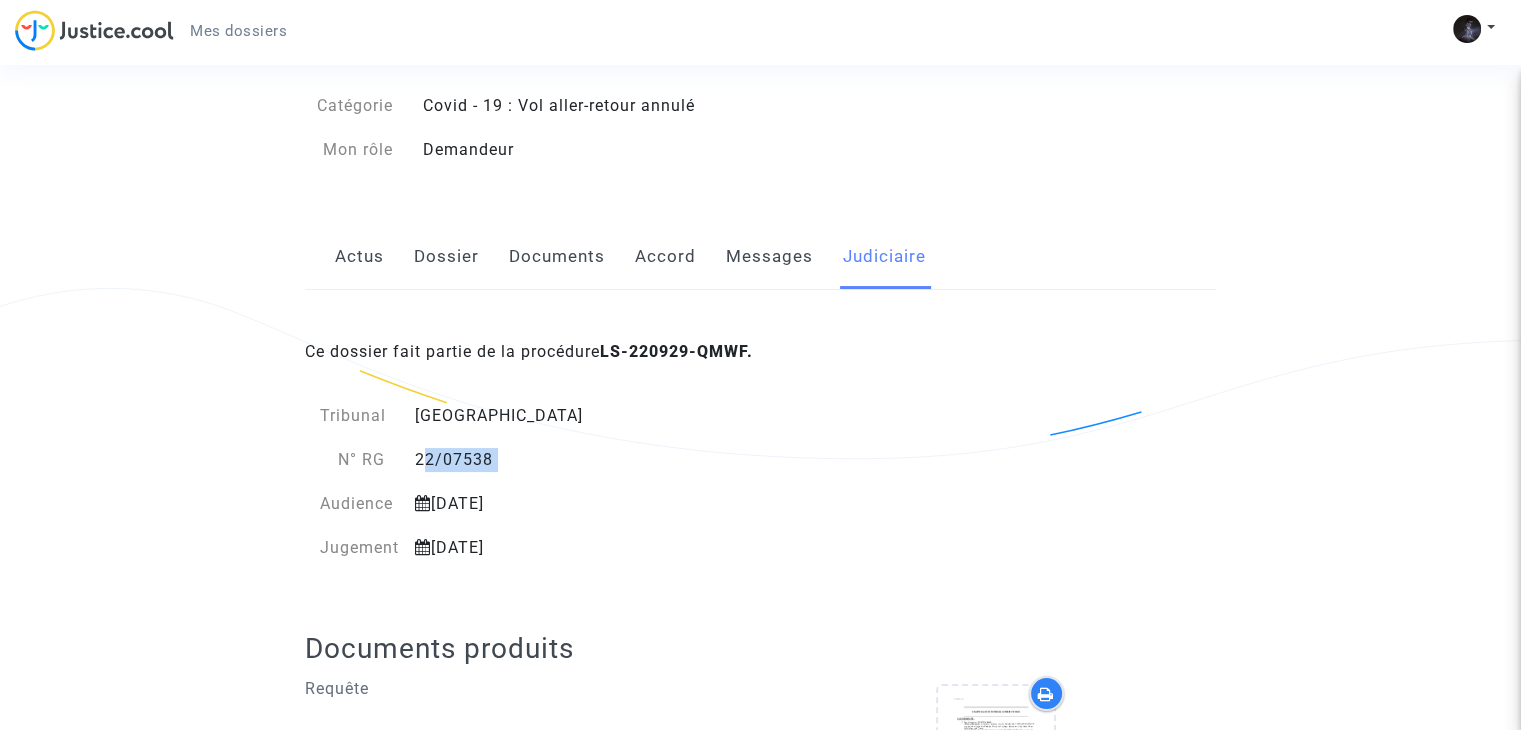 click on "22/07538" 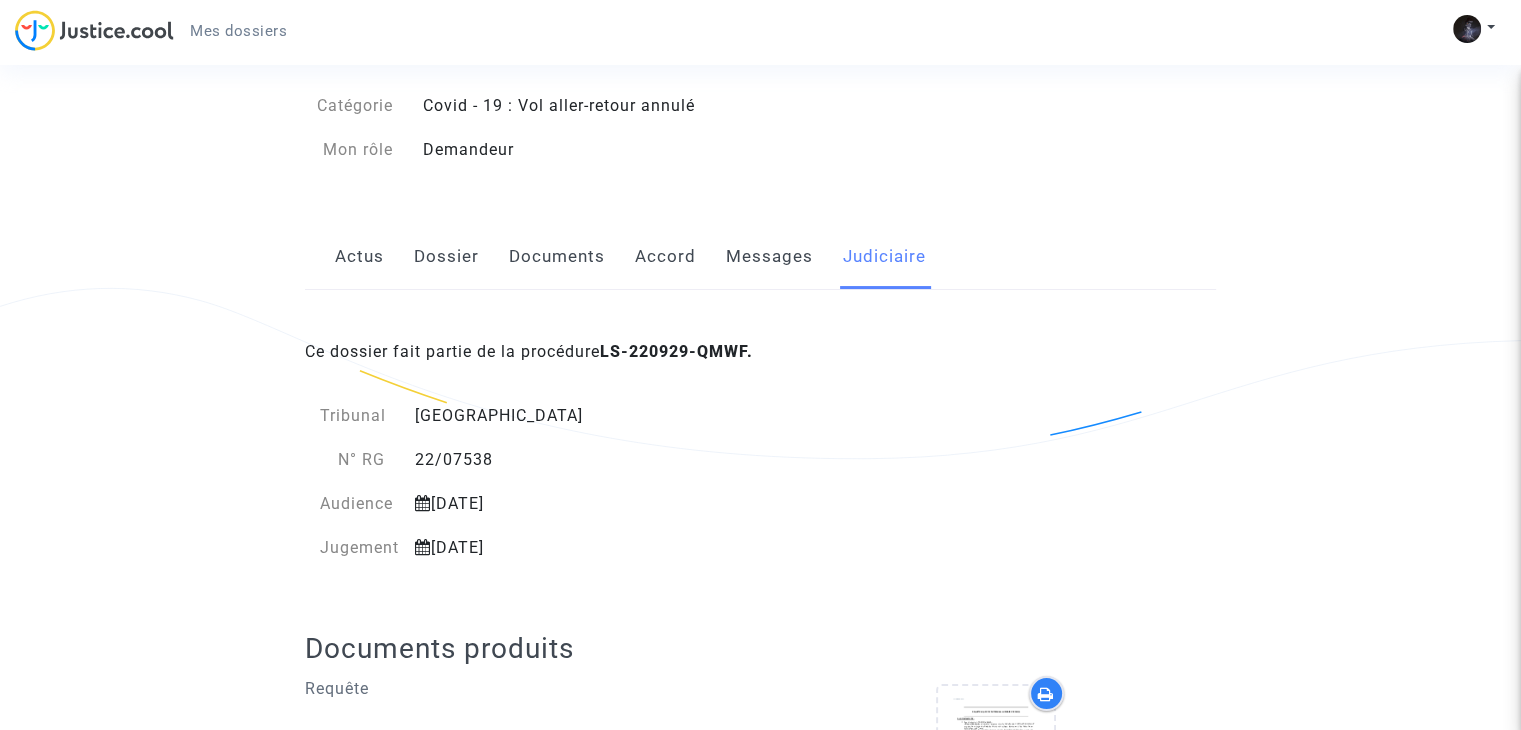 click on "N° RG" 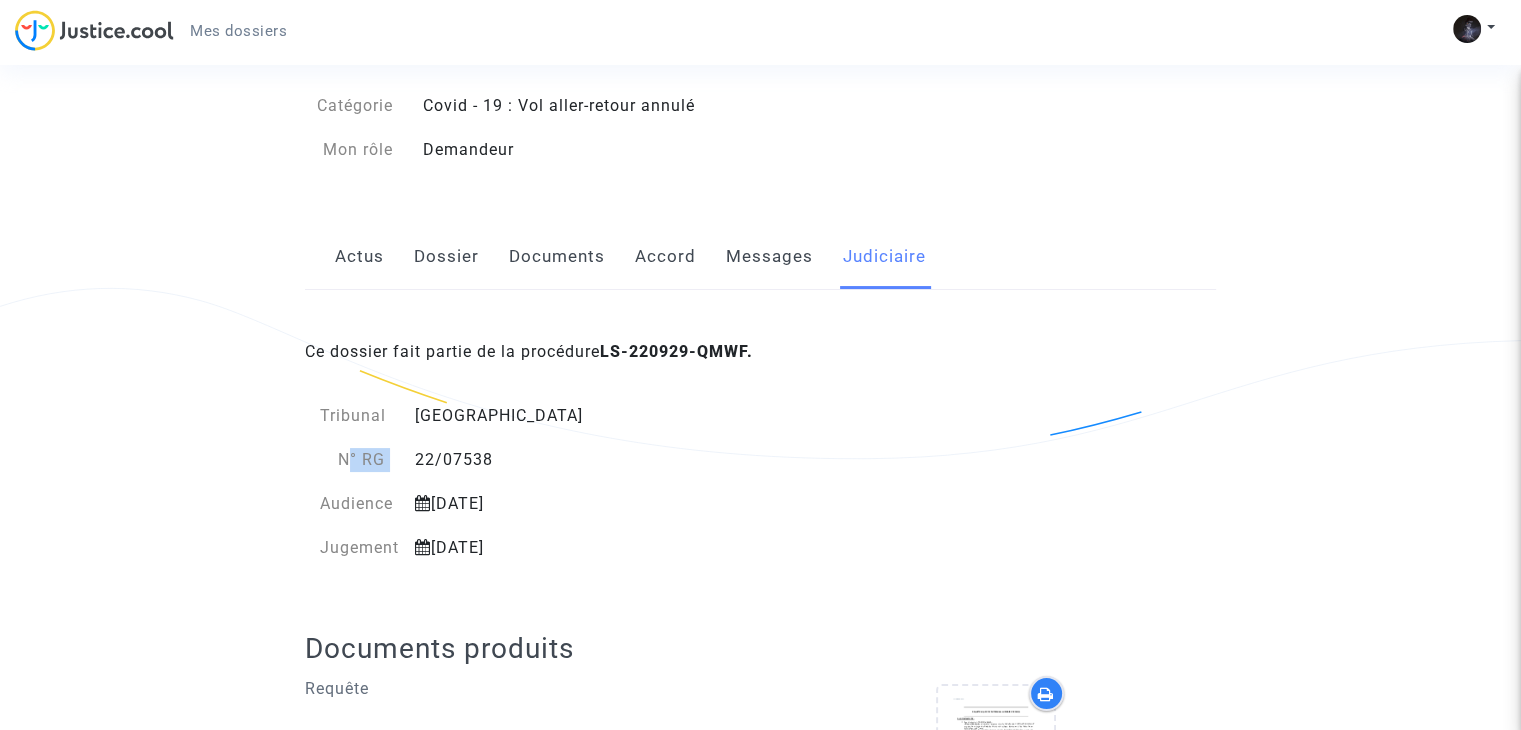click on "N° RG" 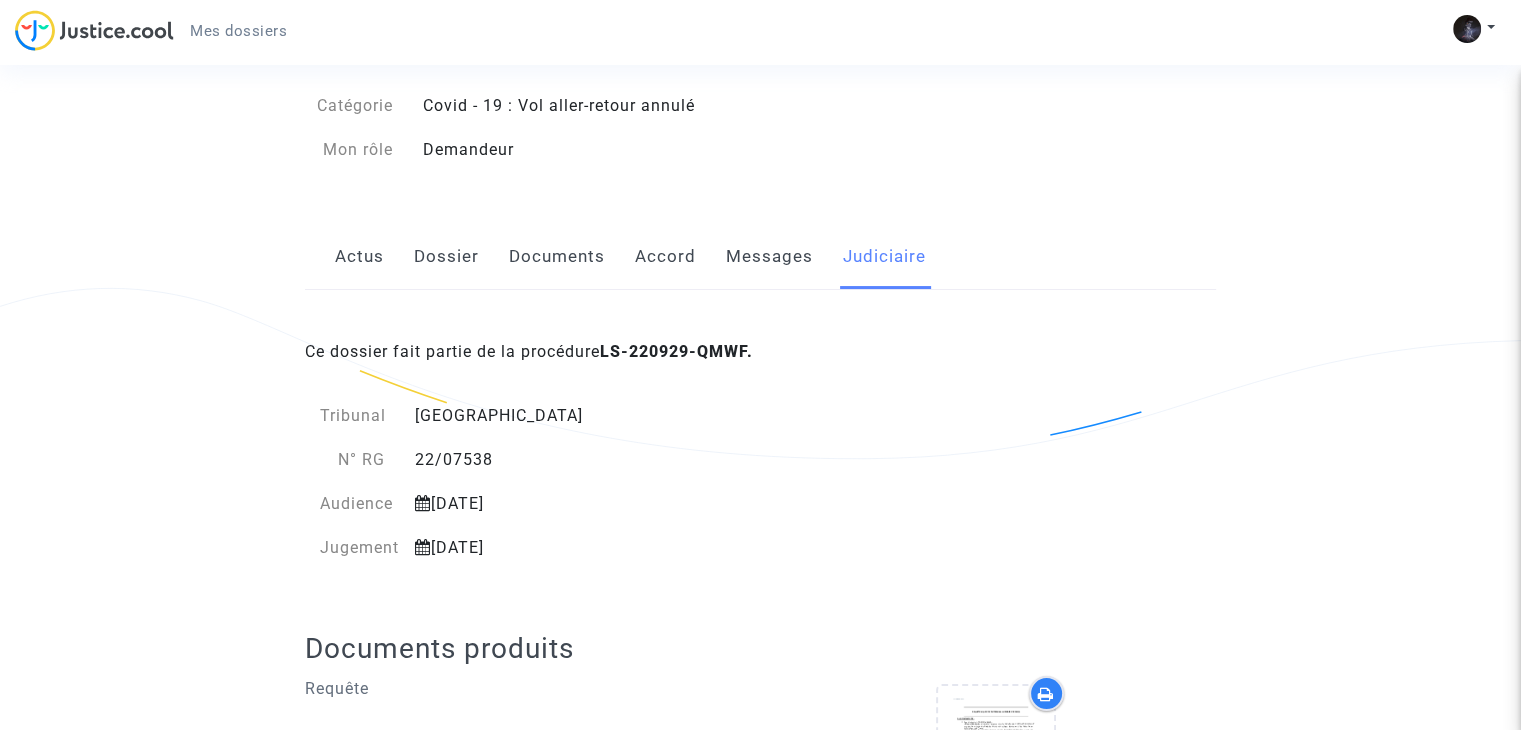 click on "Ce dossier fait partie de la procédure  LS-220929-QMWF." 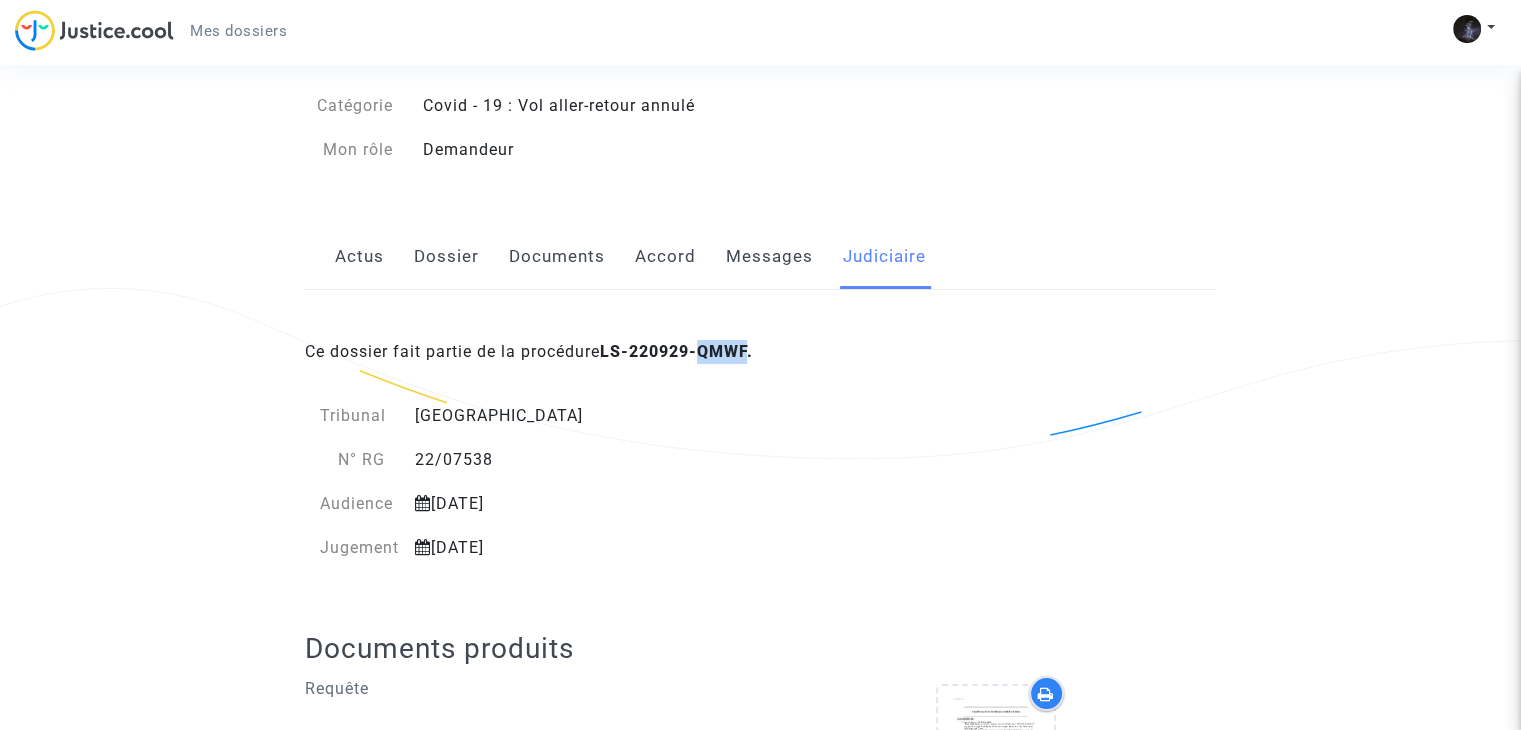 click on "Ce dossier fait partie de la procédure  LS-220929-QMWF." 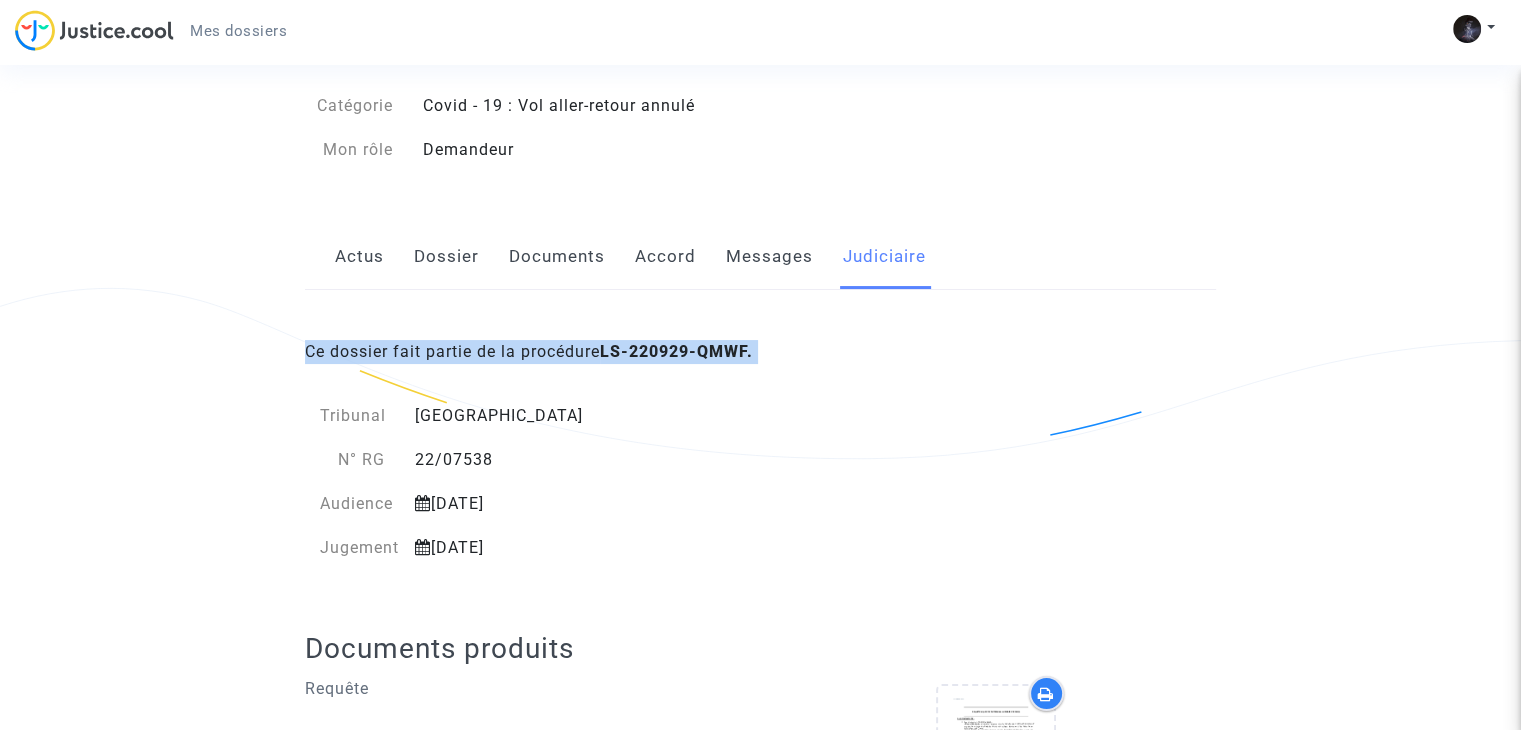 click on "Ce dossier fait partie de la procédure  LS-220929-QMWF." 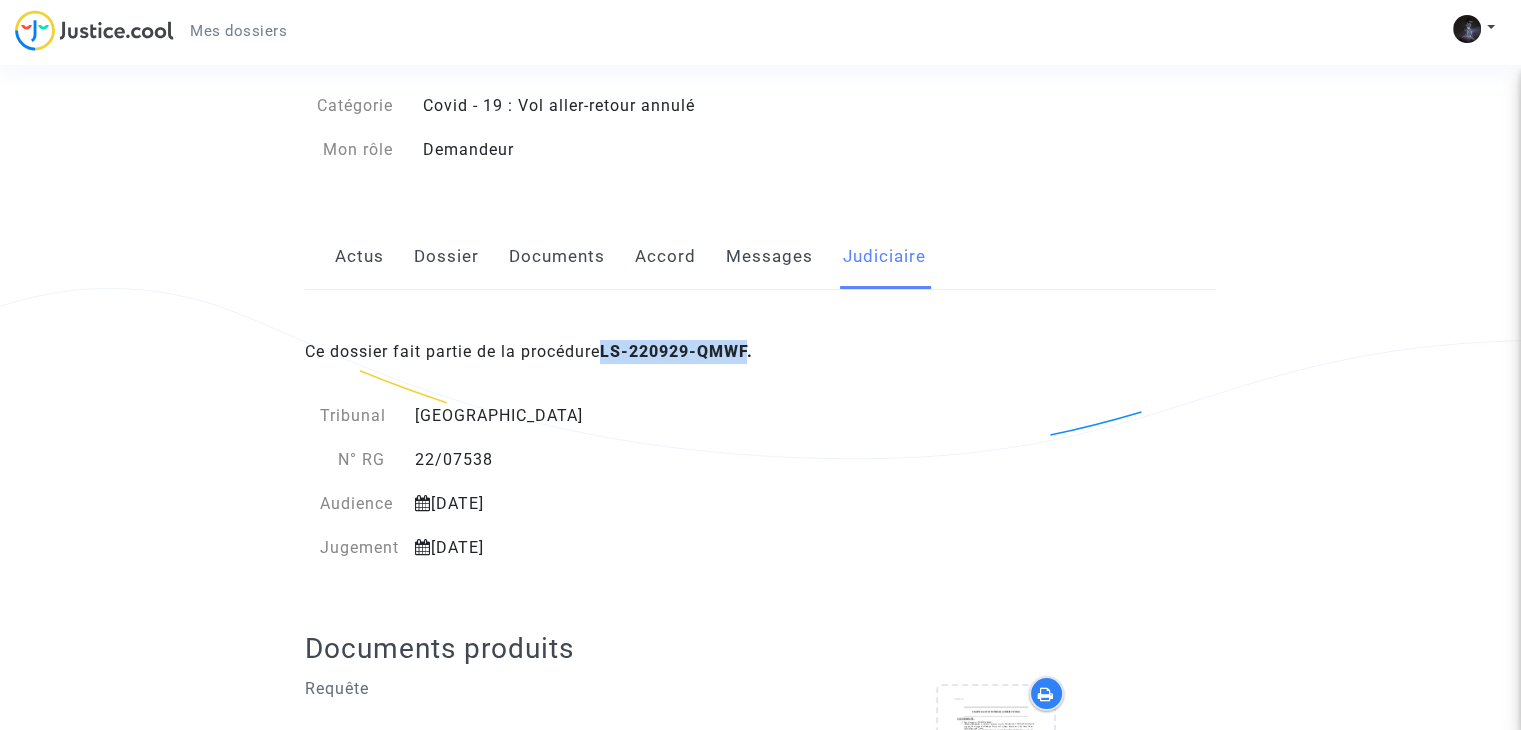 drag, startPoint x: 753, startPoint y: 354, endPoint x: 612, endPoint y: 353, distance: 141.00354 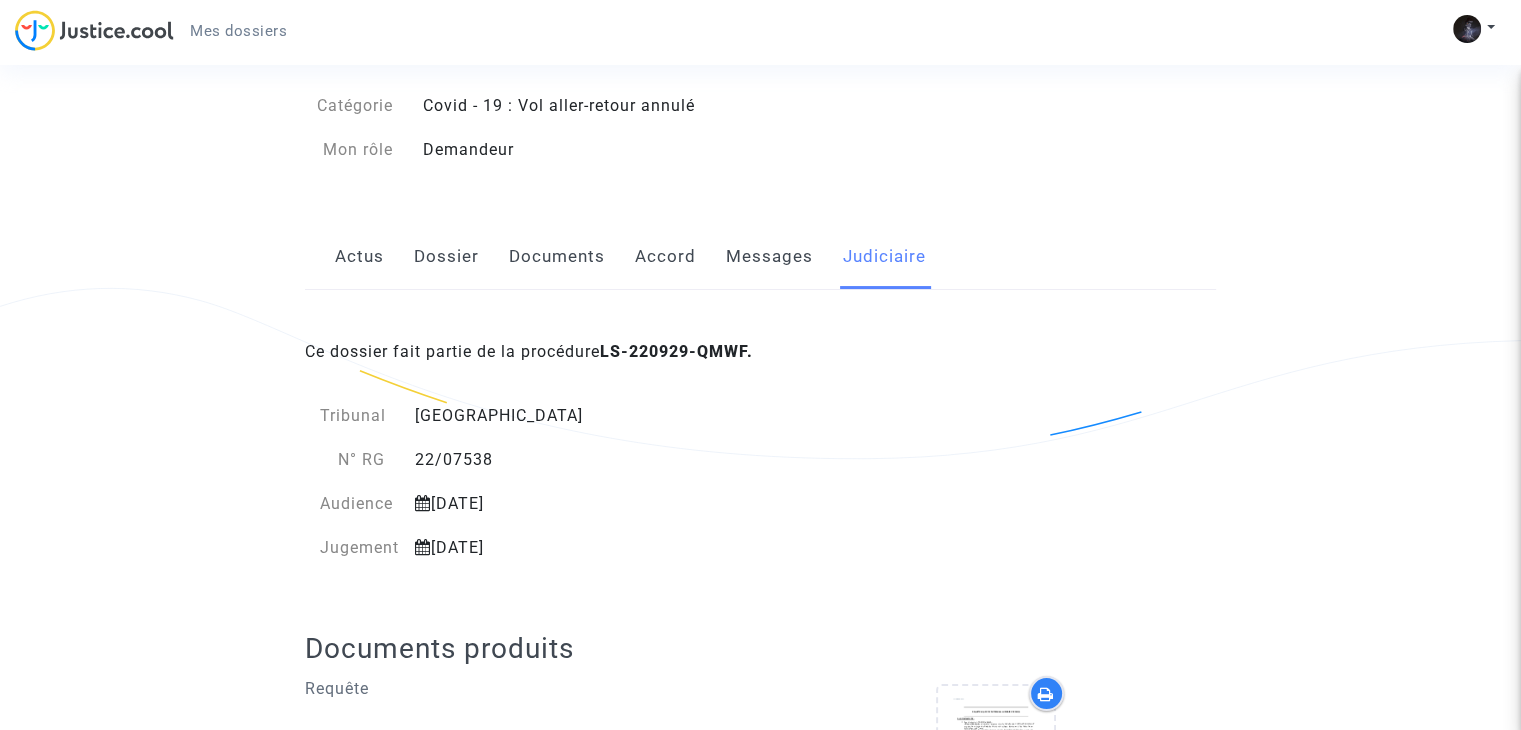 click on "22/07538" 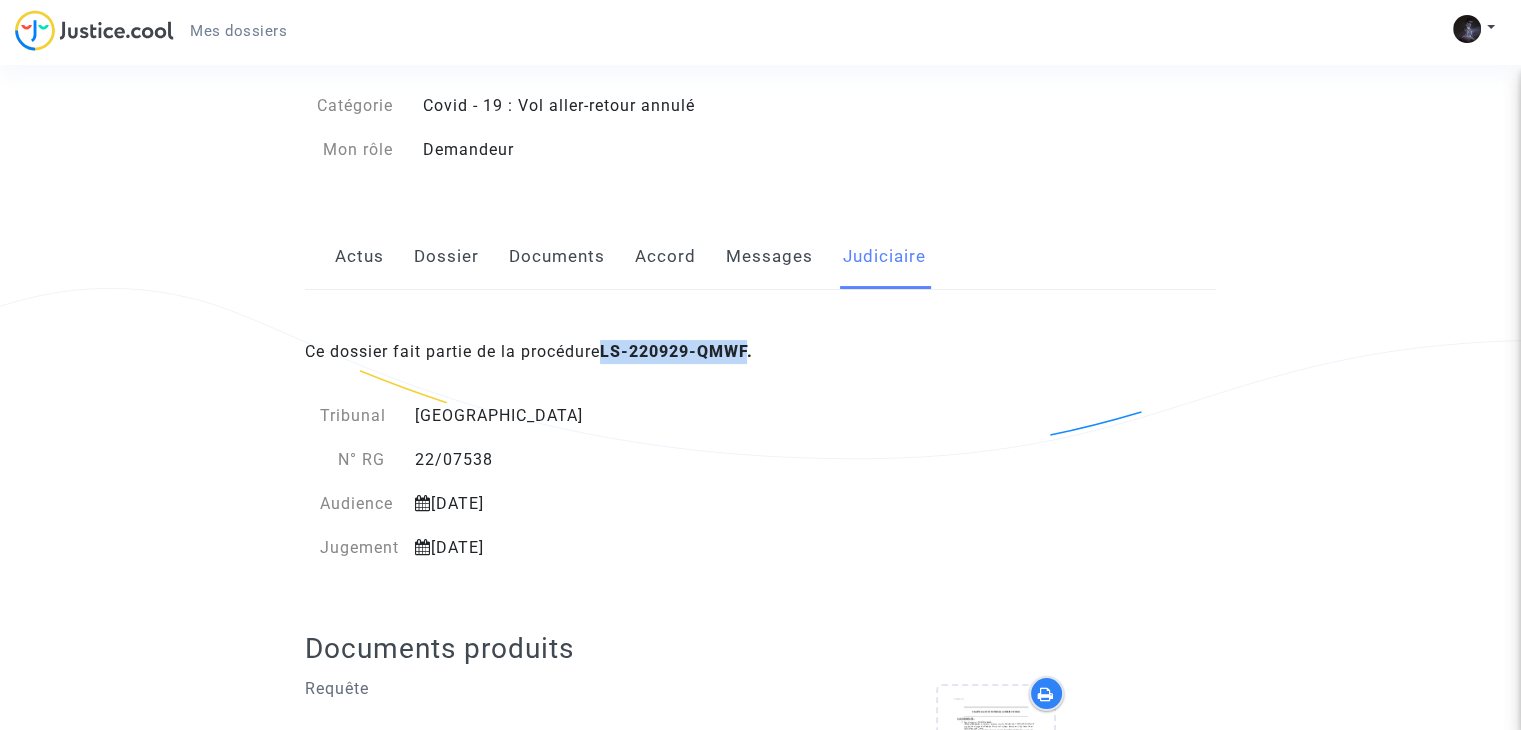 drag, startPoint x: 758, startPoint y: 341, endPoint x: 611, endPoint y: 336, distance: 147.085 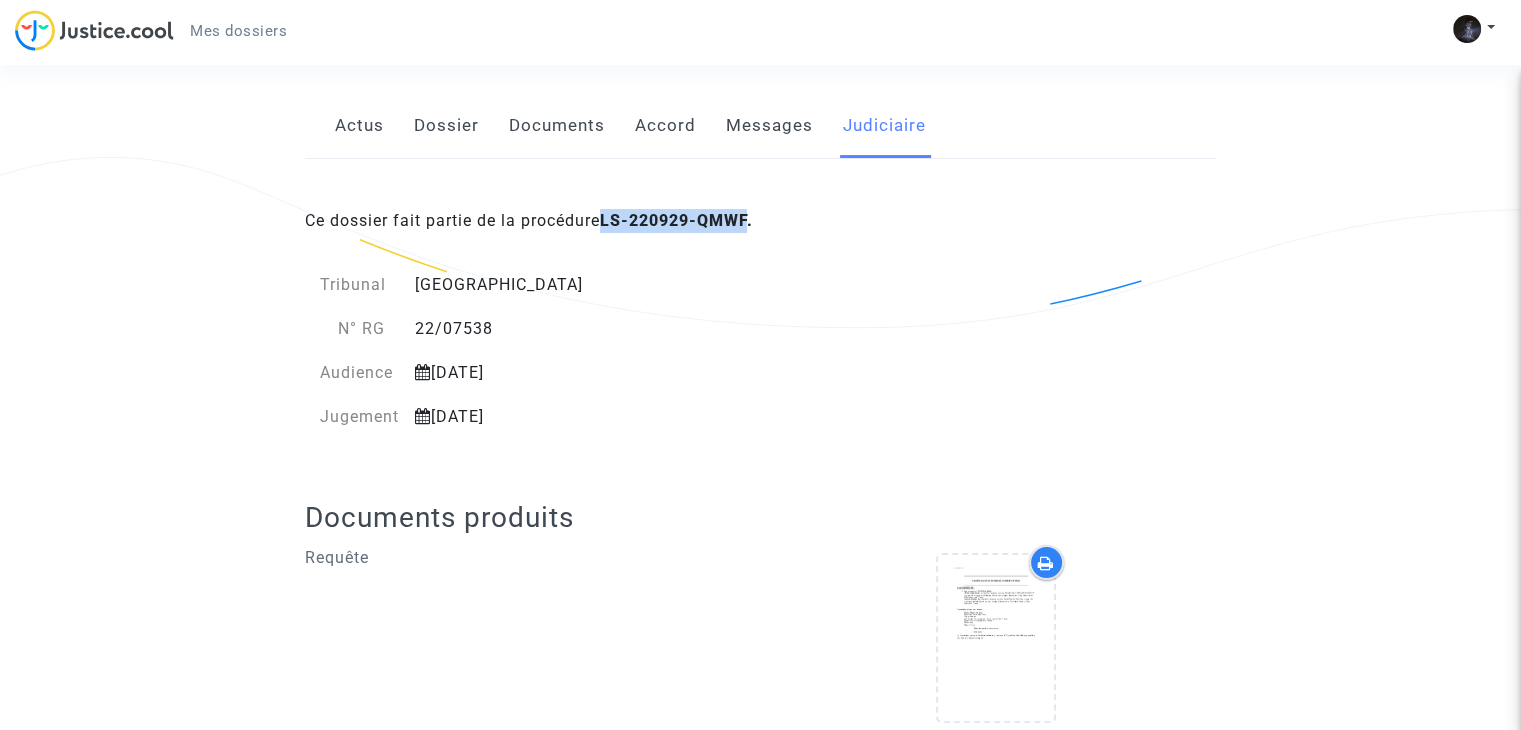 scroll, scrollTop: 295, scrollLeft: 0, axis: vertical 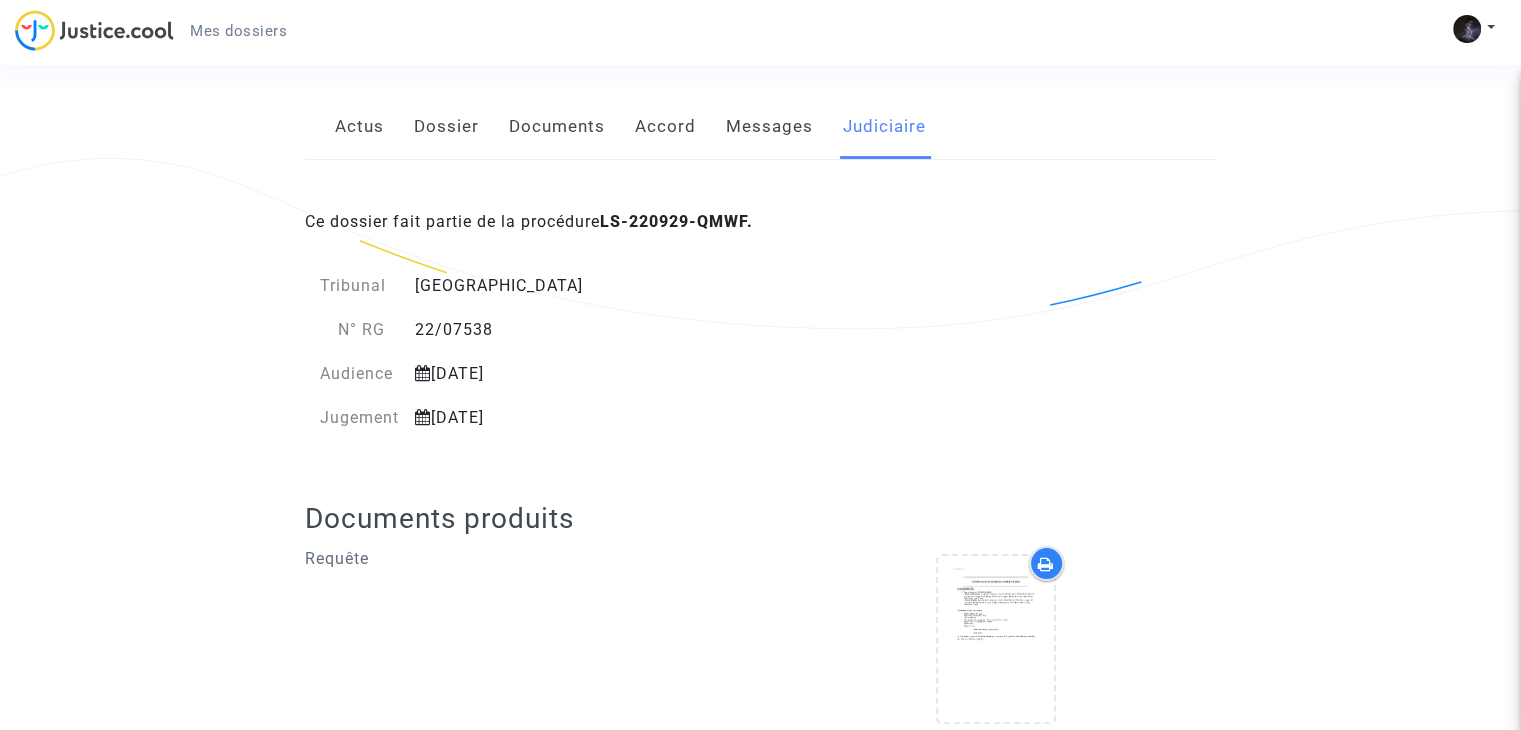 click on "Ce dossier fait partie de la procédure  LS-220929-QMWF." 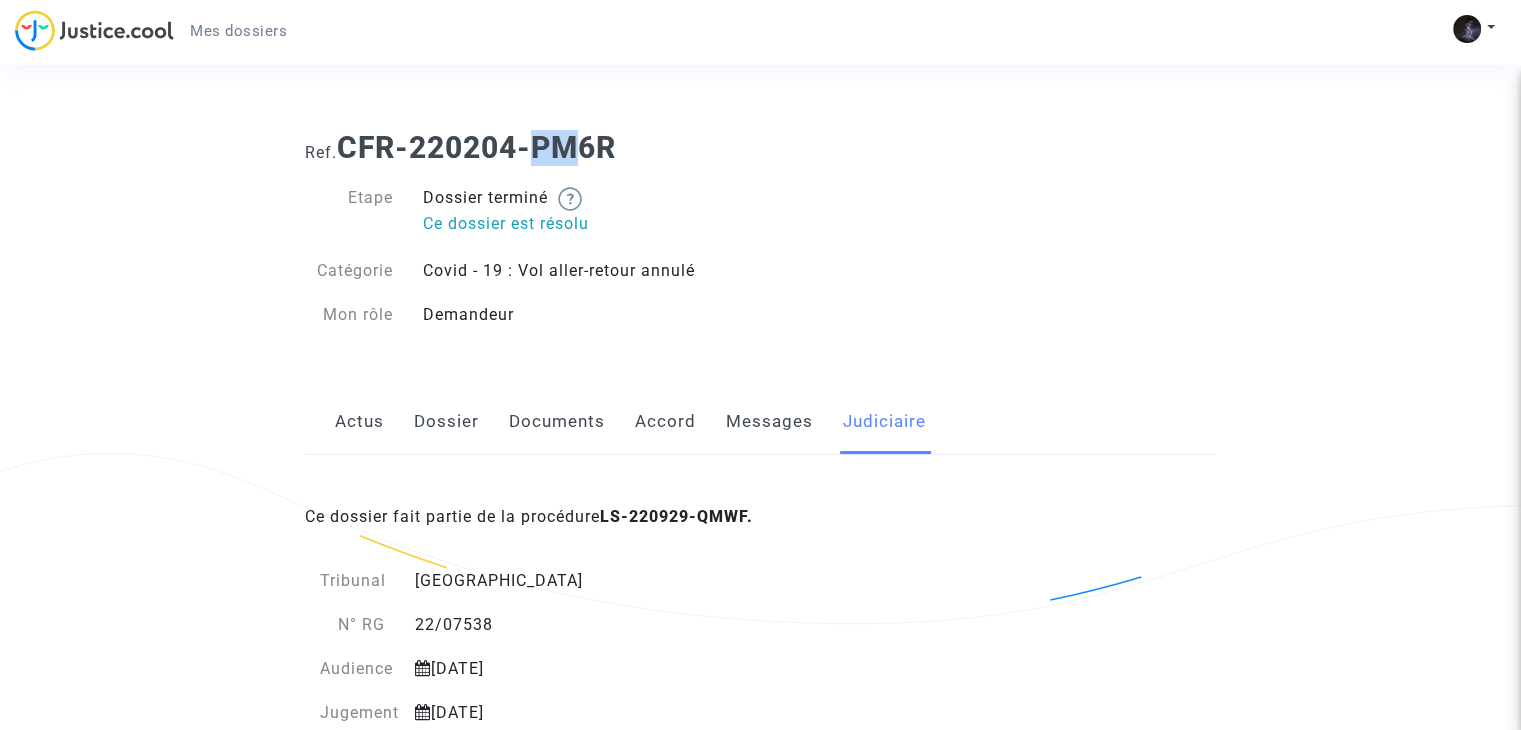 drag, startPoint x: 540, startPoint y: 153, endPoint x: 577, endPoint y: 154, distance: 37.01351 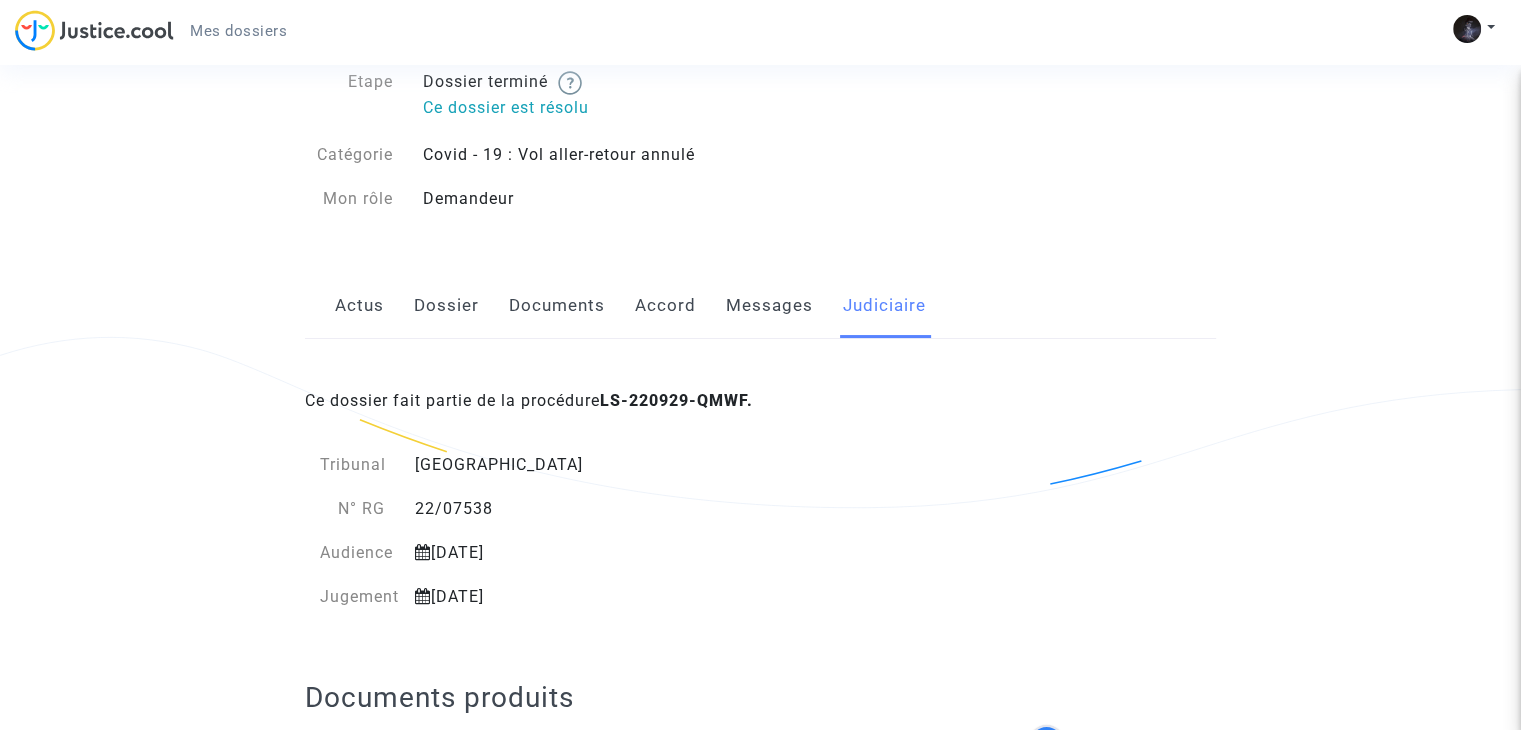 scroll, scrollTop: 120, scrollLeft: 0, axis: vertical 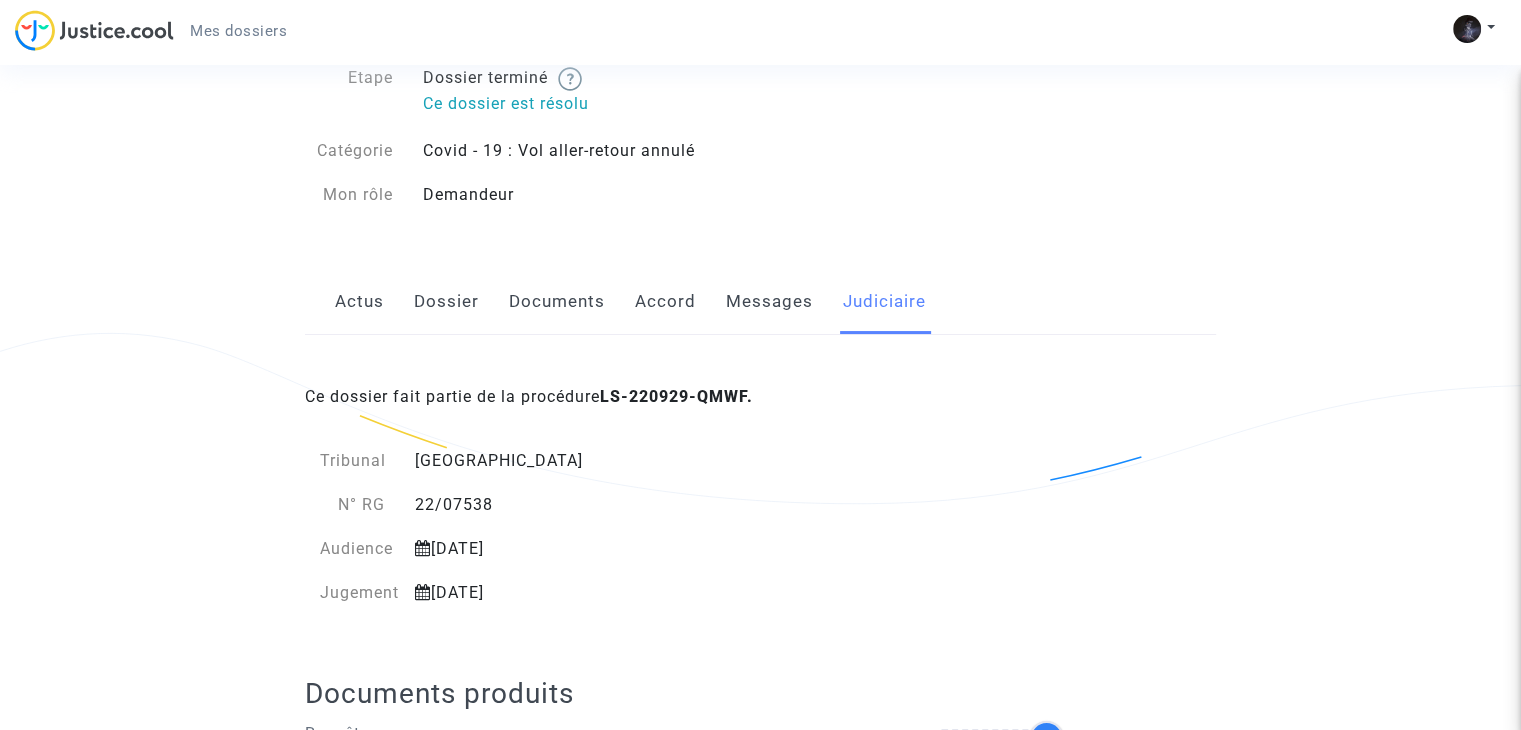 click on "LS-220929-QMWF." 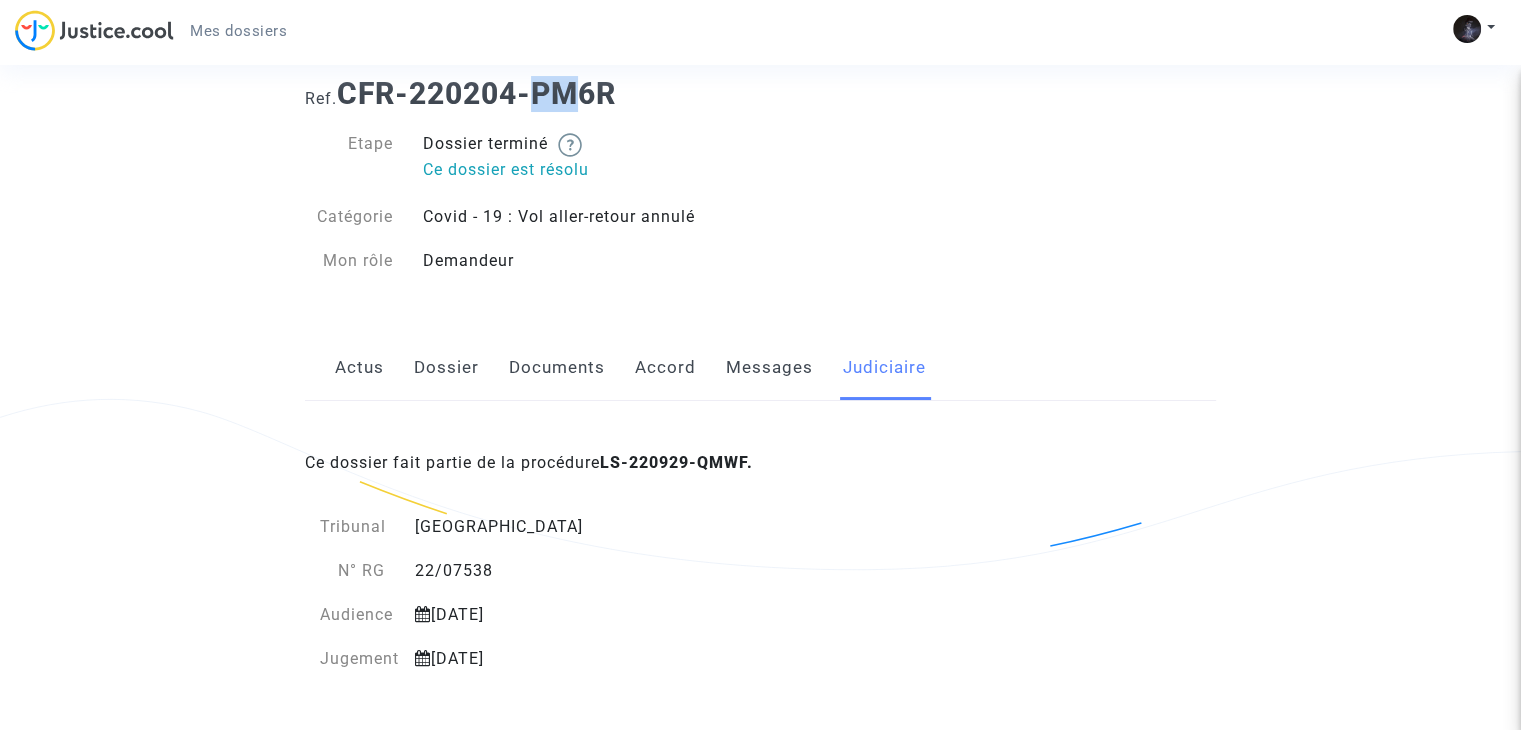 scroll, scrollTop: 0, scrollLeft: 0, axis: both 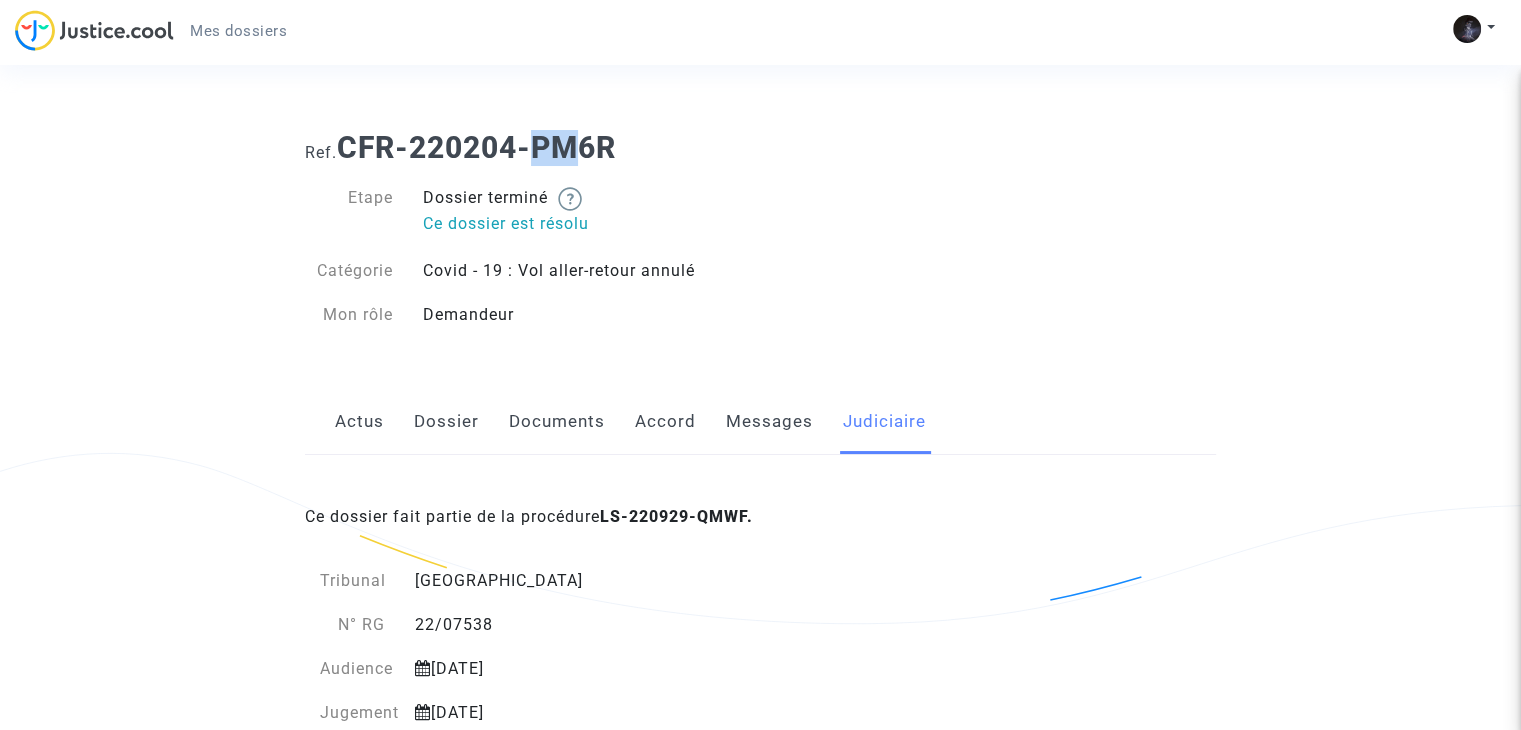 click on "CFR-220204-PM6R" 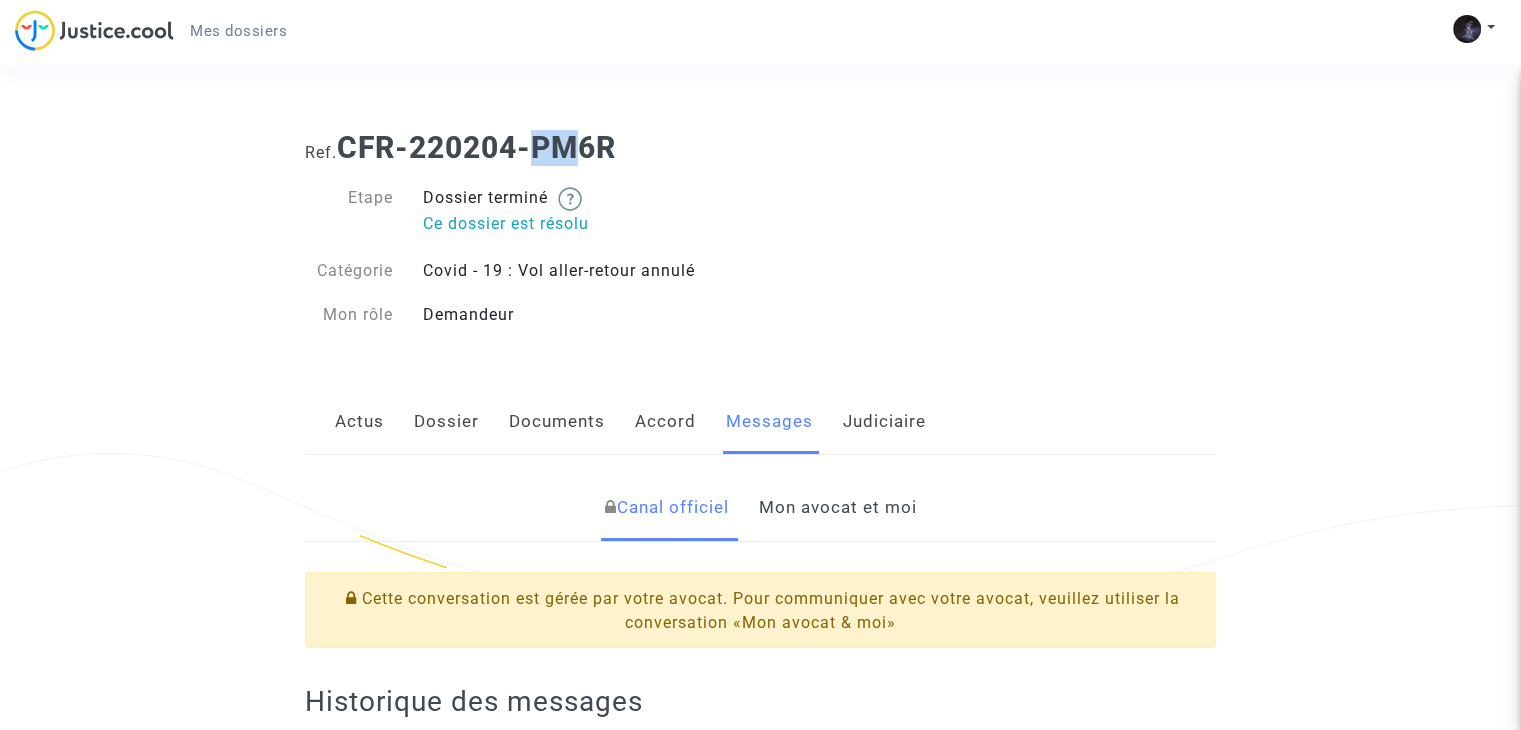 click on "Accord" 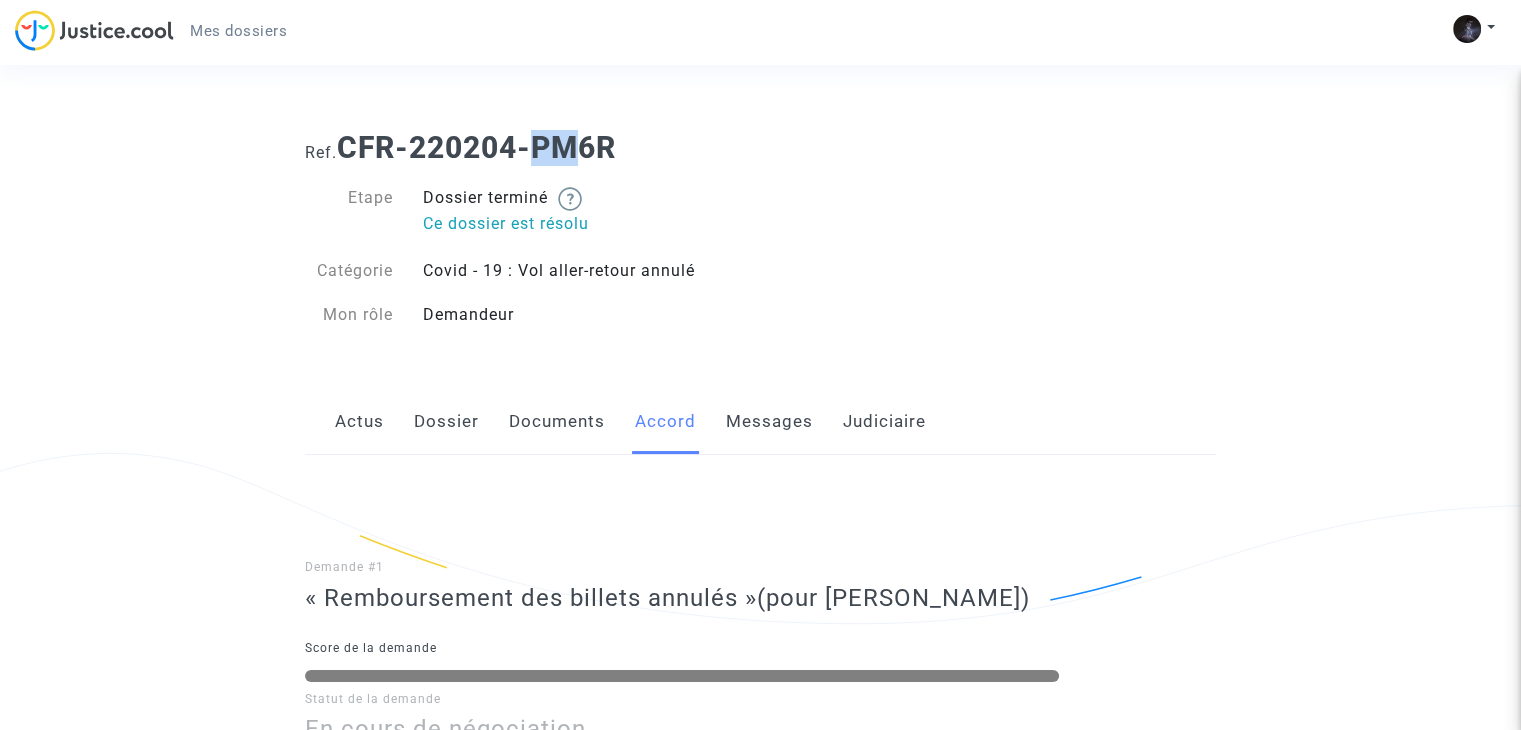 click on "Documents" 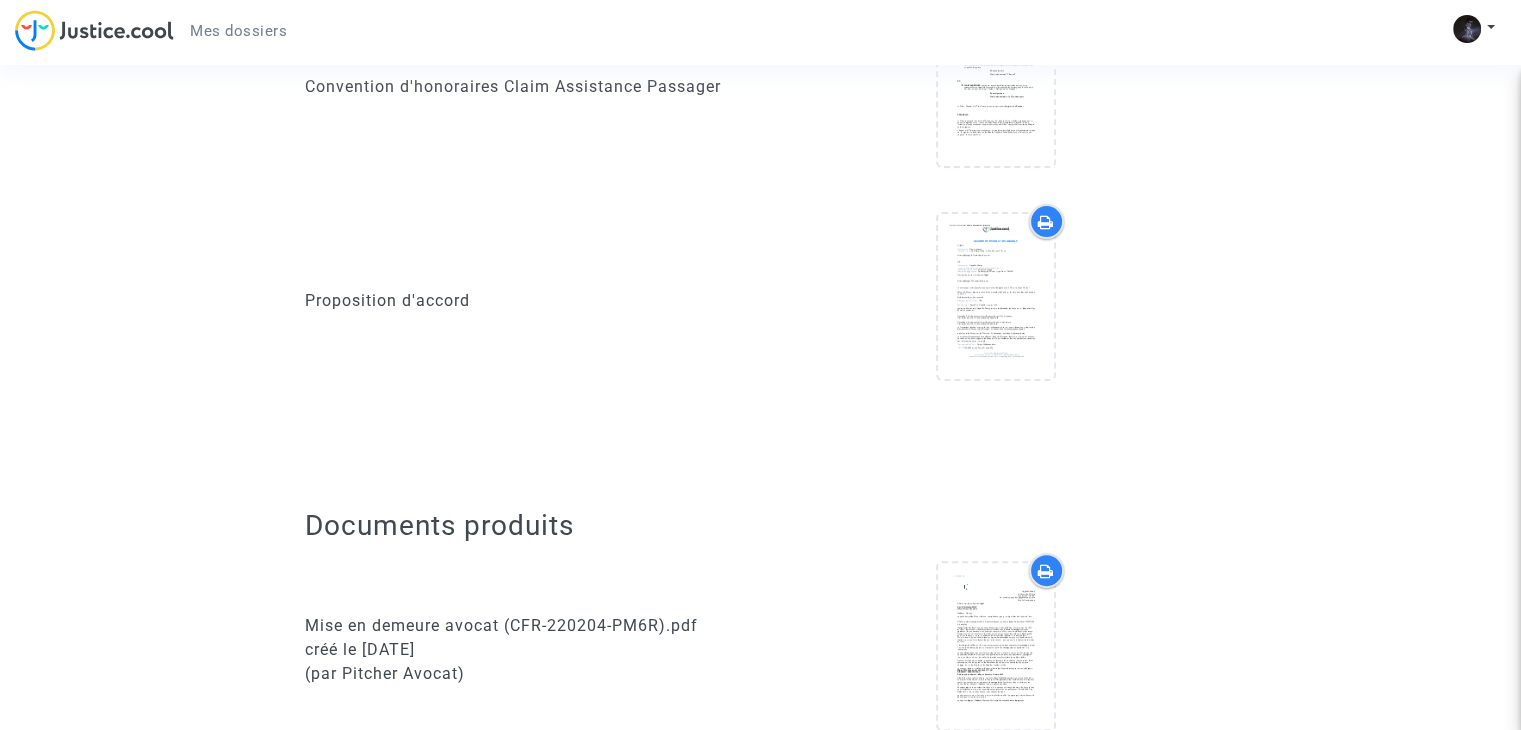 scroll, scrollTop: 568, scrollLeft: 0, axis: vertical 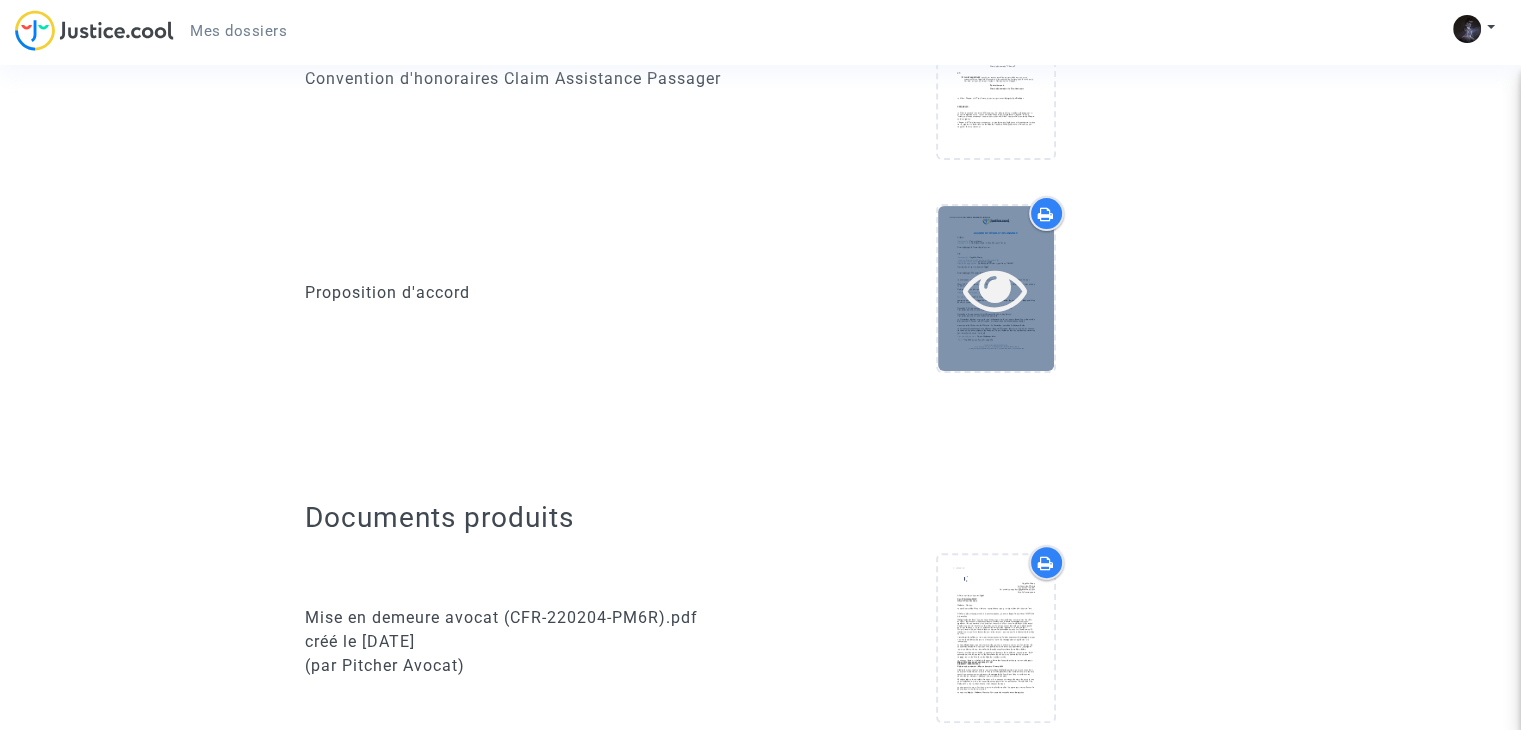 click at bounding box center [995, 289] 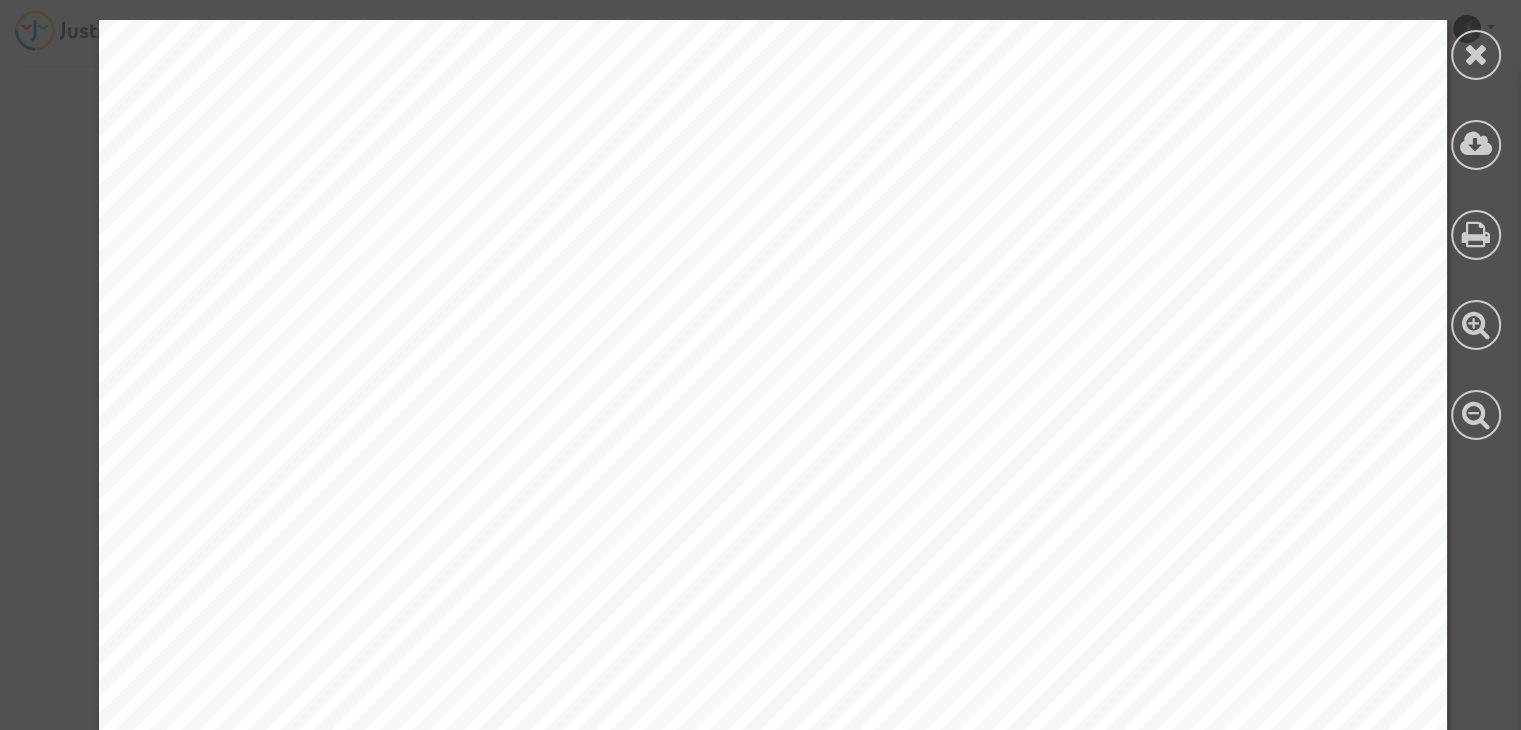 scroll, scrollTop: 1722, scrollLeft: 0, axis: vertical 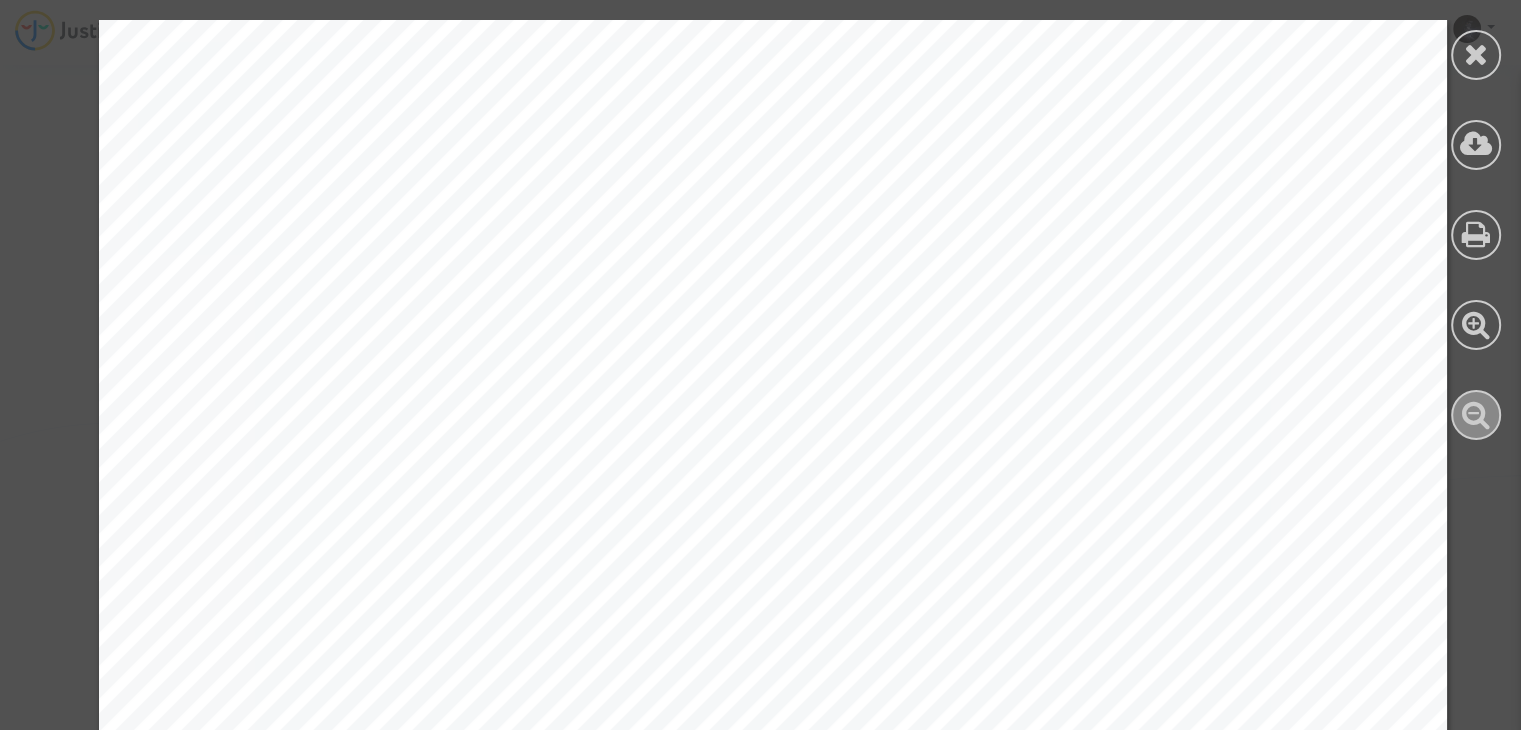 click at bounding box center [1476, 414] 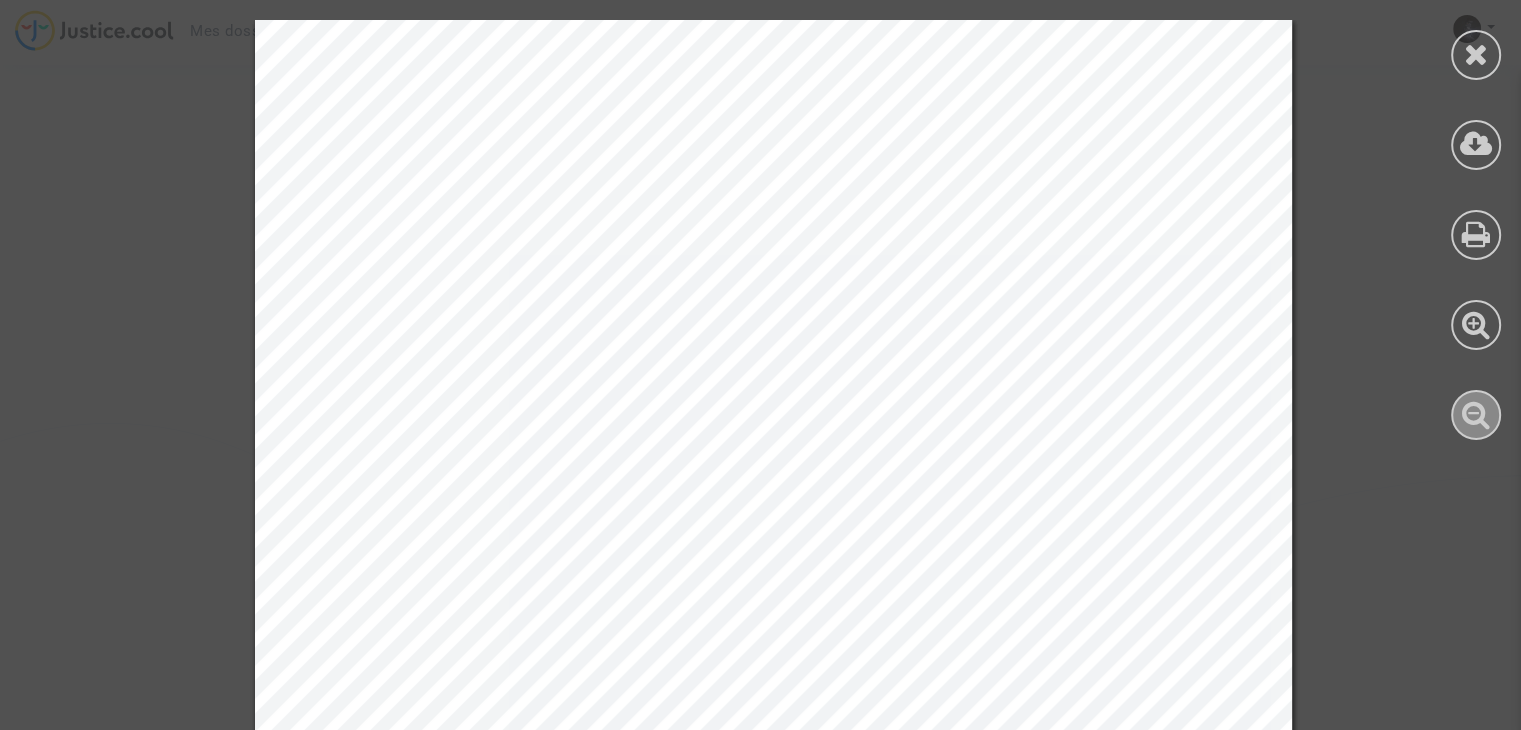 click at bounding box center [1476, 414] 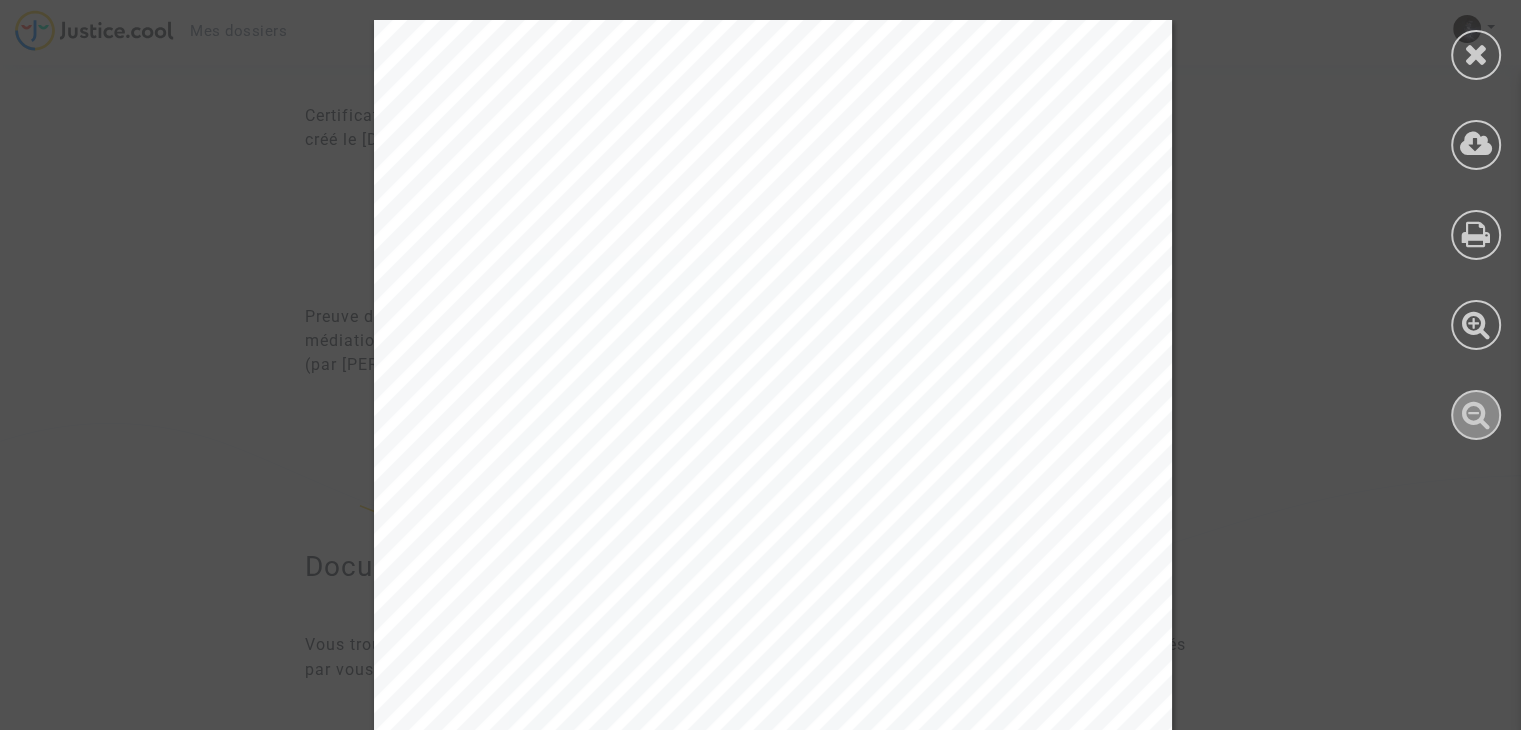click at bounding box center [1476, 414] 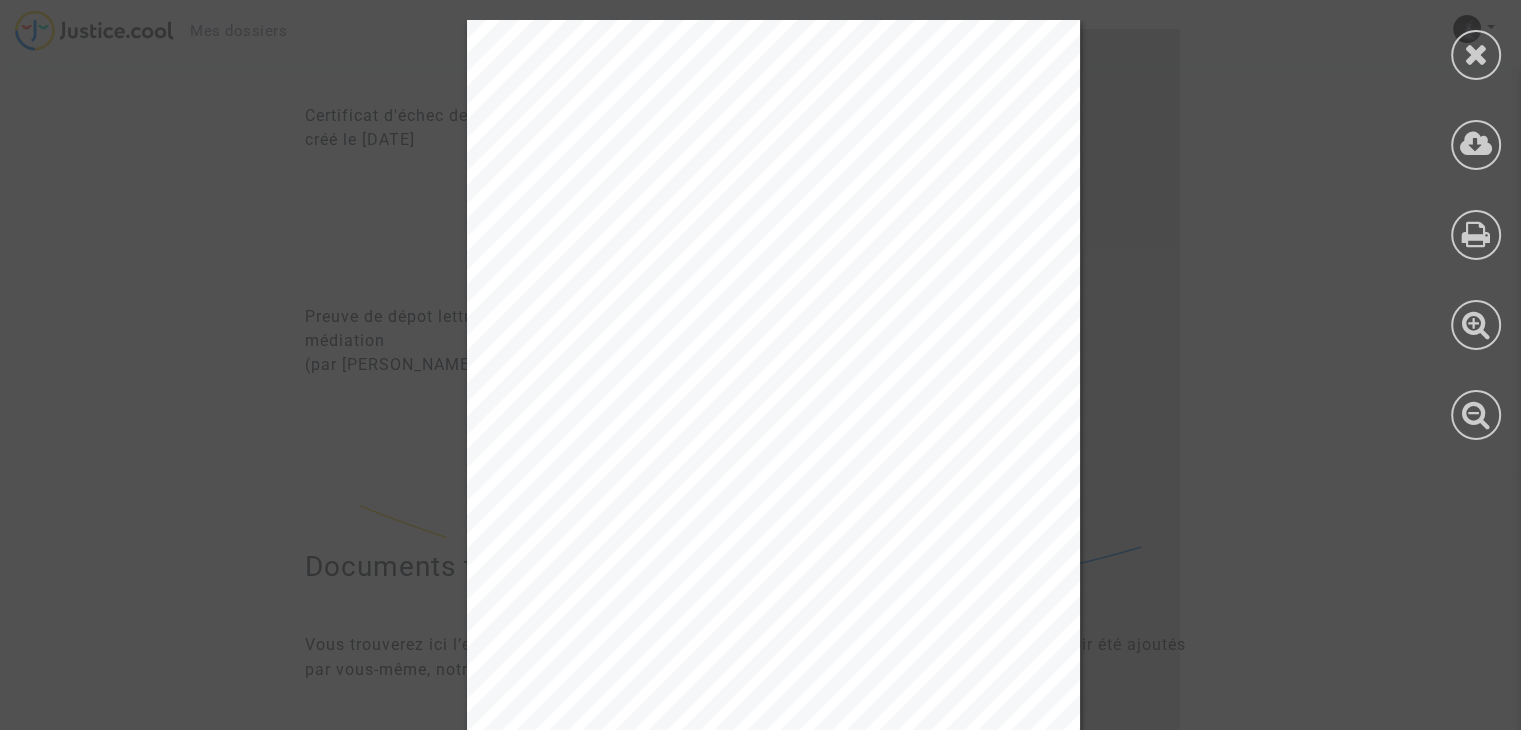 click on "Justice.cool est une marque de la société : EUROPE MEDIATION SAS - 112, avenue de Paris - 94306 Vincennes - France Société par Actions Simplifiées au capital de 100€ - RCS 880237904 Créteil - TVA FR83880237904 ACCORD DE RÉSOLUTION AMIABLE   ENTRE :  Nom c omplet :  Vinc ent Gautier Demeurant à :   9 Rue Didier Daurat, 93100 Montreuil, Franc e Ci-après désigné le Demandeur d’une part,  ET  Nom c omplet :  Royal Air Maroc Immatric ulé au registre du c ommerc e des soc iété de  : Numéro de RCS (SIRET) :  61203731700049 Adresse du siège soc ial :   38 Avenue de l'Opéra, 75002 Paris, FRANCE Représentée par son représentant légal Ci-après désigné l’Opposant d’autre part; Les parties sont c i-après seules ou c onjointement désignées une « Partie » ou les « Parties ».  Mme  /  M  Vinc ent  Gautier  a  rappelé  les  termes  du  différend  sur  la  plateforme  dans  son  espac e personnel.  Ce désac c ord est né à propos de:  Catégorie de c ontentieux :  N/A Type de litige :" at bounding box center (773, 1332) 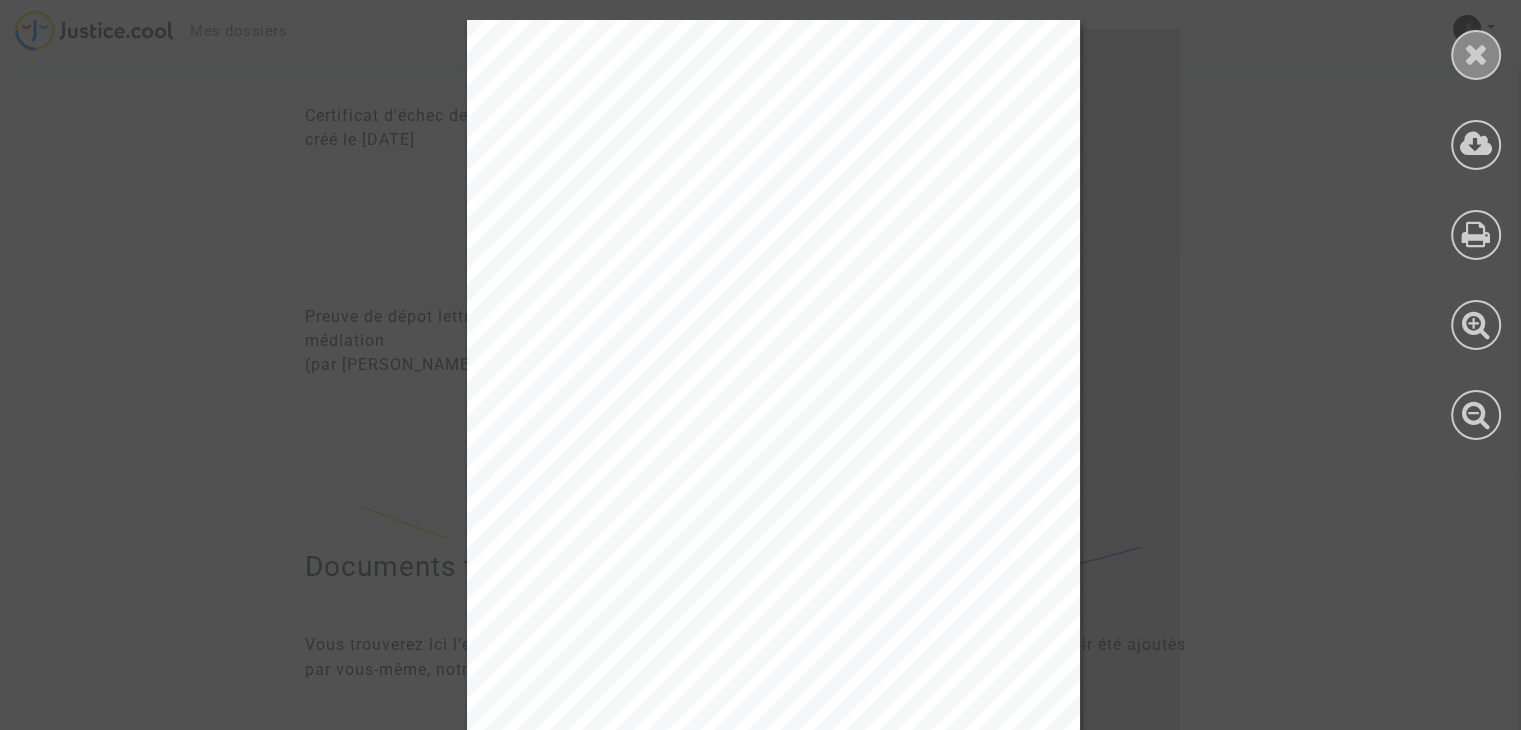 click at bounding box center [1476, 54] 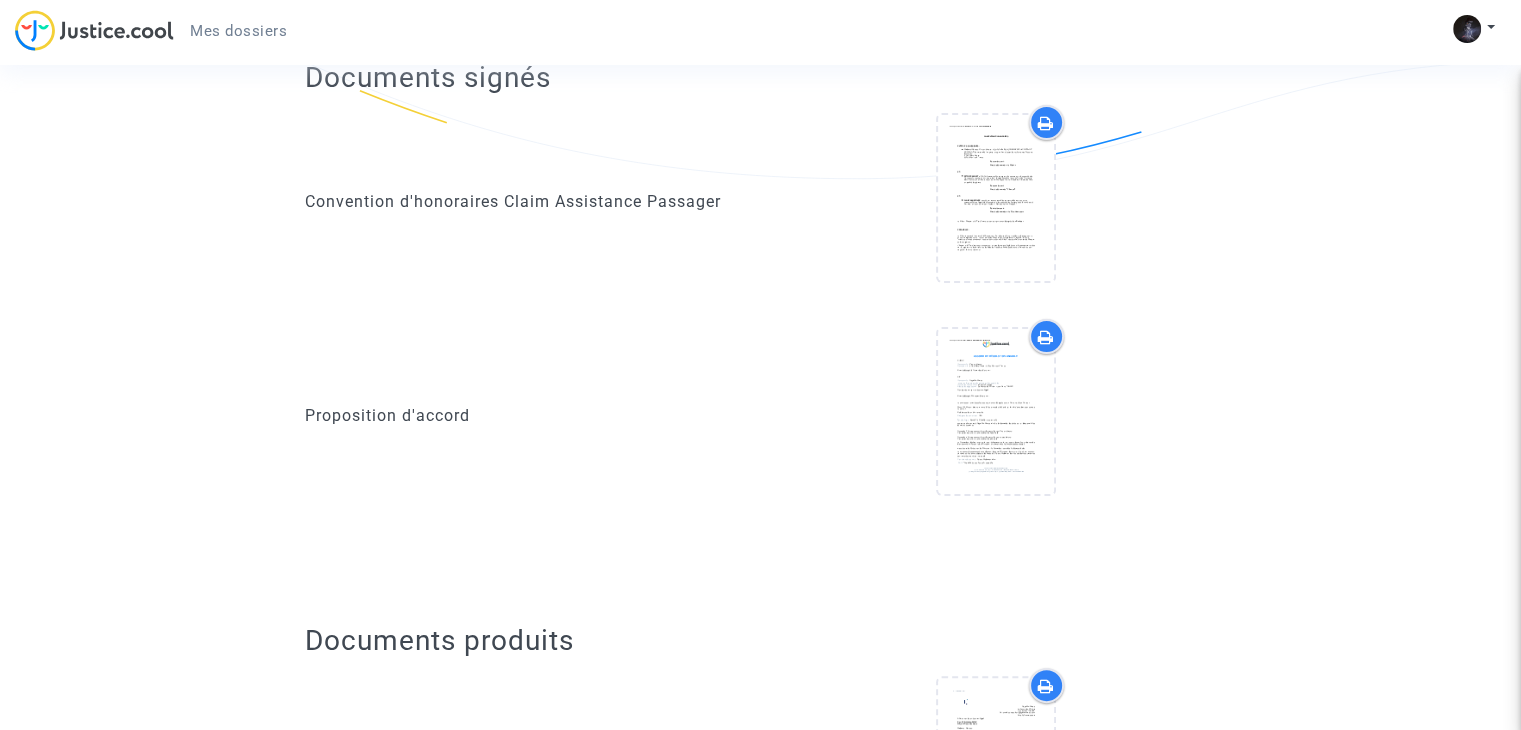 scroll, scrollTop: 0, scrollLeft: 0, axis: both 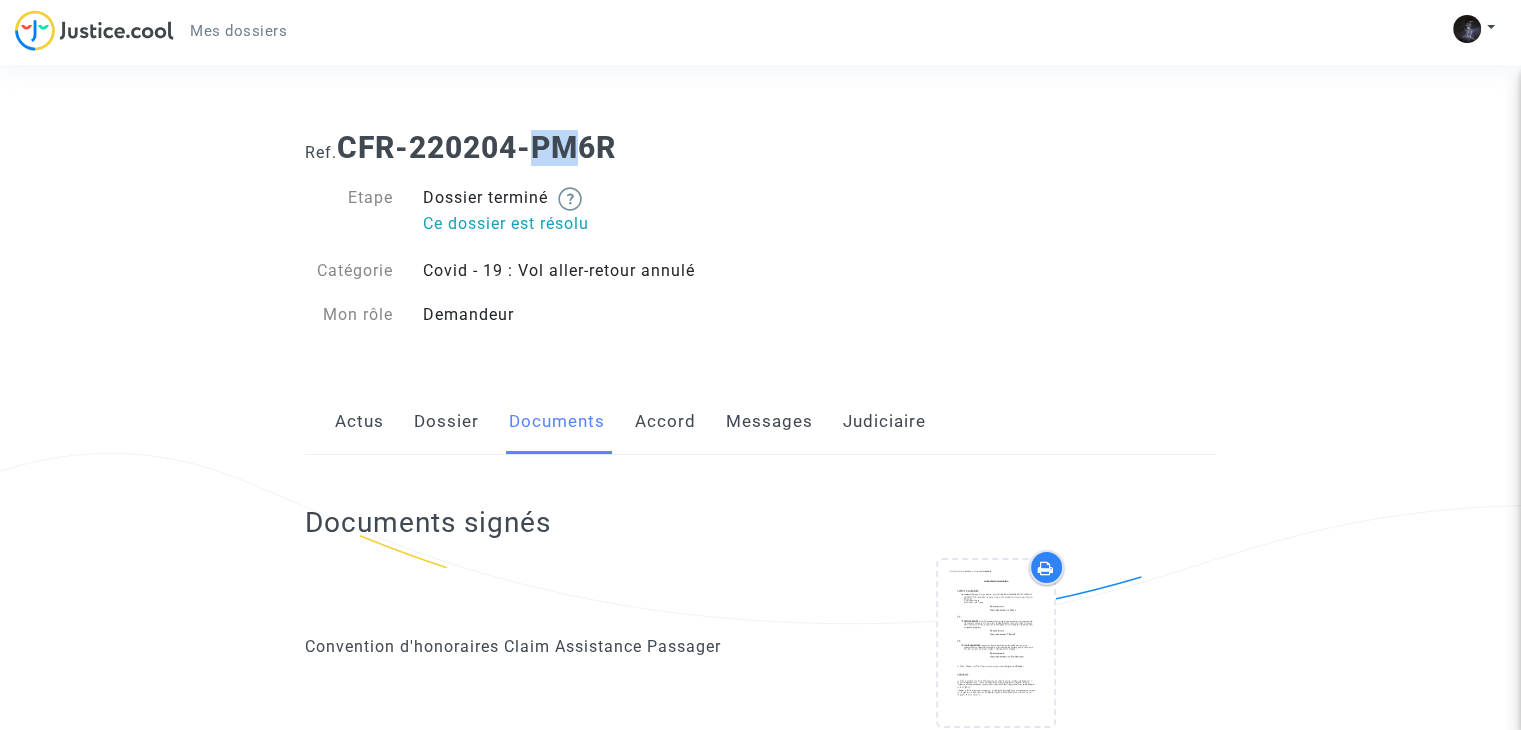 click on "Messages" 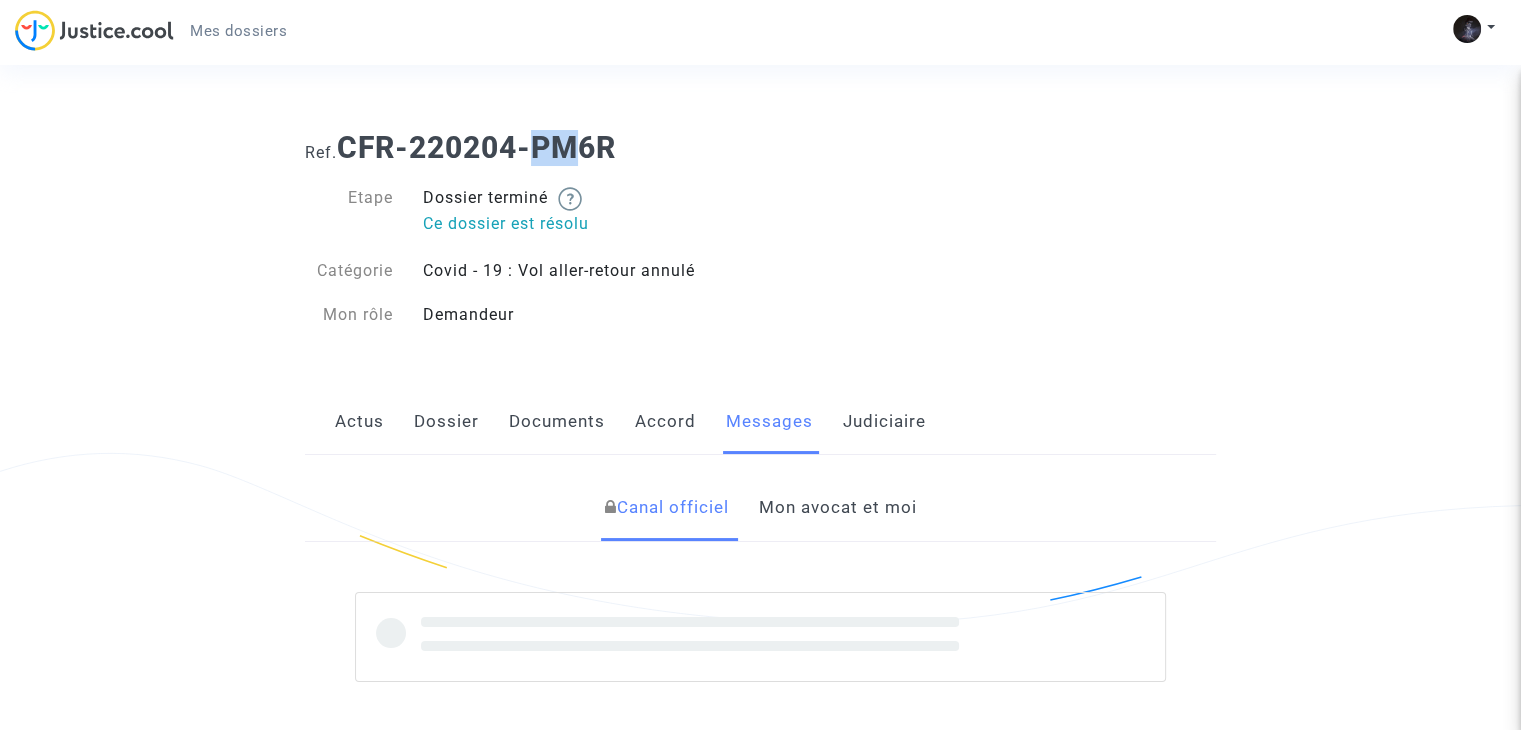 click on "Judiciaire" 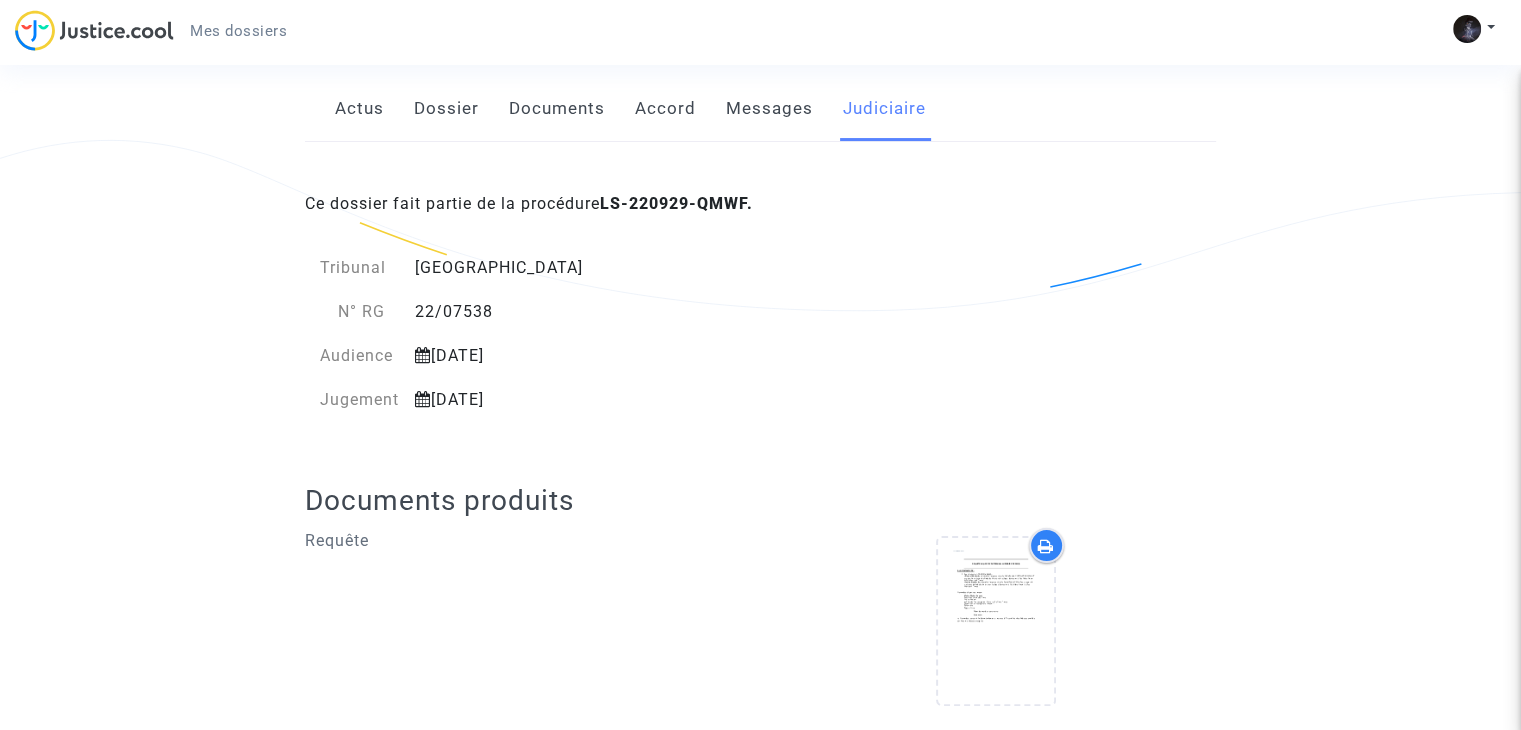 scroll, scrollTop: 316, scrollLeft: 0, axis: vertical 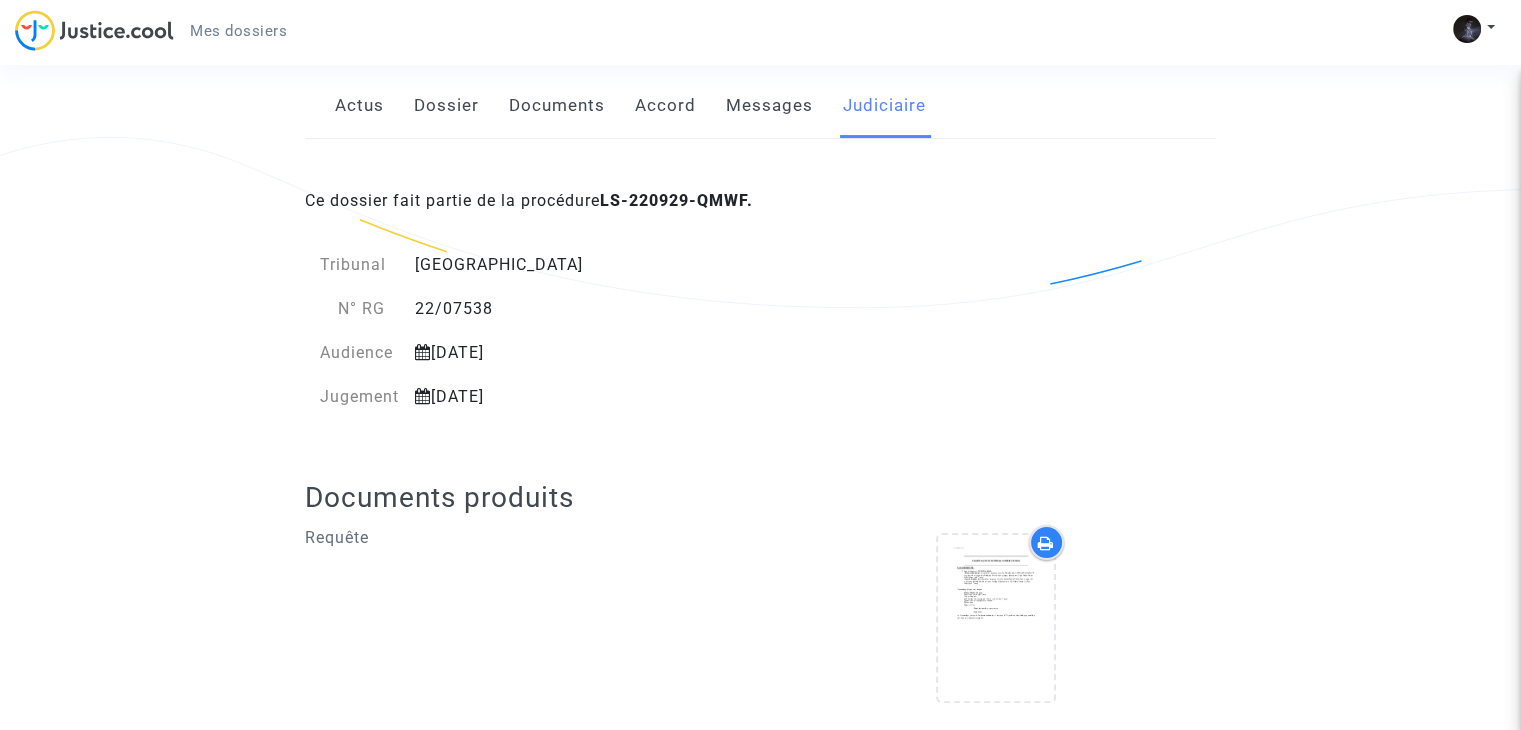click on "Ce dossier fait partie de la procédure  LS-220929-QMWF.  Tribunal   Paris   N° RG   22/07538   Audience   [DATE]   Jugement   [DATE]  Documents produits  Requête     Transaction entre avocats  Article 700  pour  [PERSON_NAME]  : 300€" 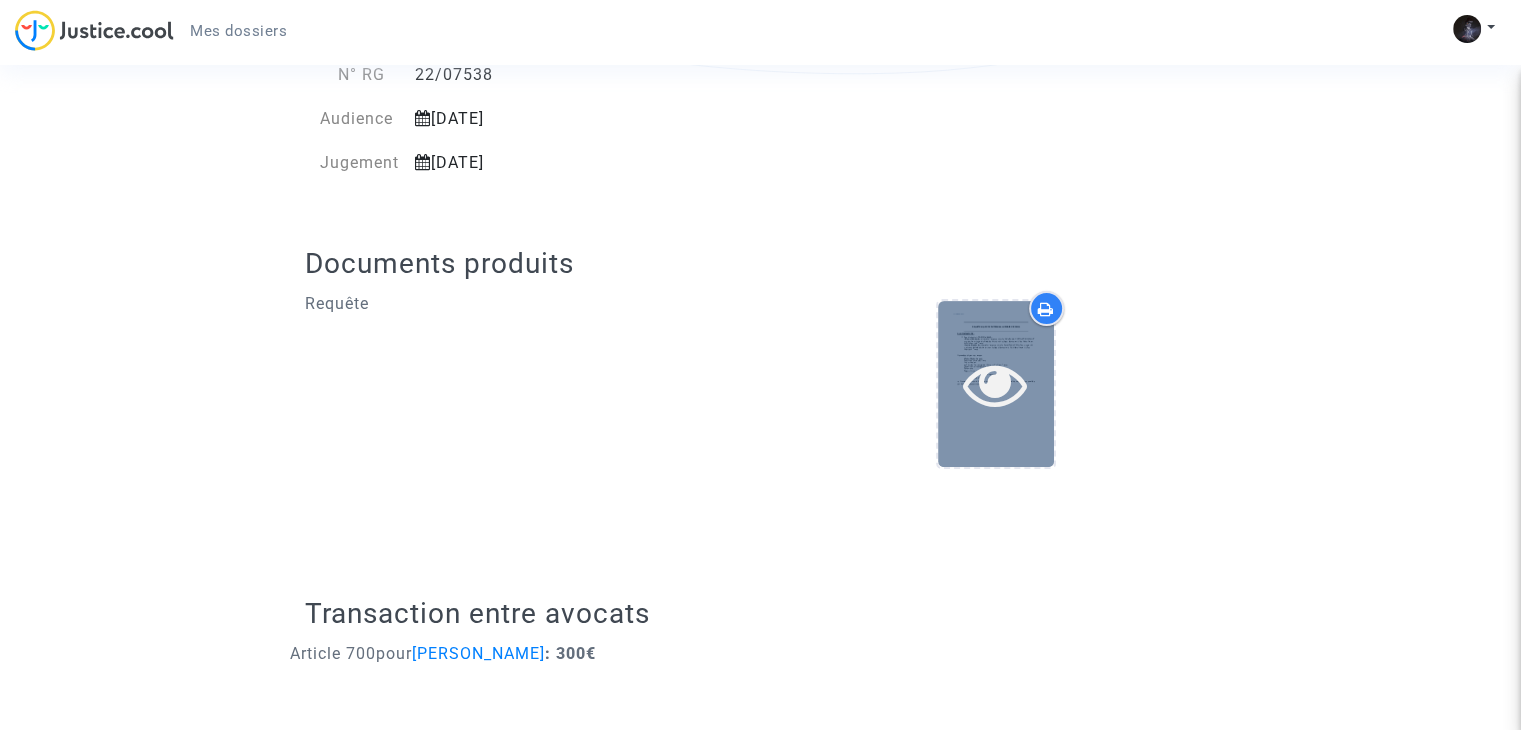 click at bounding box center [996, 383] 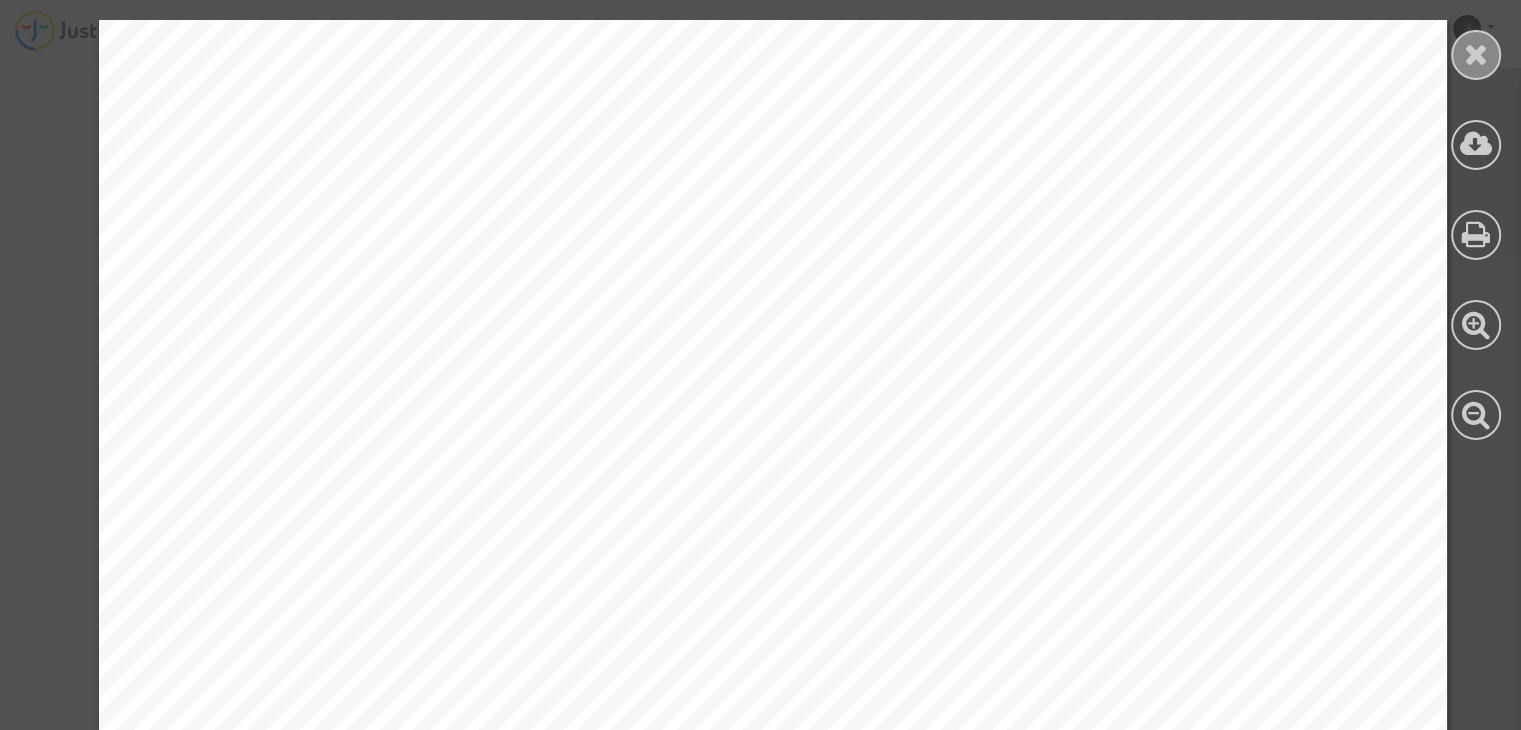 click at bounding box center (1476, 54) 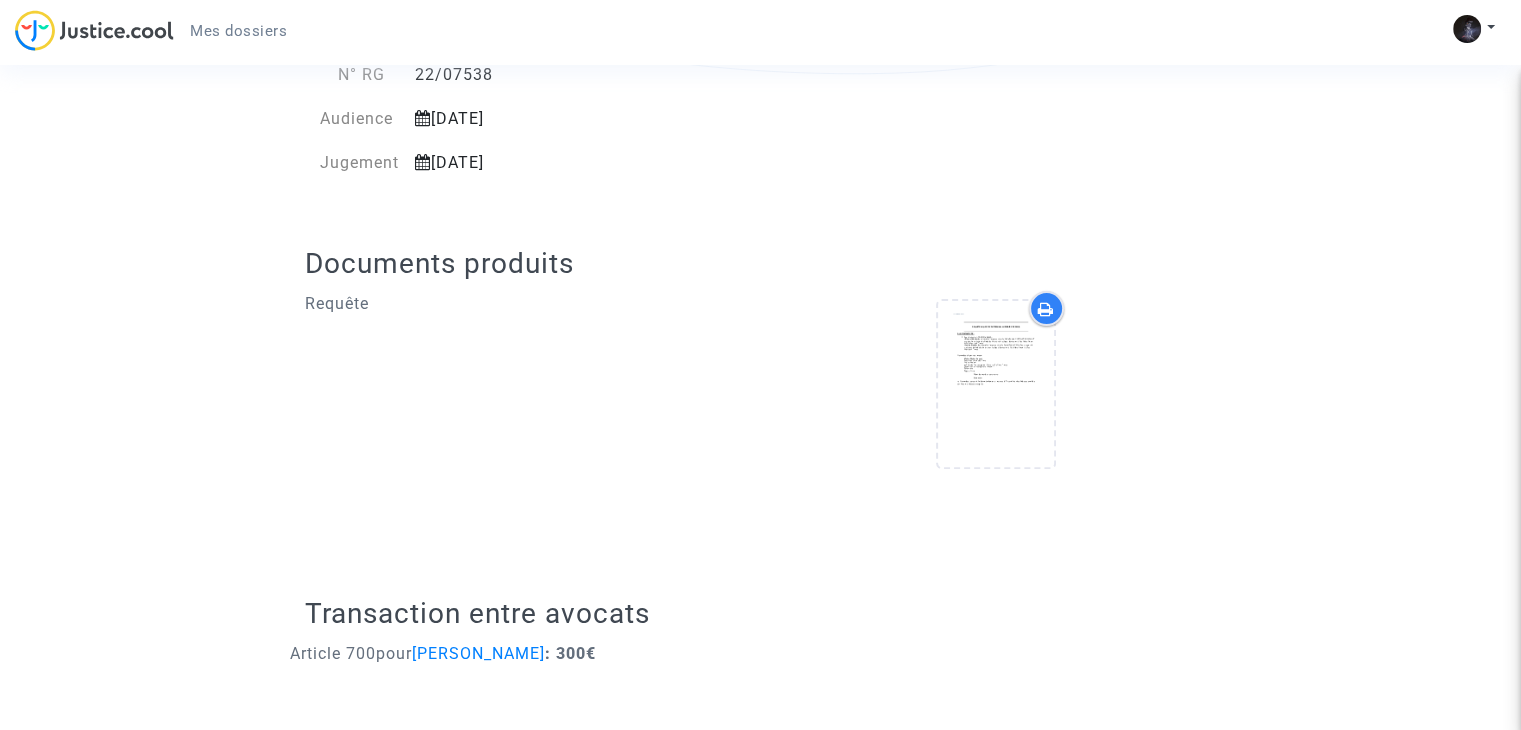drag, startPoint x: 1520, startPoint y: 268, endPoint x: 1532, endPoint y: 257, distance: 16.27882 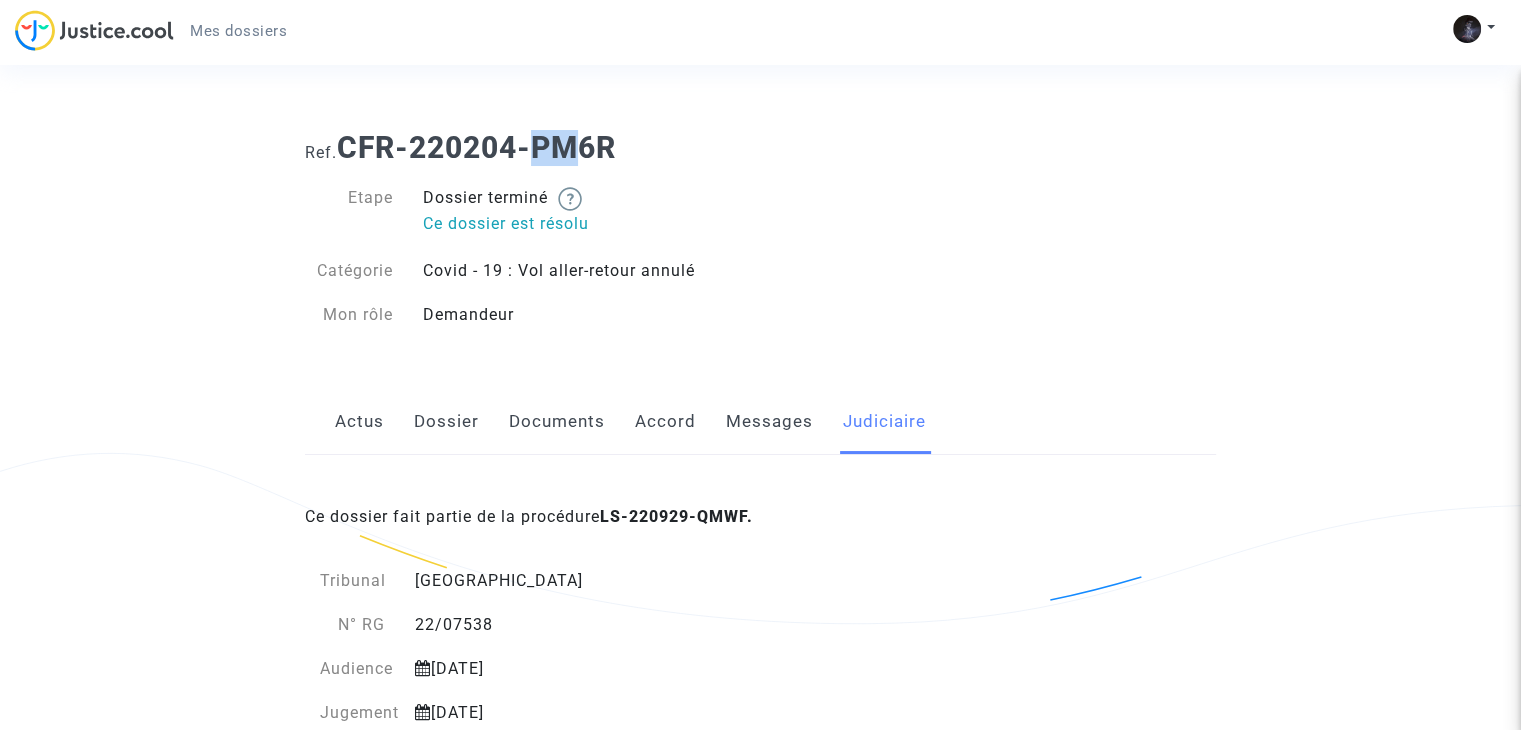 click on "Accord" 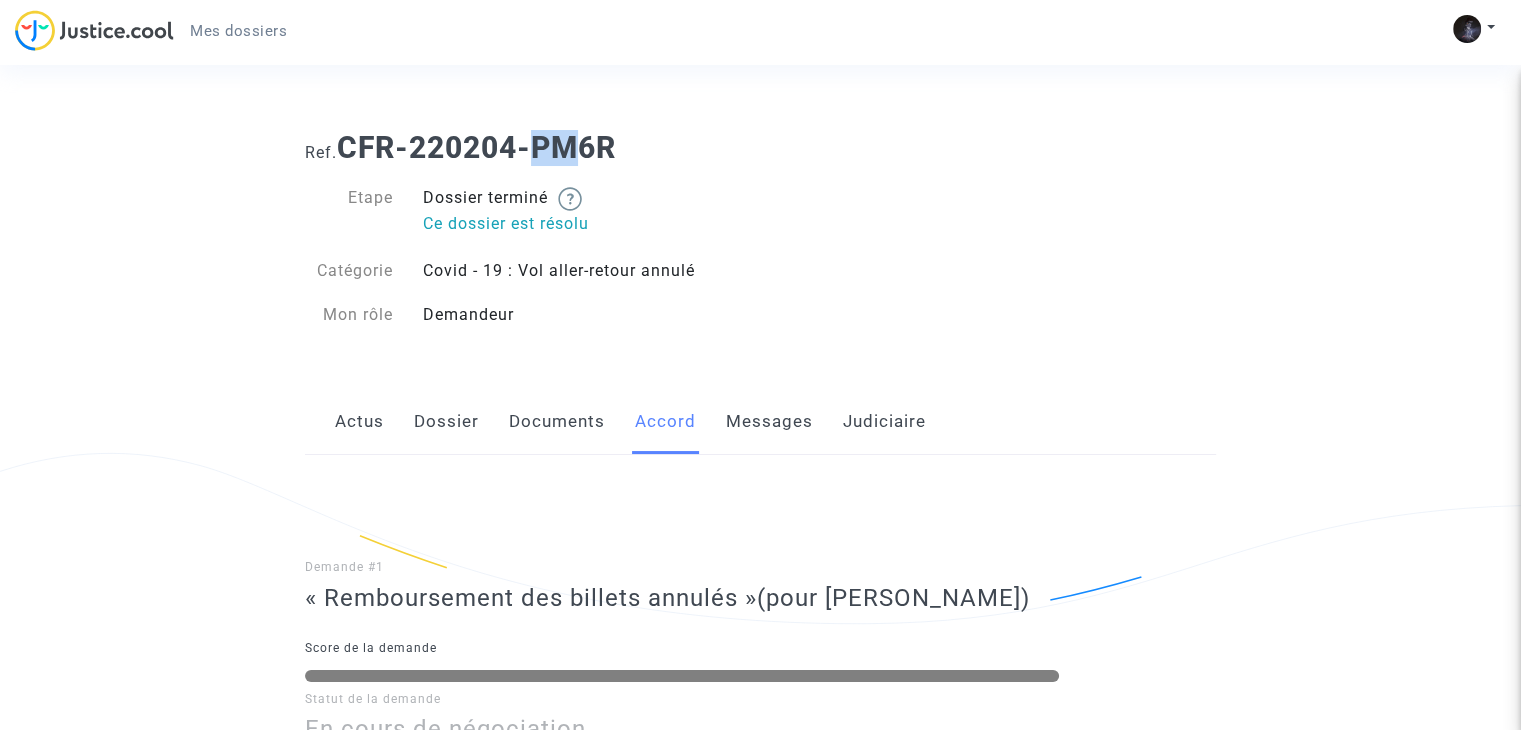 click on "Messages" 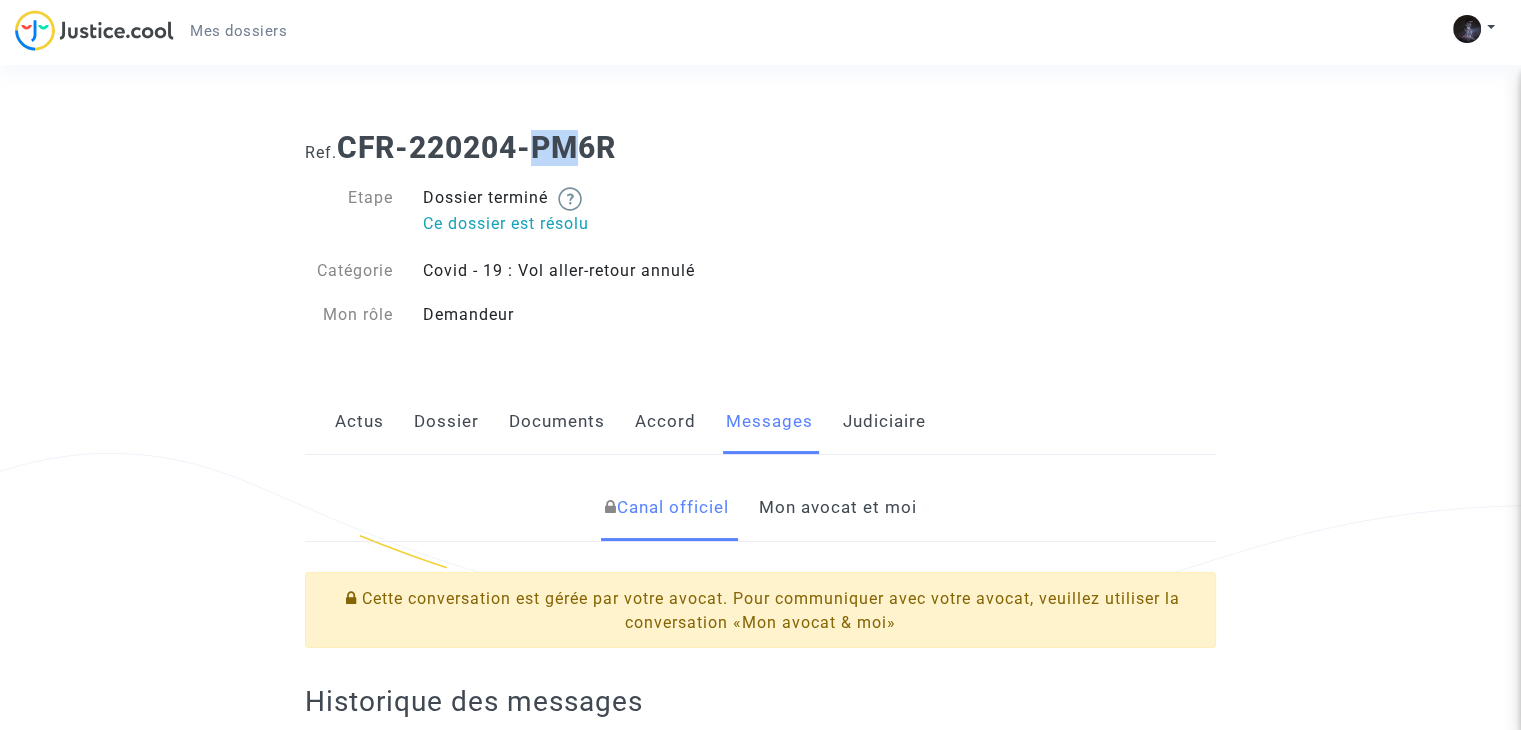 click on "Judiciaire" 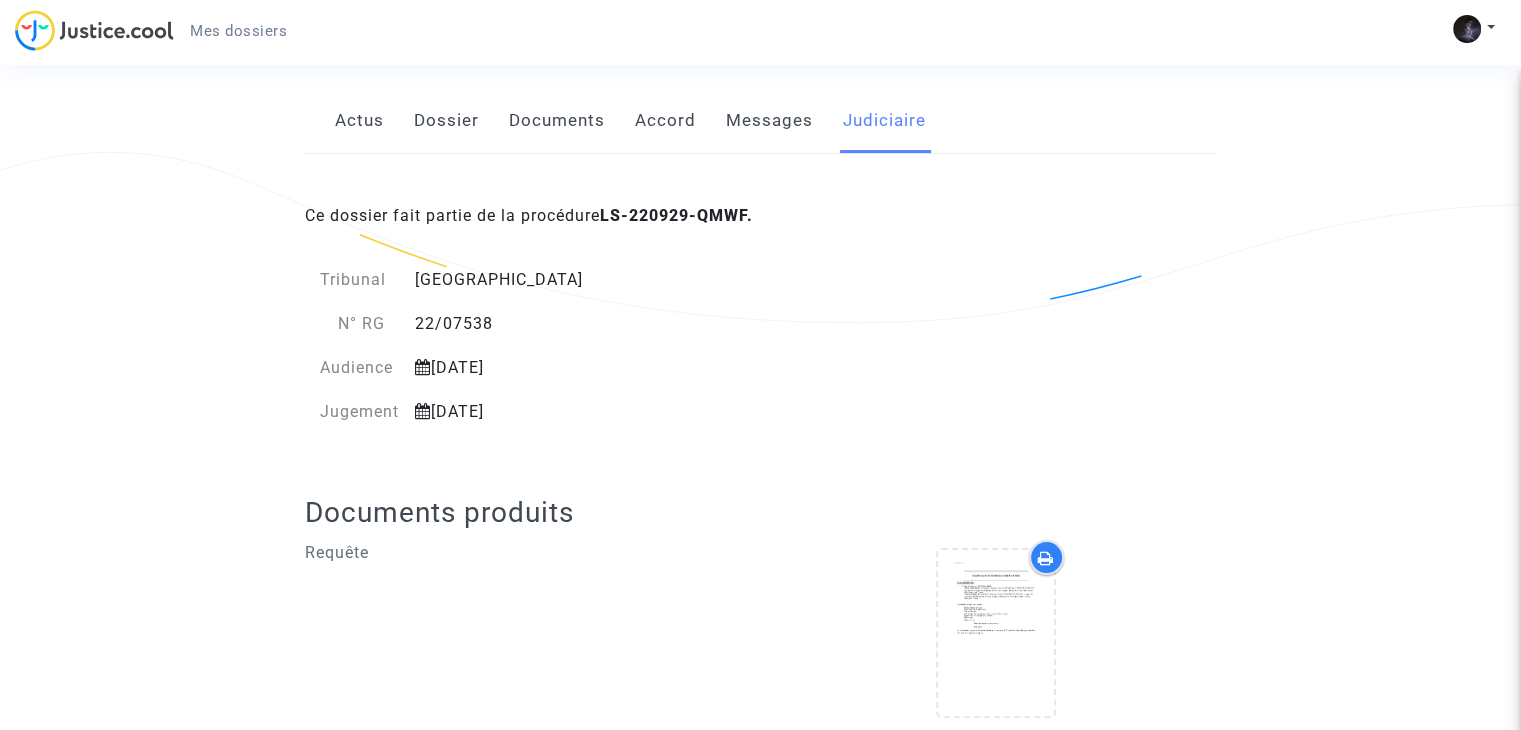 scroll, scrollTop: 73, scrollLeft: 0, axis: vertical 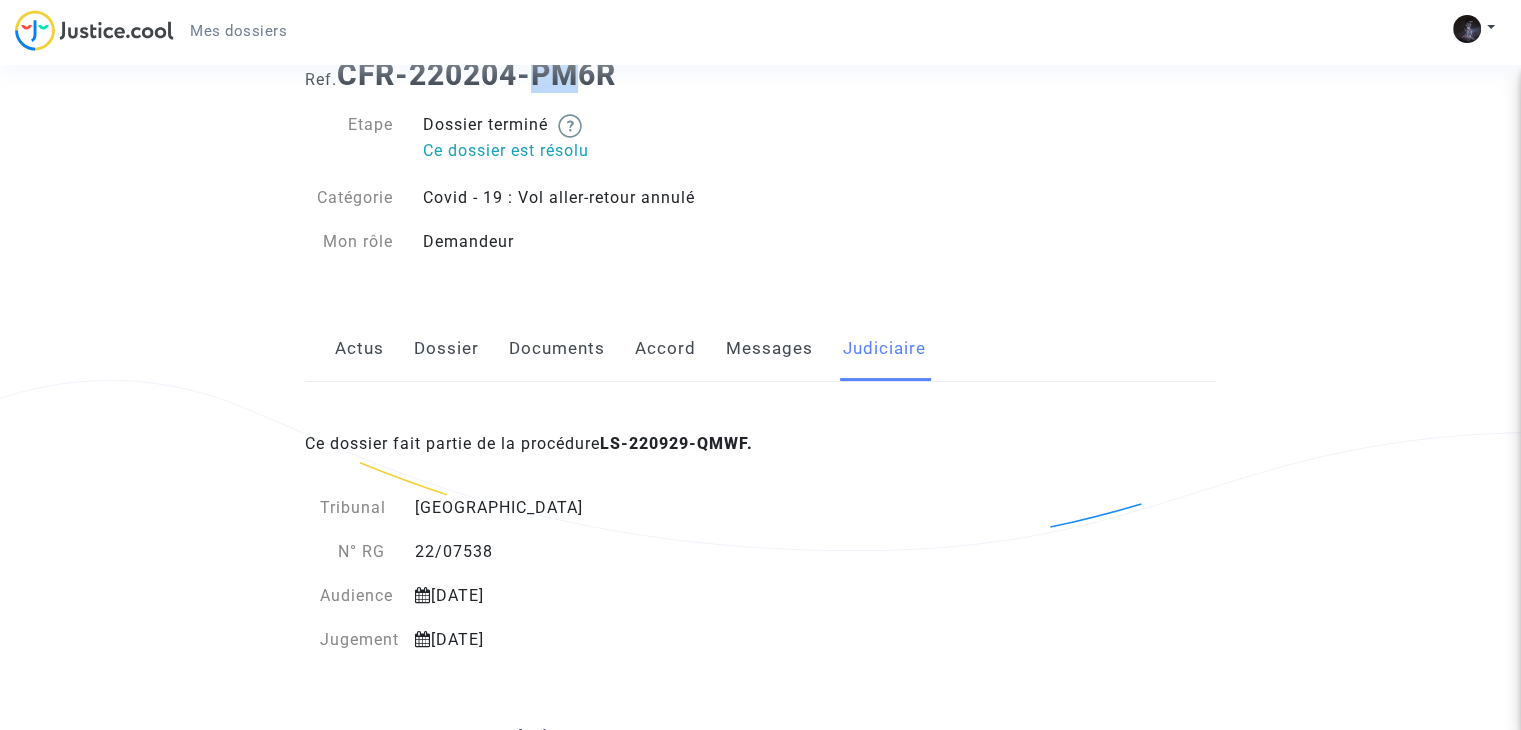 click on "Actus   Dossier   Documents   Accord   Messages   Judiciaire" 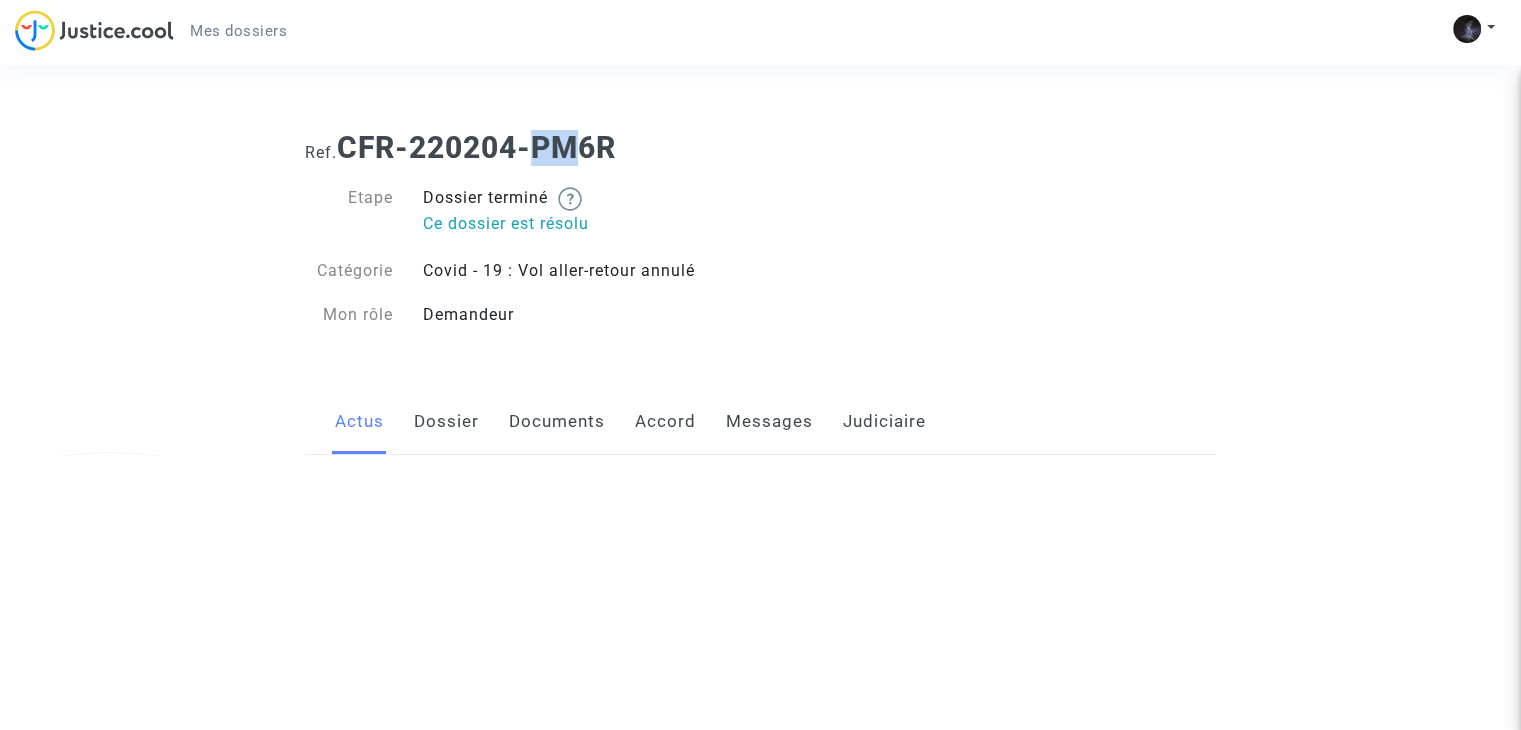 scroll, scrollTop: 0, scrollLeft: 0, axis: both 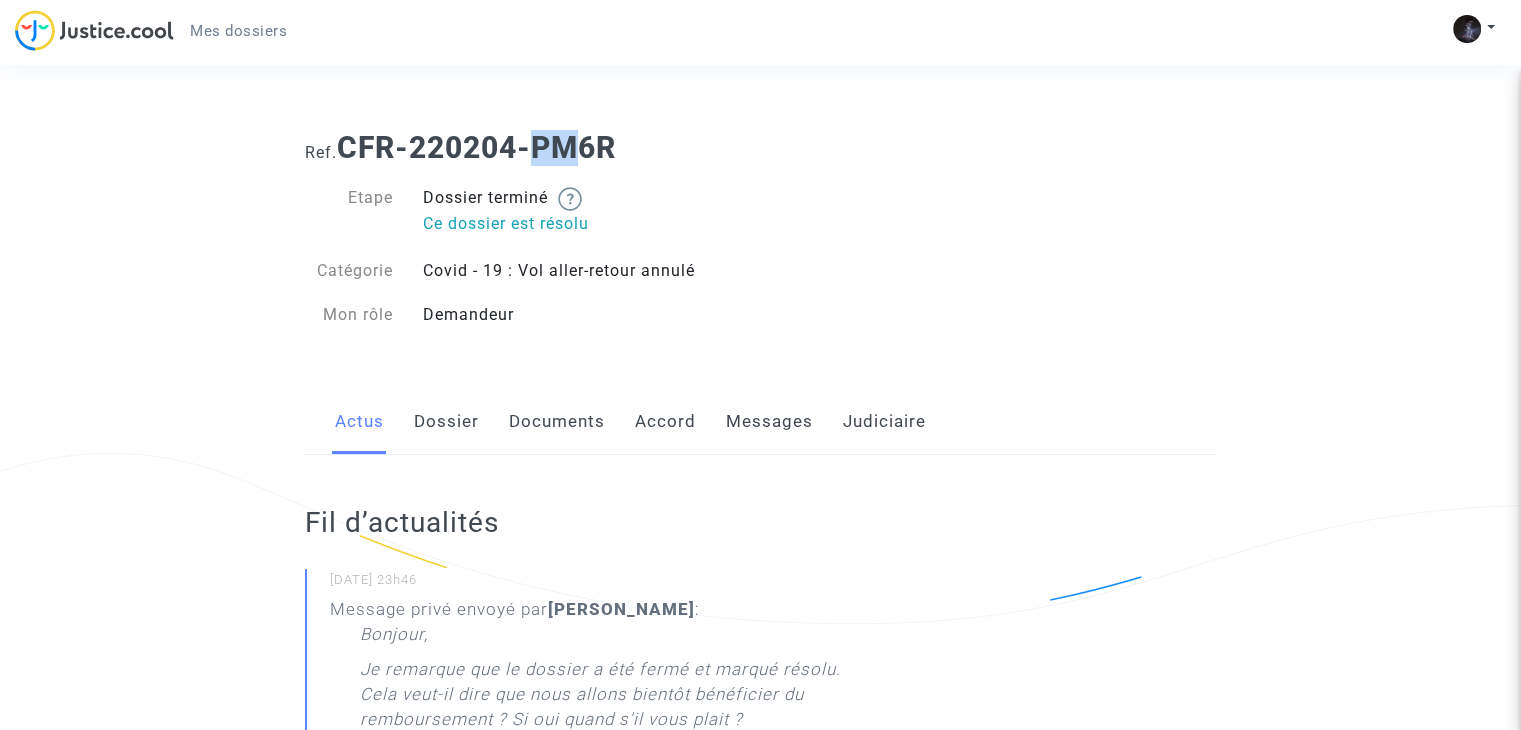click on "Dossier" 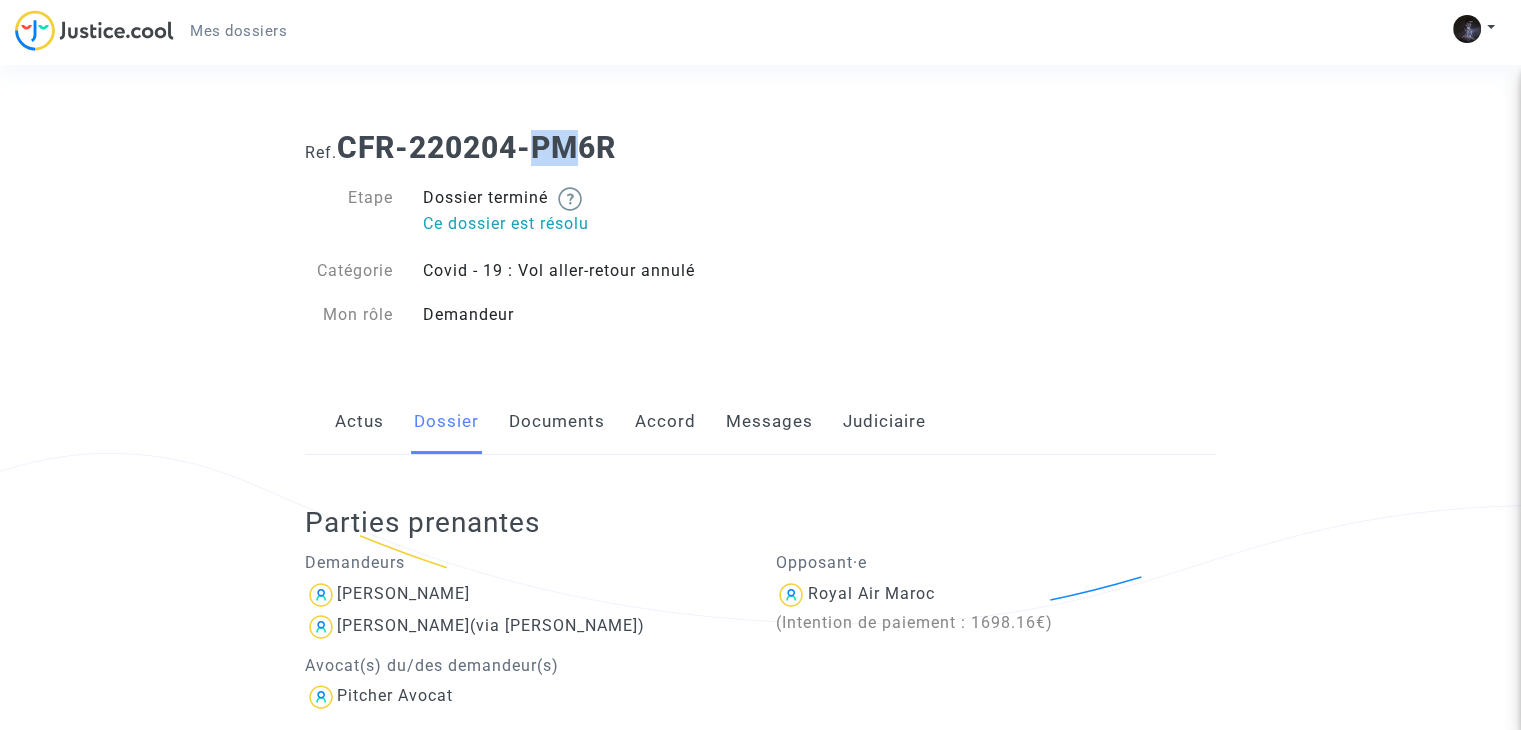 click on "Documents" 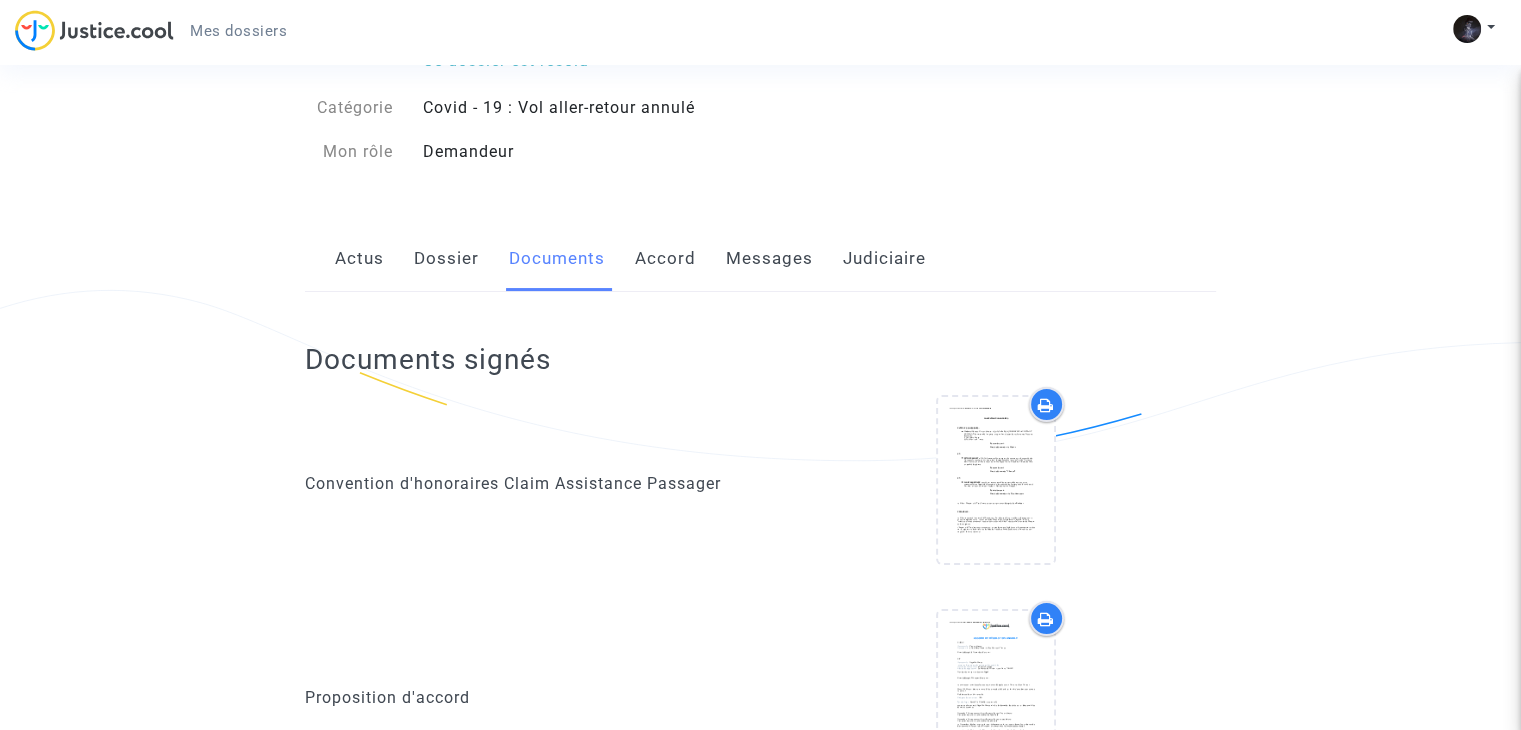scroll, scrollTop: 96, scrollLeft: 0, axis: vertical 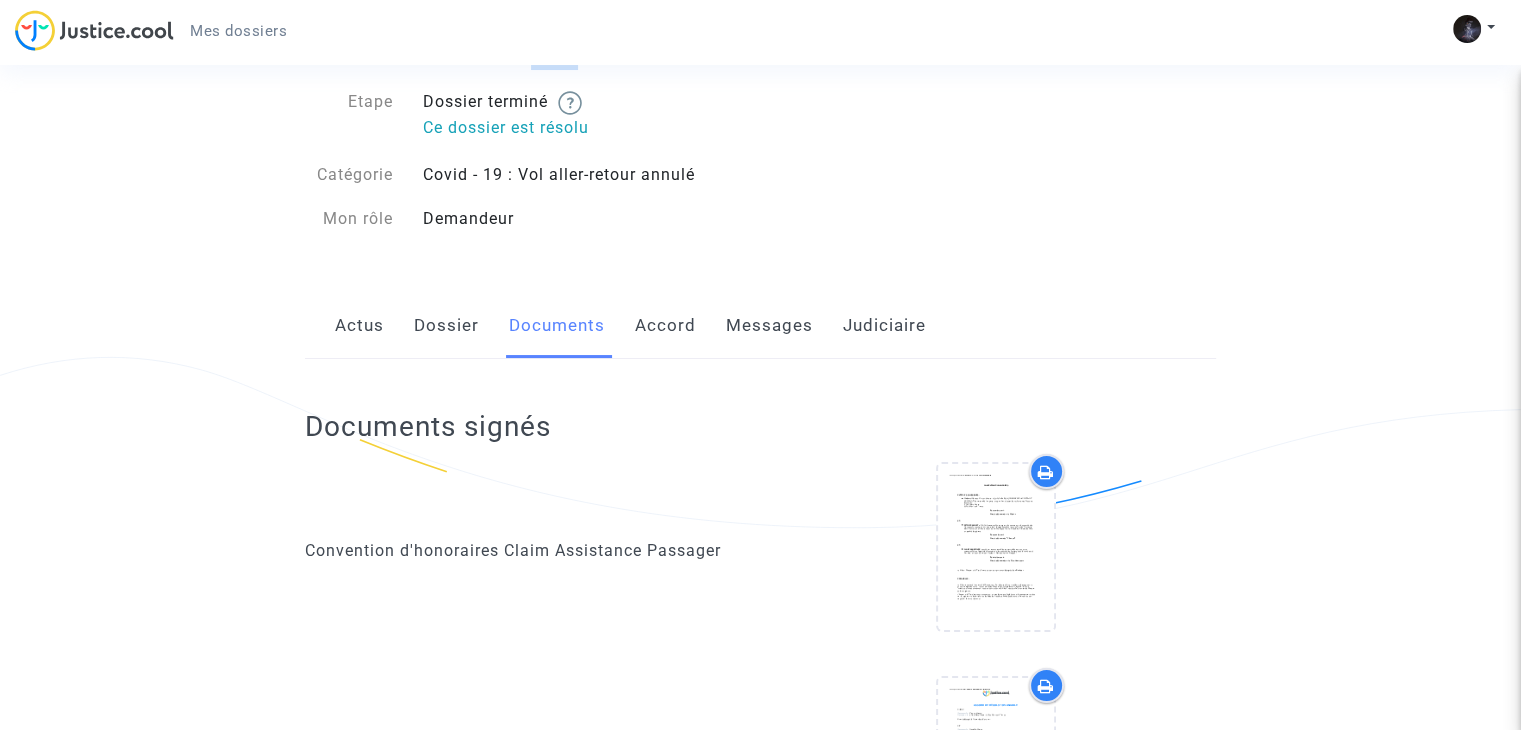 click on "Accord" 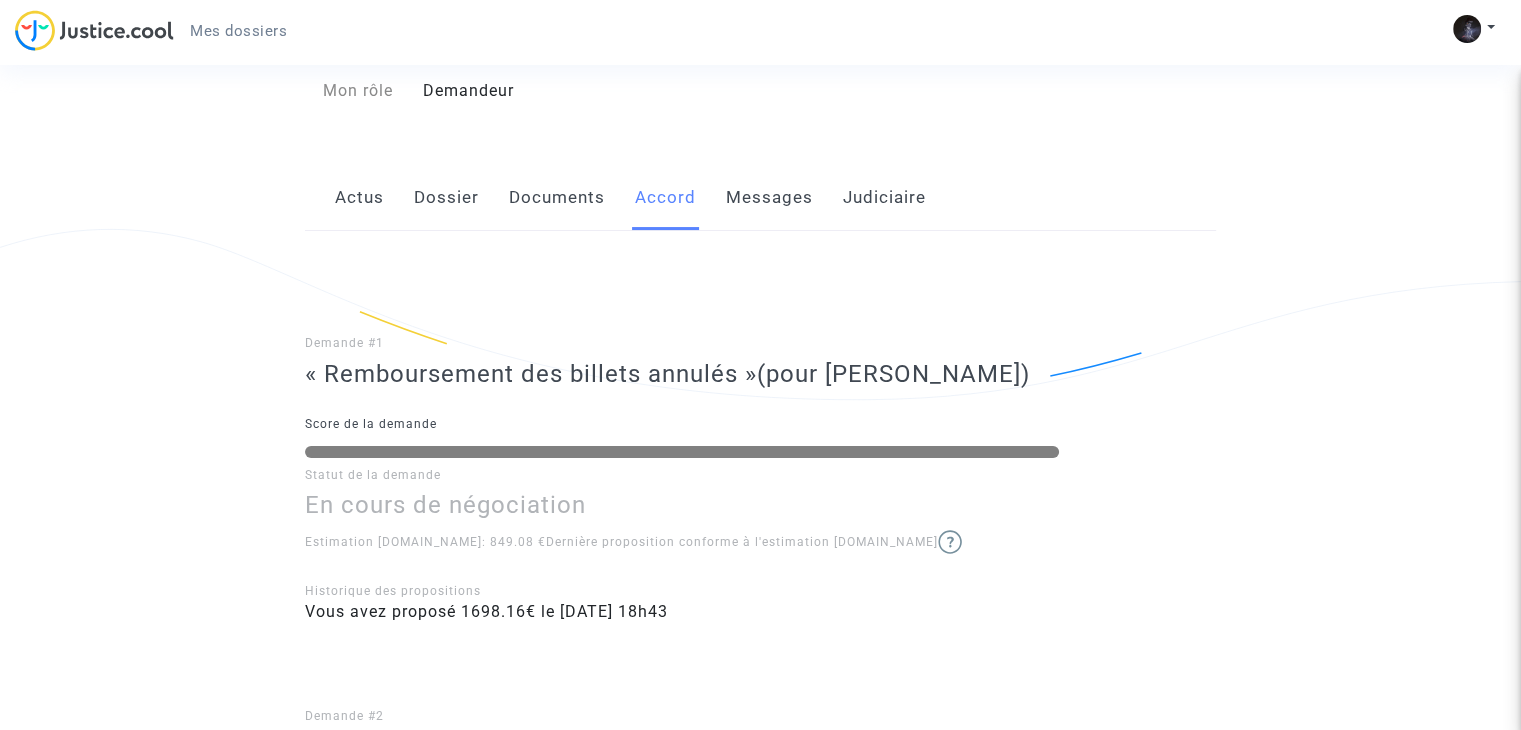 scroll, scrollTop: 51, scrollLeft: 0, axis: vertical 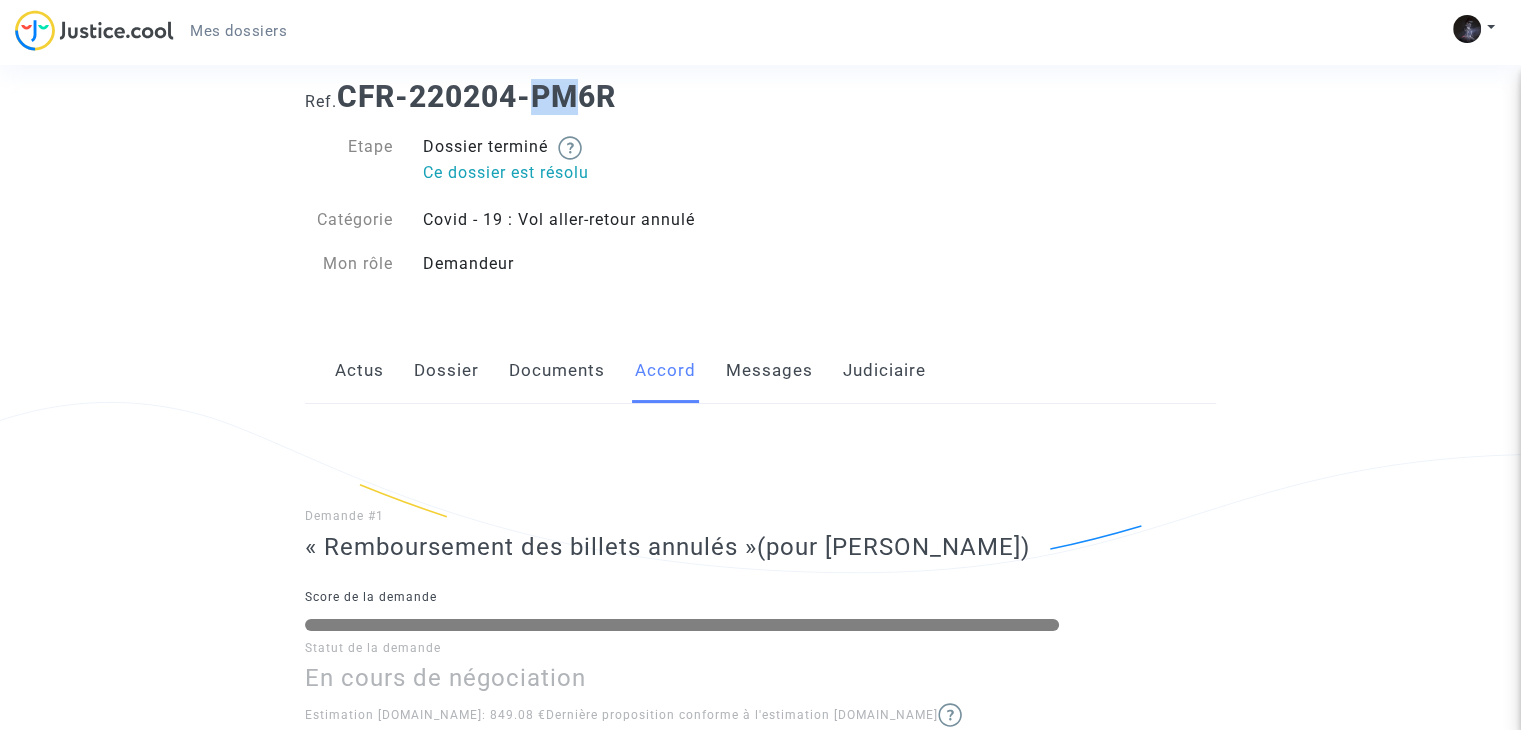 click on "Messages" 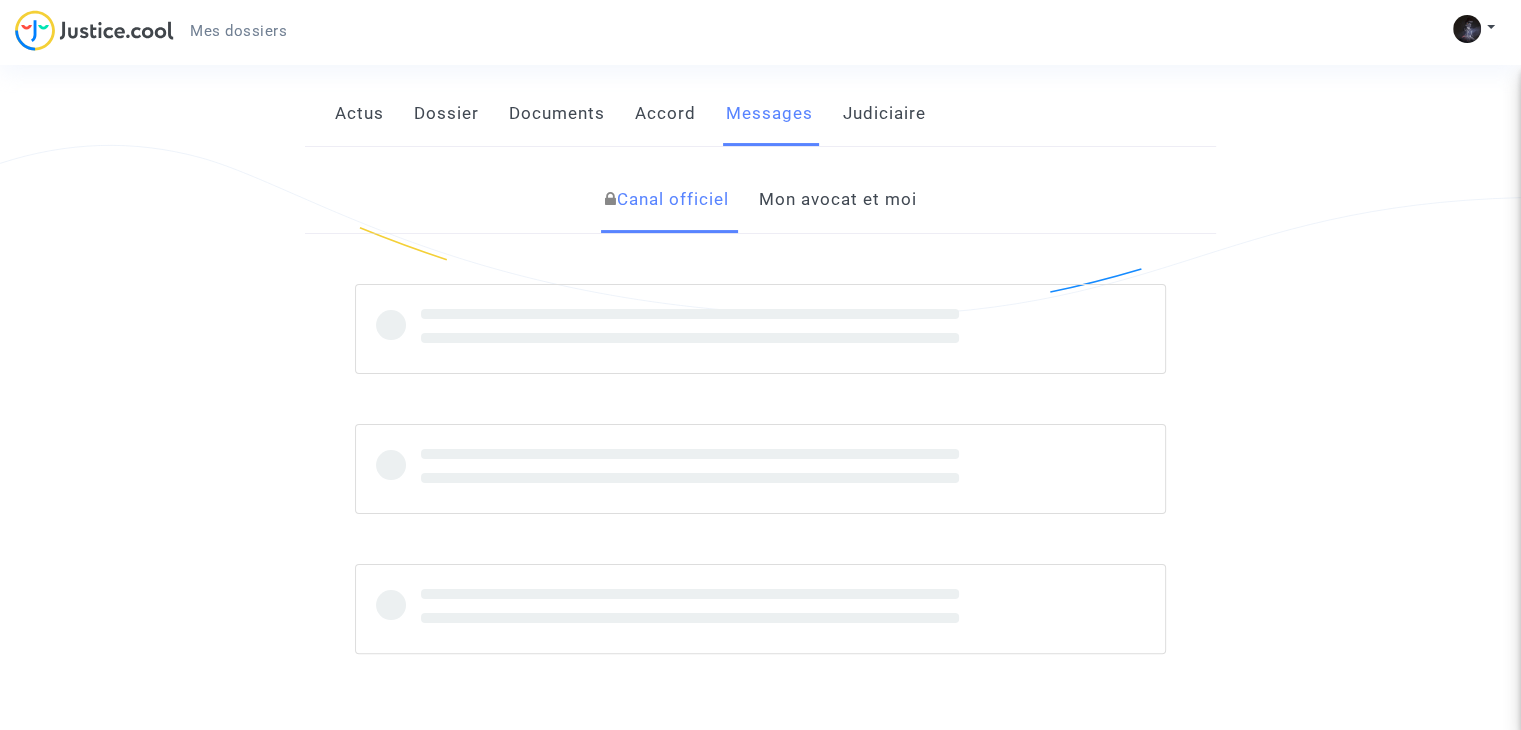scroll, scrollTop: 404, scrollLeft: 0, axis: vertical 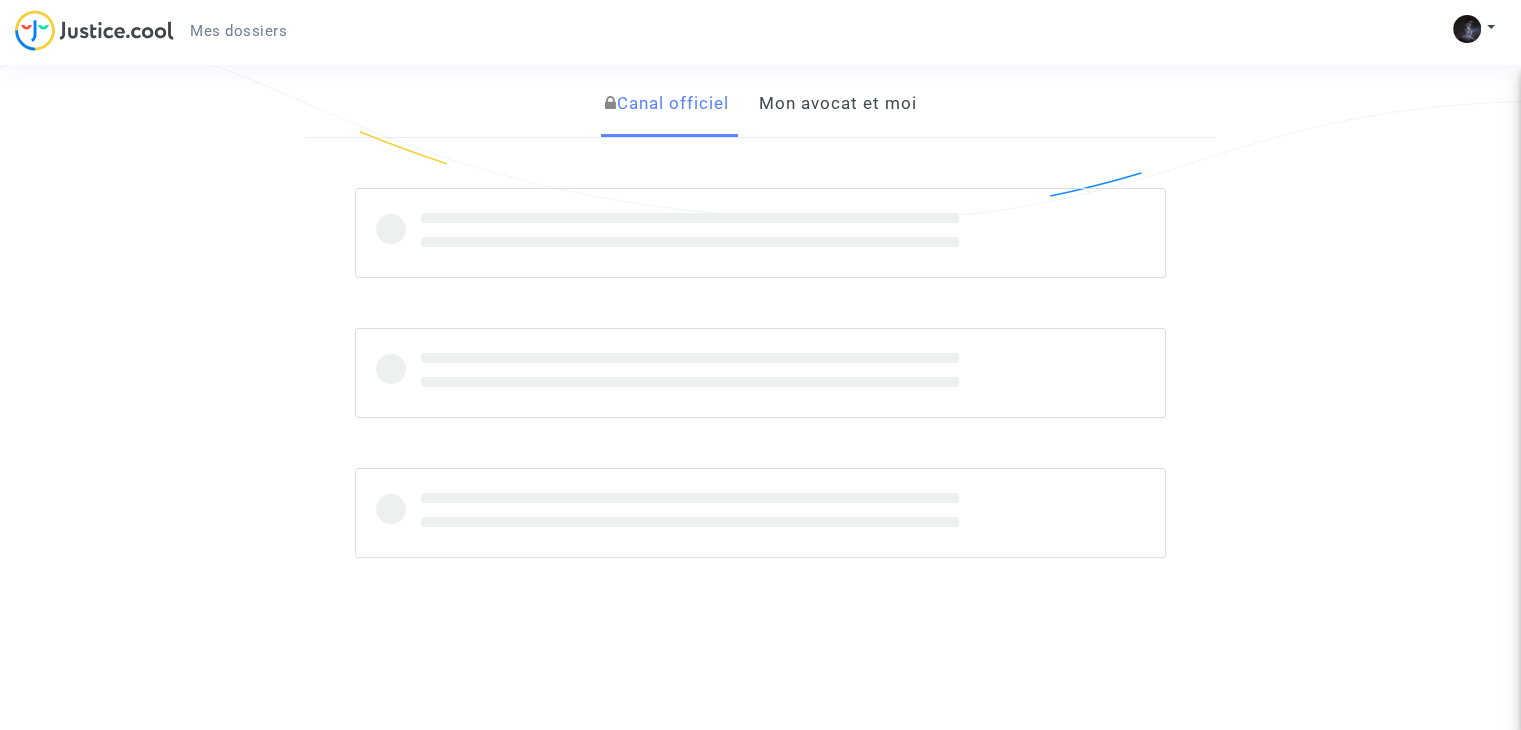 click on "Mon avocat et moi" 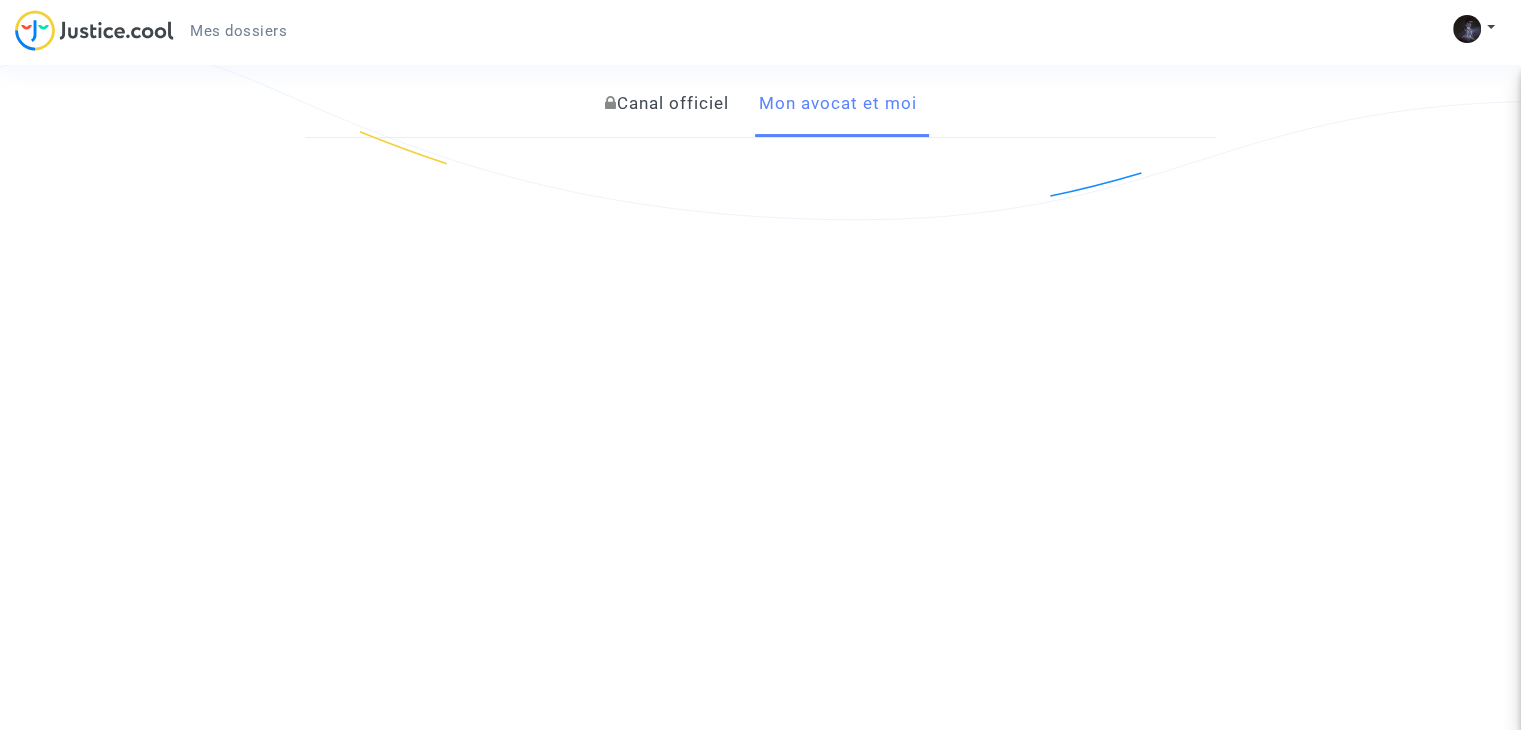 click on "Canal officiel" 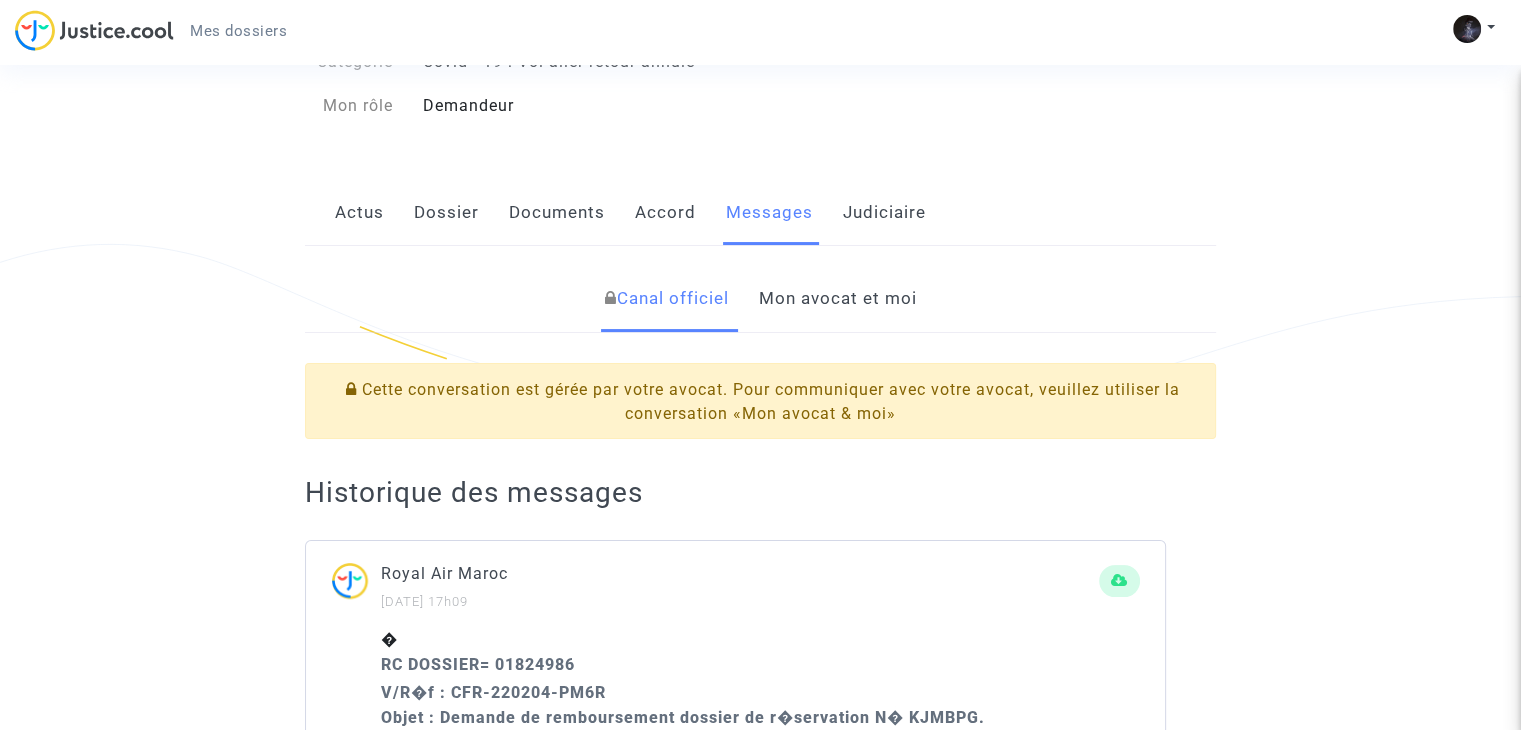scroll, scrollTop: 161, scrollLeft: 0, axis: vertical 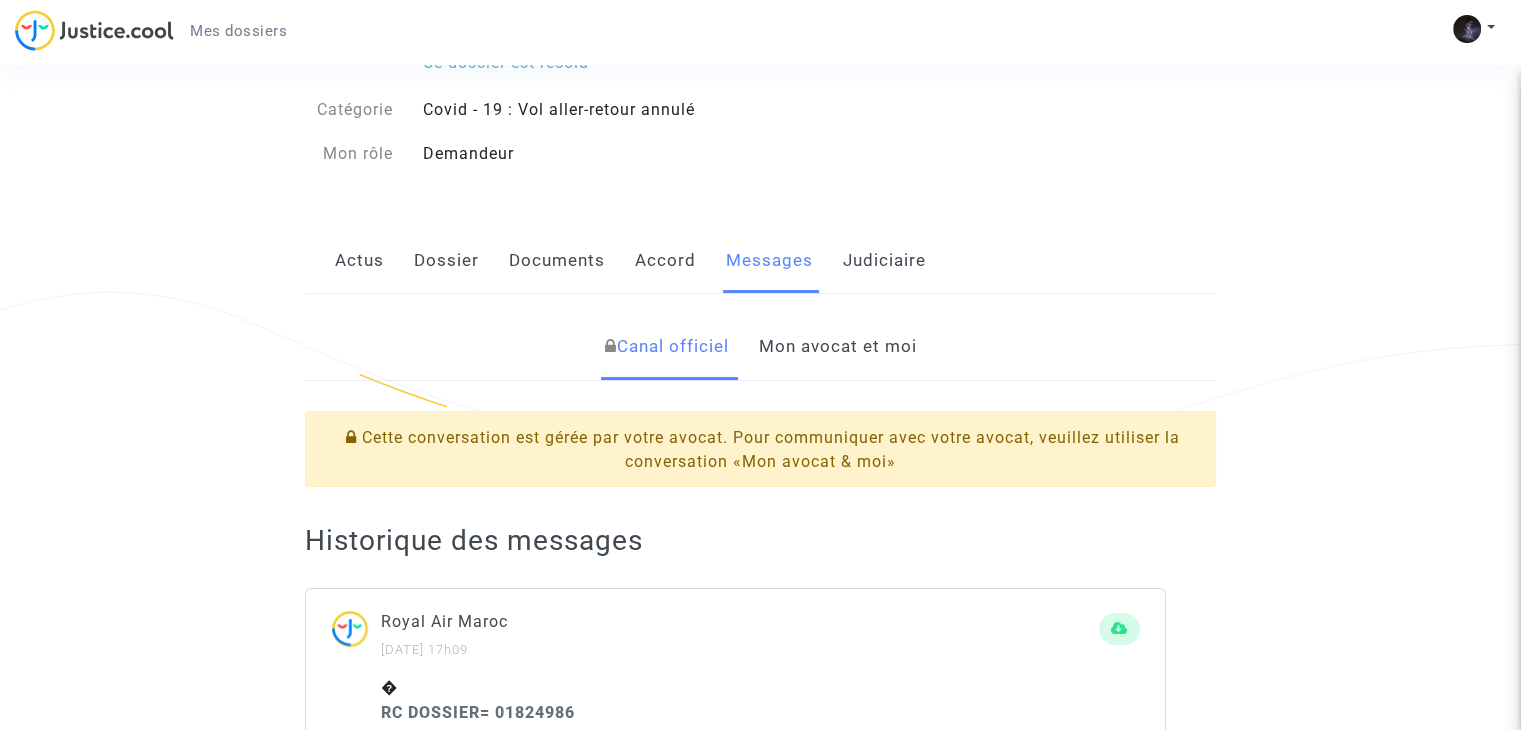 click on "Mon avocat et moi" 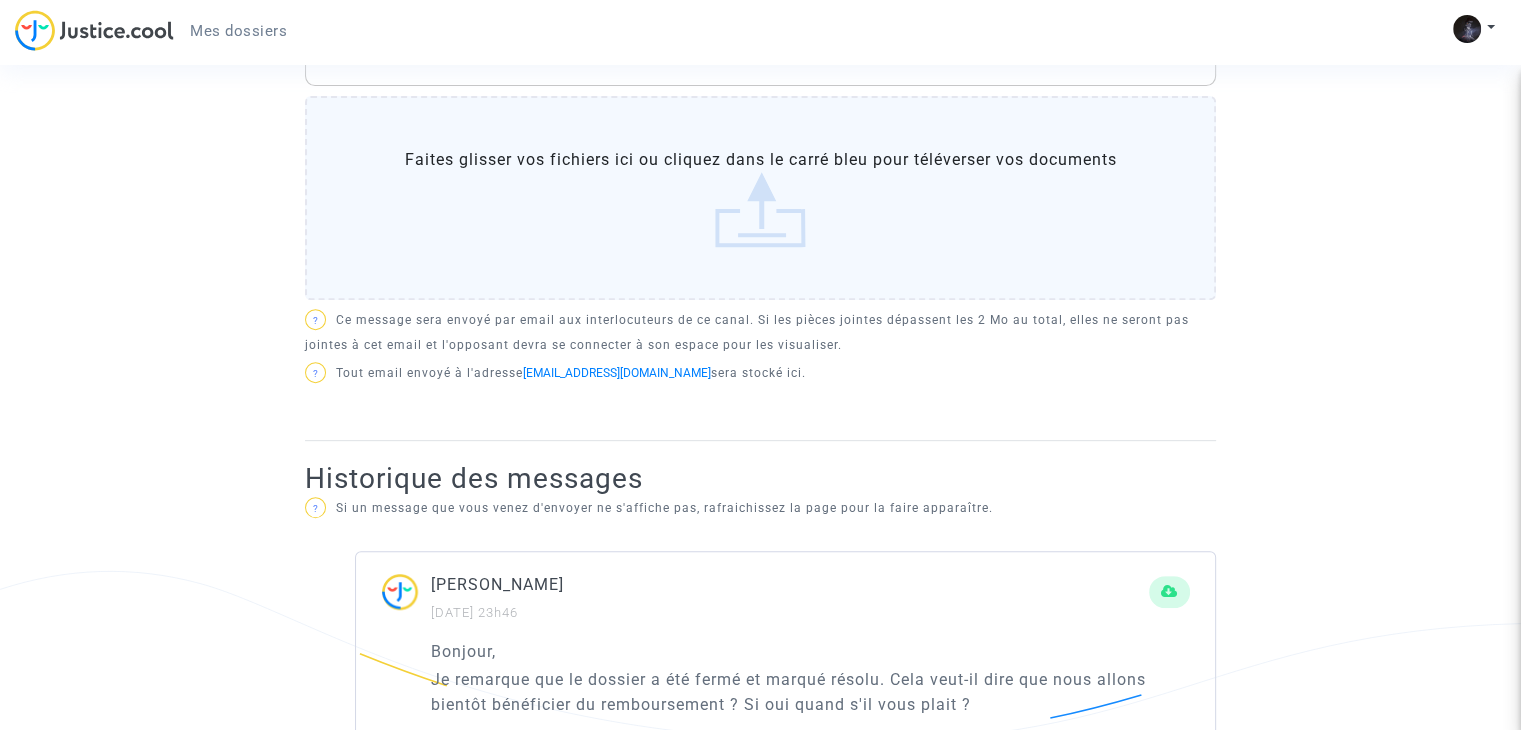 scroll, scrollTop: 469, scrollLeft: 0, axis: vertical 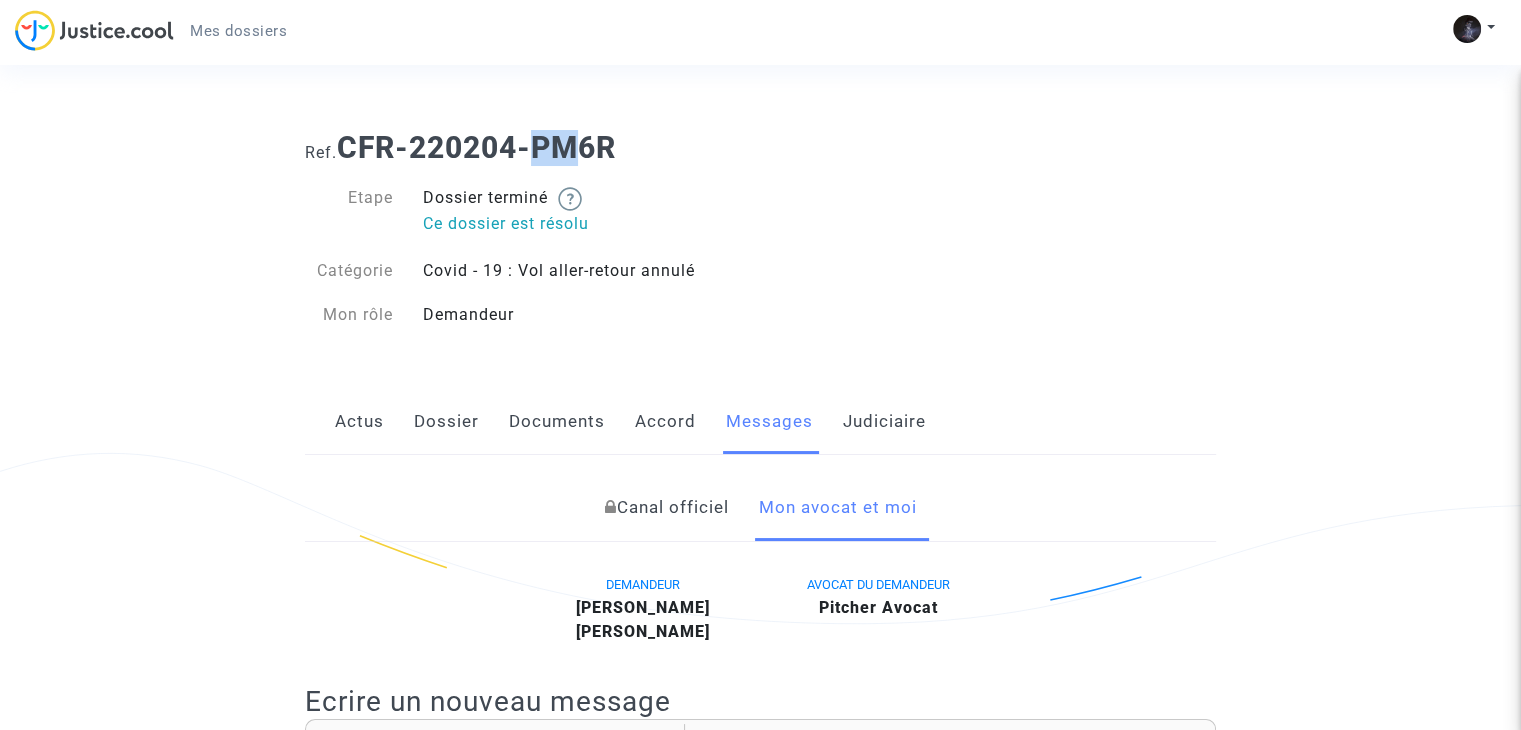 click on "Judiciaire" 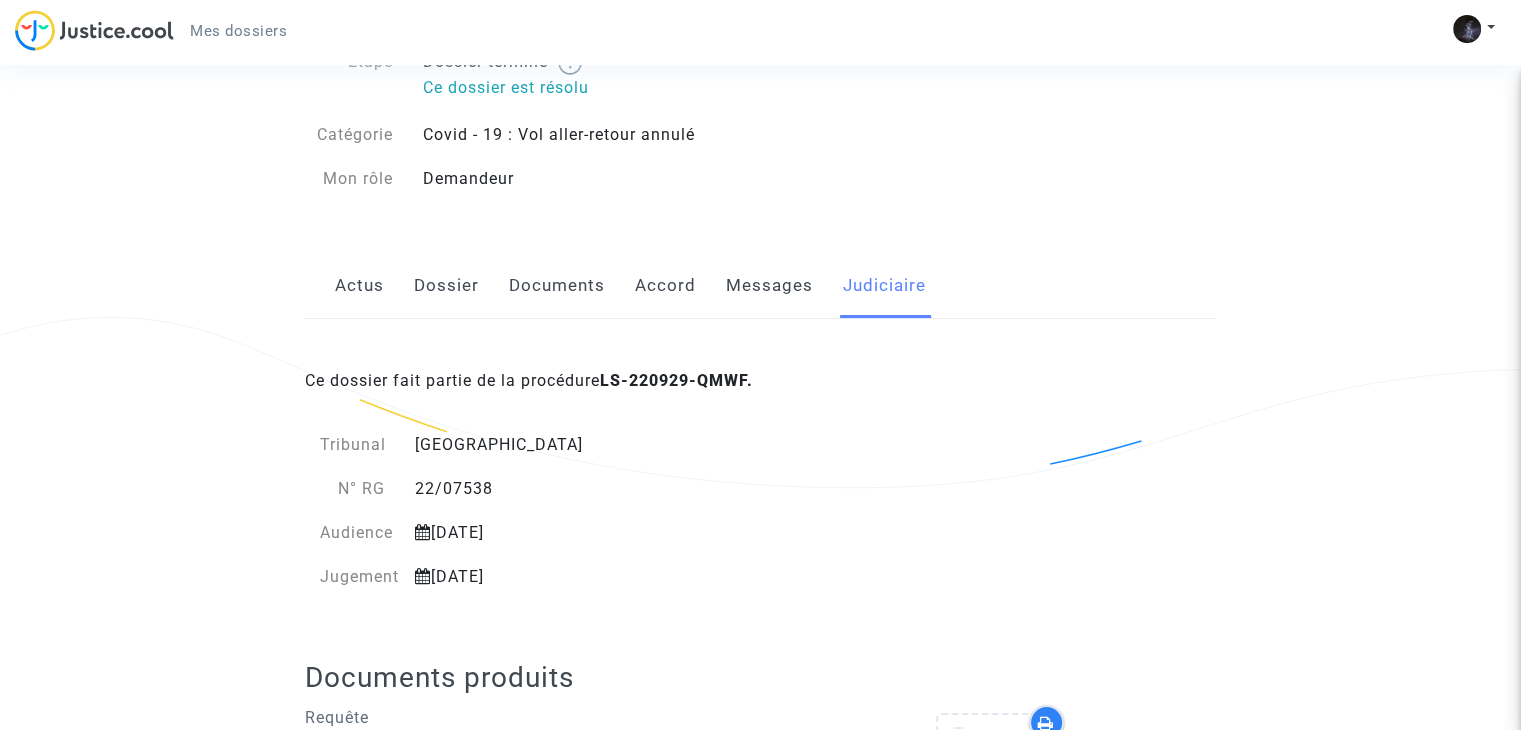 scroll, scrollTop: 164, scrollLeft: 0, axis: vertical 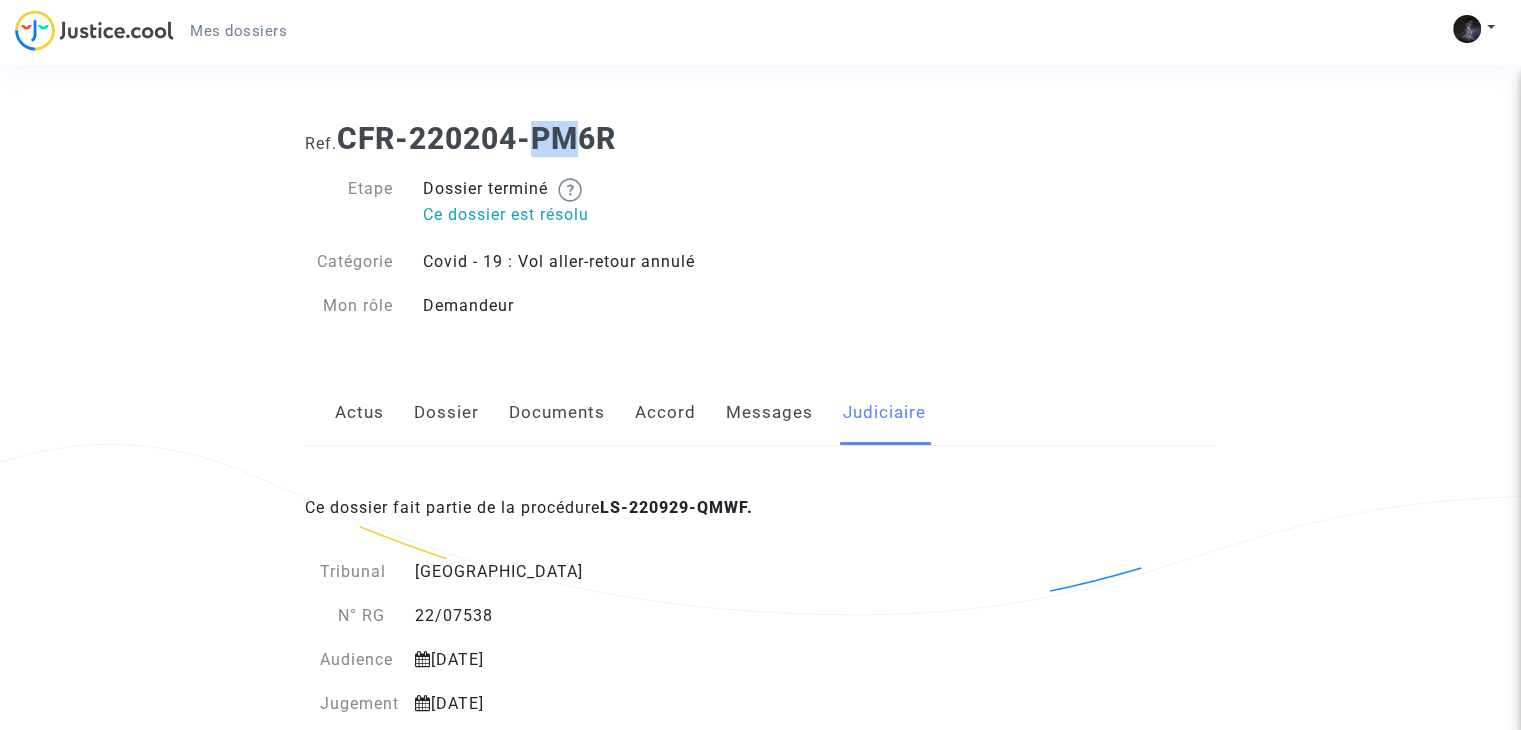 drag, startPoint x: 1491, startPoint y: 51, endPoint x: 1492, endPoint y: 23, distance: 28.01785 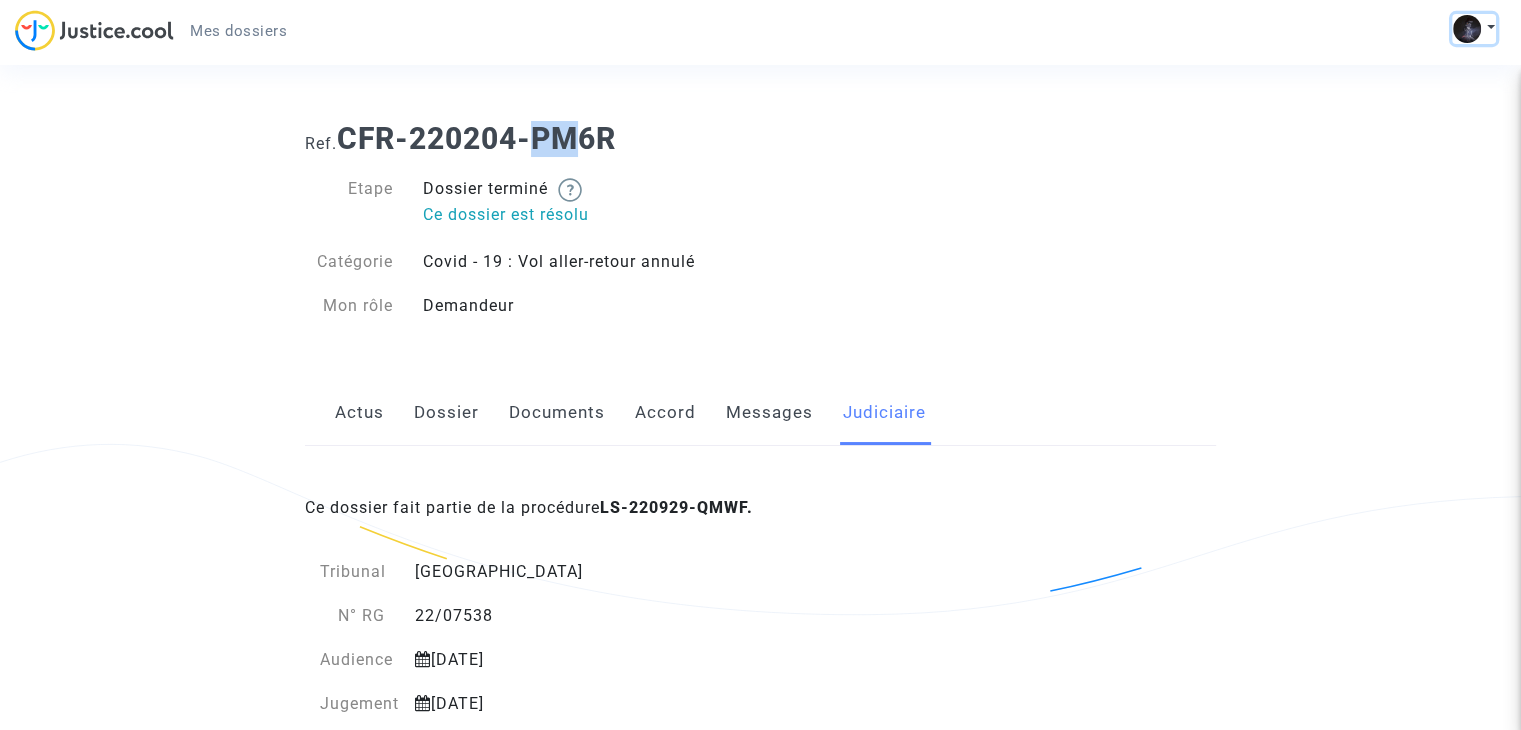 click at bounding box center (1474, 29) 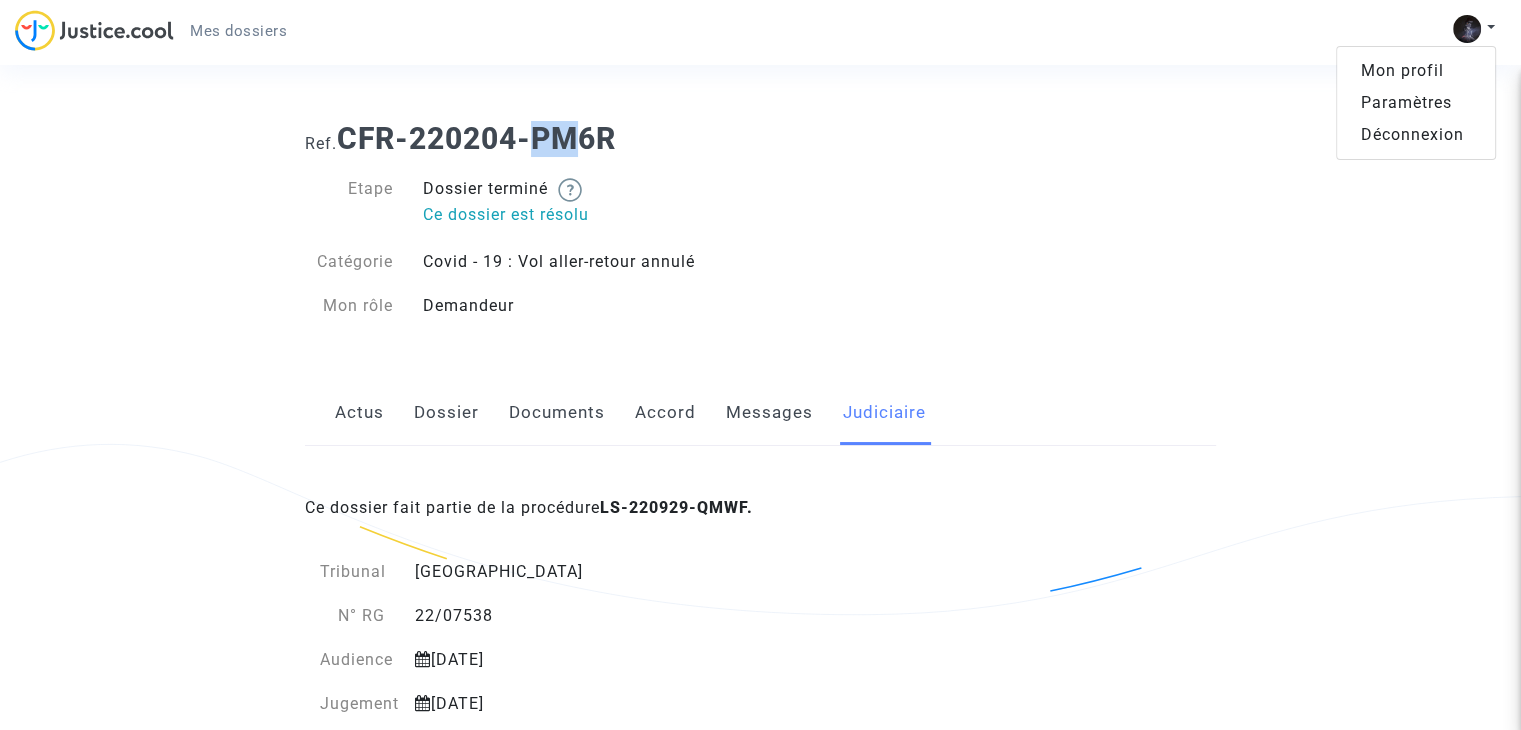 click on "Ref.  CFR-220204-PM6R  Etape   Dossier terminé      Ce dossier est résolu  Catégorie   [MEDICAL_DATA] : Vol aller-retour annulé   Mon rôle   Demandeur   Actus   Dossier   Documents   Accord   Messages   Judiciaire  Ce dossier fait partie de la procédure  LS-220929-QMWF.  Tribunal   Paris   N° RG   22/07538   Audience   [DATE]   Jugement   [DATE]  Documents produits  Requête     Transaction entre avocats  Article 700  pour  [PERSON_NAME]  : 300€" at bounding box center (760, 631) 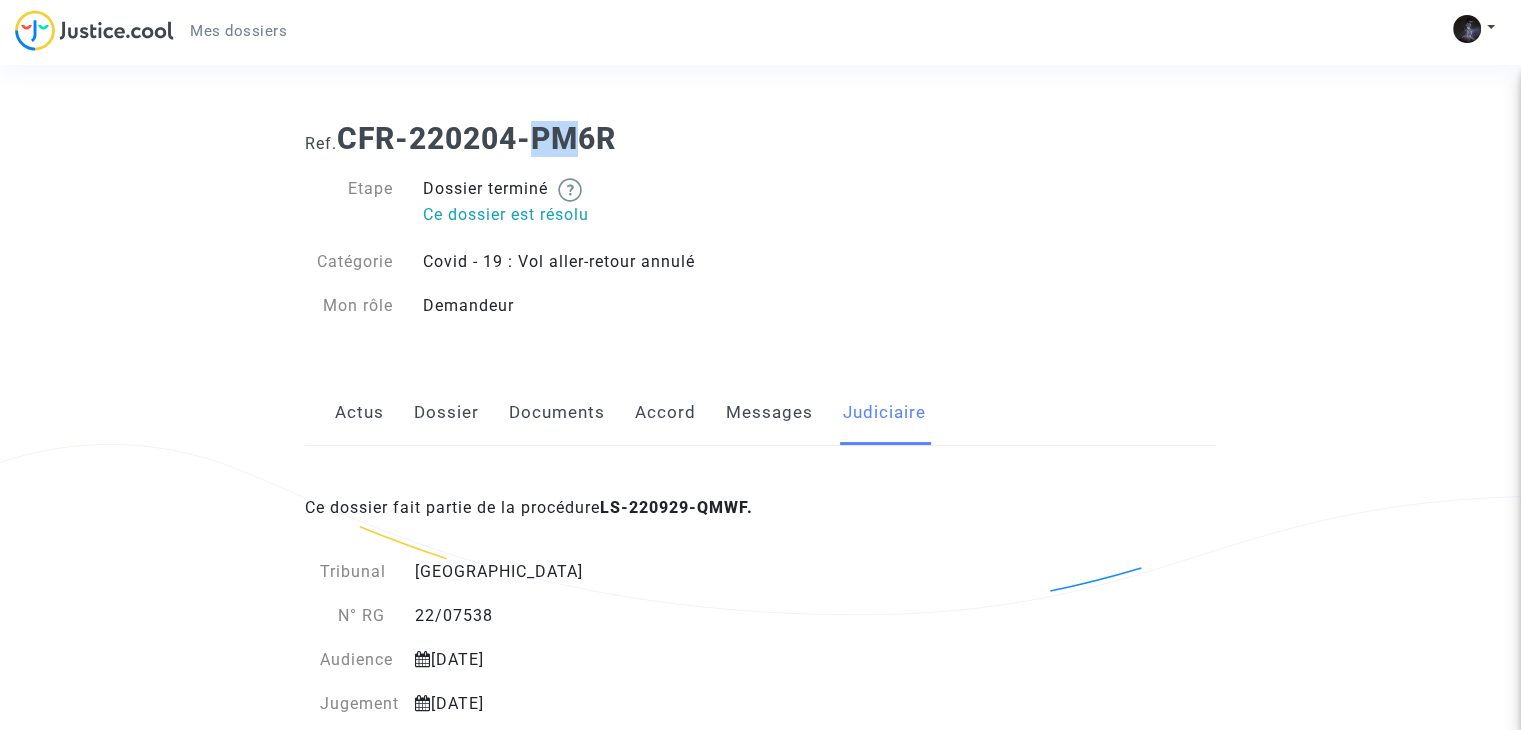 click on "Messages" 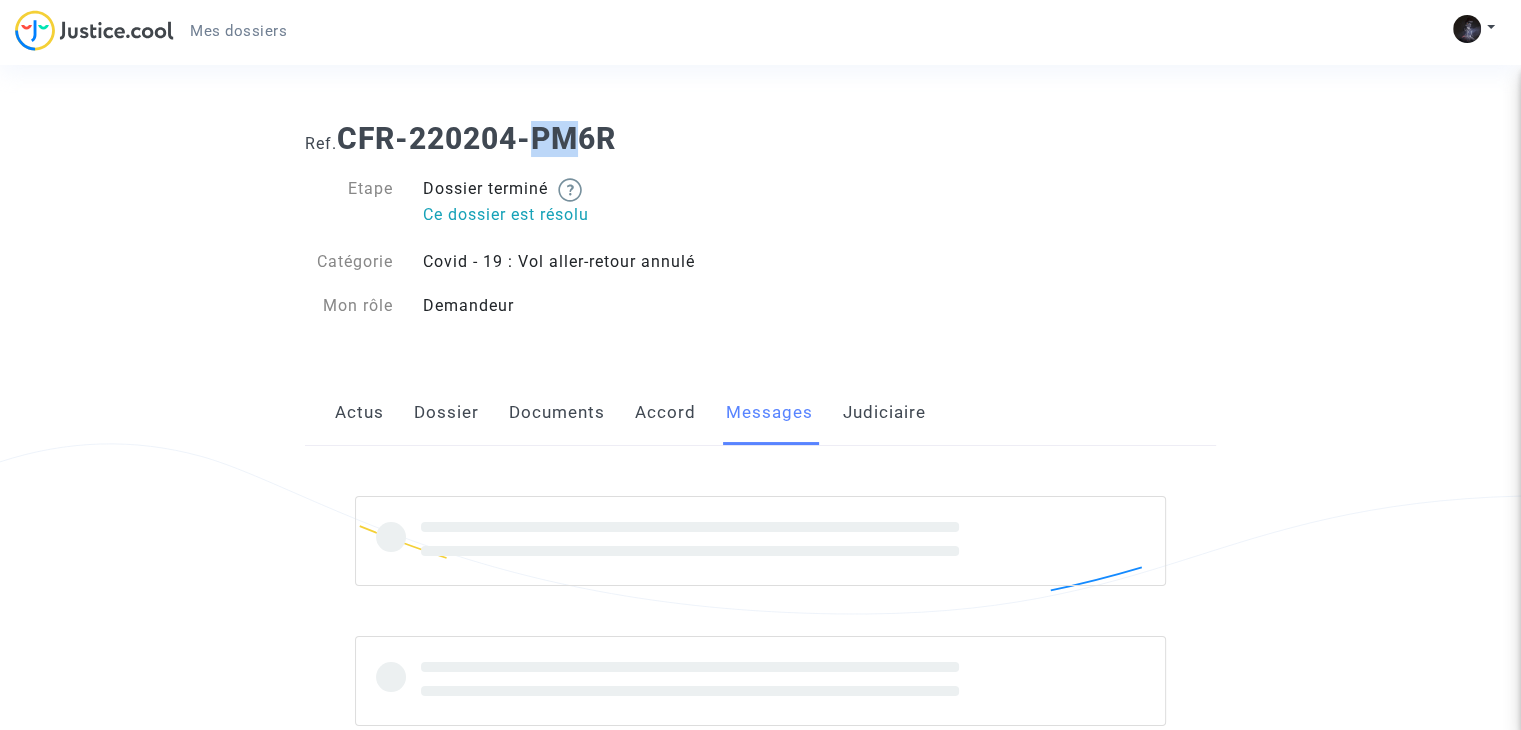 scroll, scrollTop: 0, scrollLeft: 0, axis: both 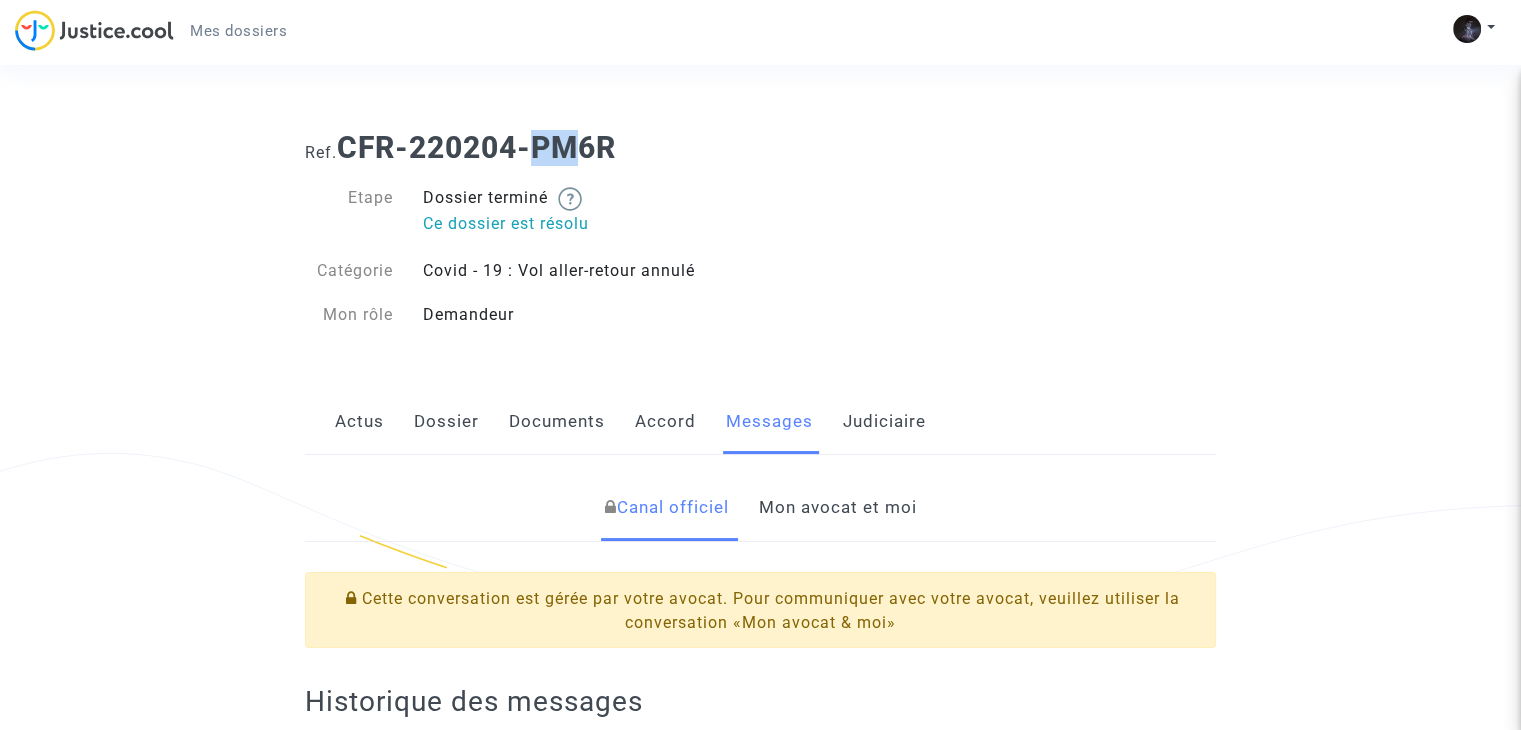 click on "Accord" 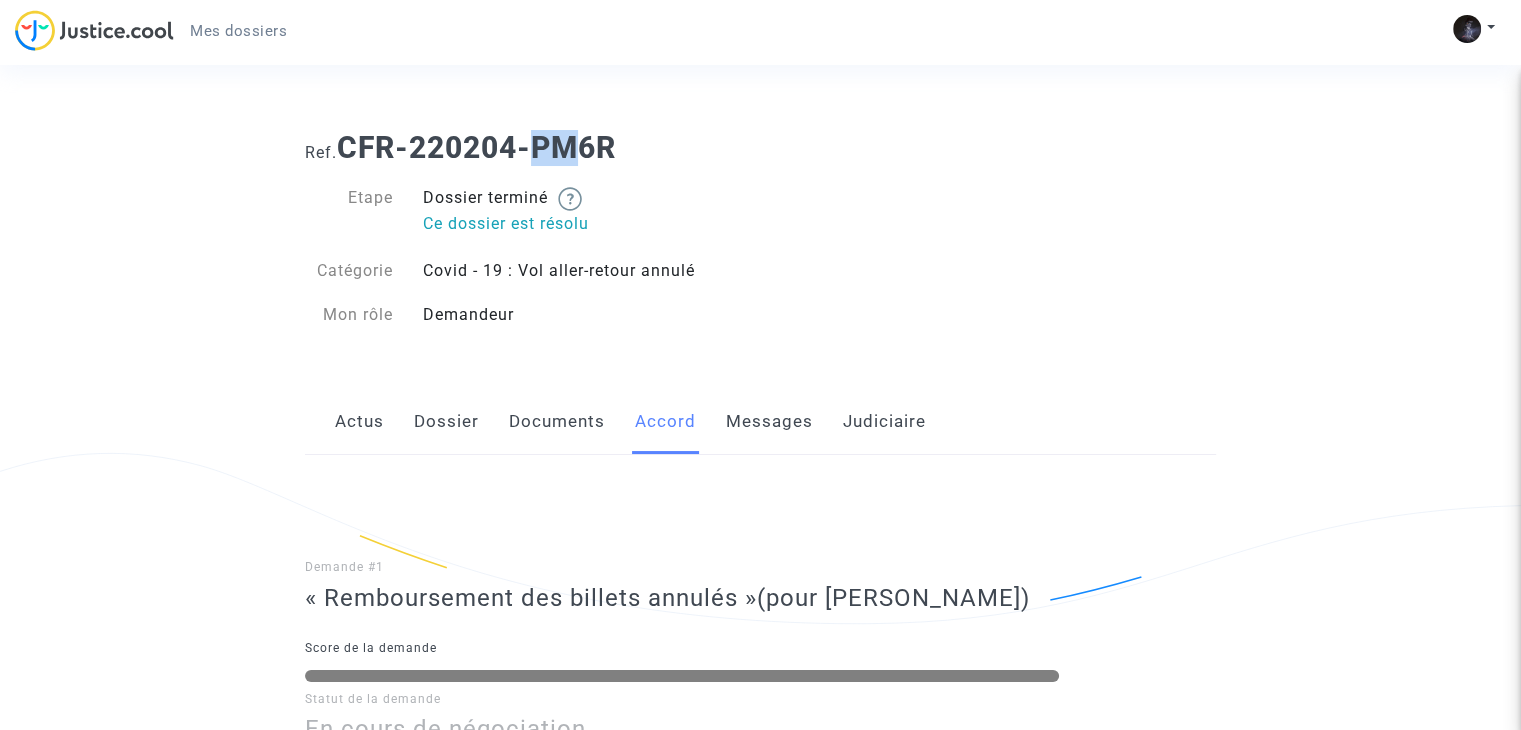 click on "Documents" 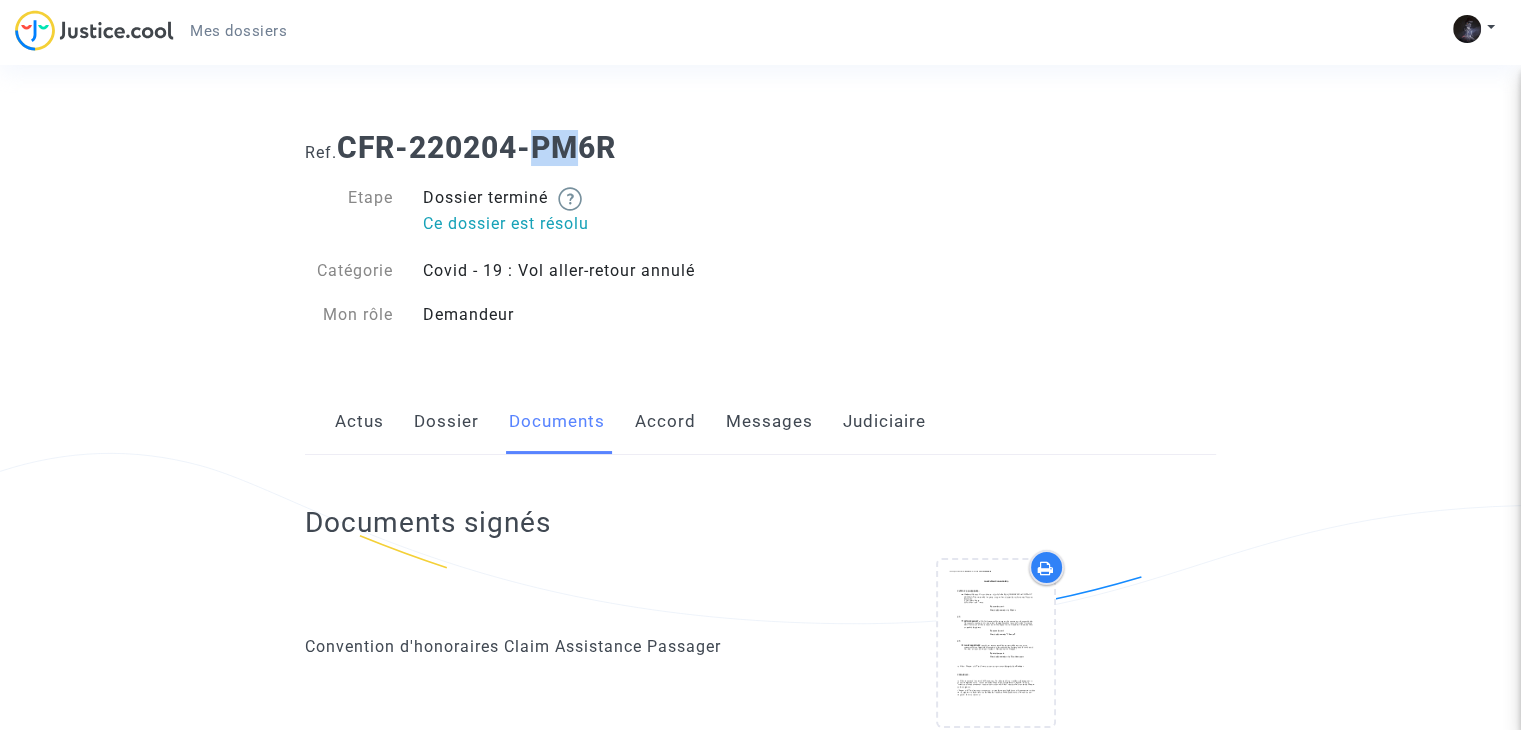 click on "Dossier" 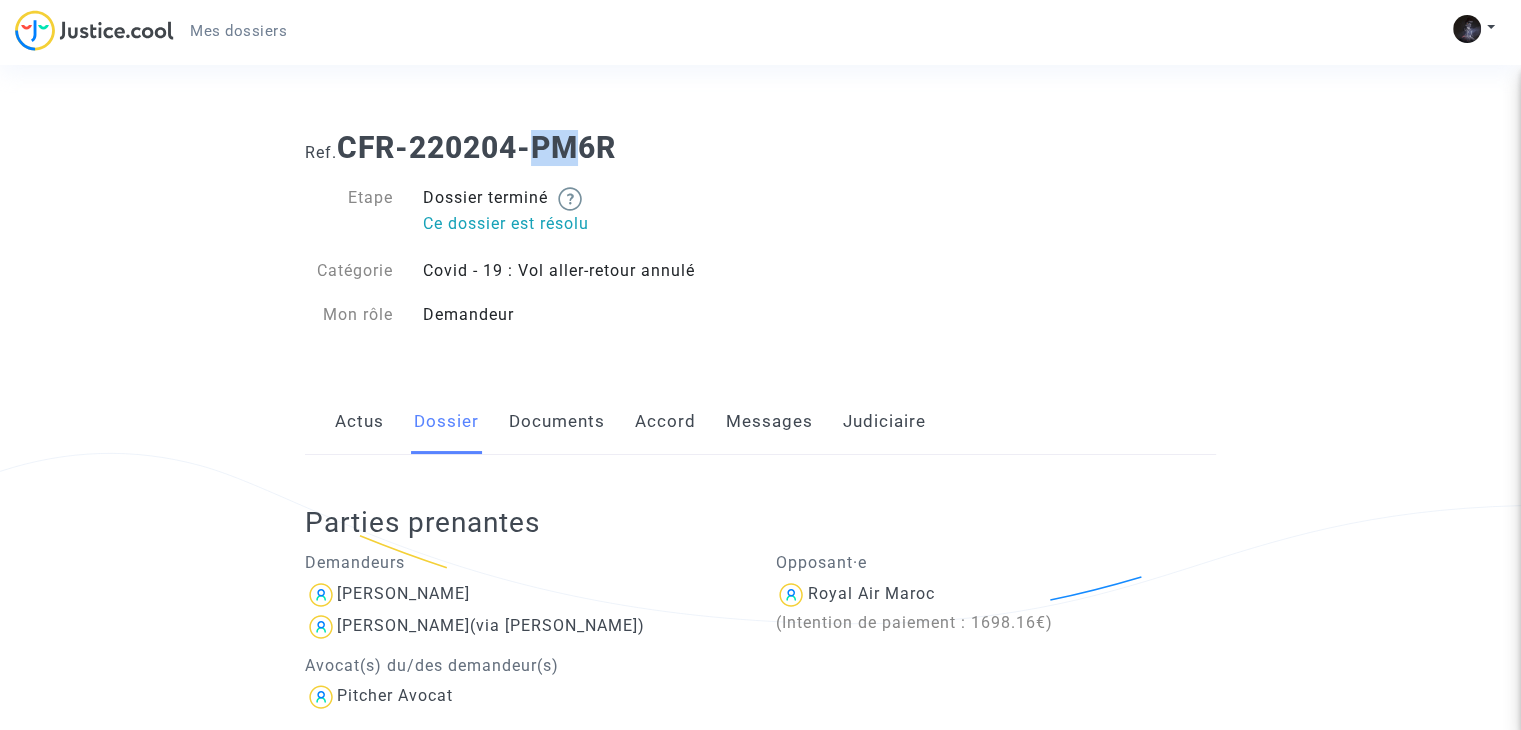 click on "Actus" 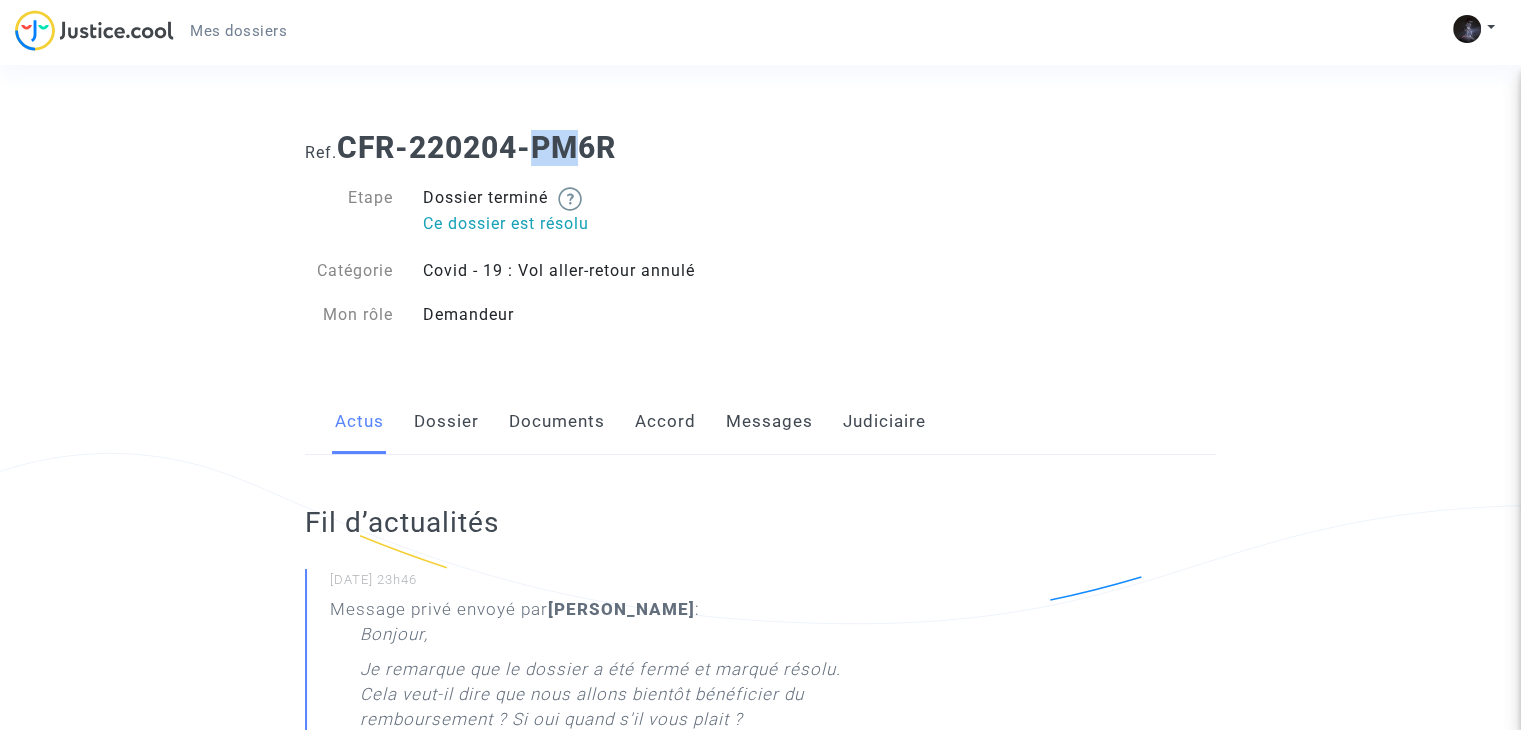 click on "Documents" 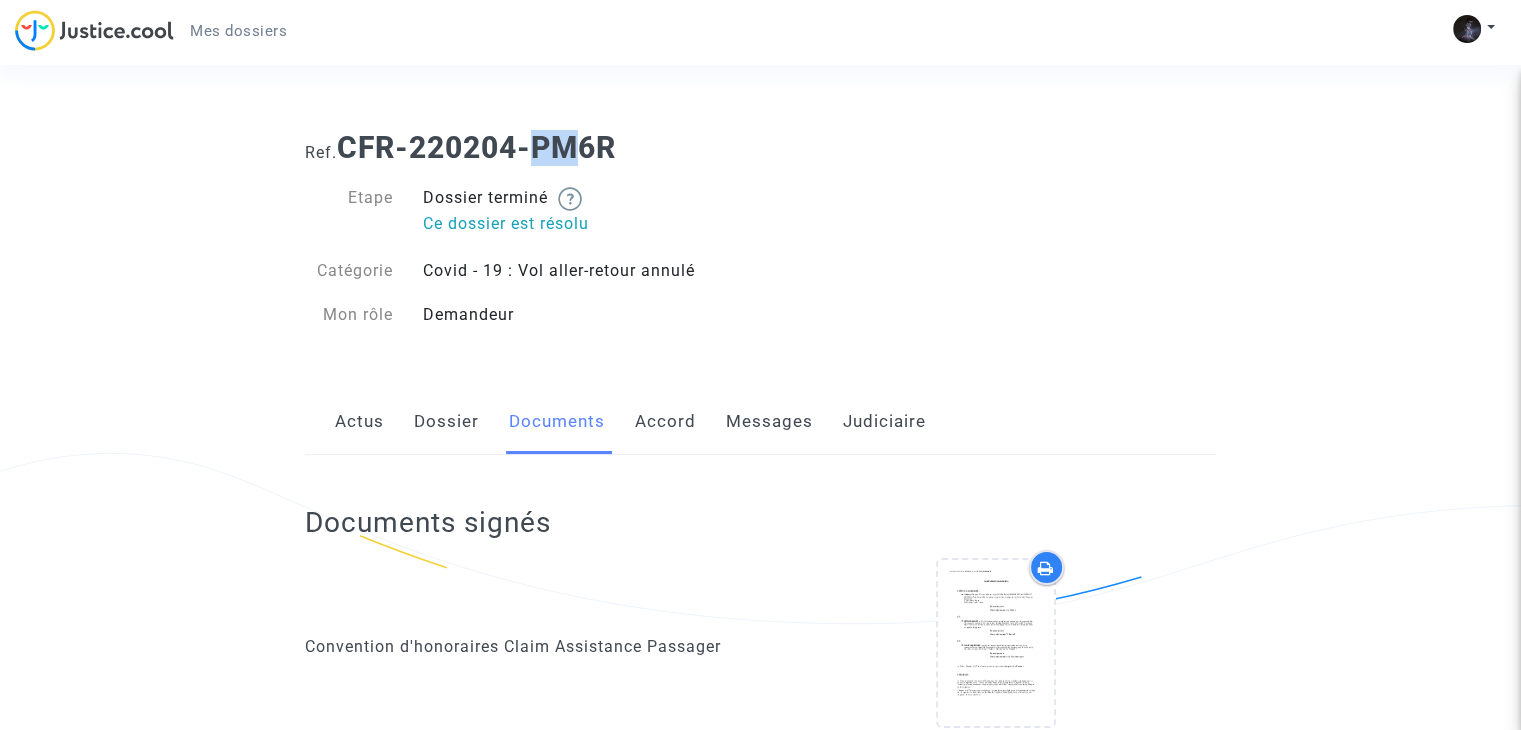 click on "Actus   Dossier   Documents   Accord   Messages   Judiciaire" 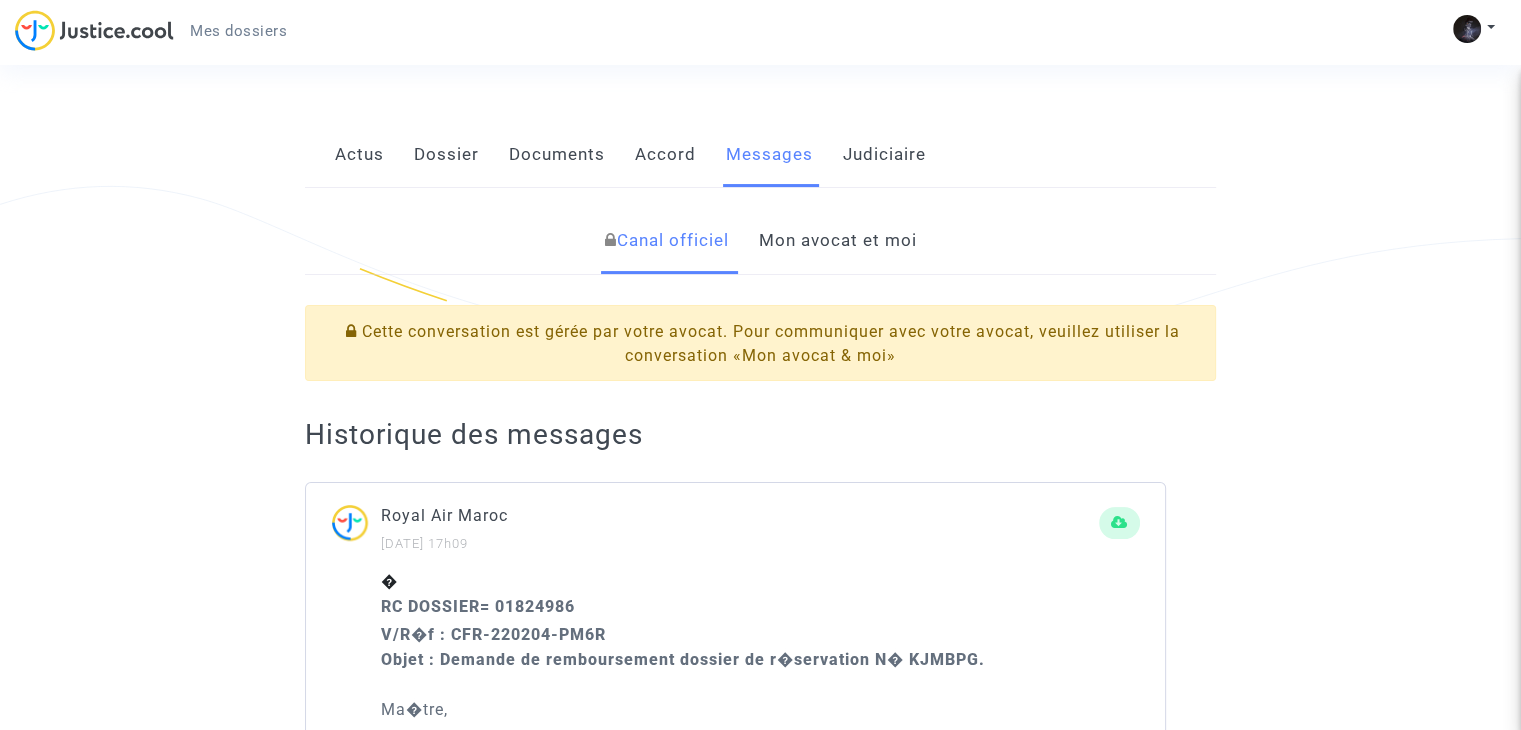 scroll, scrollTop: 124, scrollLeft: 0, axis: vertical 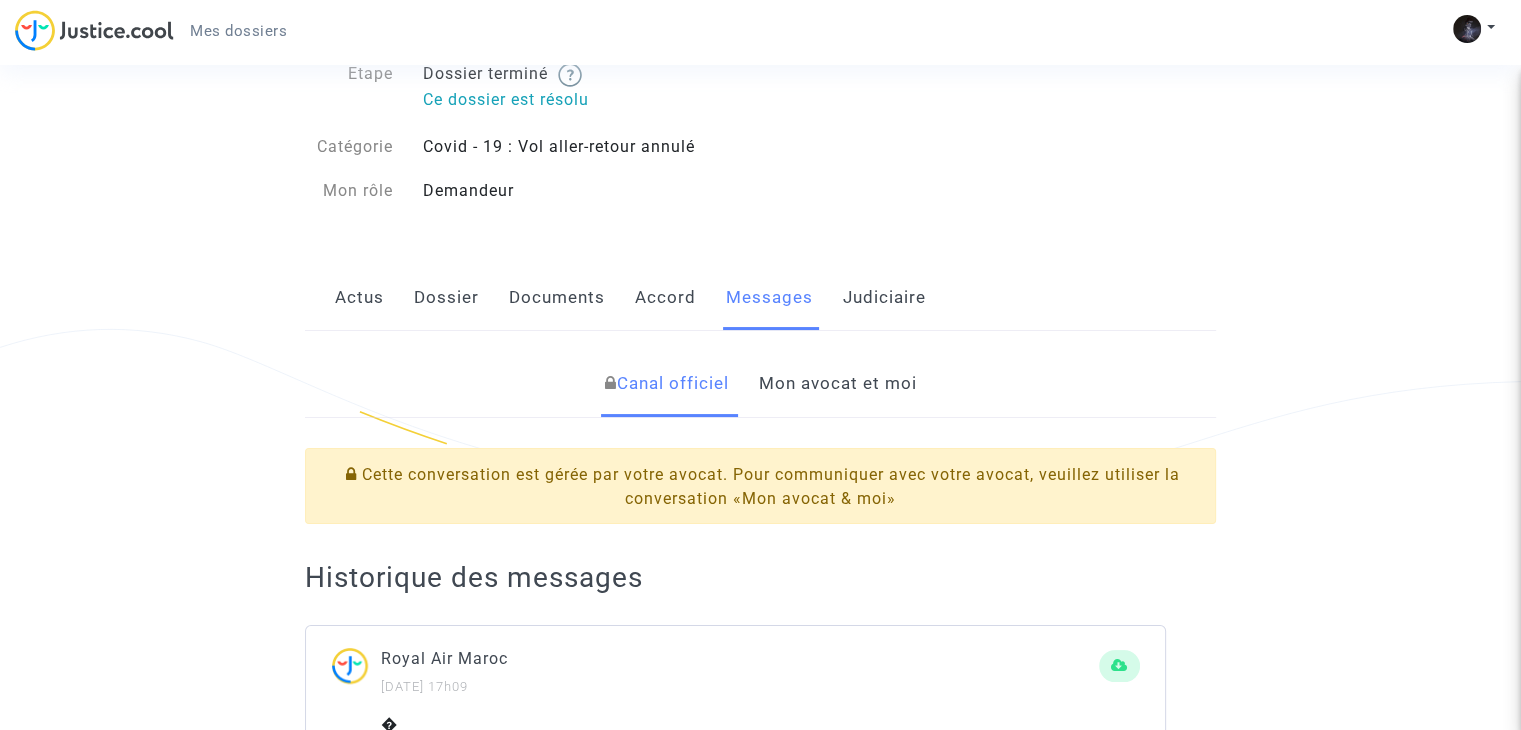 click on "Accord" 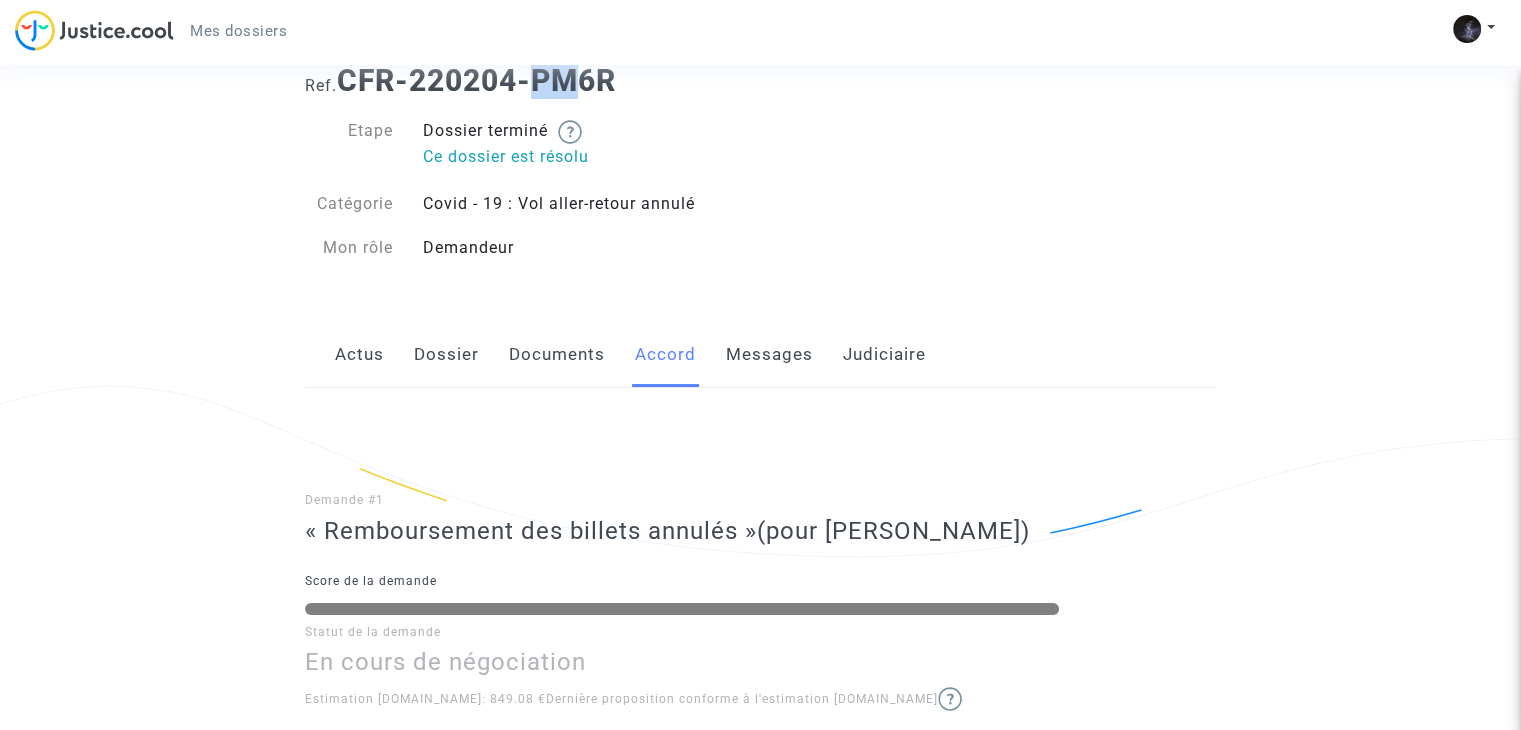 scroll, scrollTop: 33, scrollLeft: 0, axis: vertical 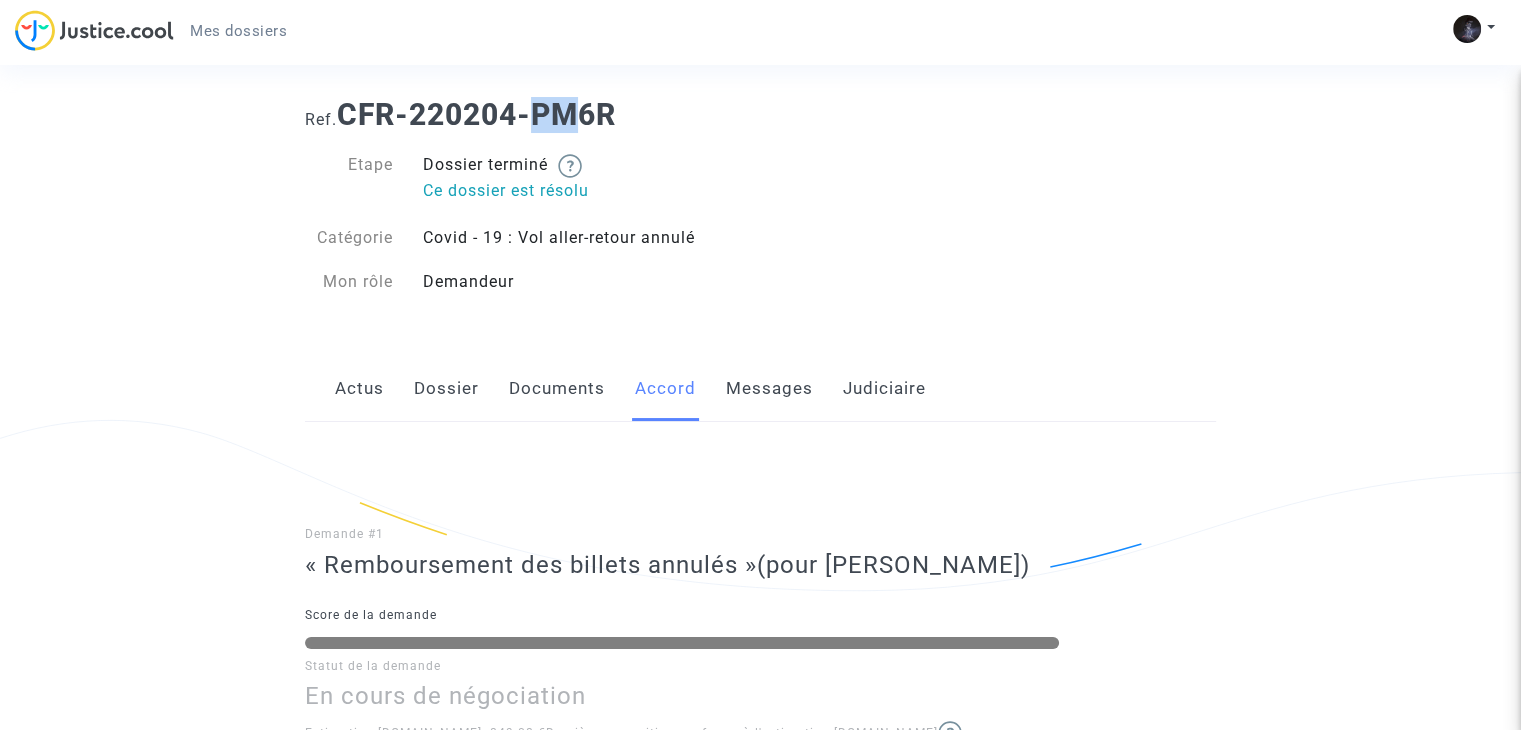 click on "Documents" 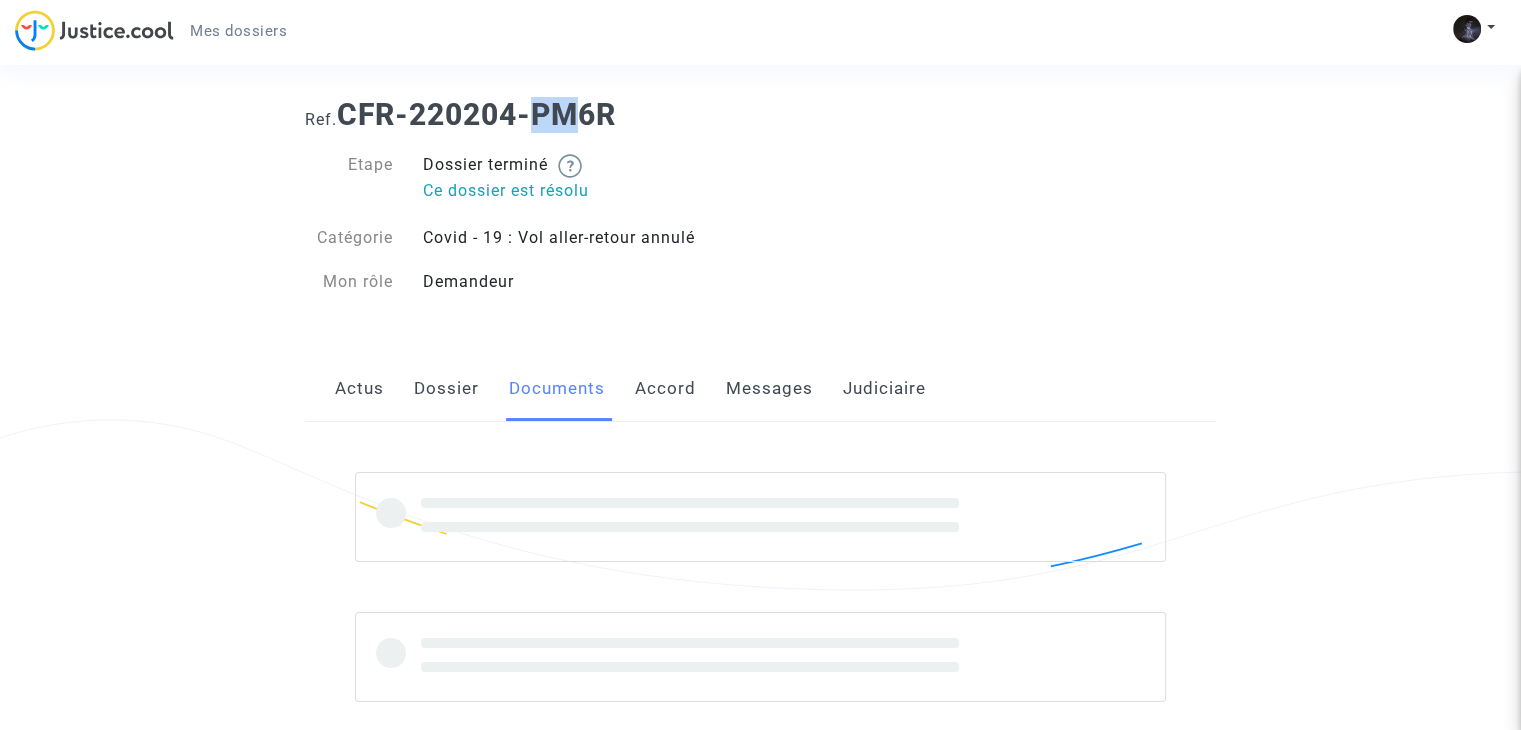 scroll, scrollTop: 0, scrollLeft: 0, axis: both 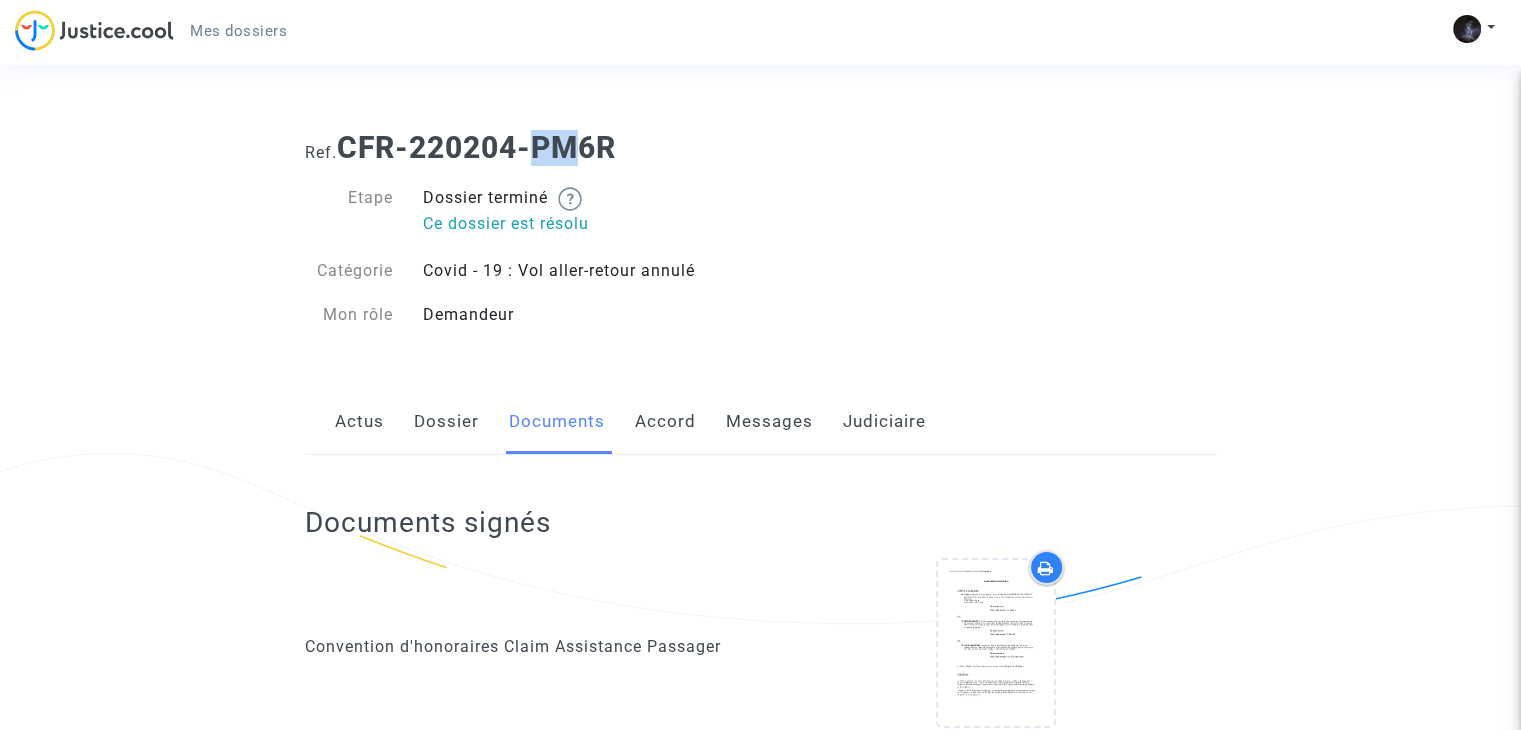 click on "Dossier" 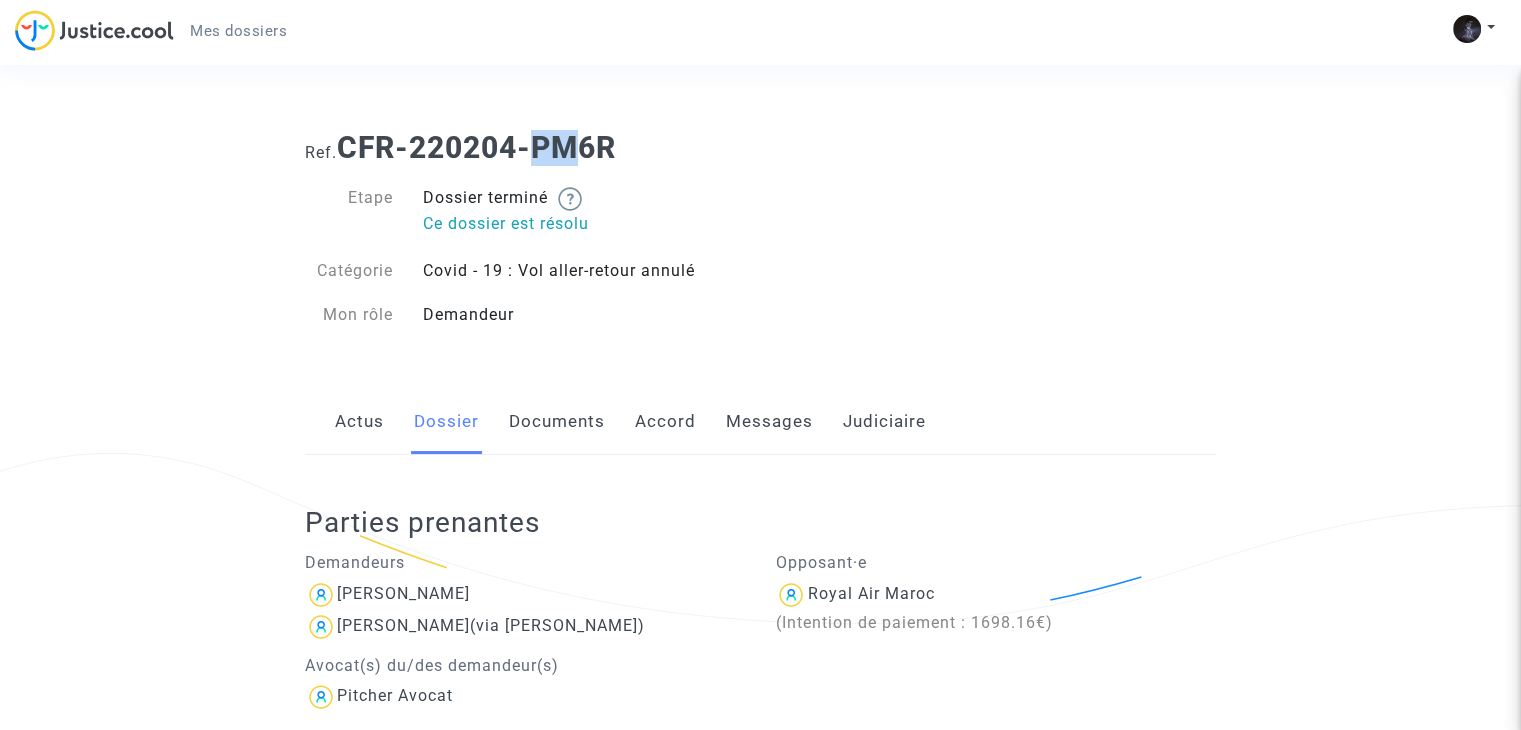 drag, startPoint x: 1520, startPoint y: 149, endPoint x: 1535, endPoint y: 305, distance: 156.7195 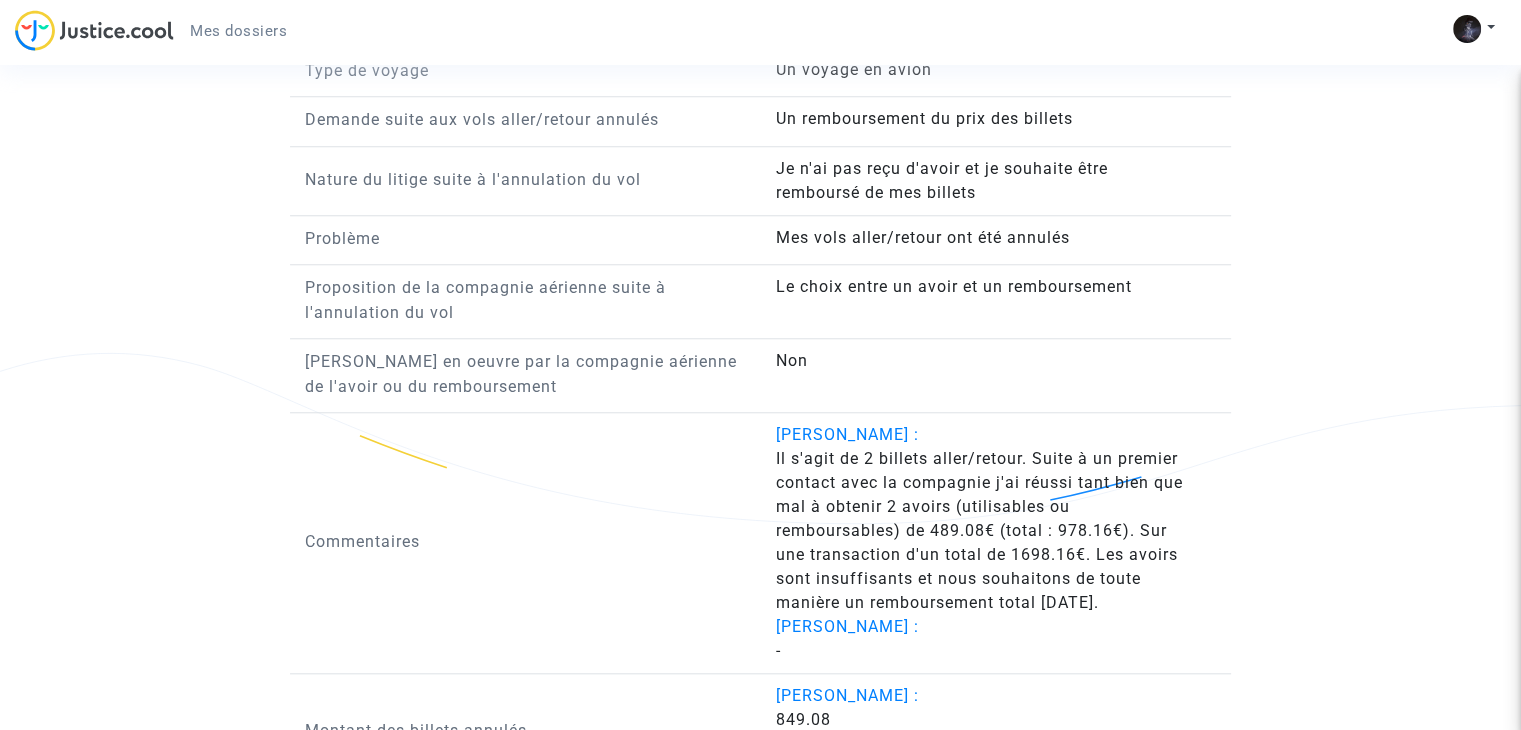 scroll, scrollTop: 1796, scrollLeft: 0, axis: vertical 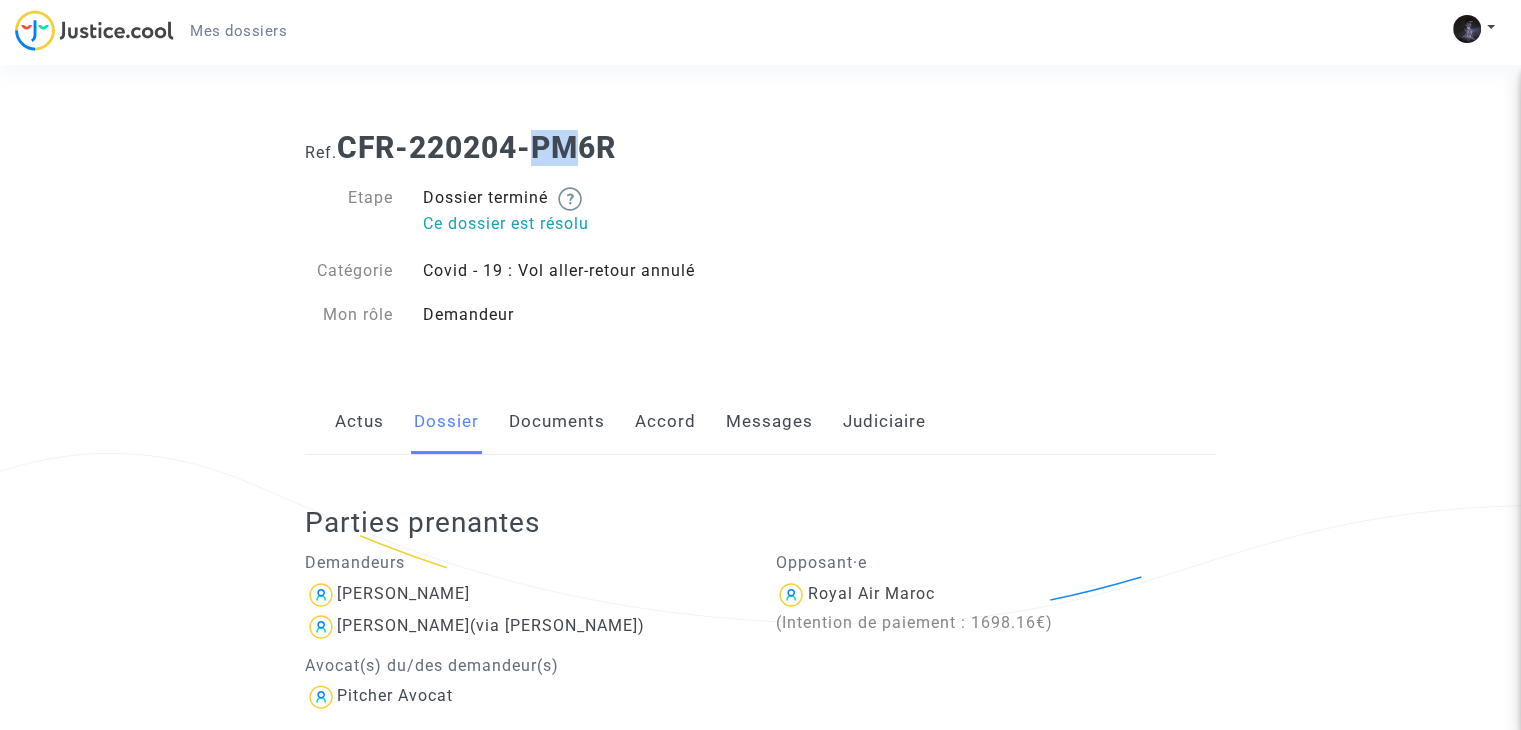 click on "Messages" 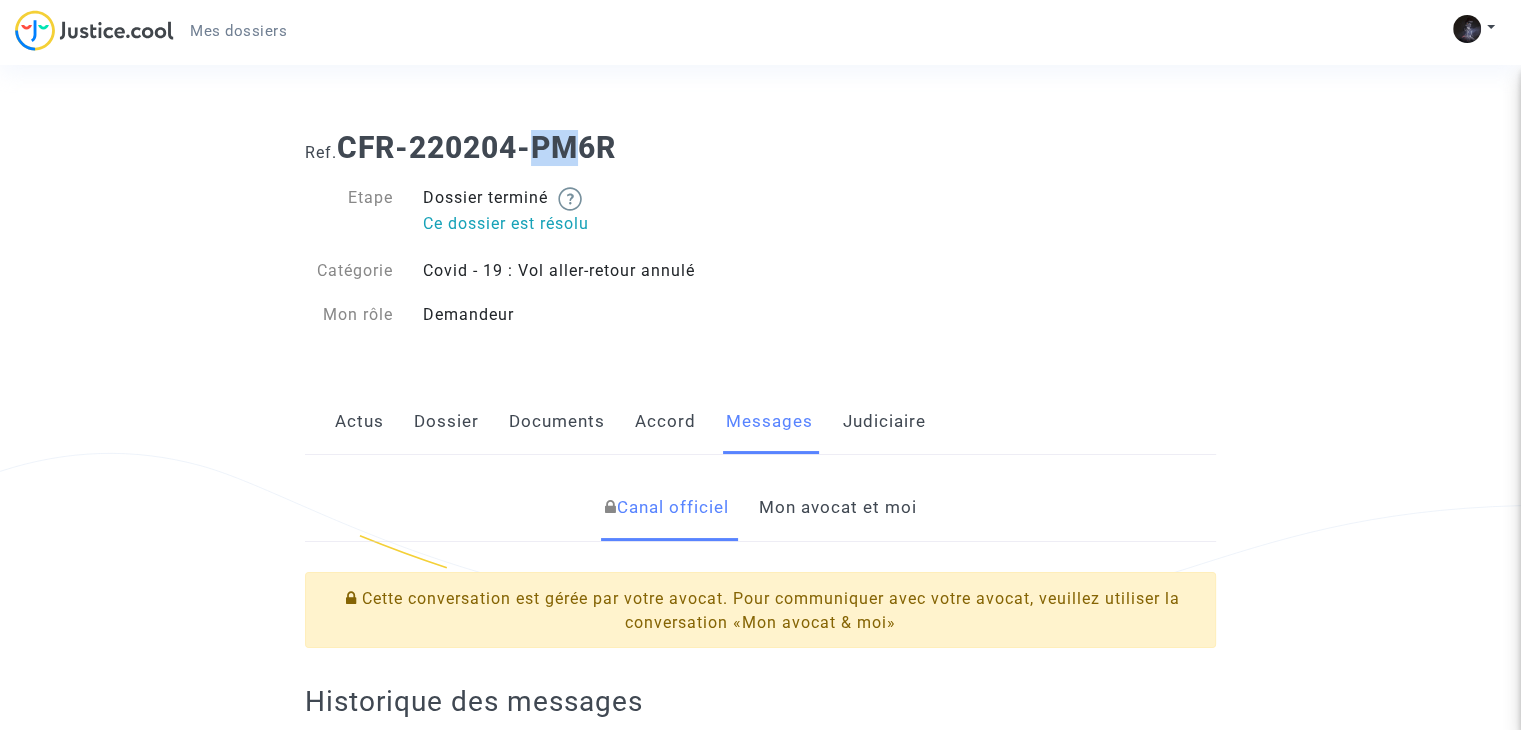 click on "Judiciaire" 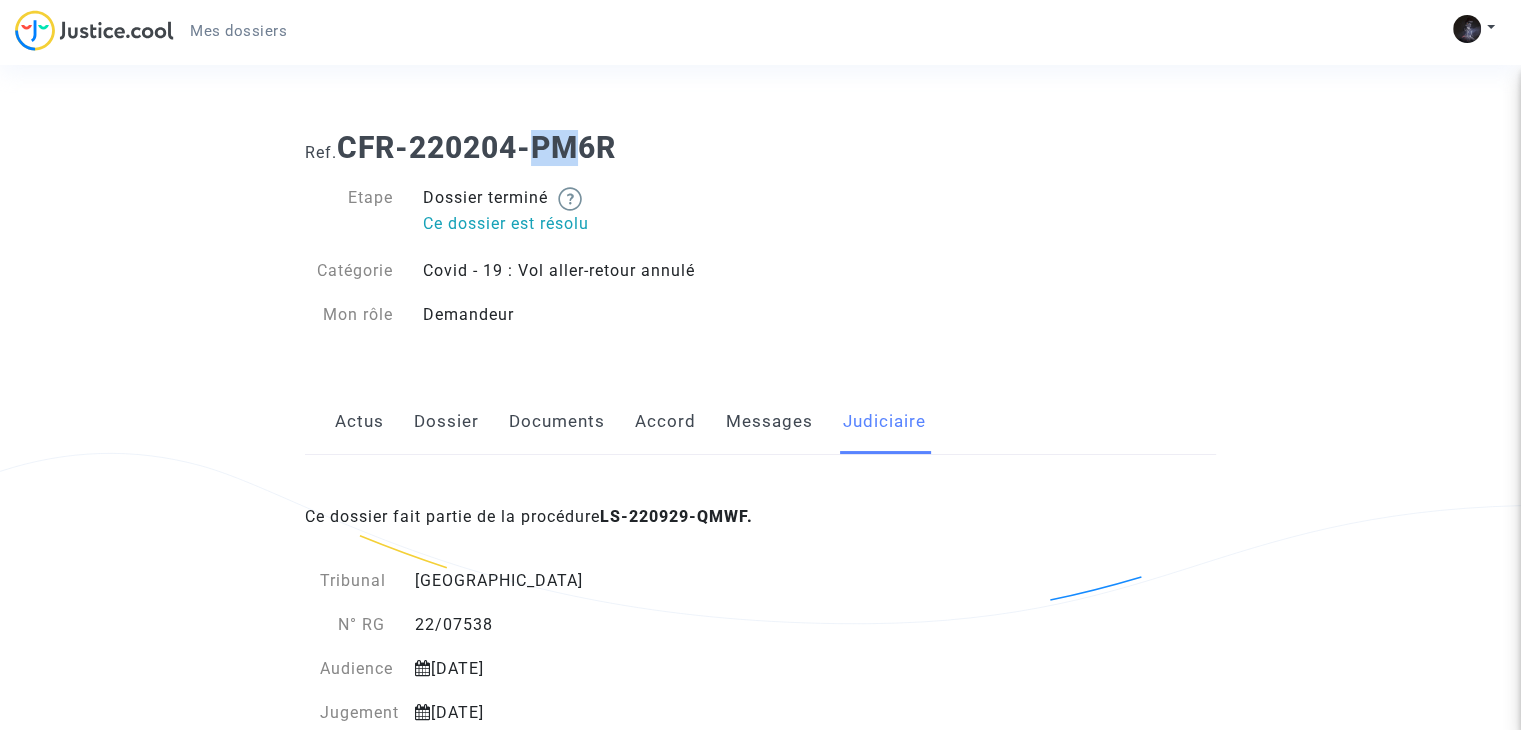 click on "22/07538" 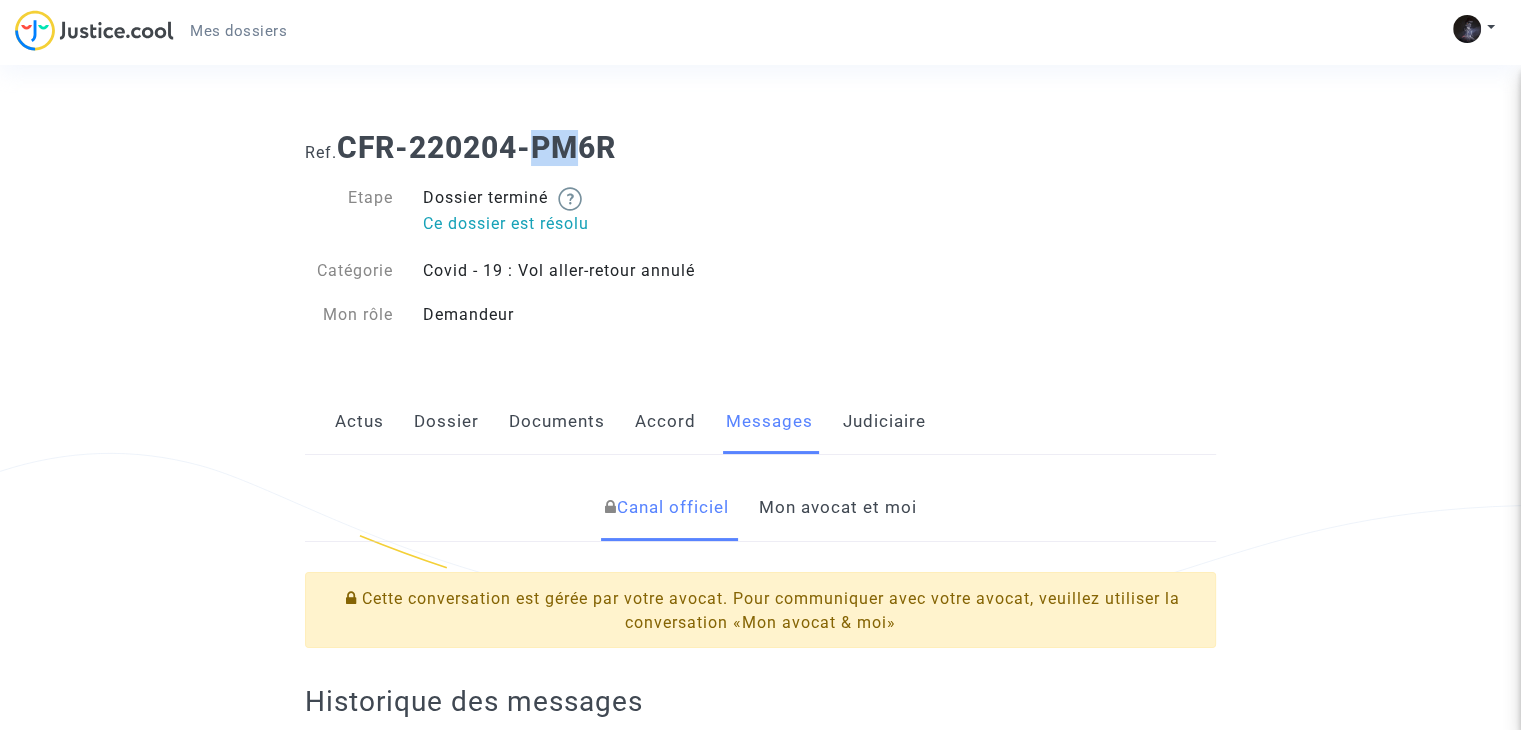 click on "Accord" 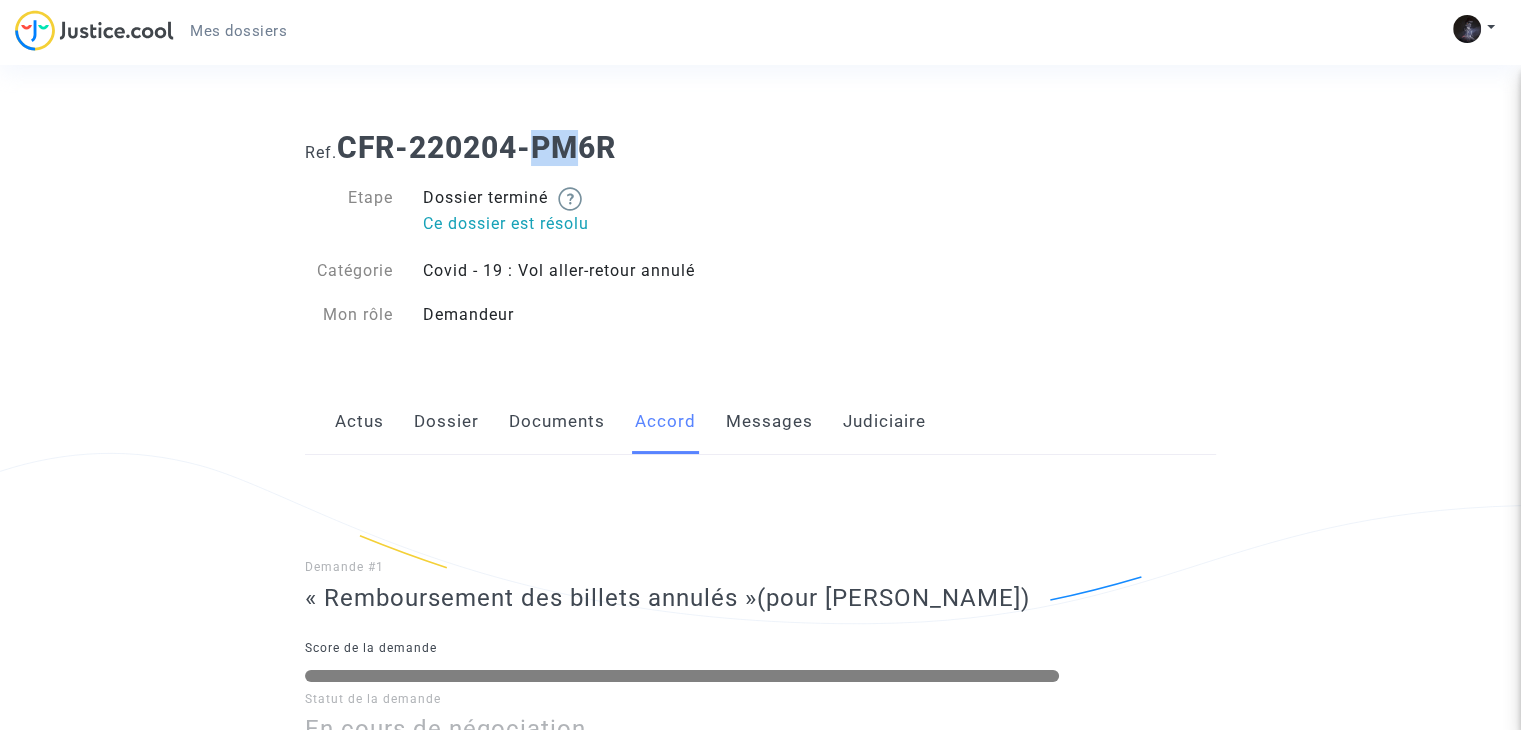 click on "Documents" 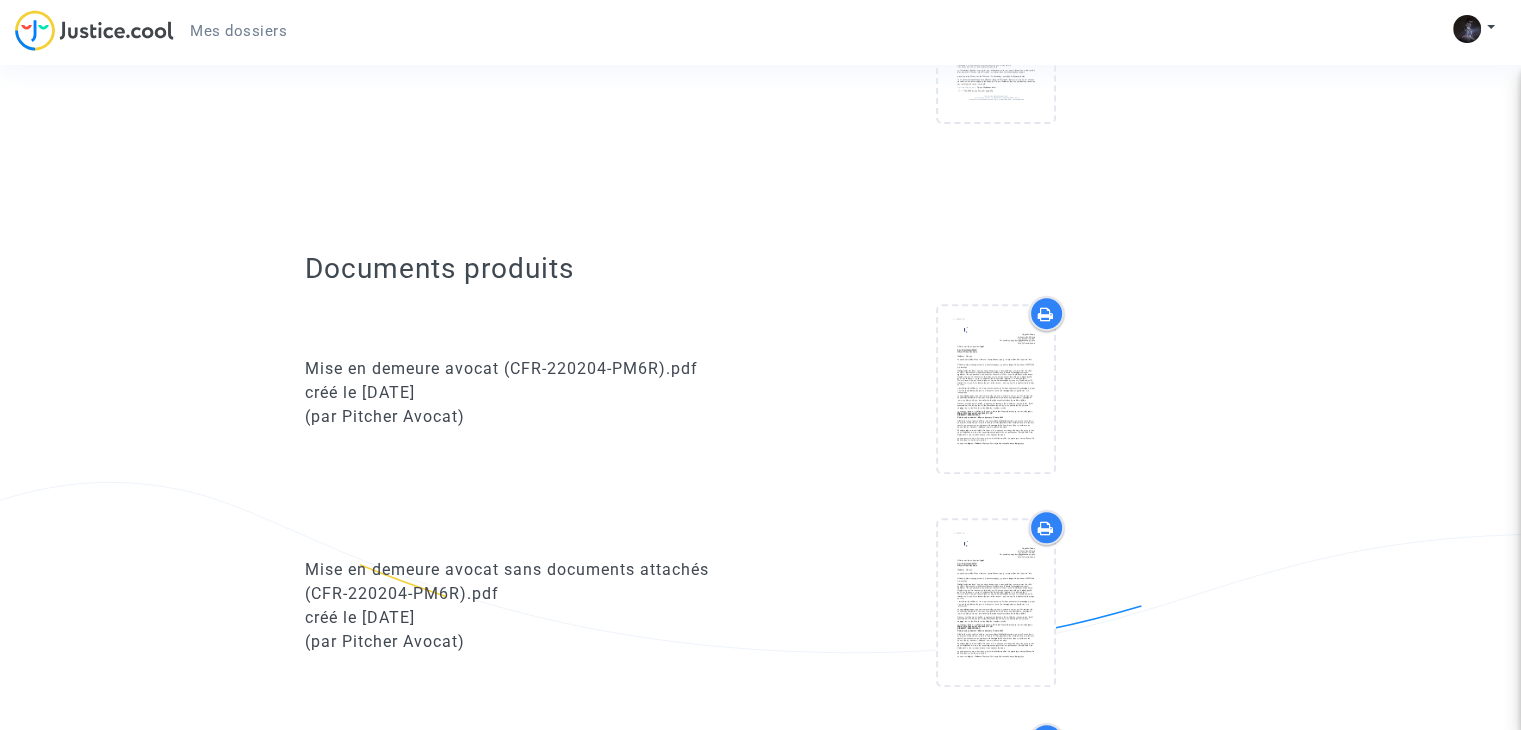 scroll, scrollTop: 0, scrollLeft: 0, axis: both 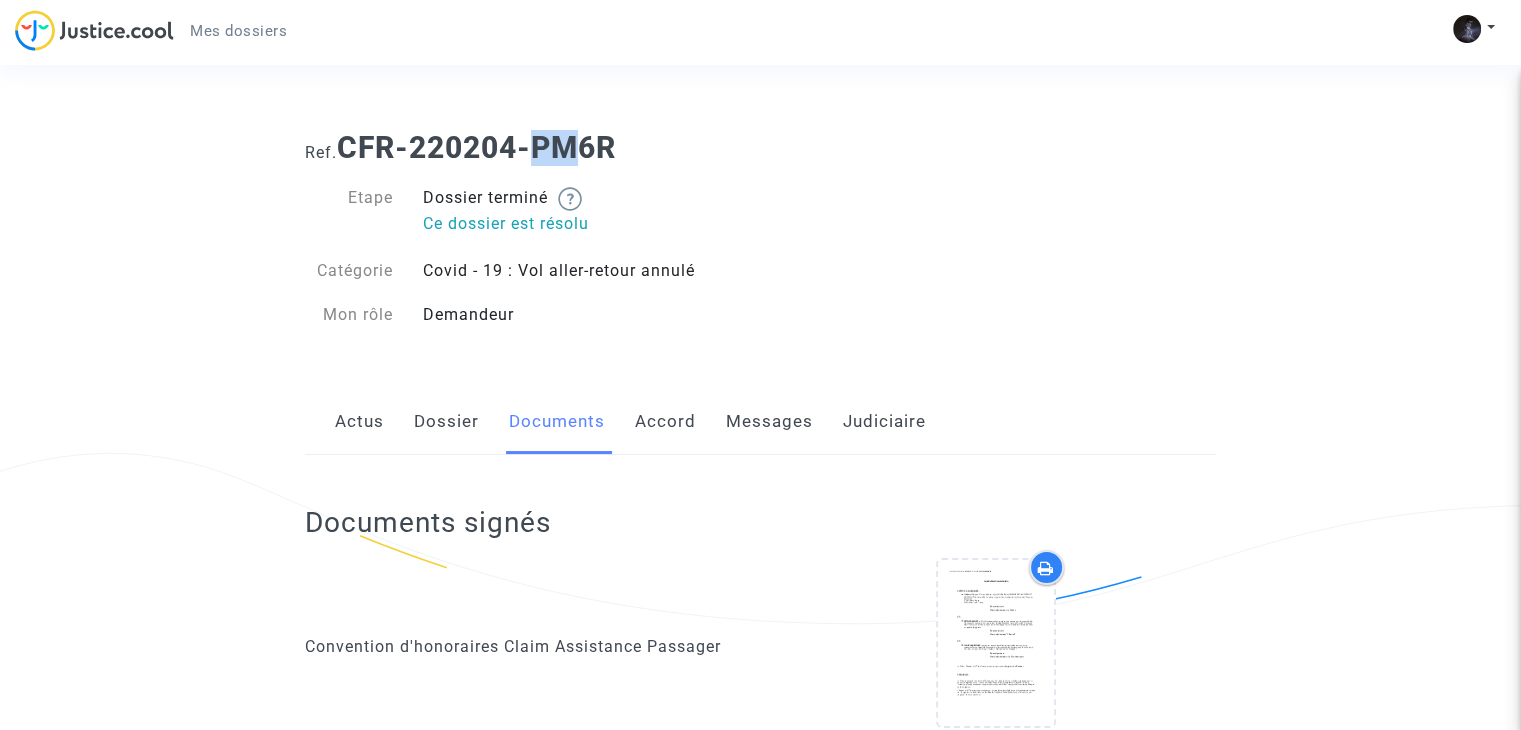 click on "Dossier" 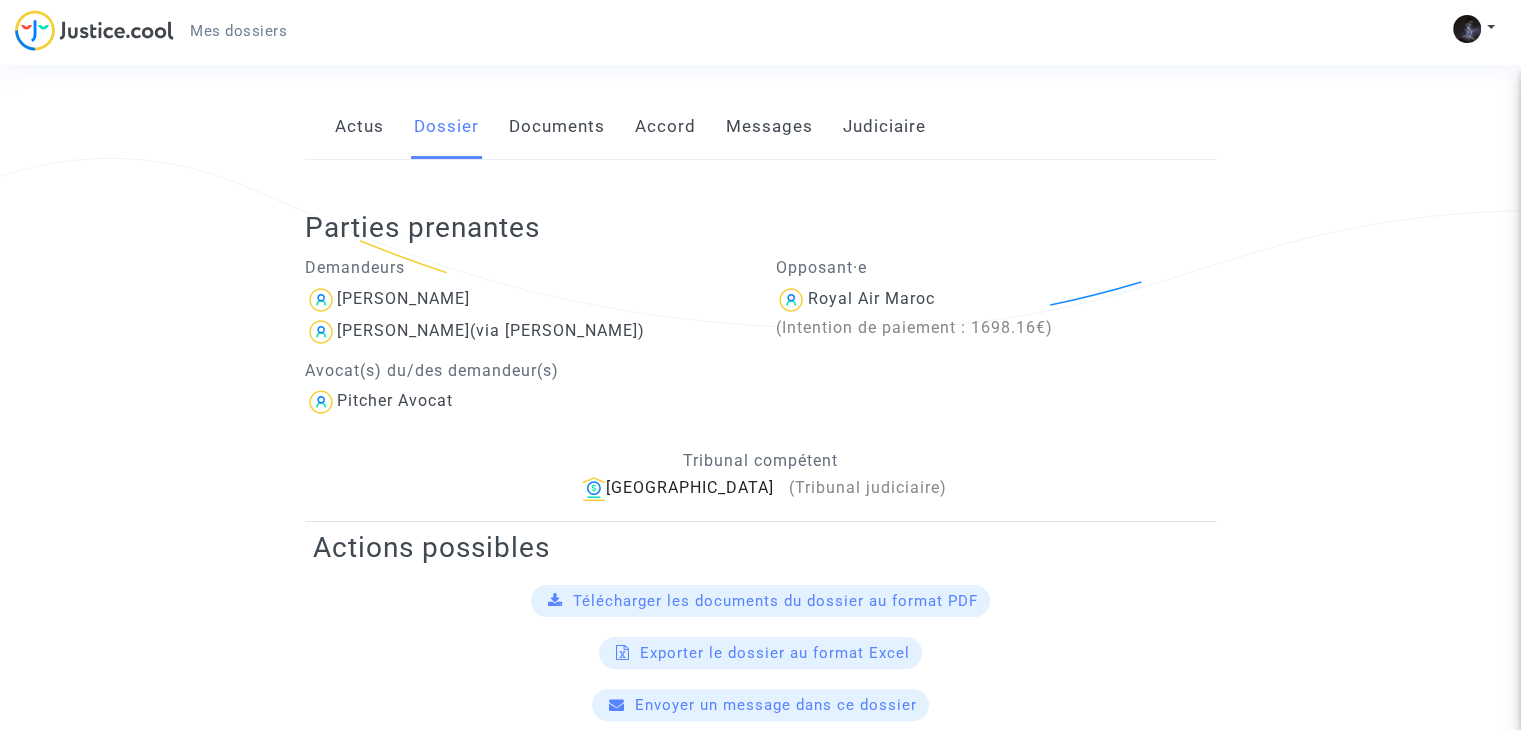 scroll, scrollTop: 0, scrollLeft: 0, axis: both 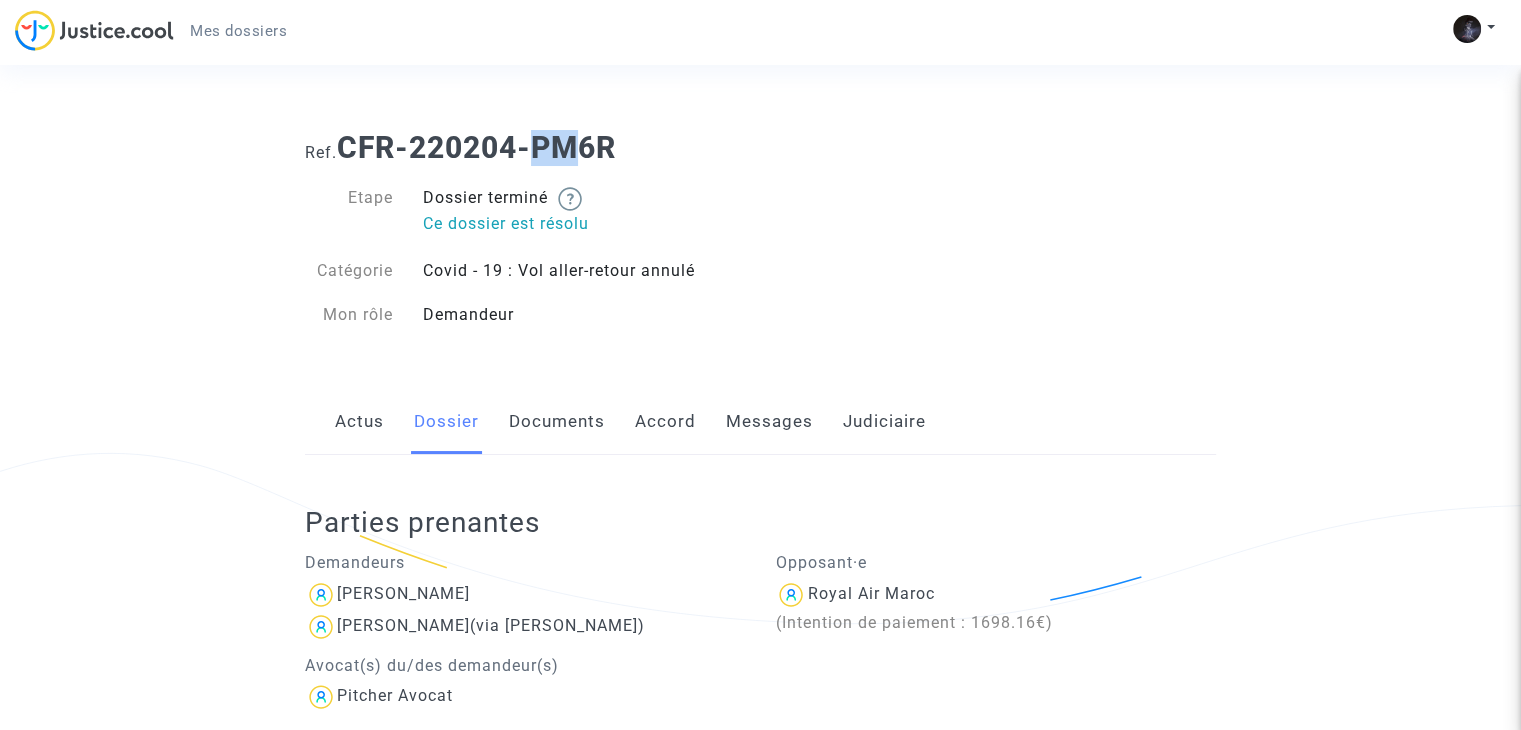 click on "Messages" 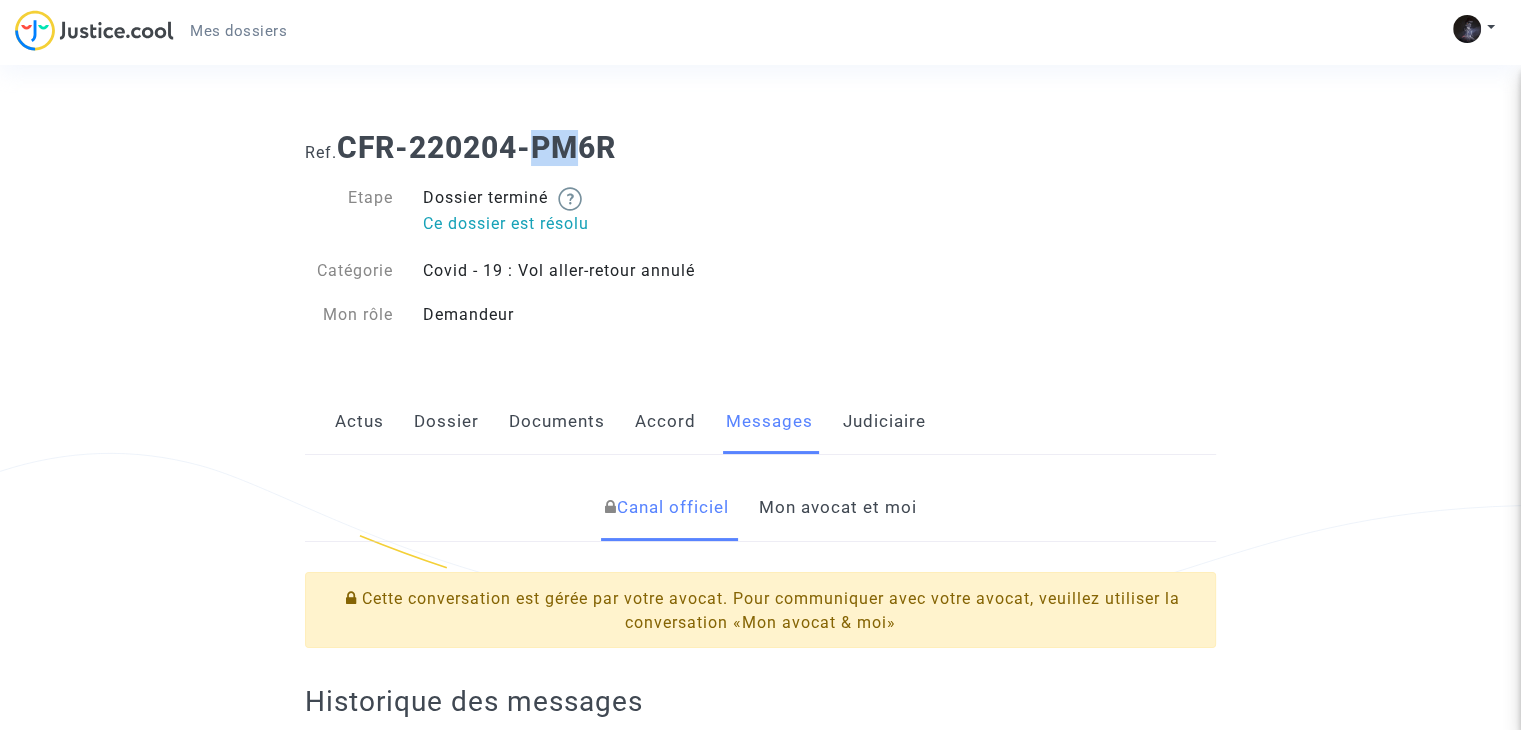 click on "Documents" 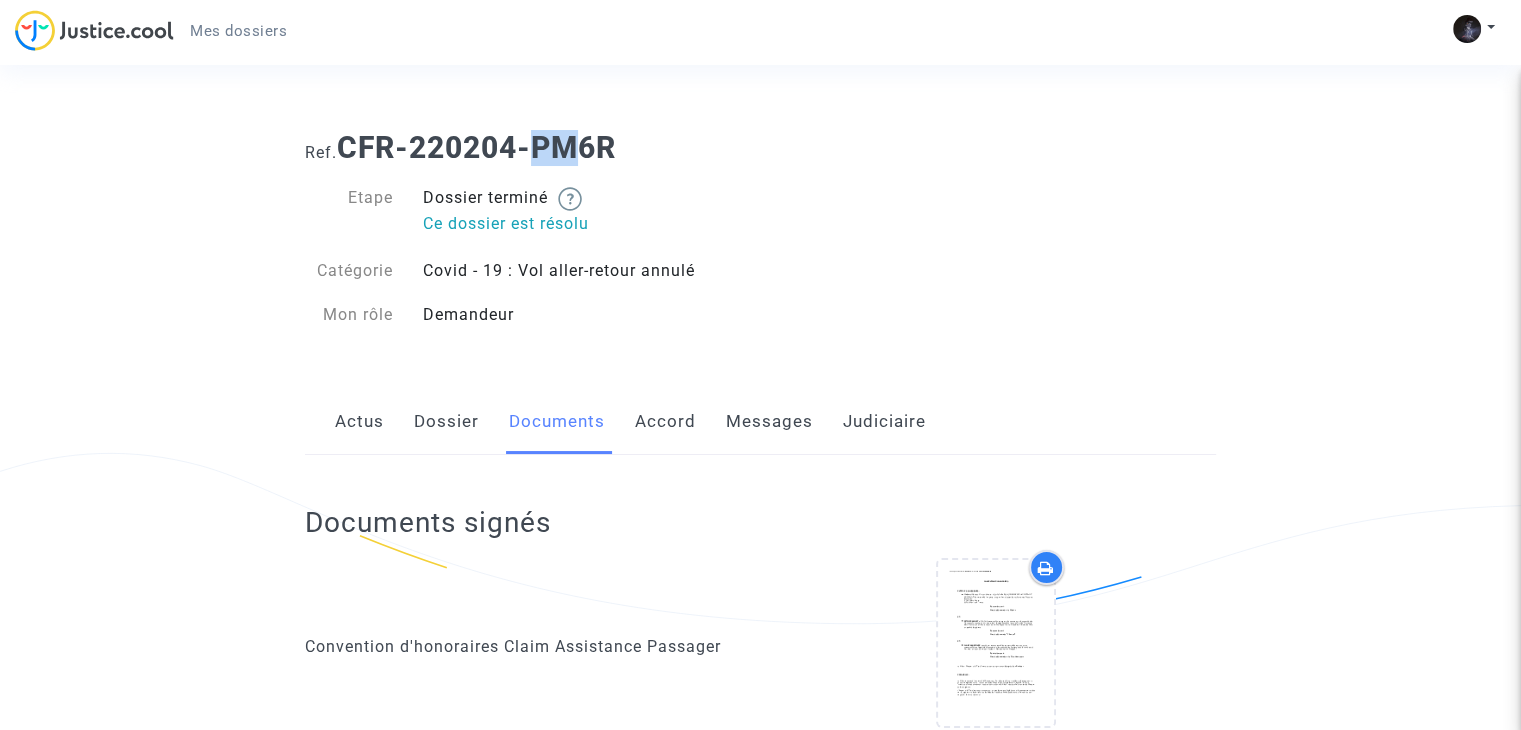 scroll, scrollTop: 638, scrollLeft: 0, axis: vertical 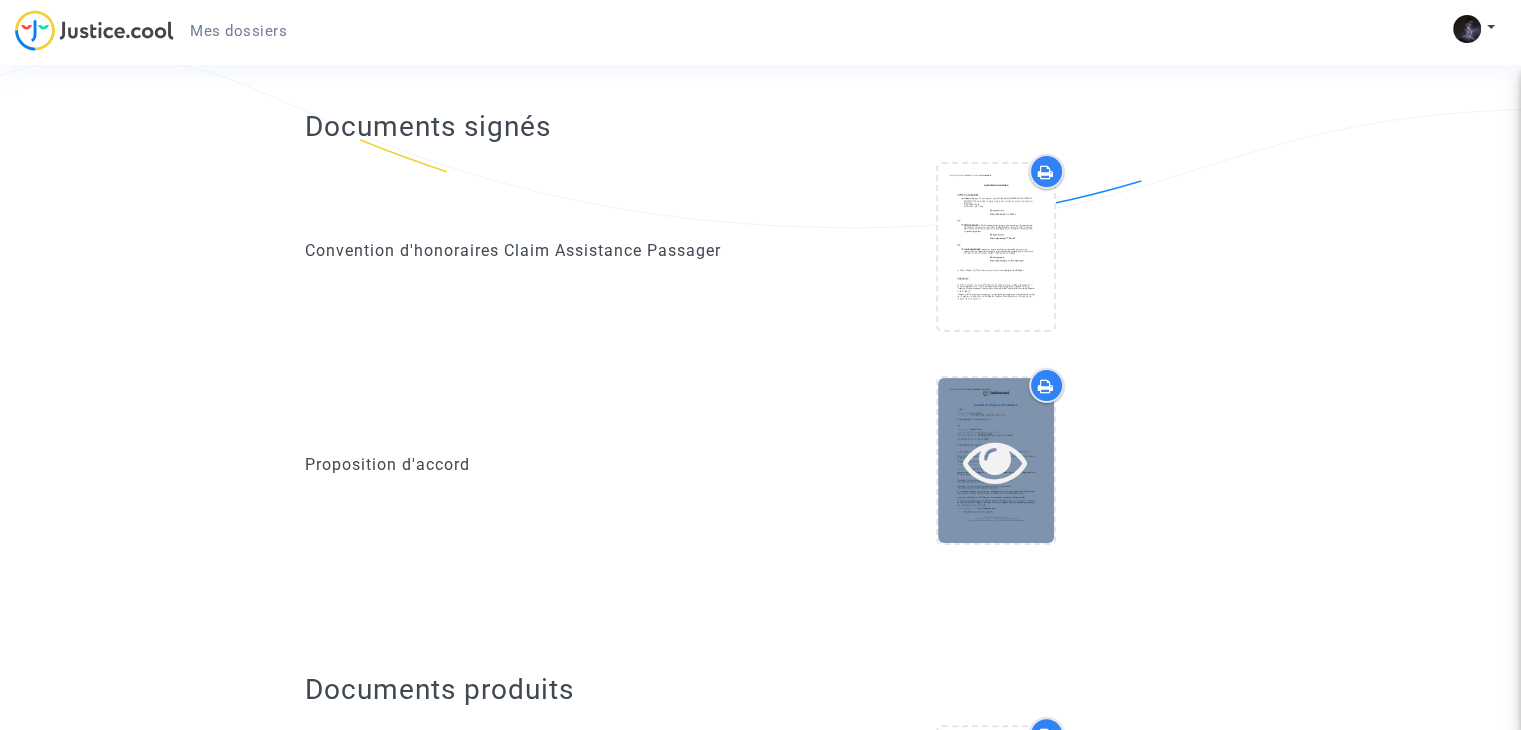 click at bounding box center [996, 461] 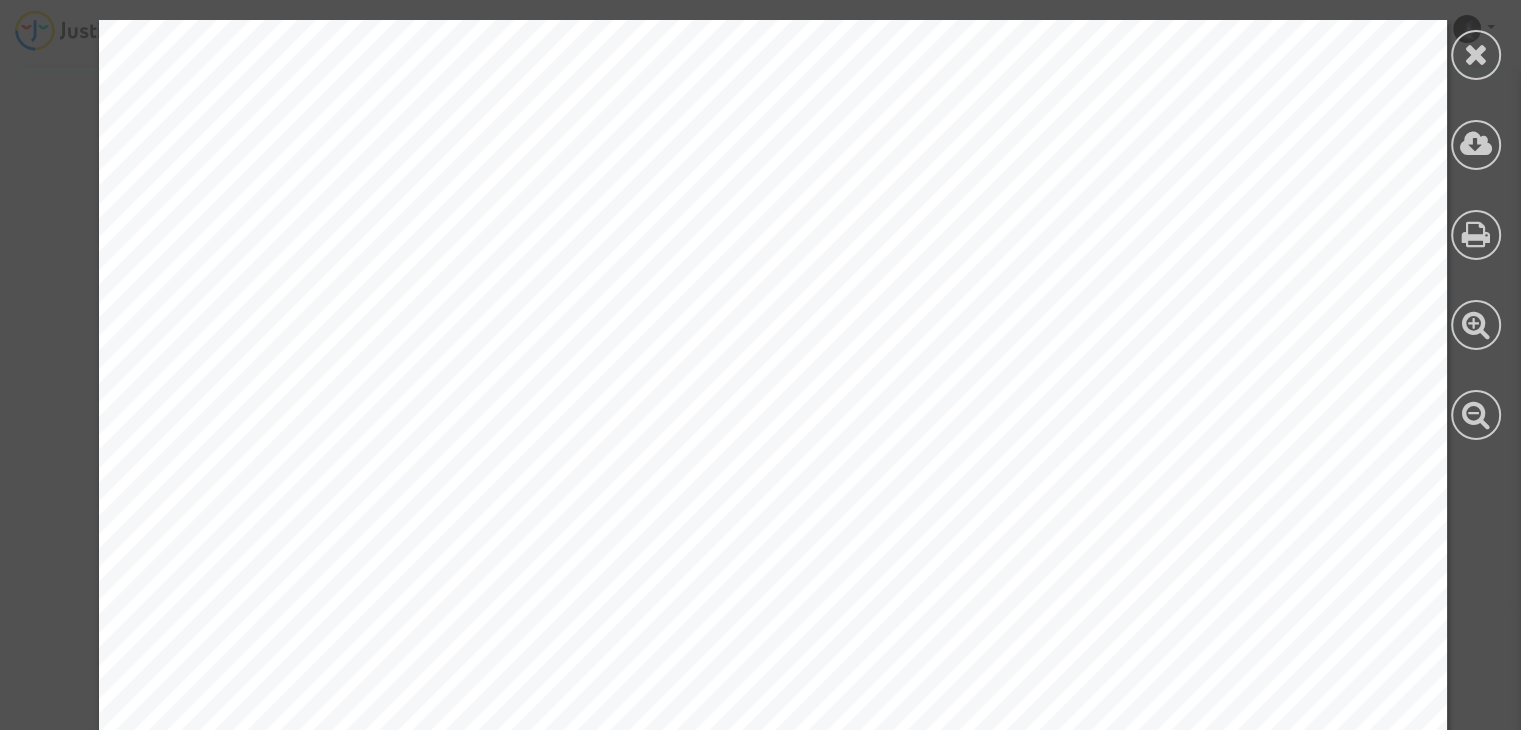 scroll, scrollTop: 783, scrollLeft: 0, axis: vertical 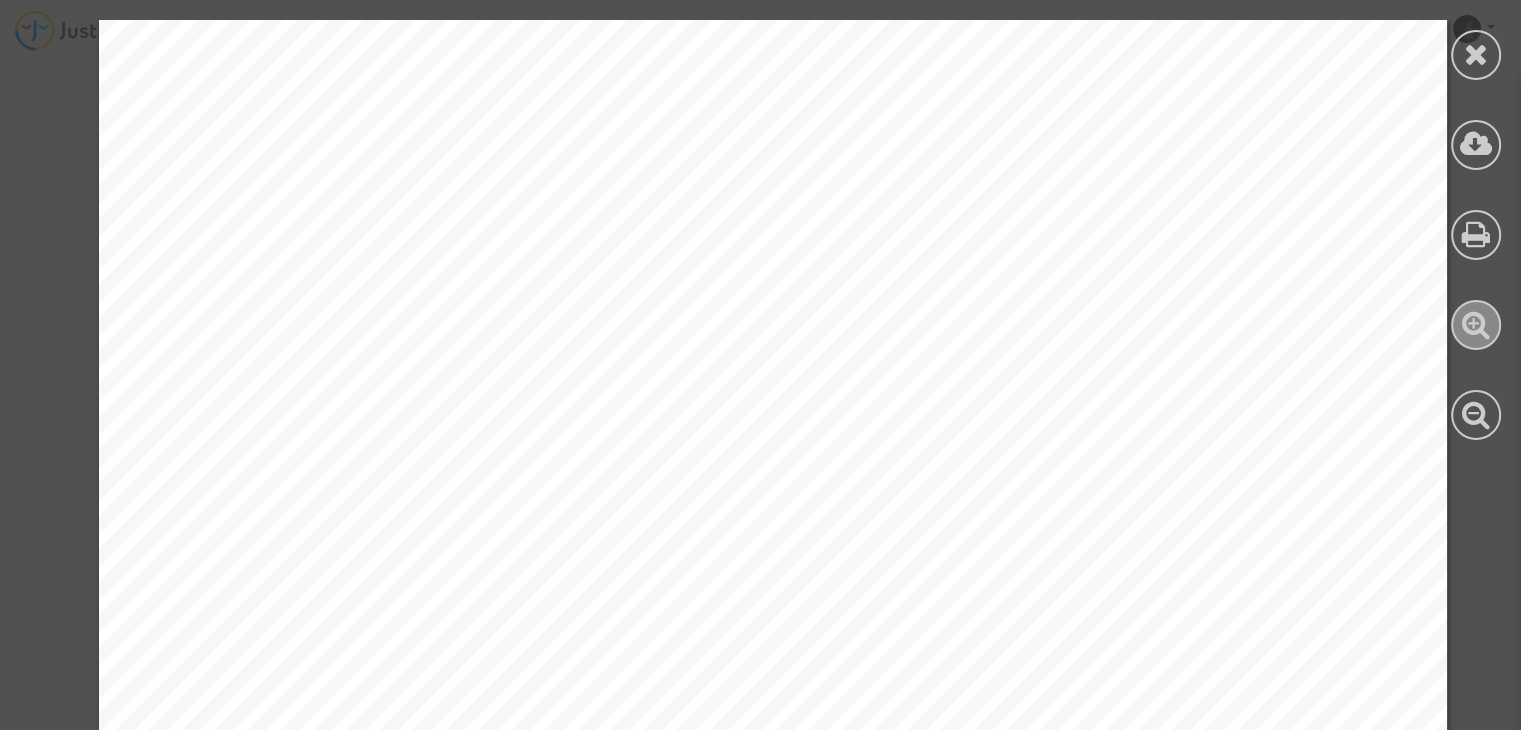 drag, startPoint x: 1400, startPoint y: 289, endPoint x: 1461, endPoint y: 333, distance: 75.21303 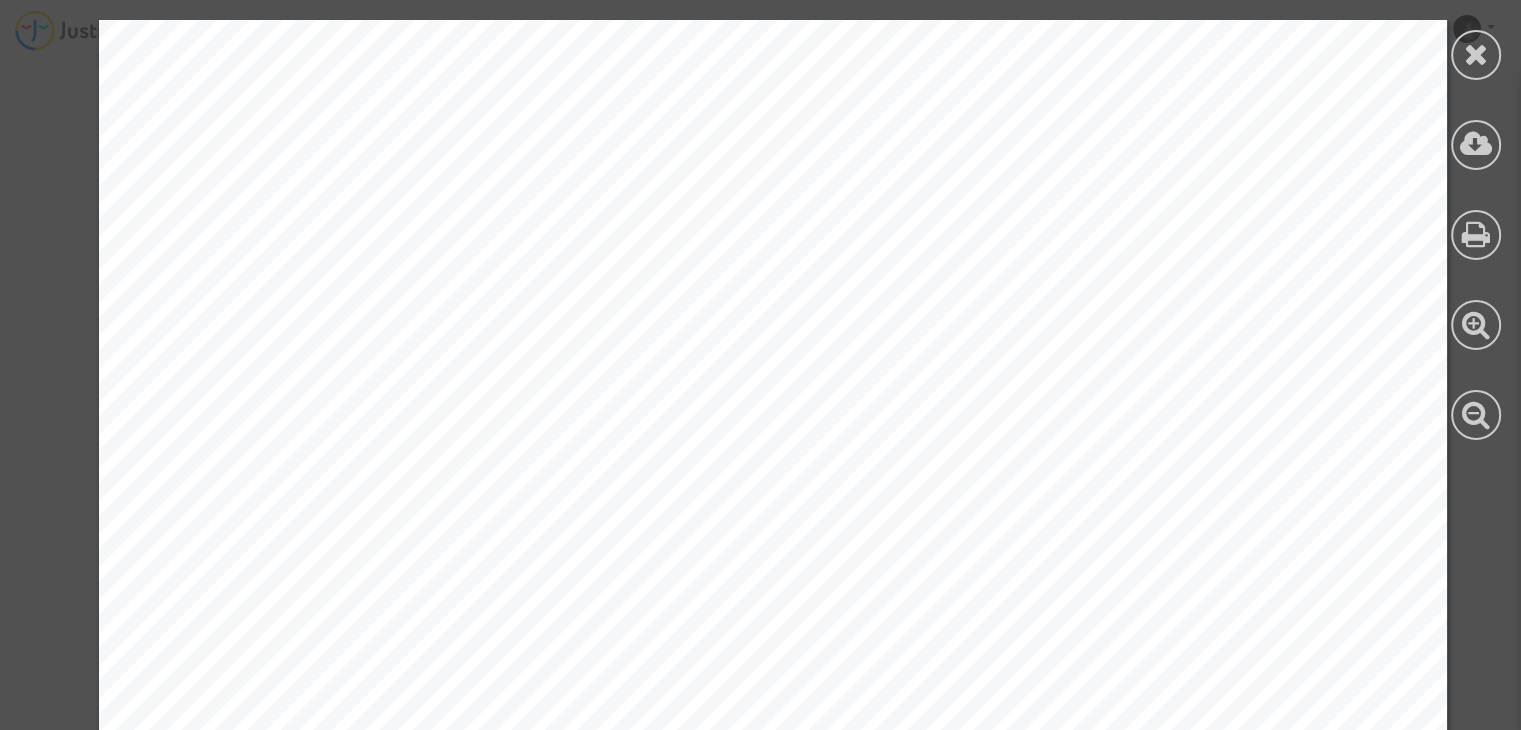 click at bounding box center (1476, 230) 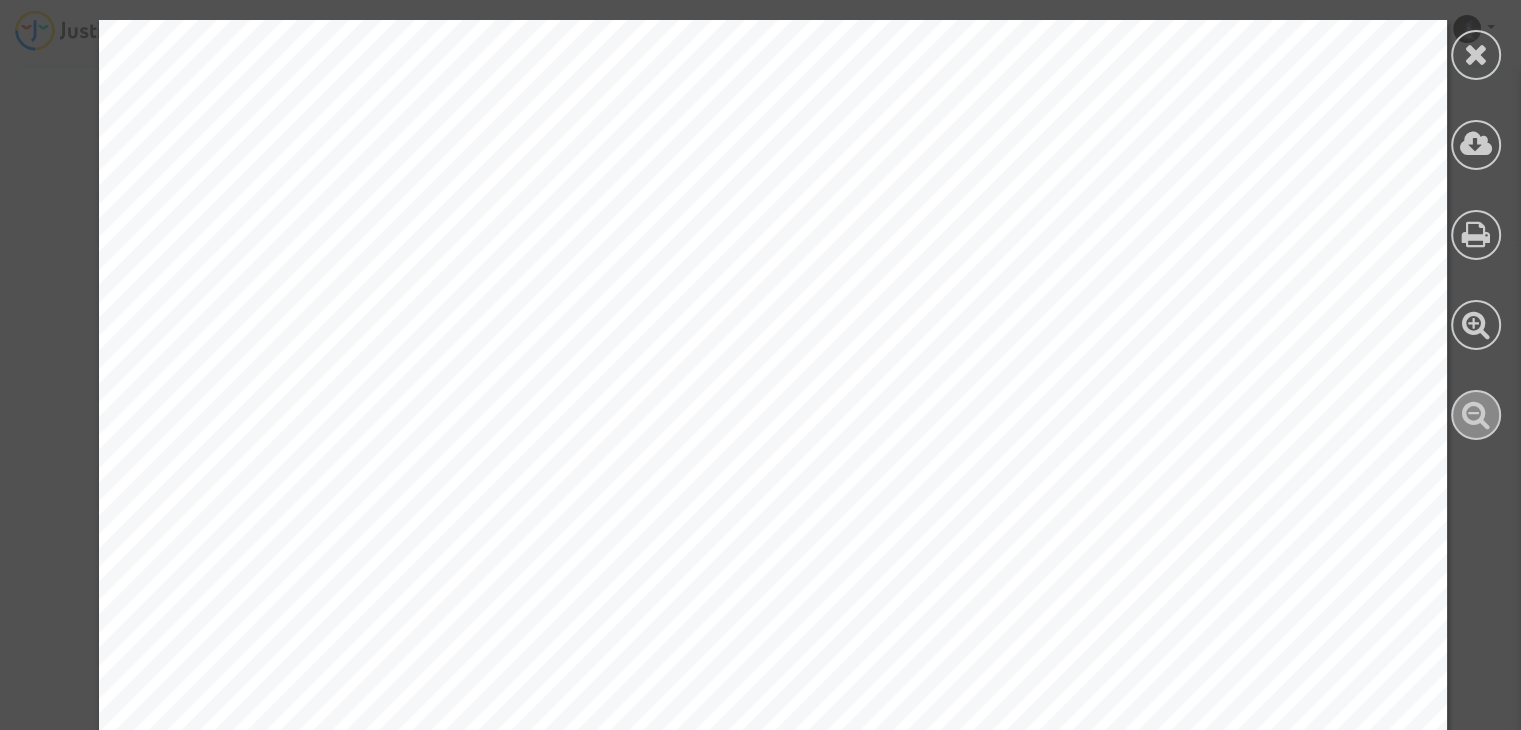 click at bounding box center [1476, 414] 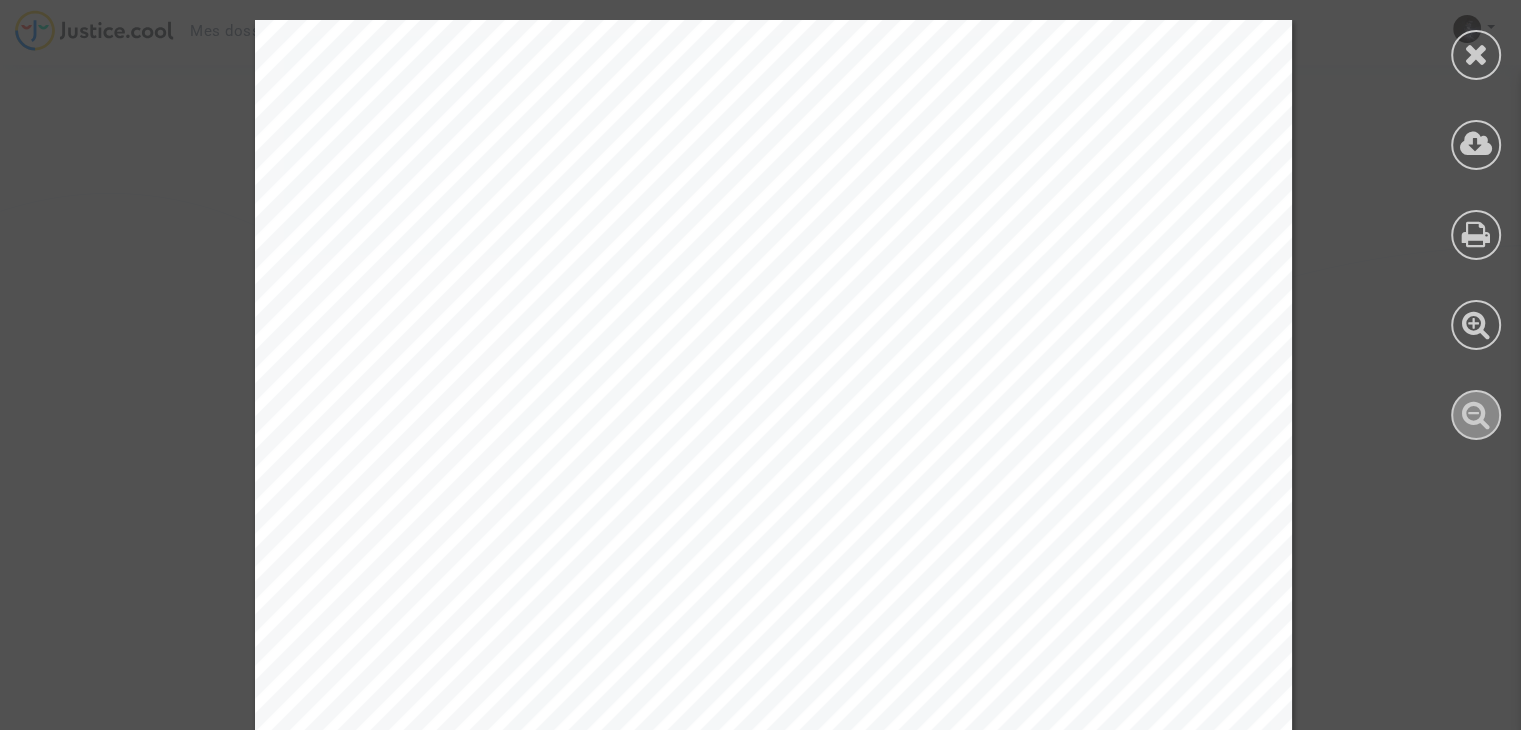 click at bounding box center [1476, 414] 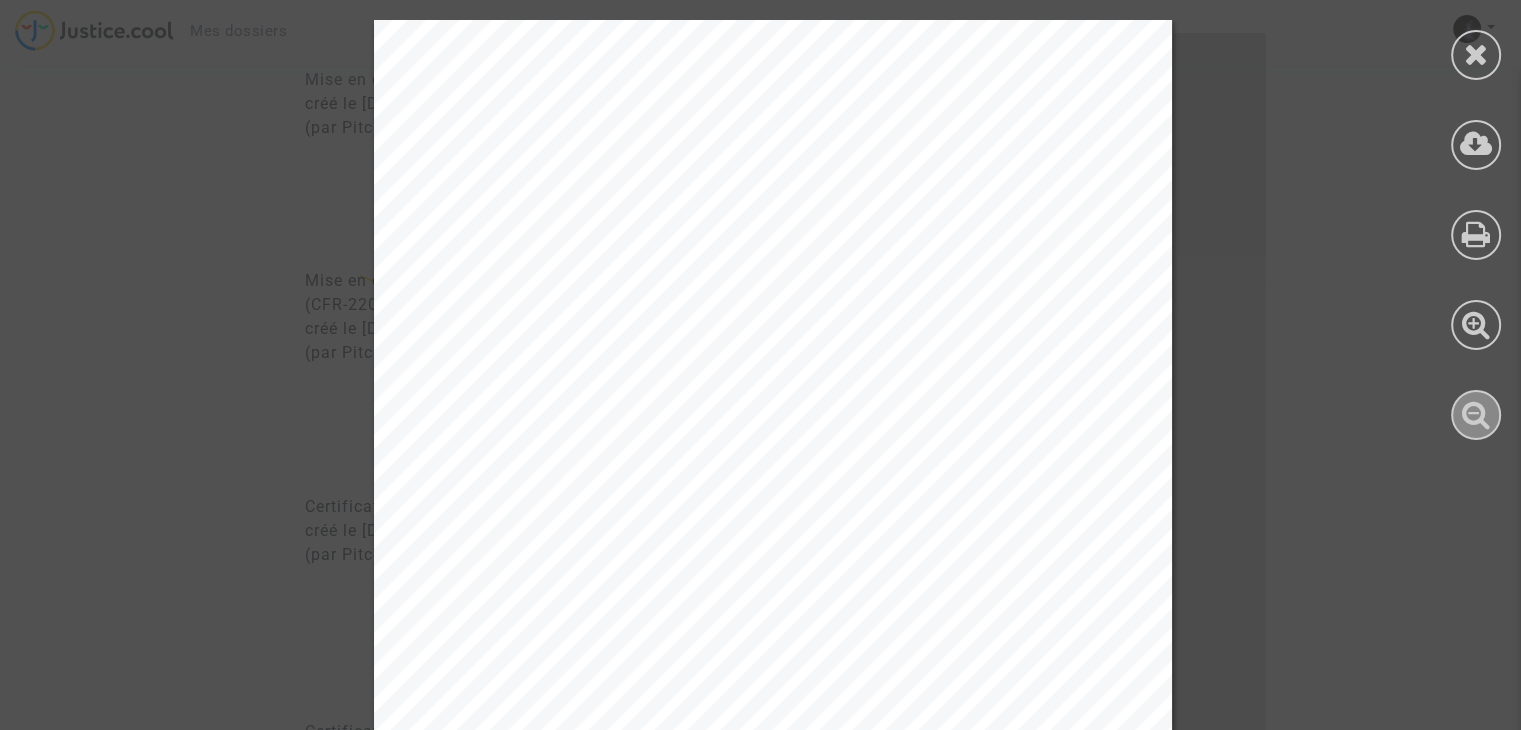 click at bounding box center [1476, 414] 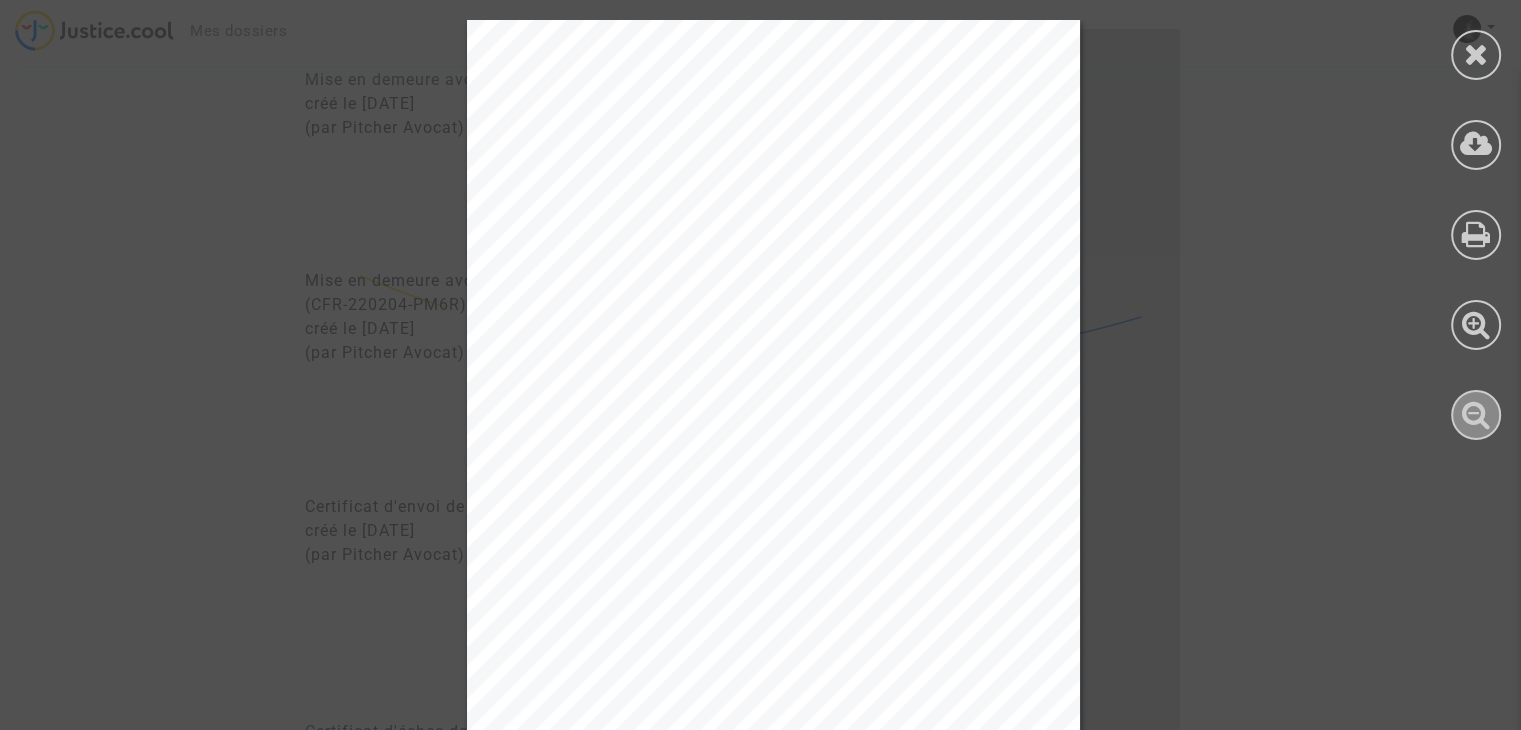 click at bounding box center [1476, 414] 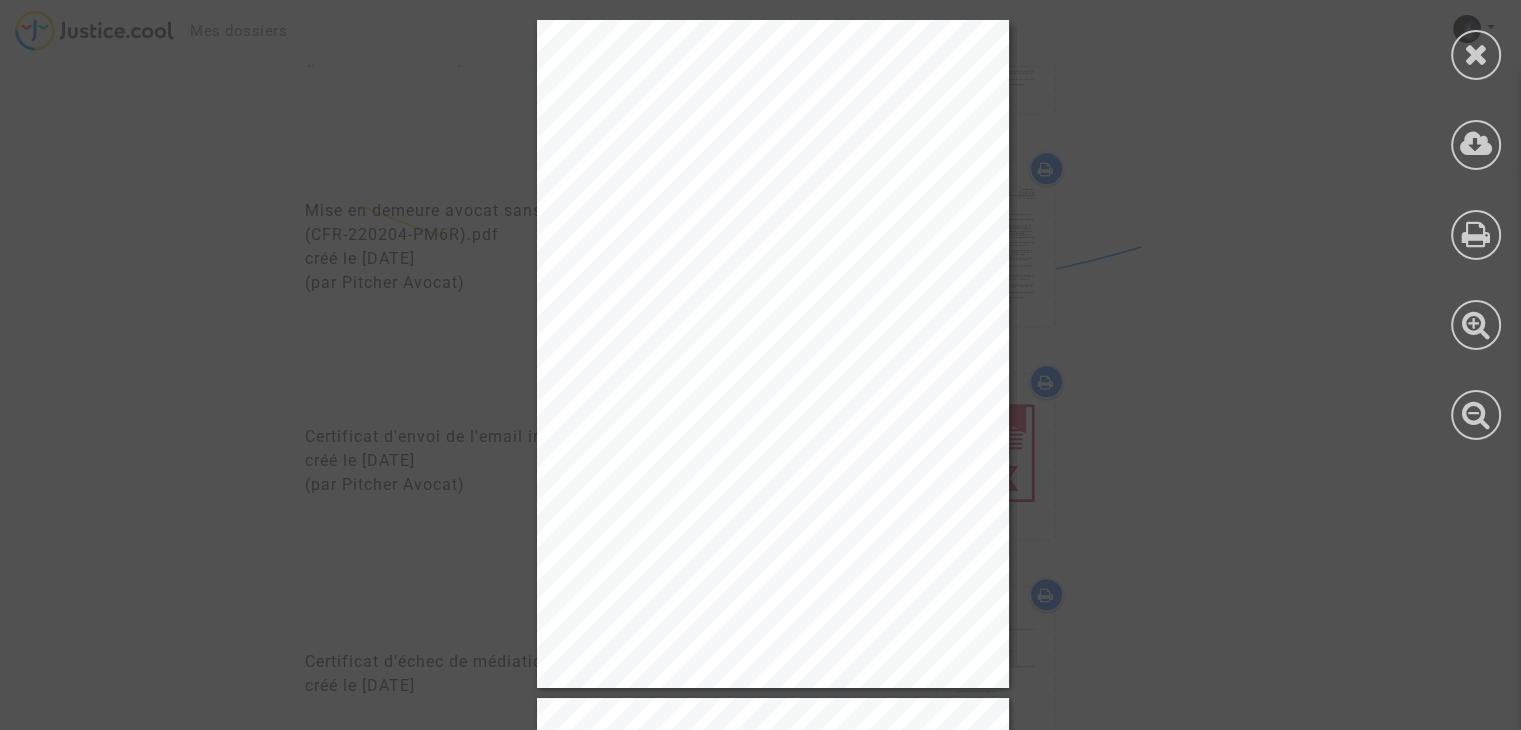 scroll, scrollTop: 1180, scrollLeft: 0, axis: vertical 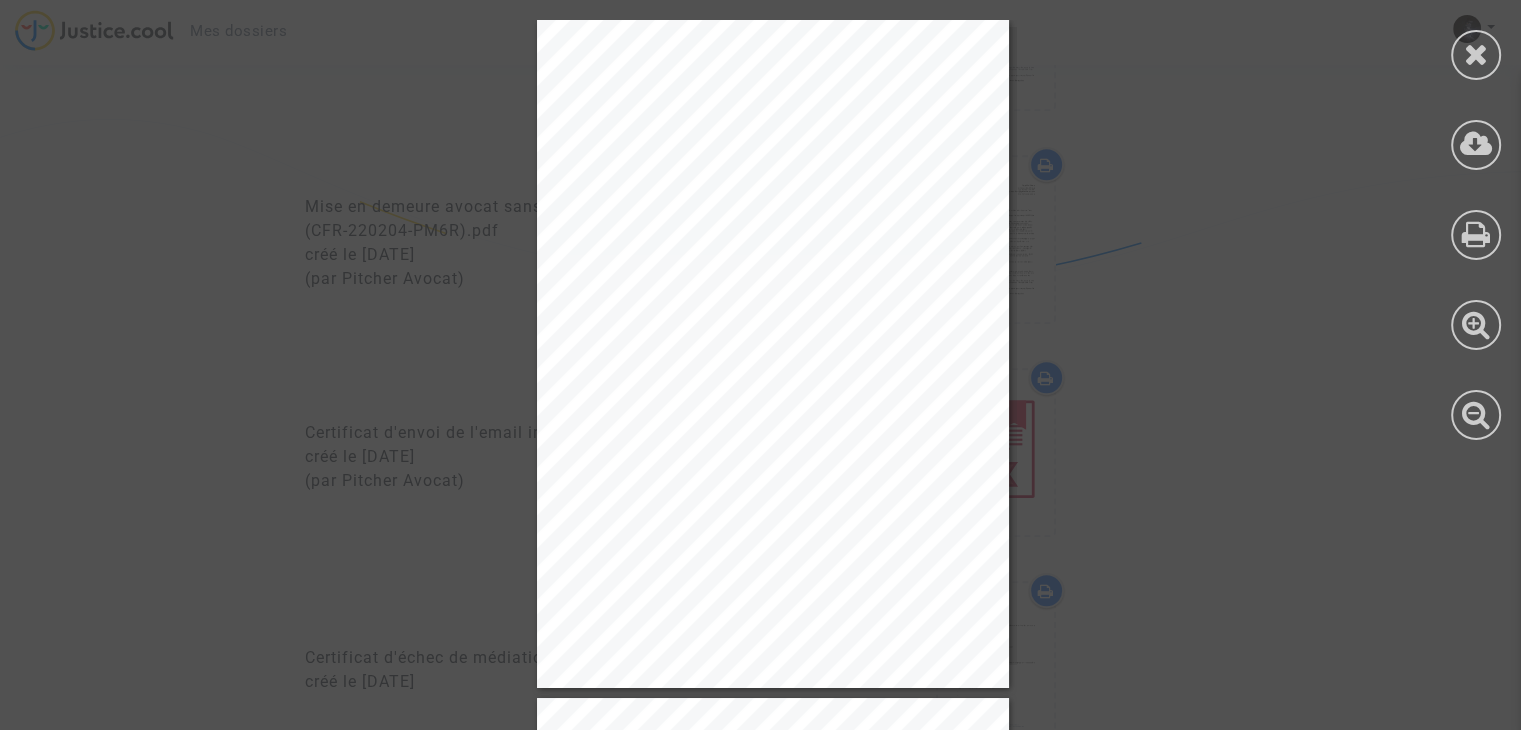 drag, startPoint x: 868, startPoint y: 597, endPoint x: 913, endPoint y: 537, distance: 75 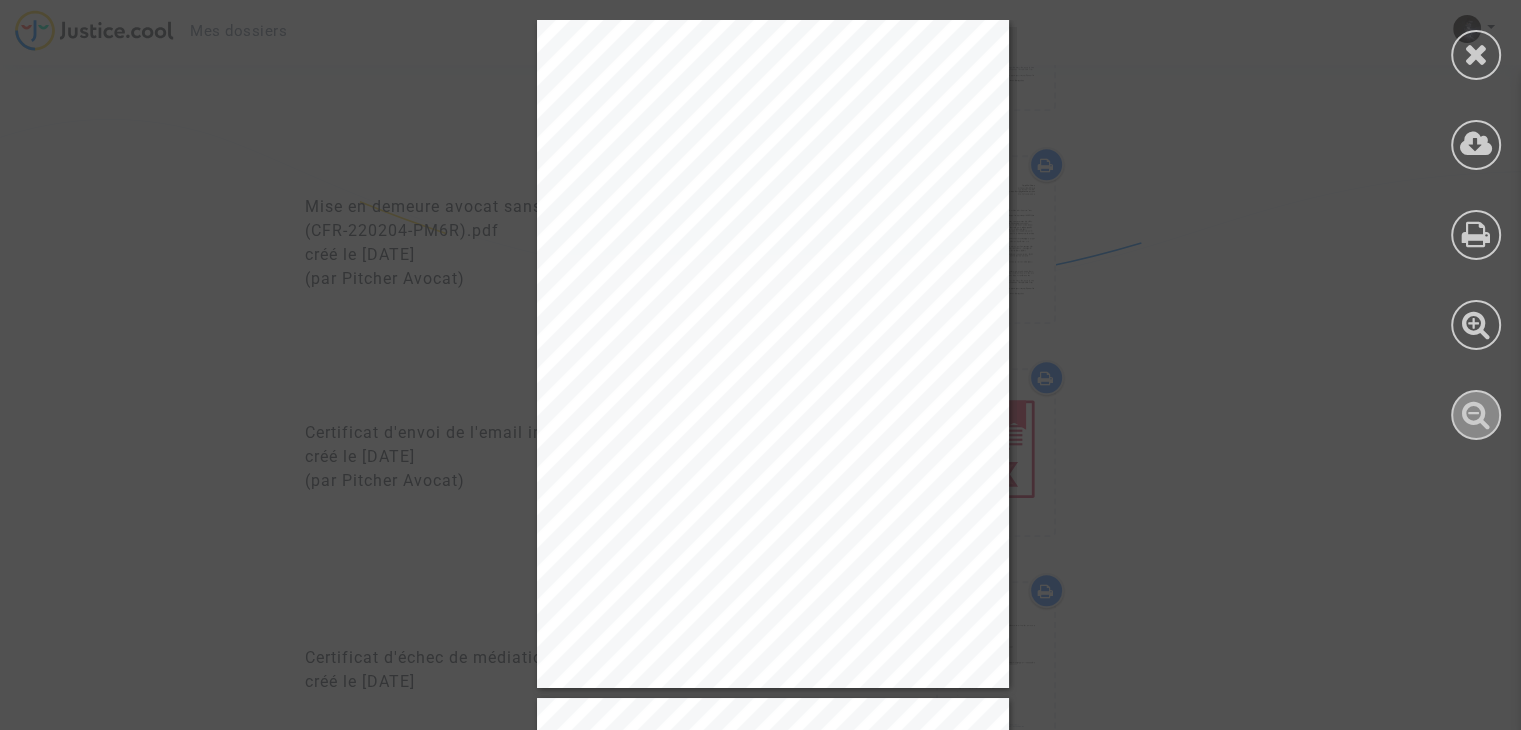 click at bounding box center (1476, 414) 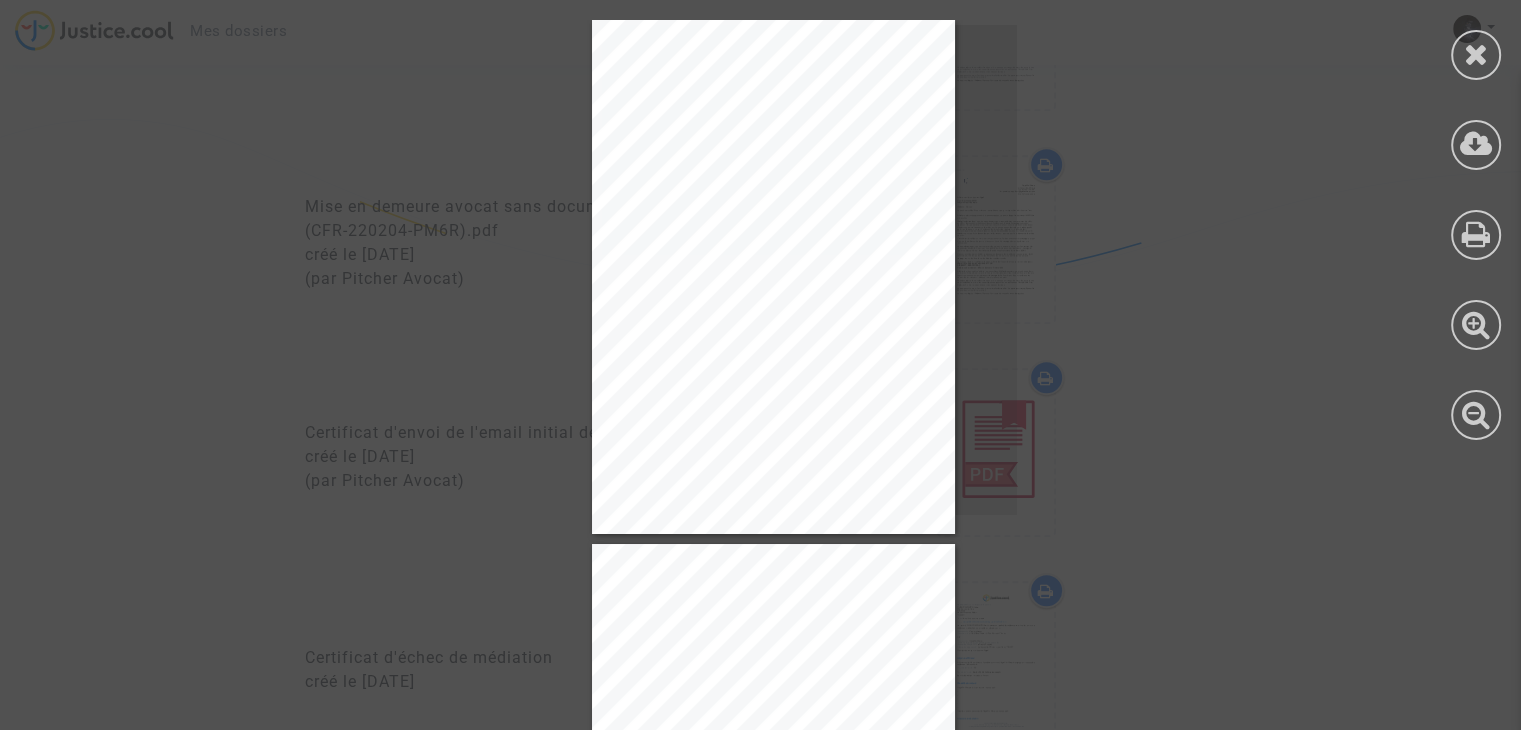 drag, startPoint x: 630, startPoint y: 639, endPoint x: 699, endPoint y: 610, distance: 74.84651 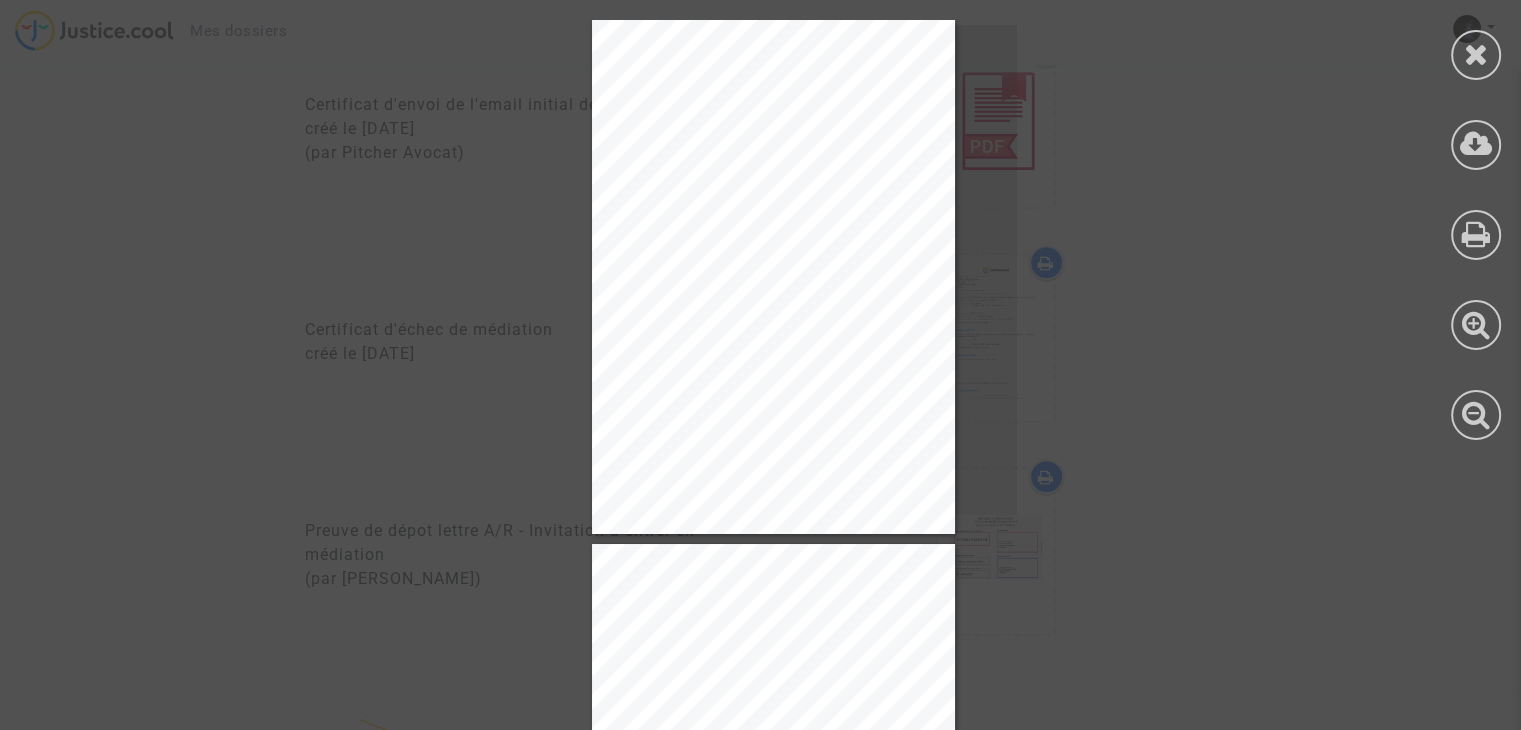 scroll, scrollTop: 1572, scrollLeft: 0, axis: vertical 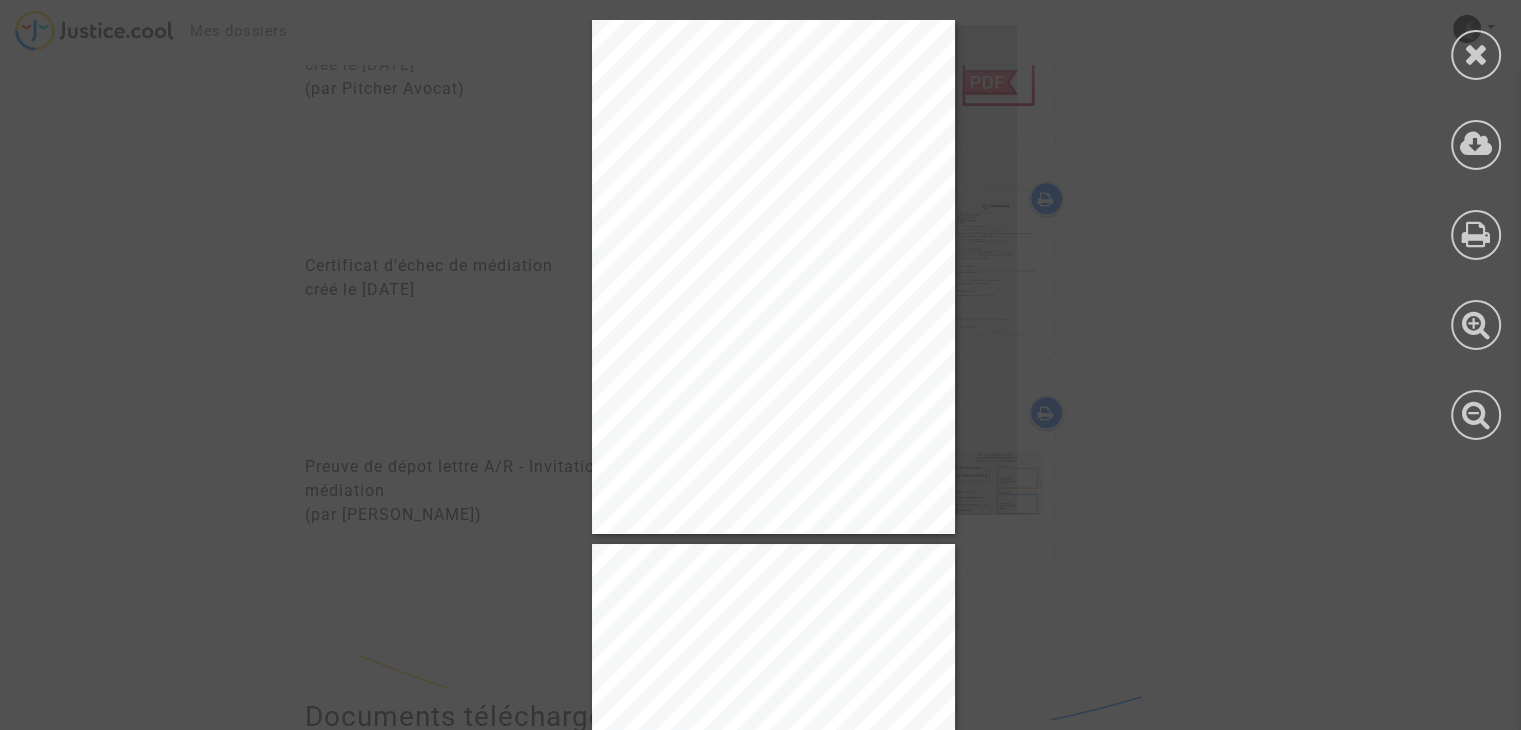 click on "Justice.cool est une marque de la société : EUROPE MEDIATION SAS - 112, avenue de Paris - 94306 Vincennes - France Société par Actions Simplifiées au capital de 100€ - RCS 880237904 Créteil - TVA FR83880237904 ACCORD DE RÉSOLUTION AMIABLE   ENTRE :  Nom c omplet :  Vinc ent Gautier Demeurant à :   9 Rue Didier Daurat, 93100 Montreuil, Franc e Ci-après désigné le Demandeur d’une part,  ET  Nom c omplet :  Royal Air Maroc Immatric ulé au registre du c ommerc e des soc iété de  : Numéro de RCS (SIRET) :  61203731700049 Adresse du siège soc ial :   38 Avenue de l'Opéra, 75002 Paris, FRANCE Représentée par son représentant légal Ci-après désigné l’Opposant d’autre part; Les parties sont c i-après seules ou c onjointement désignées une « Partie » ou les « Parties ».  Mme  /  M  Vinc ent  Gautier  a  rappelé  les  termes  du  différend  sur  la  plateforme  dans  son  espac e personnel.  Ce désac c ord est né à propos de:  Catégorie de c ontentieux :  N/A Type de litige :" at bounding box center (773, 801) 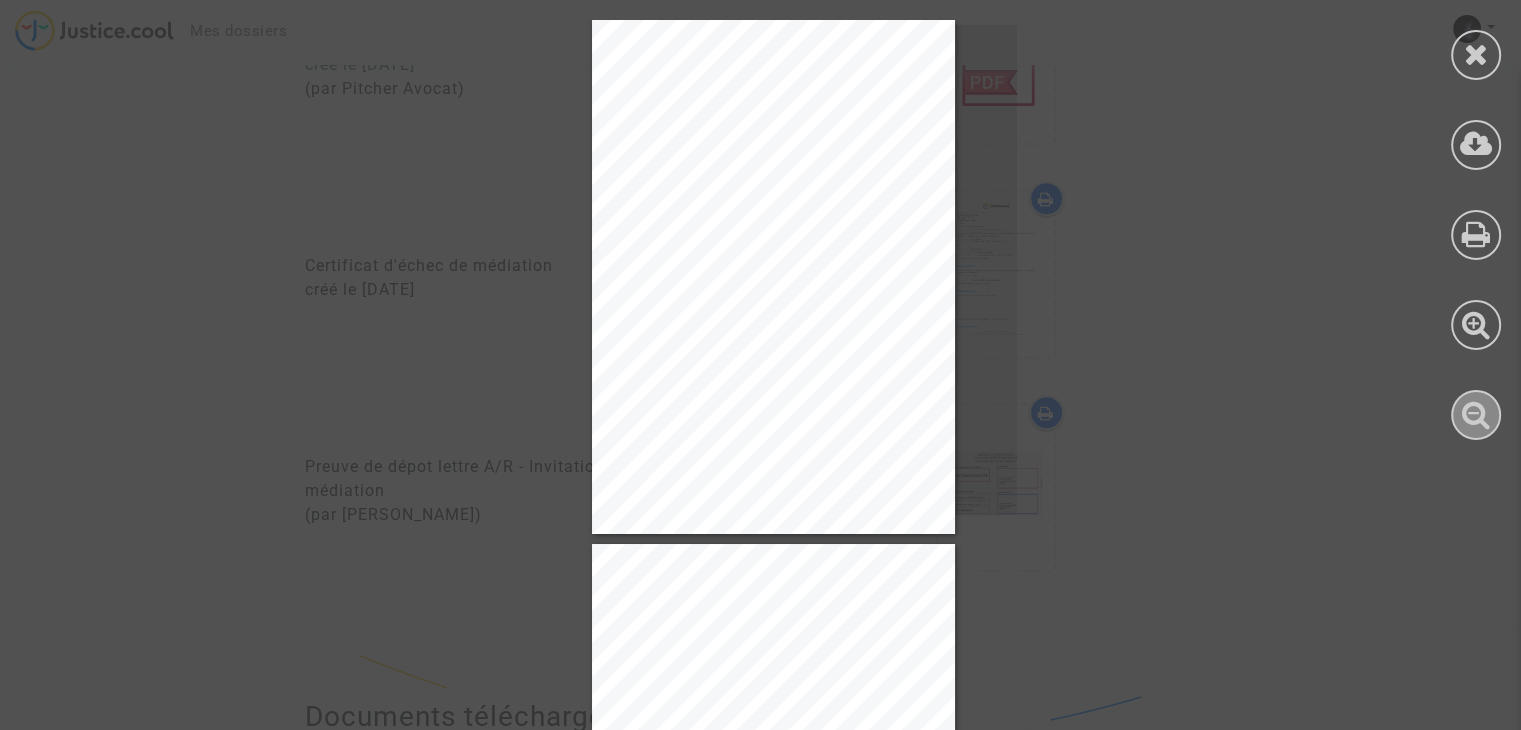 click at bounding box center [1476, 414] 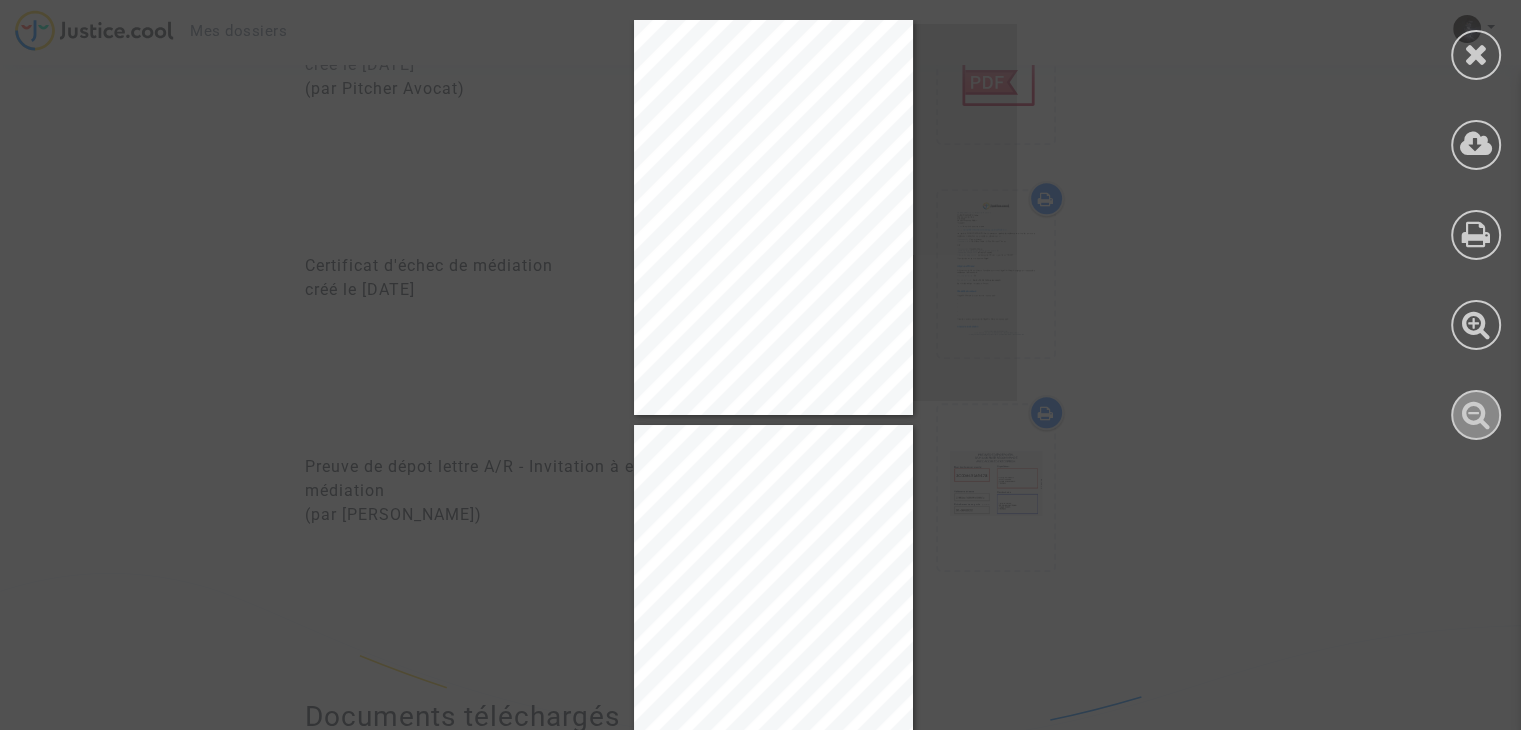 click at bounding box center (1476, 414) 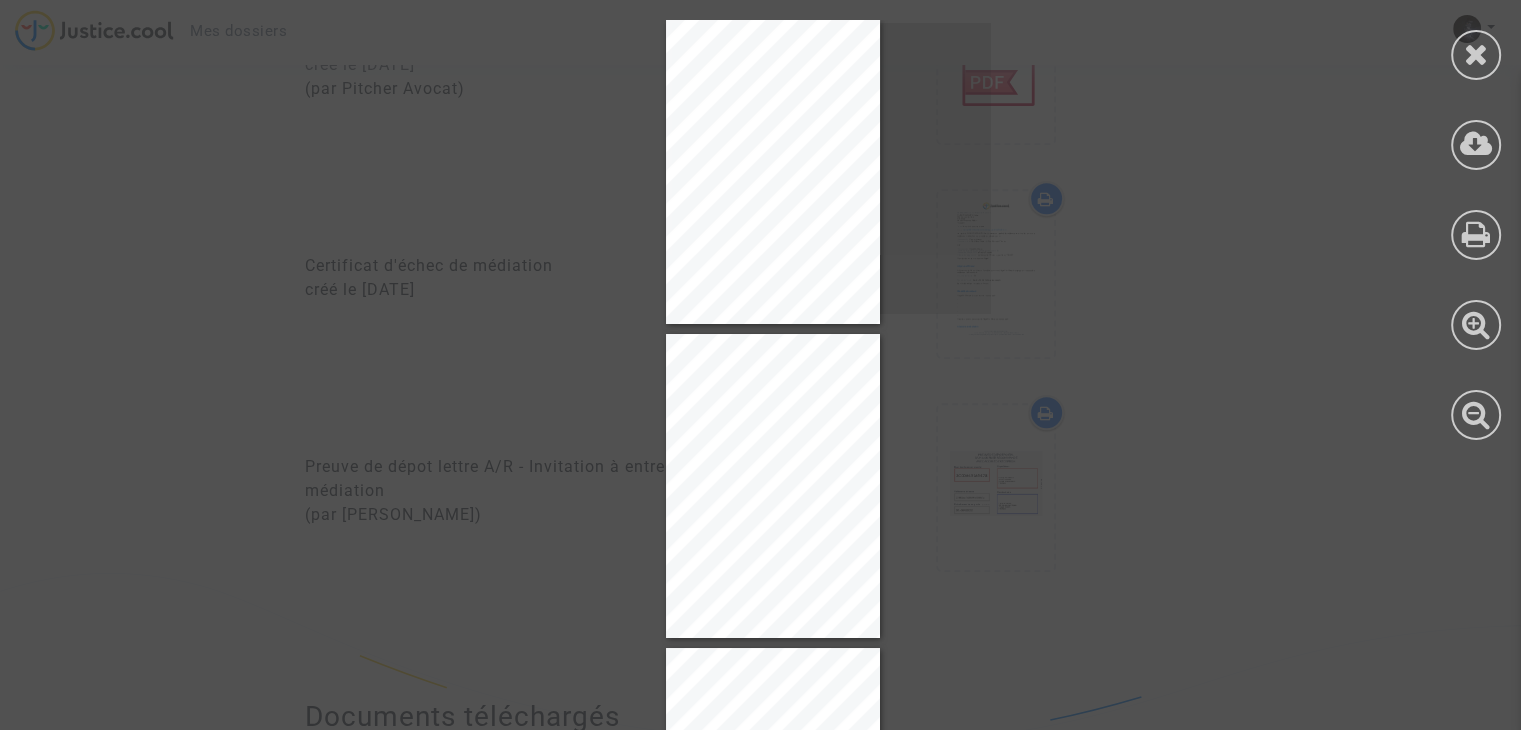 click on "Justice.cool est une marque de la société : EUROPE MEDIATION SAS - 112, avenue de Paris - 94306 Vincennes - France Société par Actions Simplifiées au capital de 100€ - RCS 880237904 Créteil - TVA FR83880237904 ACCORD DE RÉSOLUTION AMIABLE   ENTRE :  Nom c omplet :  Vinc ent Gautier Demeurant à :   9 Rue Didier Daurat, 93100 Montreuil, Franc e Ci-après désigné le Demandeur d’une part,  ET  Nom c omplet :  Royal Air Maroc Immatric ulé au registre du c ommerc e des soc iété de  : Numéro de RCS (SIRET) :  61203731700049 Adresse du siège soc ial :   38 Avenue de l'Opéra, 75002 Paris, FRANCE Représentée par son représentant légal Ci-après désigné l’Opposant d’autre part; Les parties sont c i-après seules ou c onjointement désignées une « Partie » ou les « Parties ».  Mme  /  M  Vinc ent  Gautier  a  rappelé  les  termes  du  différend  sur  la  plateforme  dans  son  espac e personnel.  Ce désac c ord est né à propos de:  Catégorie de c ontentieux :  N/A Type de litige :" at bounding box center (773, 486) 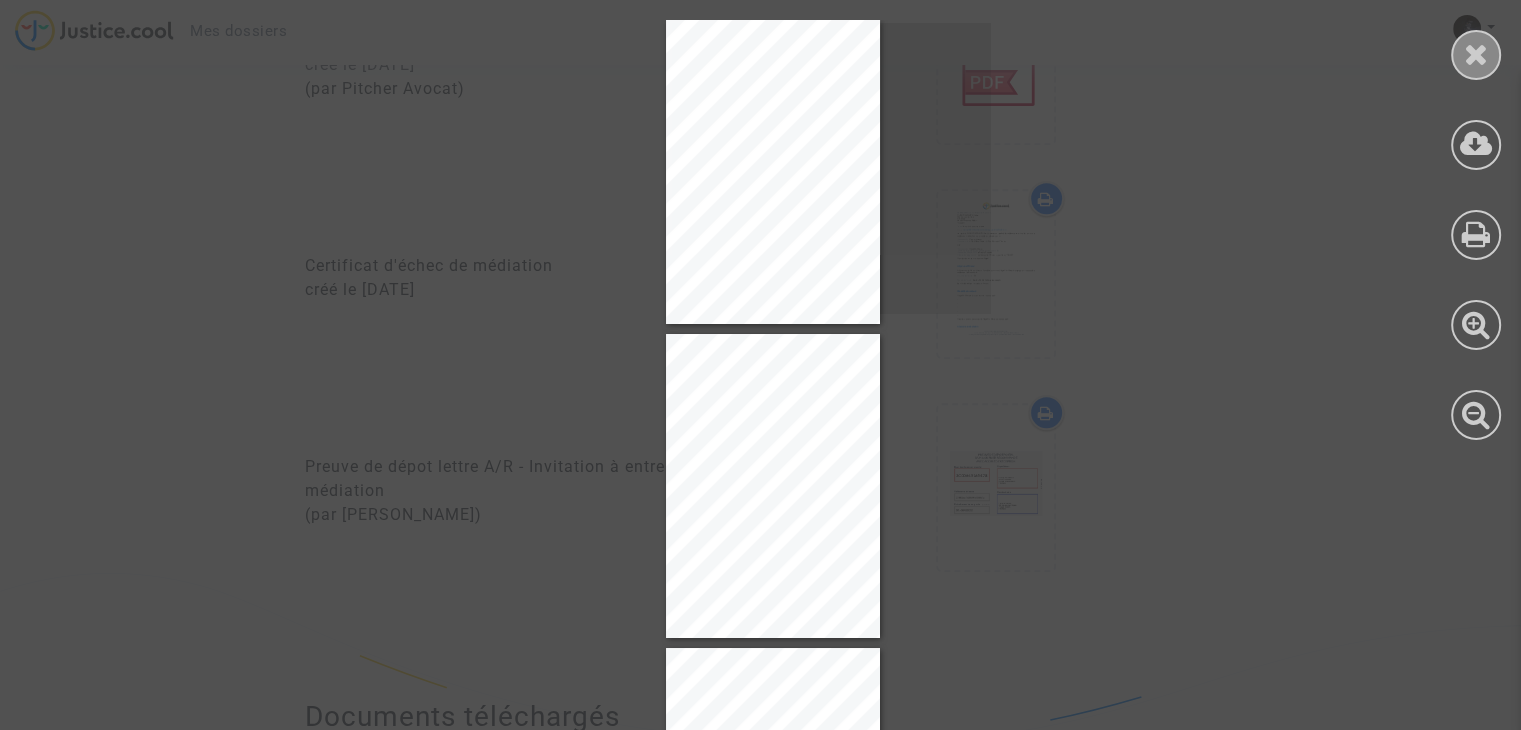 click at bounding box center (1476, 54) 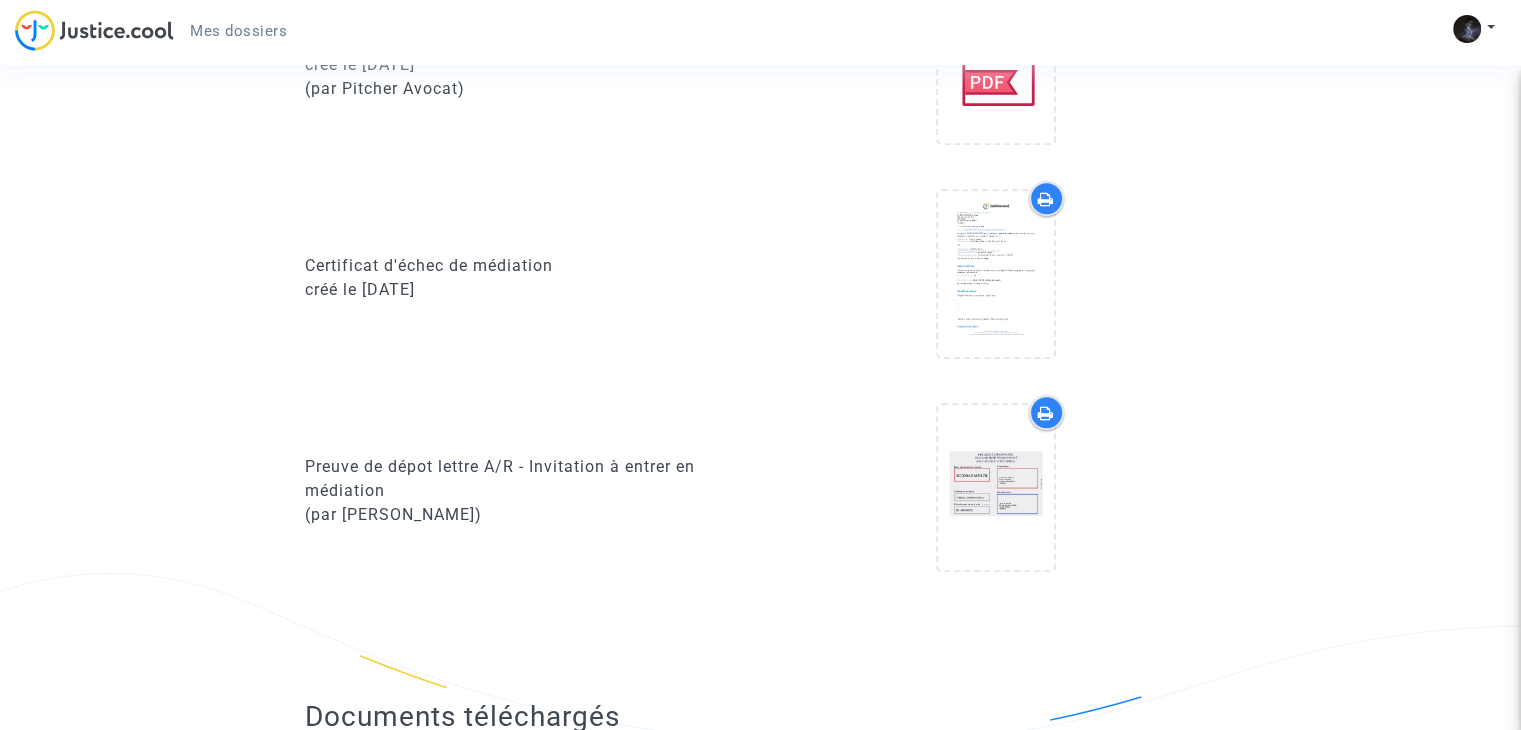 click on "Ref.  CFR-220204-PM6R  Etape   Dossier terminé      Ce dossier est résolu  Catégorie   Covid - 19 : Vol aller-retour annulé   Mon rôle   Demandeur   Actus   Dossier   Documents   Accord   Messages   Judiciaire  Documents signés Convention d'honoraires Claim Assistance Passager     Proposition d'accord     Documents produits Mise en demeure avocat (CFR-220204-PM6R).pdf  créé le 12/03/2022 (par Pitcher Avocat)    Mise en demeure avocat sans documents attachés (CFR-220204-PM6R).pdf  créé le 12/03/2022 (par Pitcher Avocat)    Certificat d'envoi de l'email initial de médiation  créé le 22/08/2022 (par Pitcher Avocat)    Certificat d'échec de médiation  créé le 23/09/2022    Preuve de dépot lettre A/R - Invitation à entrer en médiation  (par Vincent Gautier)    Documents téléchargés Vous trouverez ici l’ensemble des documents relatifs à votre dossier. Ces documents peuvent avoir été ajoutés par vous-même, notre équipe, votre avocat ou vos opposants.  Document de réservation" at bounding box center (760, 317) 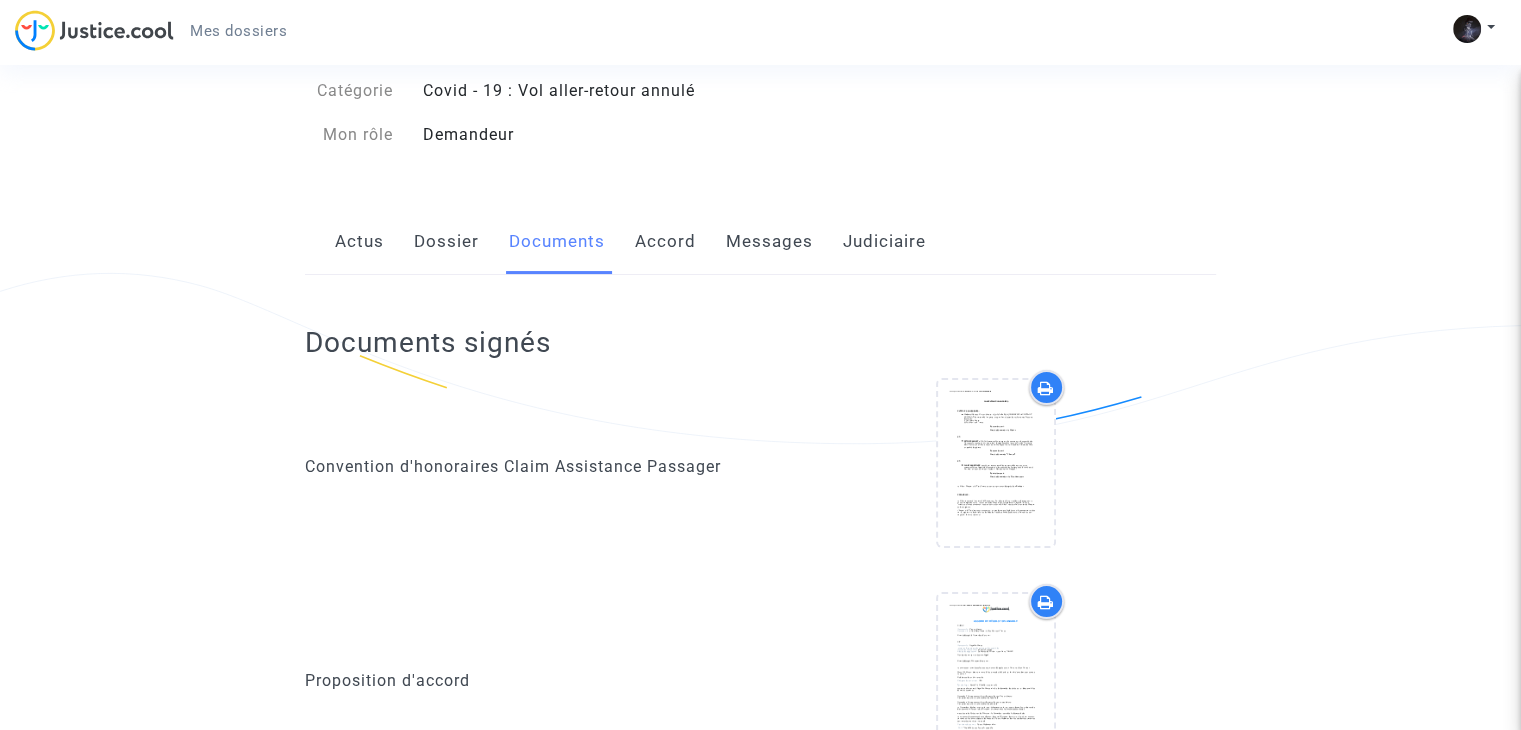scroll, scrollTop: 70, scrollLeft: 0, axis: vertical 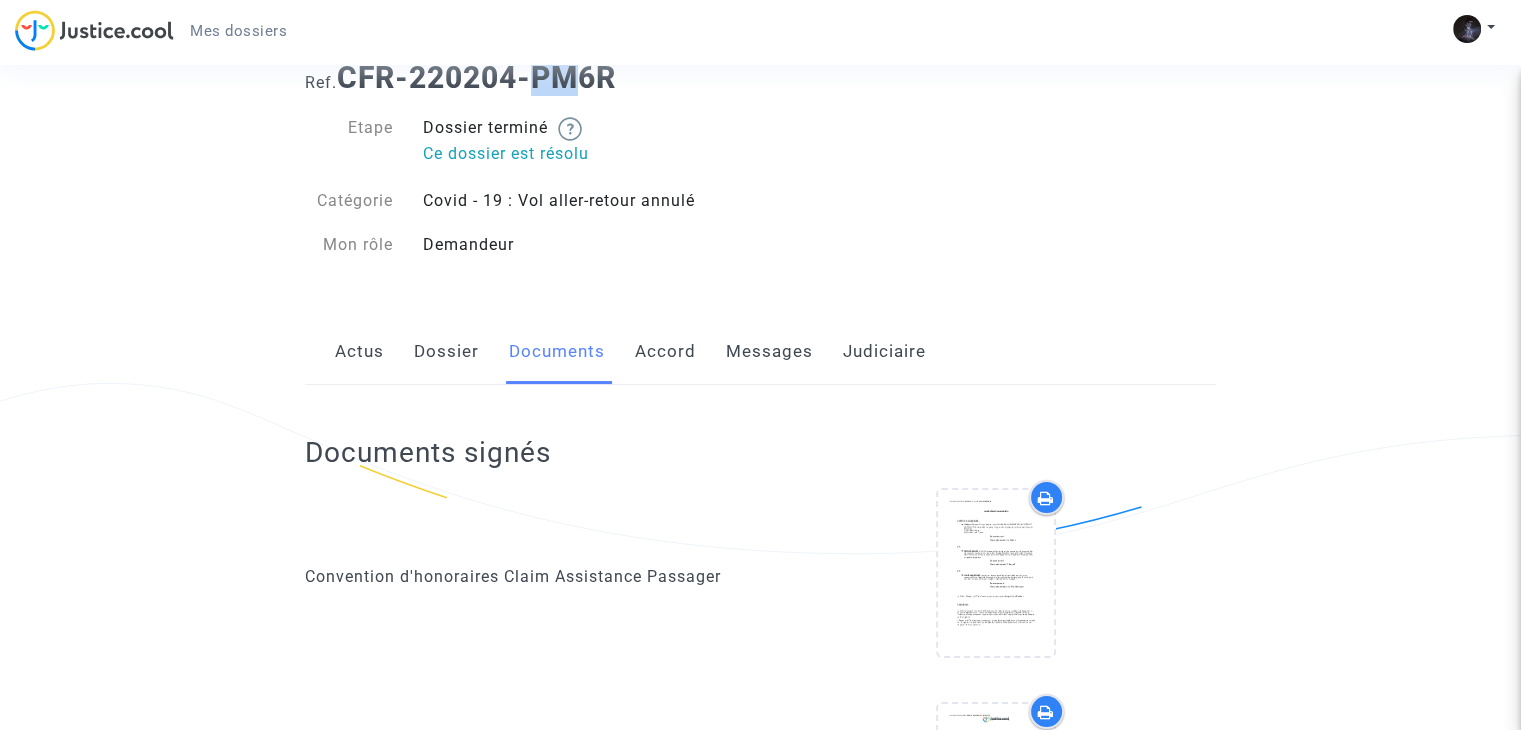 click on "Messages" 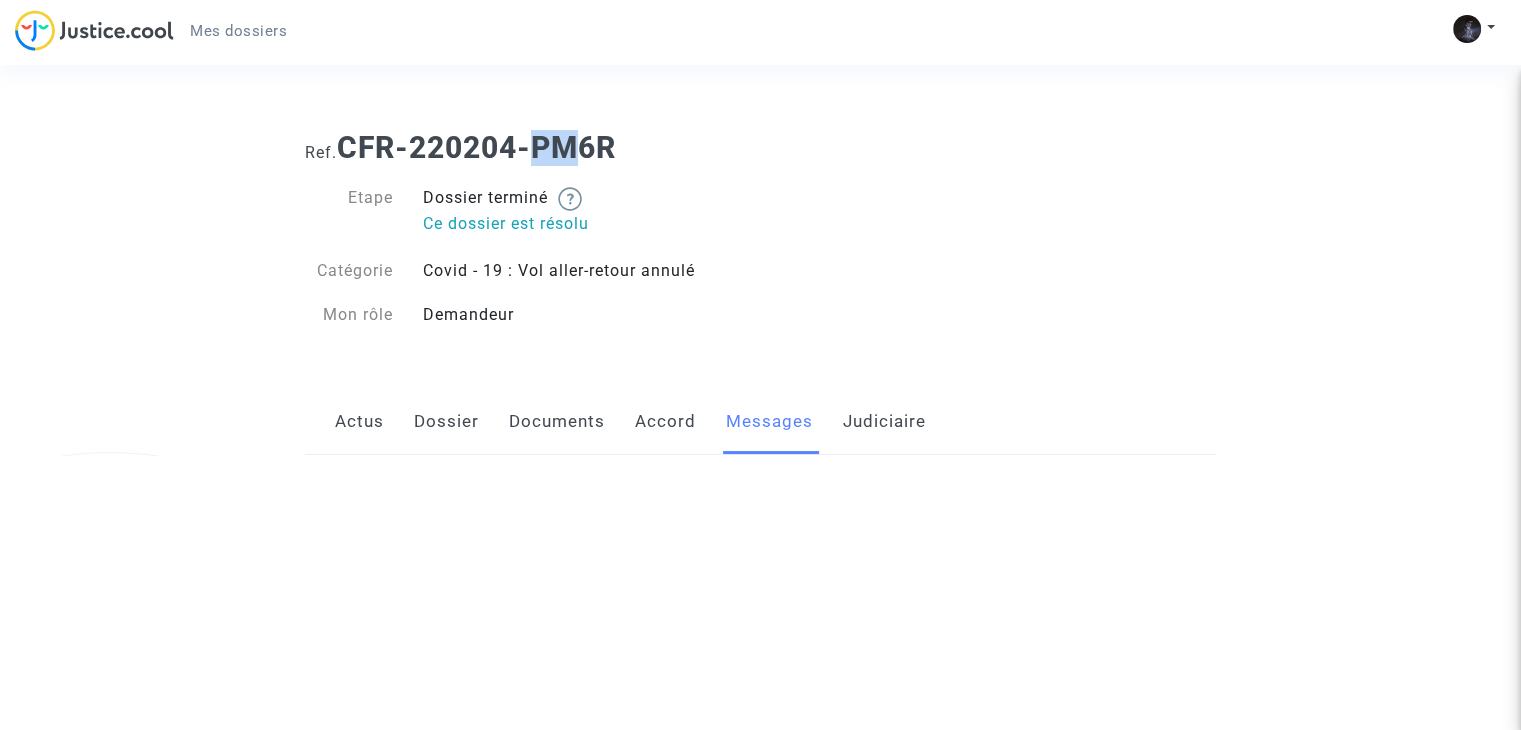 scroll, scrollTop: 0, scrollLeft: 0, axis: both 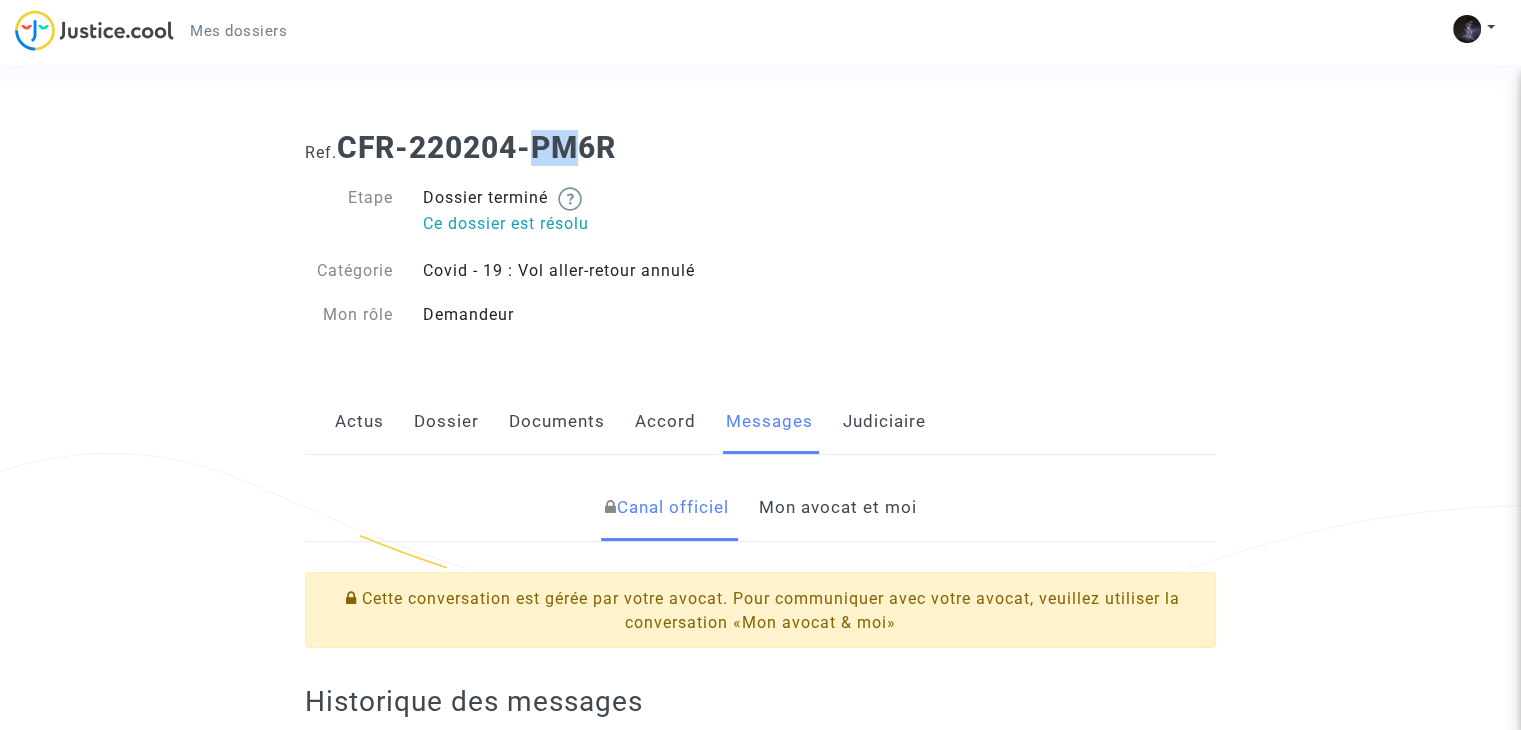 click on "Judiciaire" 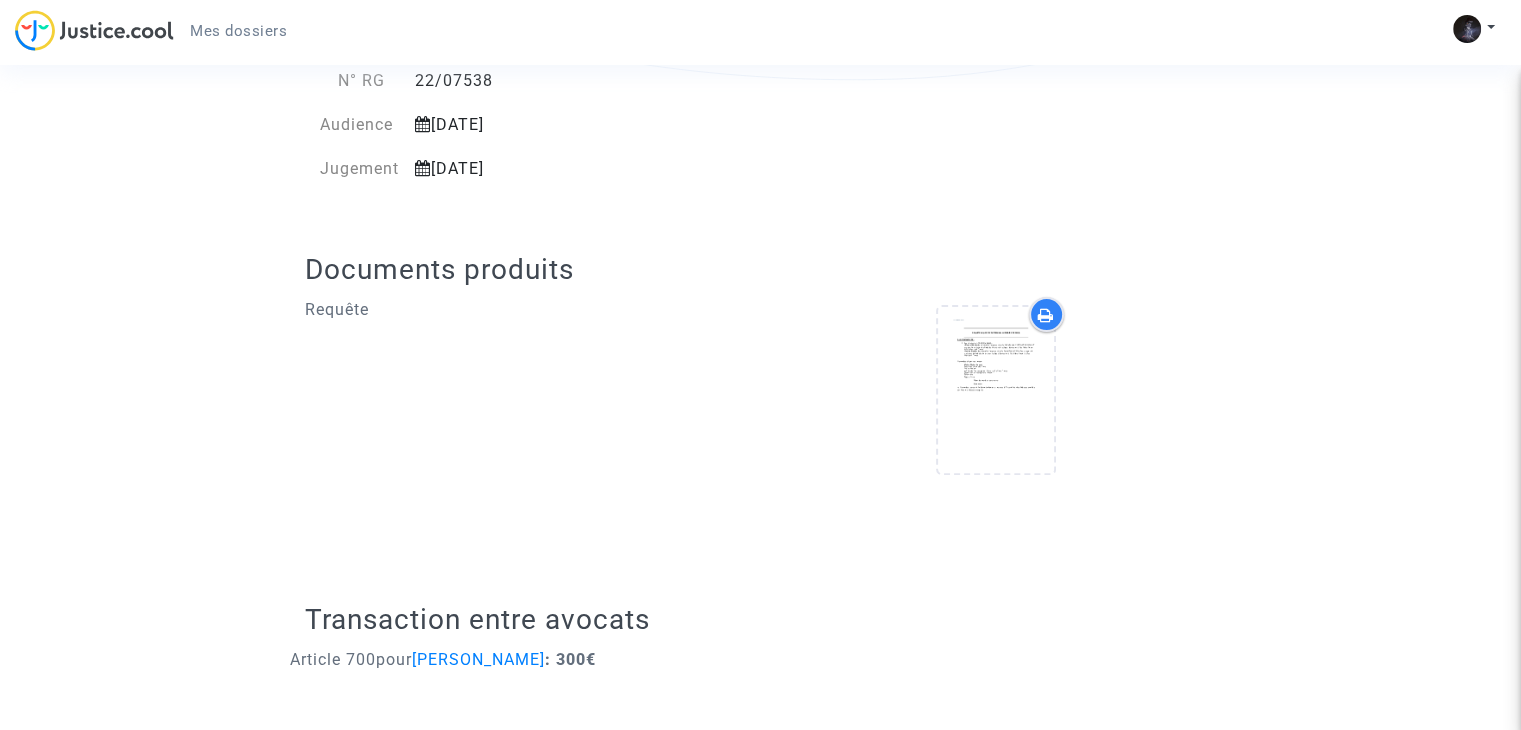 scroll, scrollTop: 550, scrollLeft: 0, axis: vertical 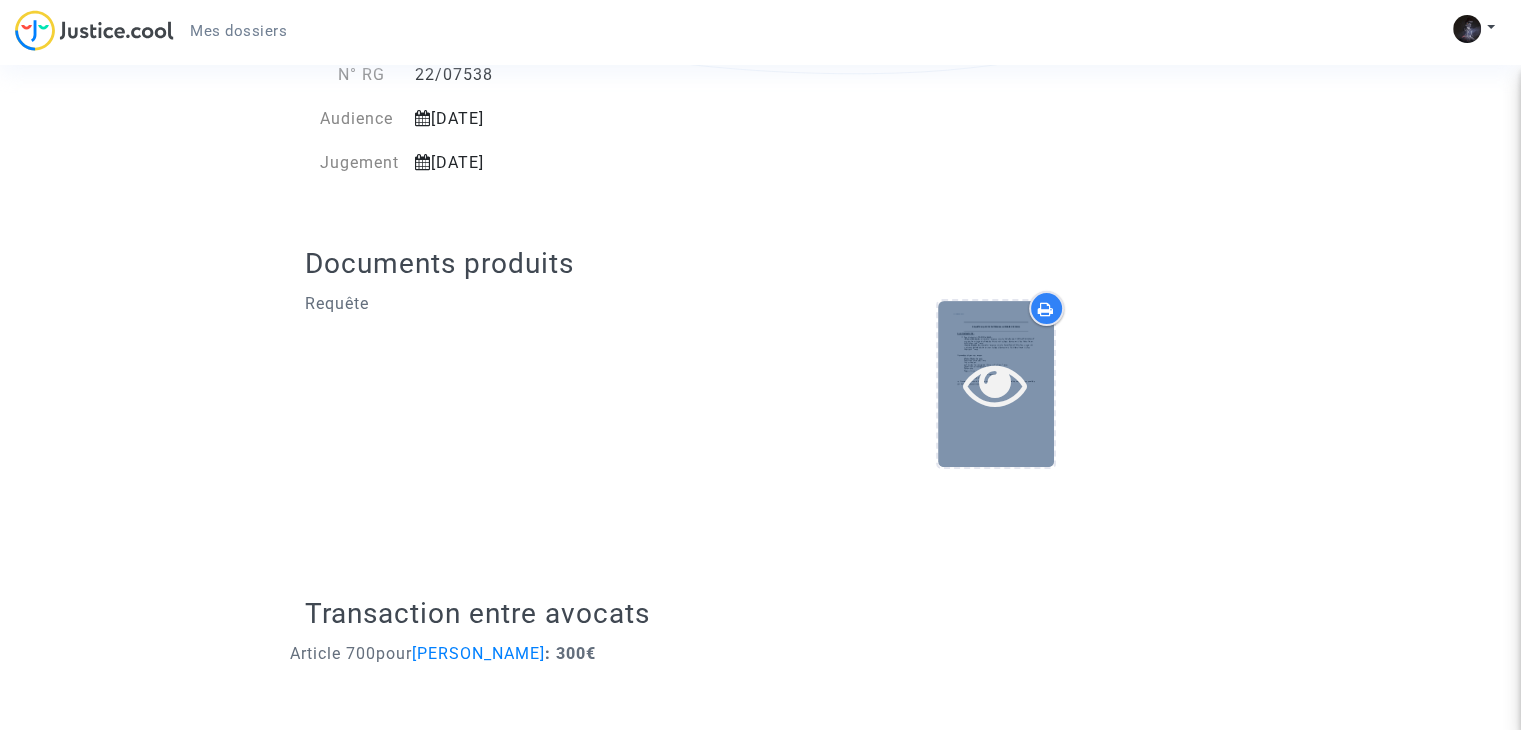 click at bounding box center (995, 384) 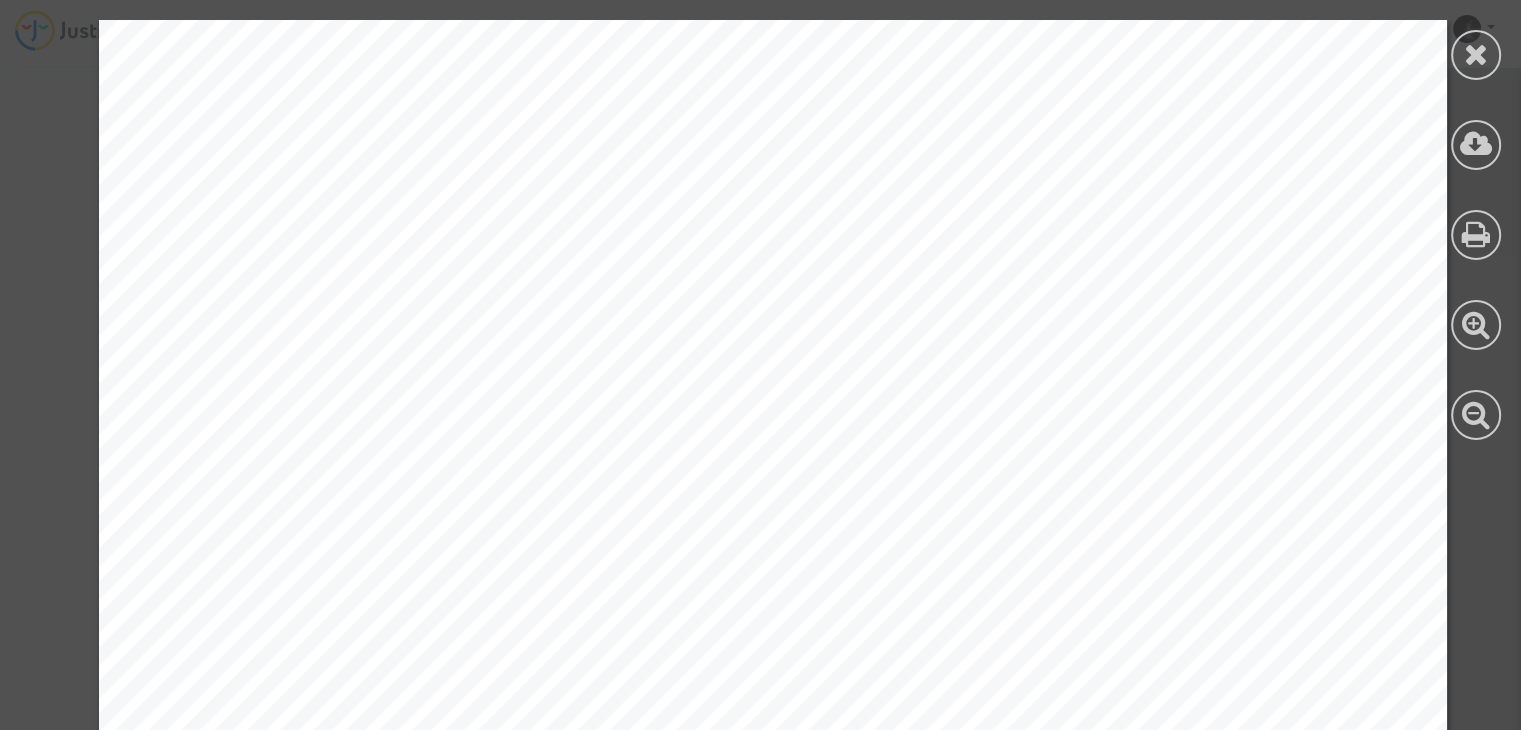 click at bounding box center (1476, 230) 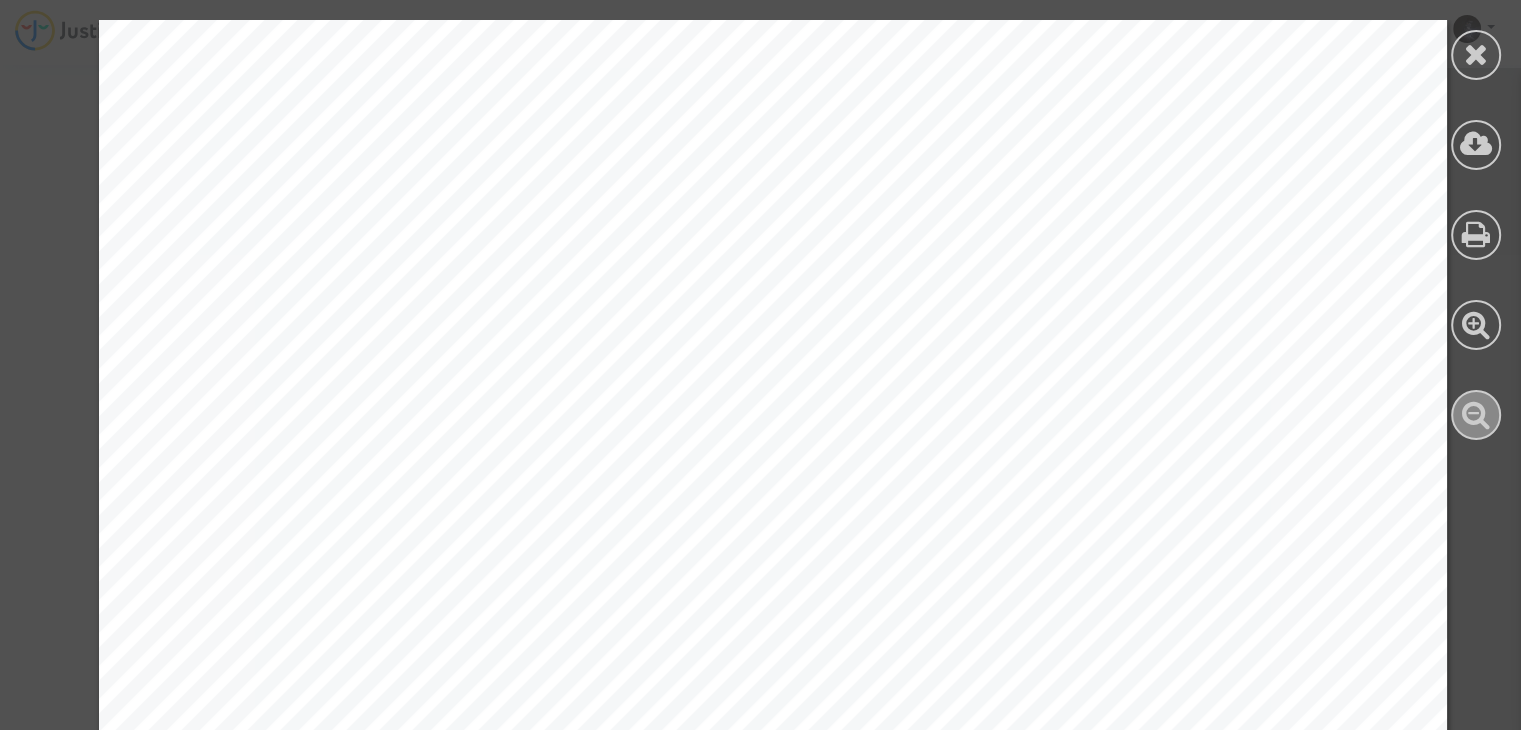click at bounding box center [1476, 414] 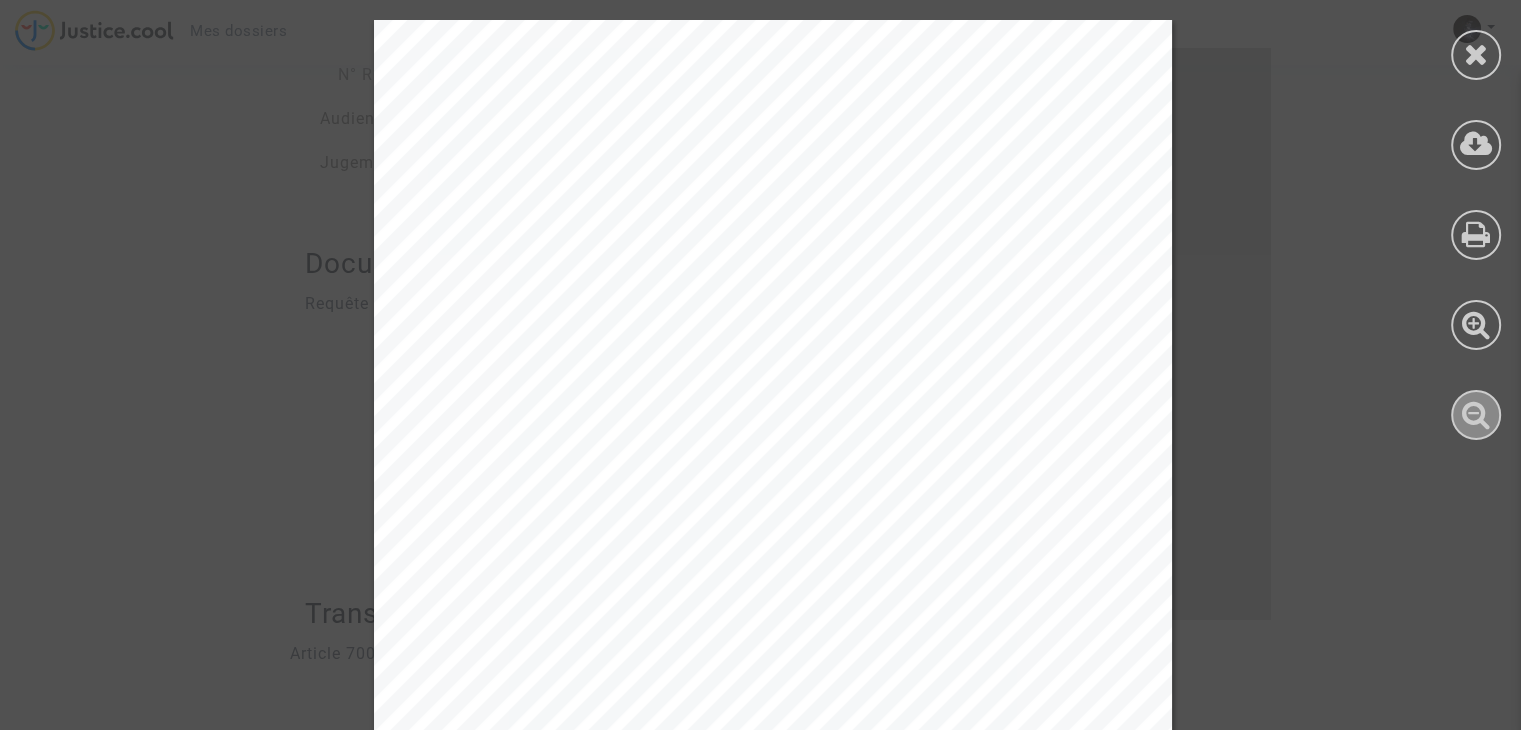 click at bounding box center (1476, 414) 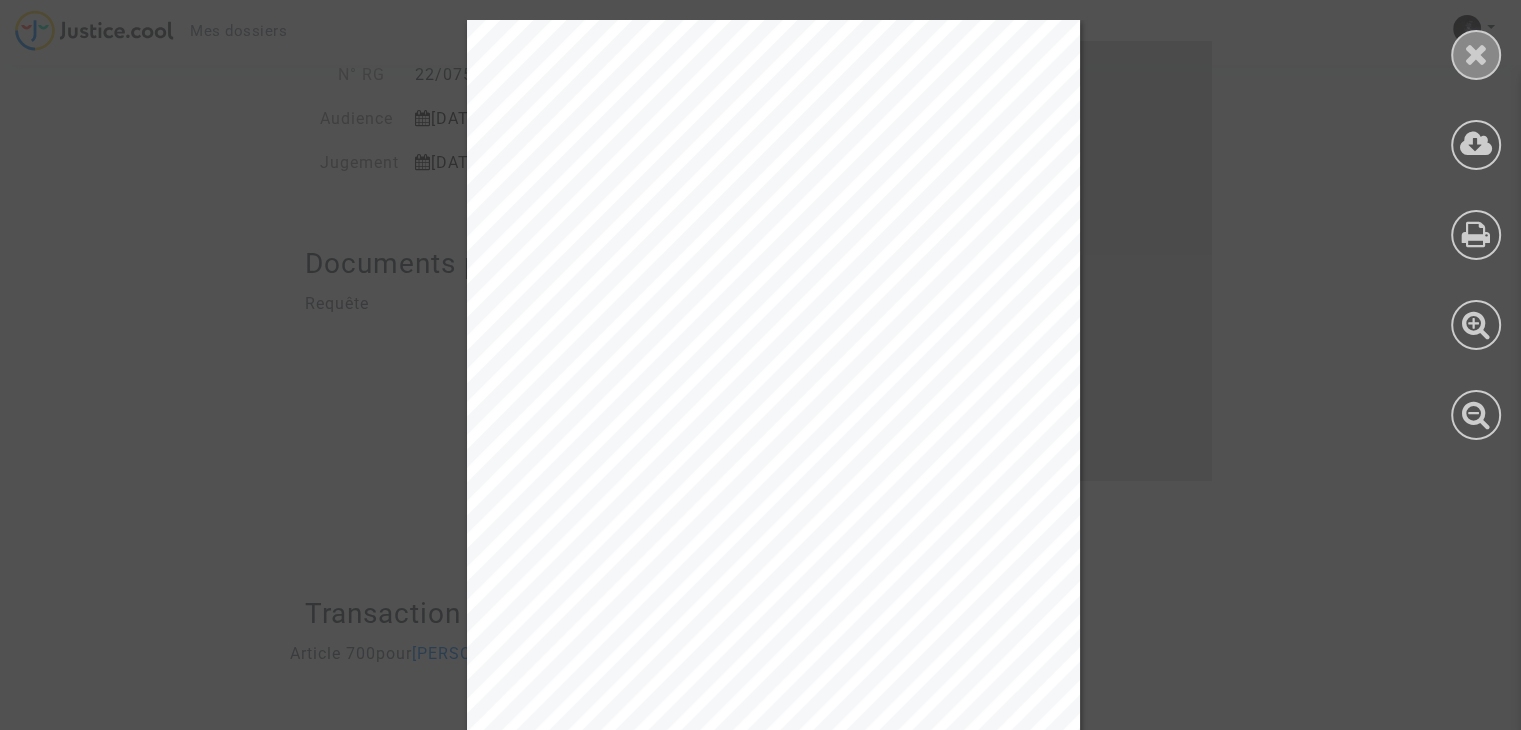 click at bounding box center [1476, 54] 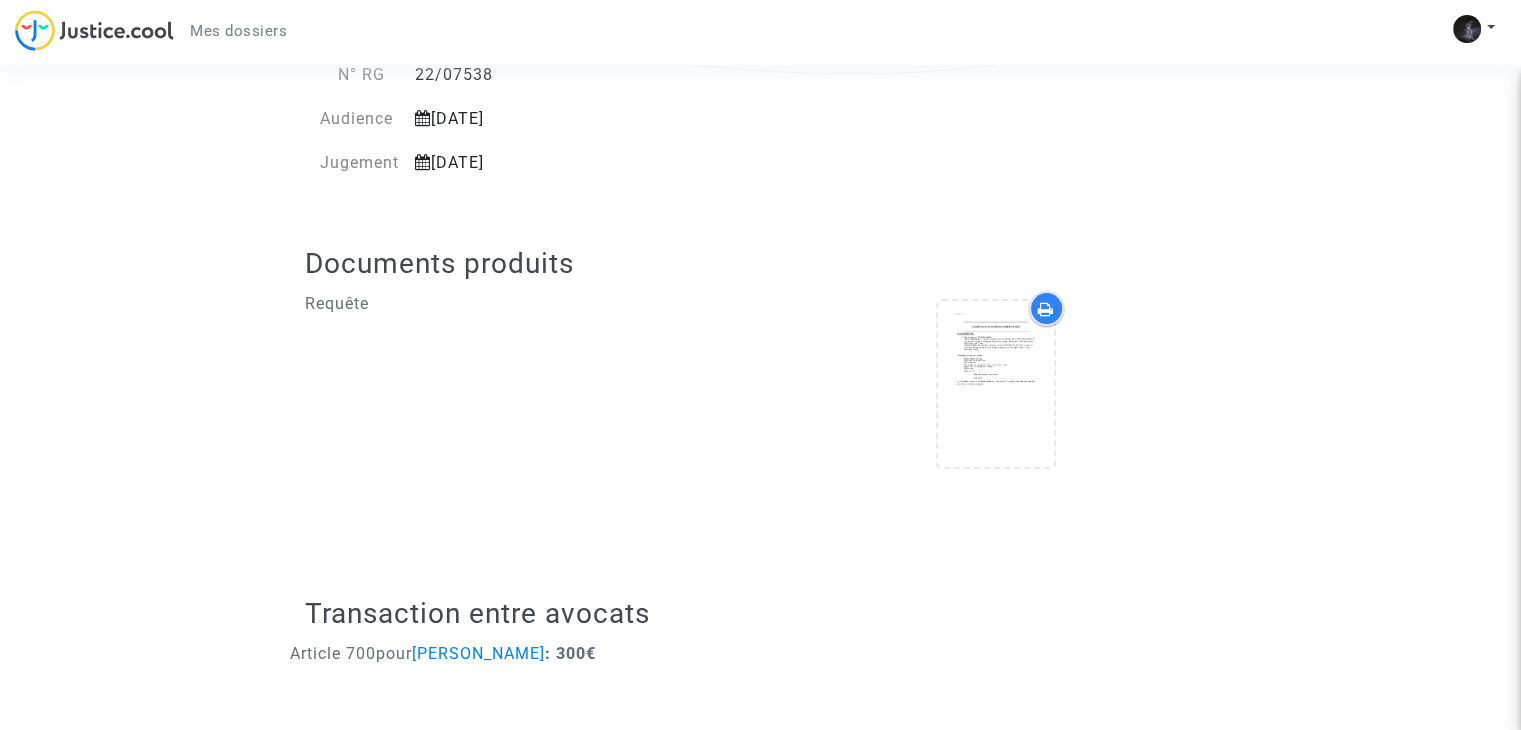 scroll, scrollTop: 0, scrollLeft: 0, axis: both 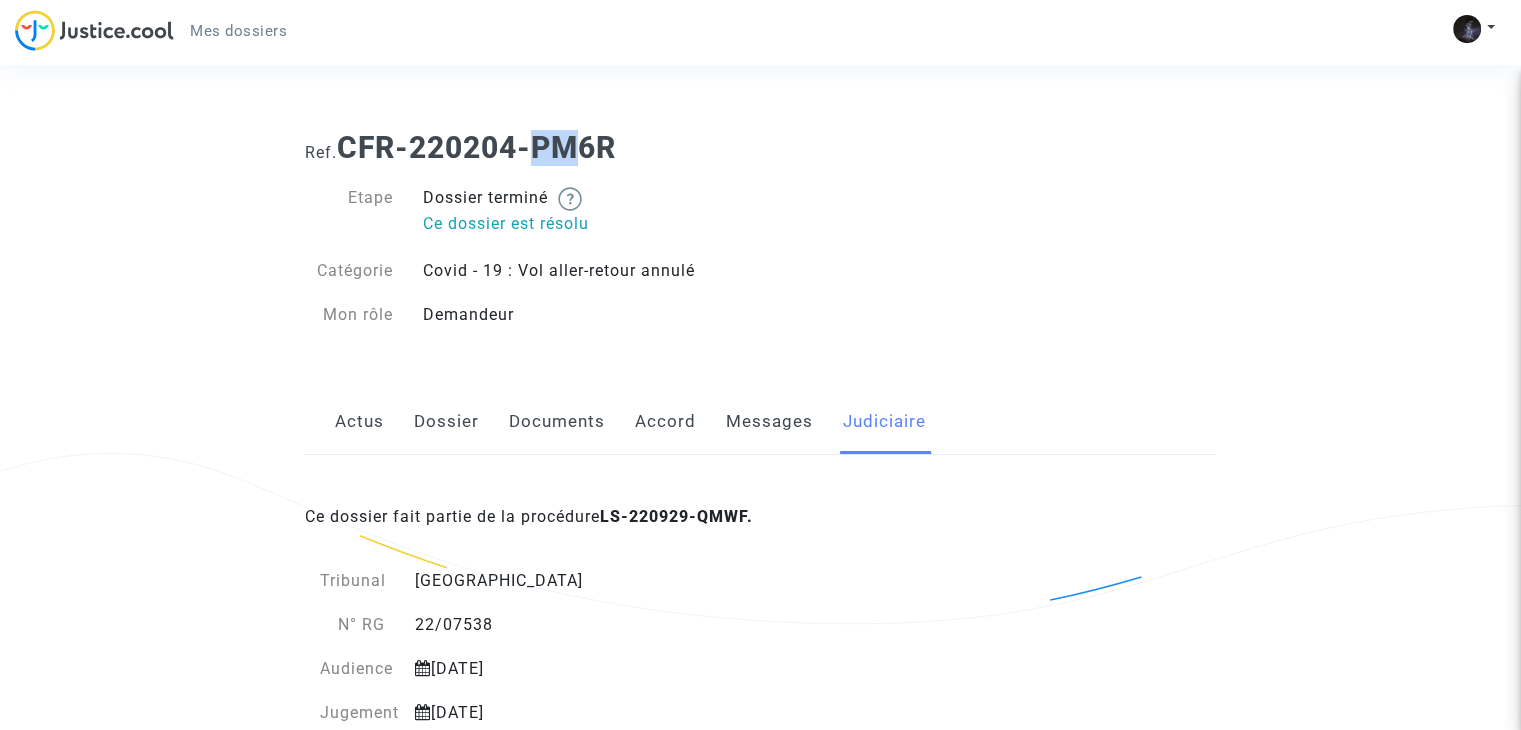 click on "Ce dossier fait partie de la procédure  LS-220929-QMWF.  Tribunal   Paris   N° RG   22/07538   Audience   [DATE]   Jugement   [DATE]  Documents produits  Requête     Transaction entre avocats  Article 700  pour  [PERSON_NAME]  : 300€" 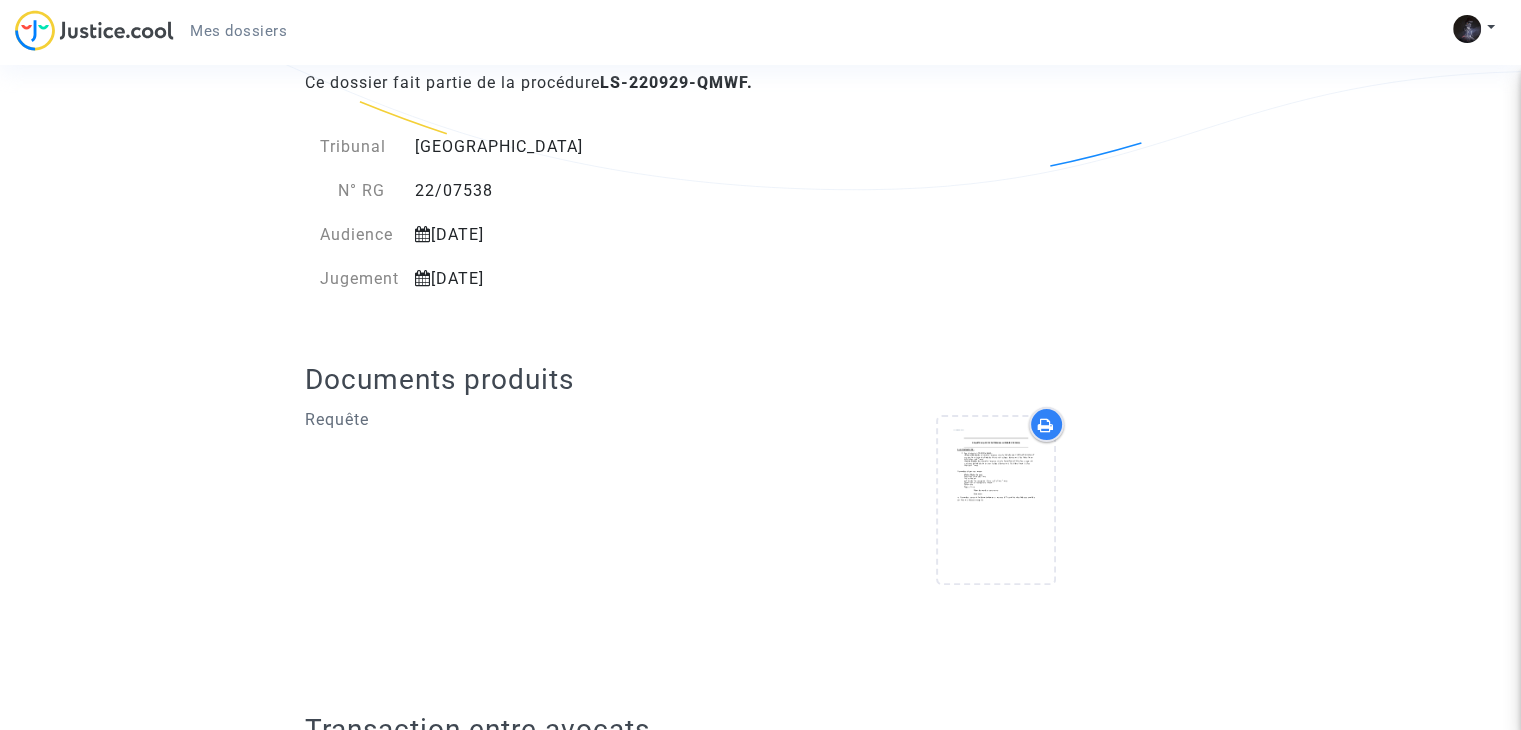 scroll, scrollTop: 436, scrollLeft: 0, axis: vertical 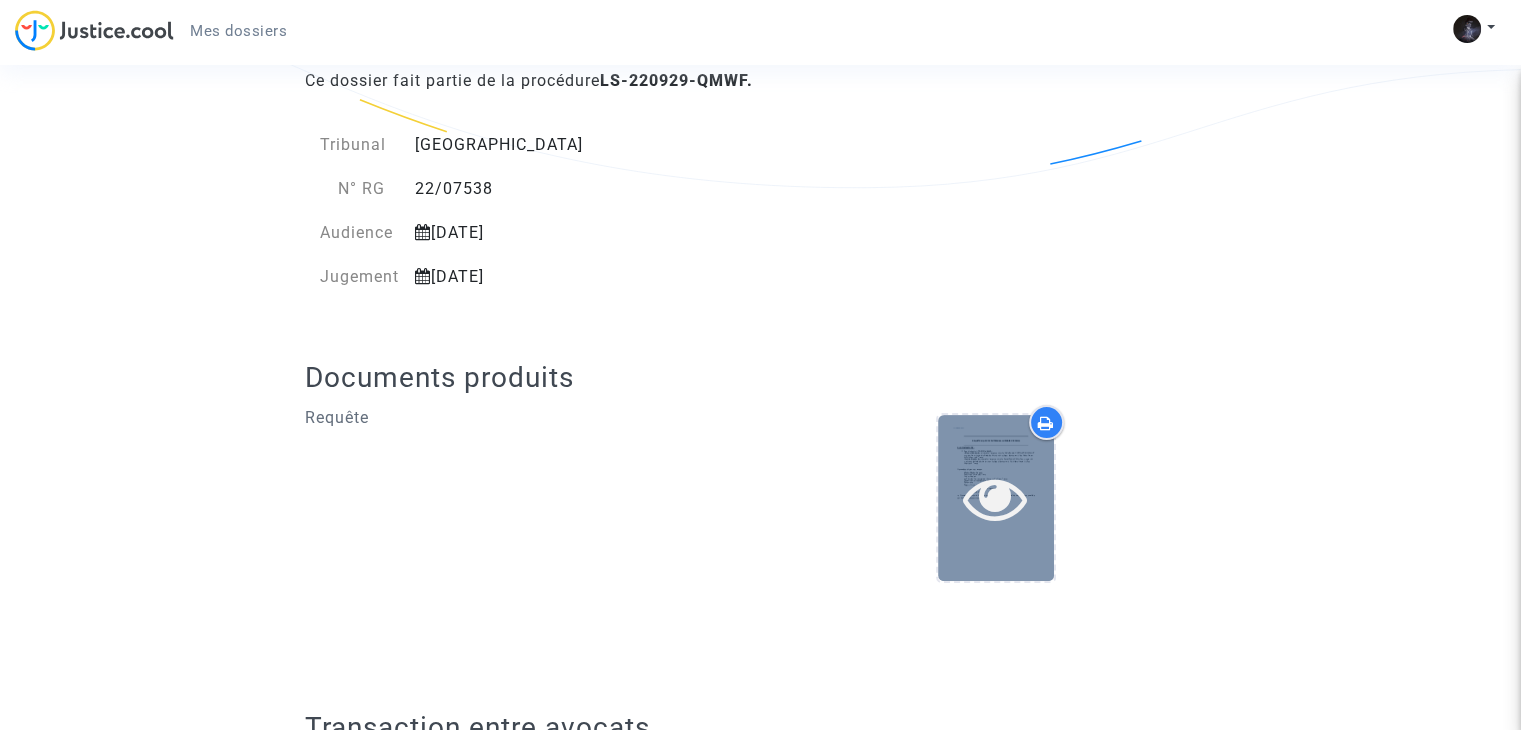 click at bounding box center (996, 498) 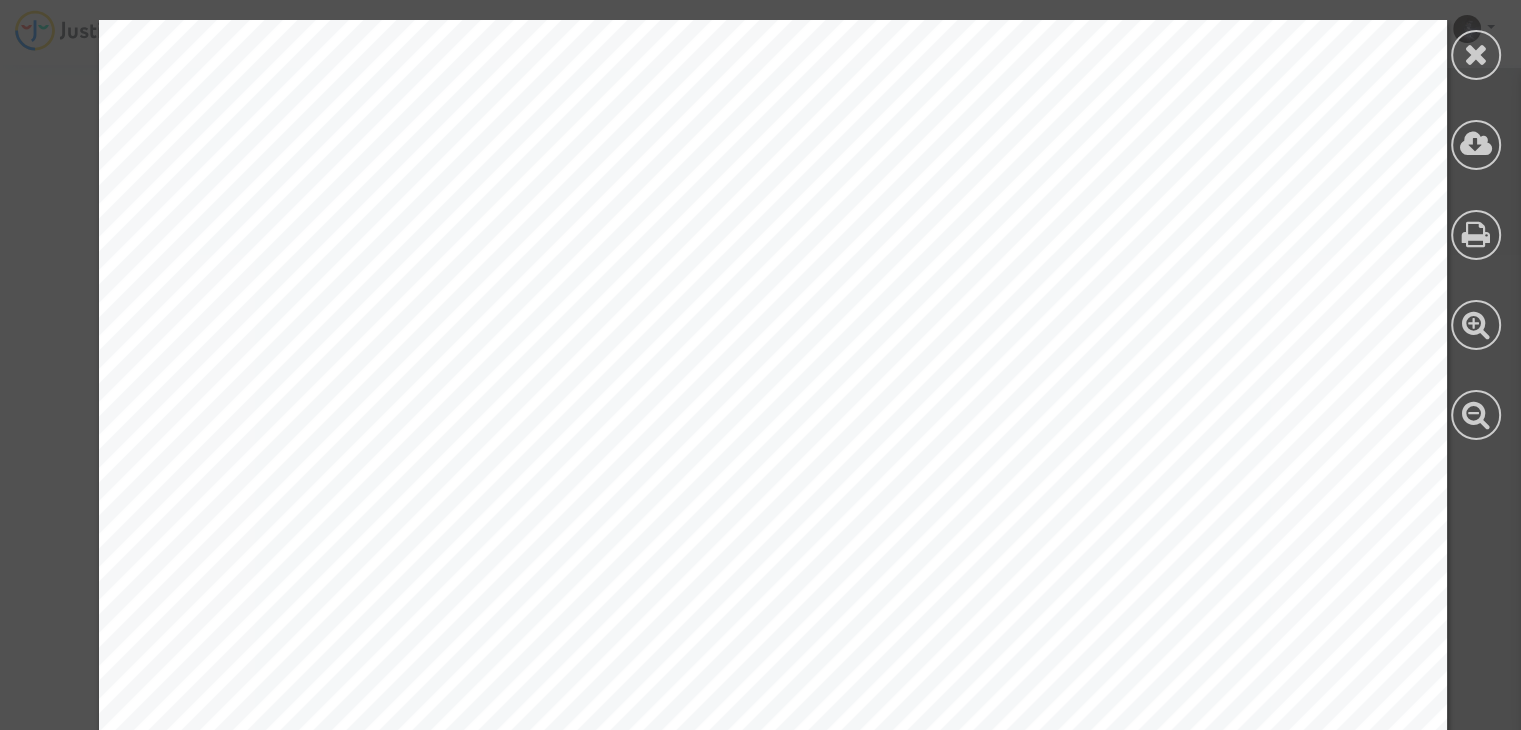 scroll, scrollTop: 493, scrollLeft: 0, axis: vertical 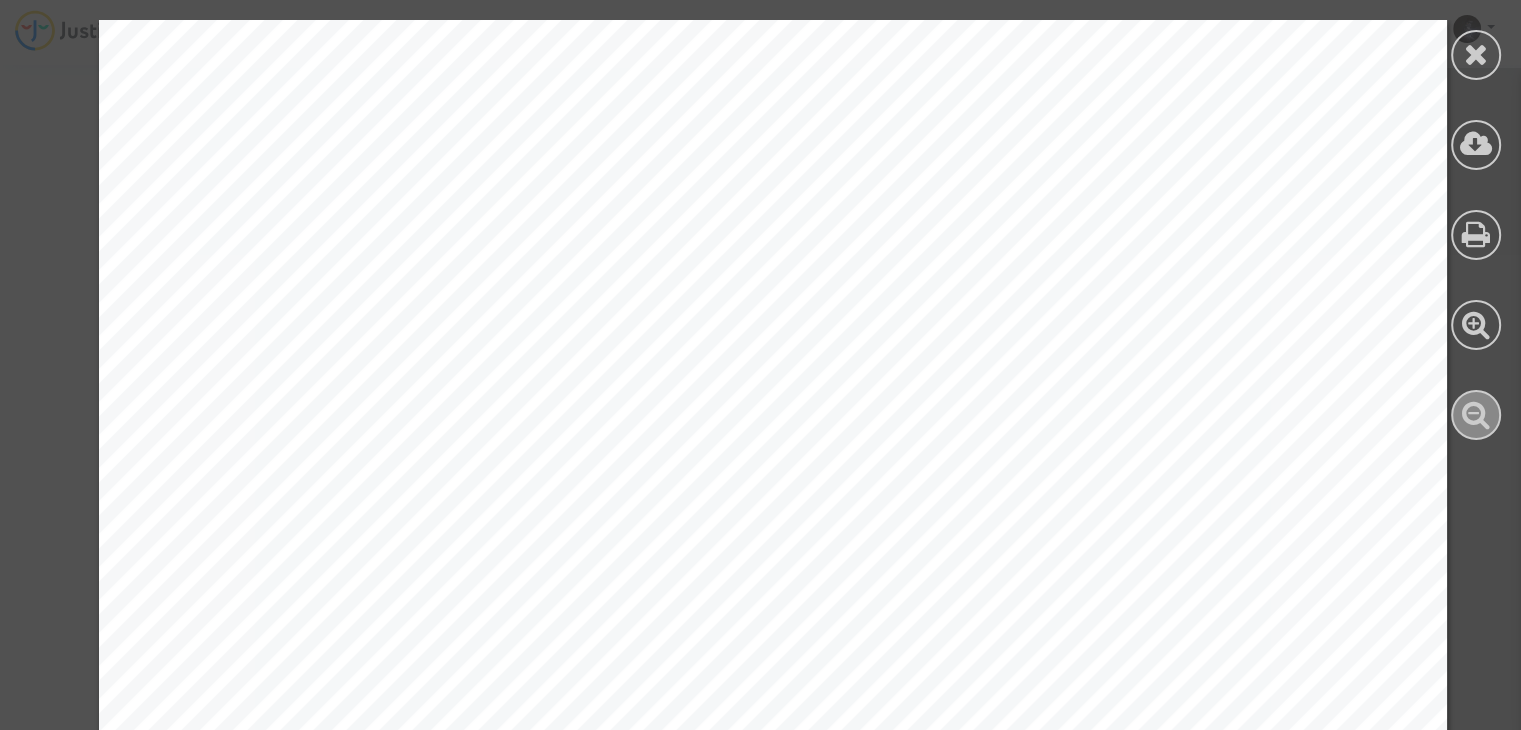 click at bounding box center (1476, 414) 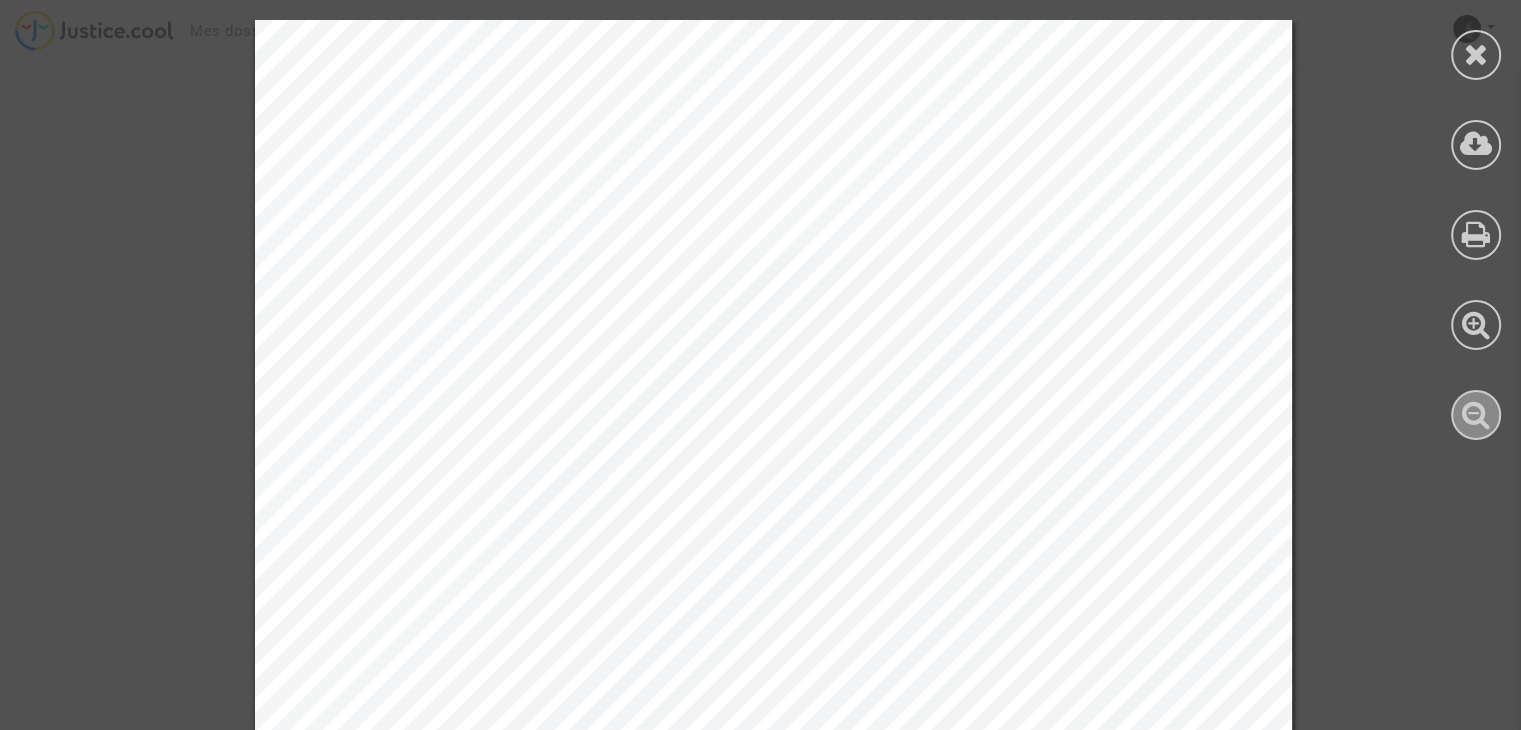 click at bounding box center [1476, 414] 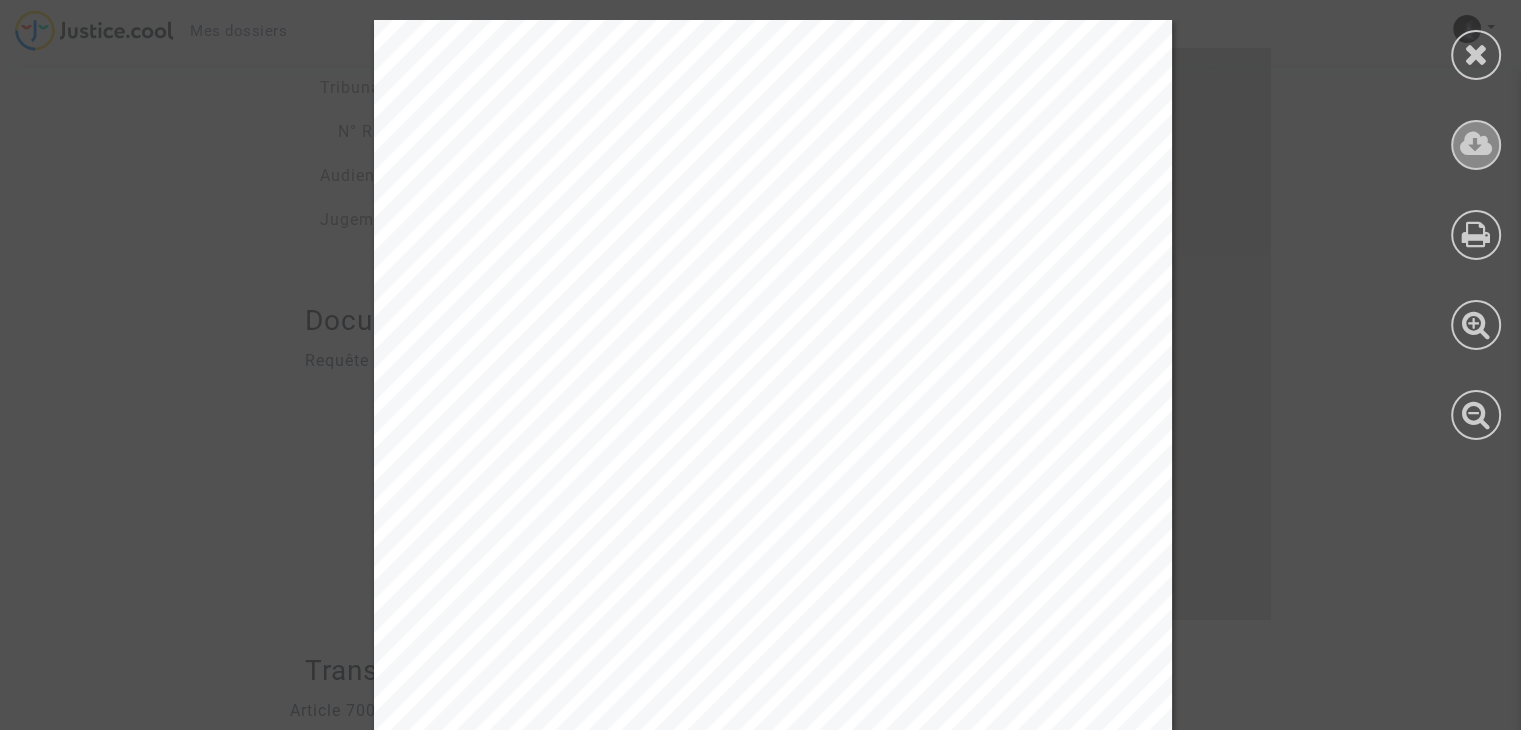 click at bounding box center (1476, 145) 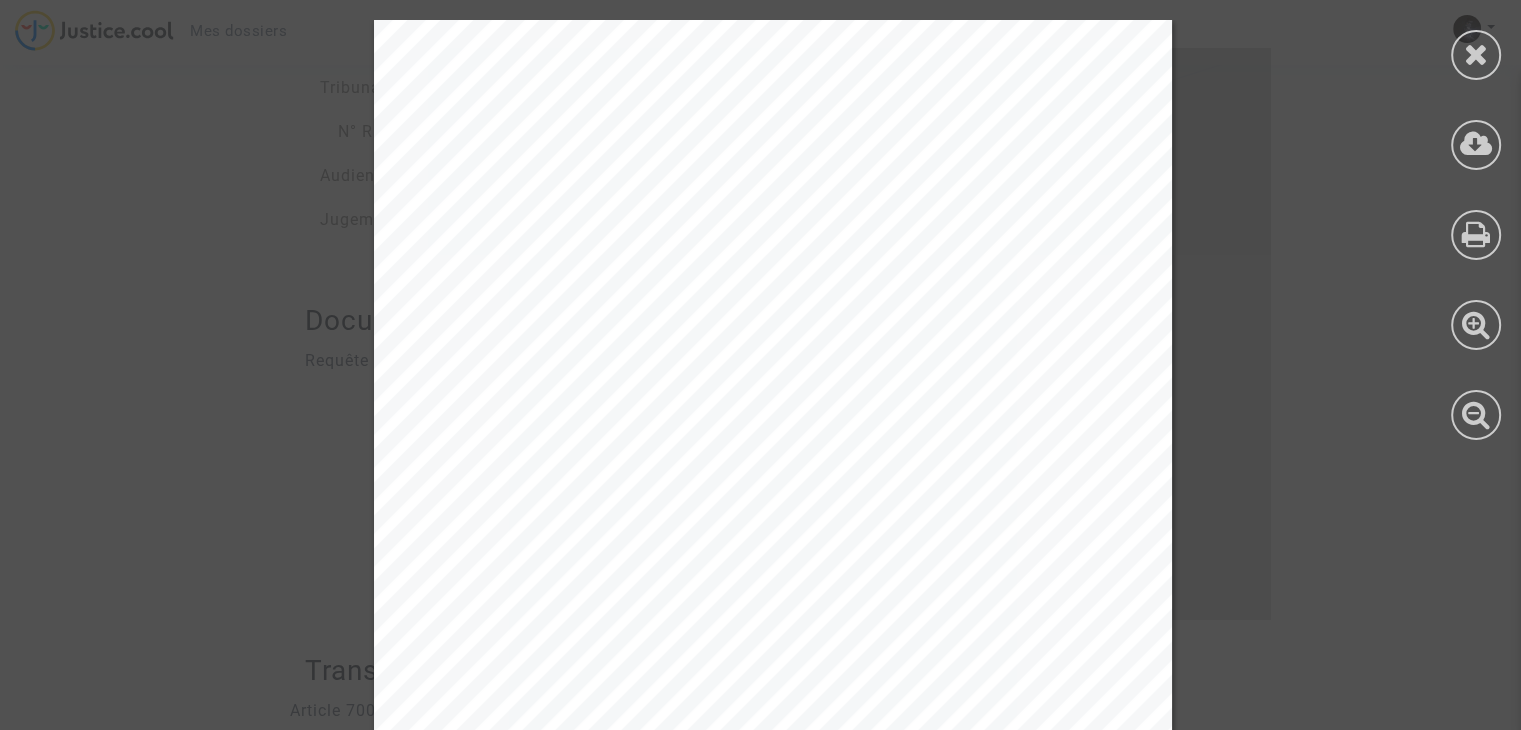 click on "REQUETE AU GREFFE DU TRIBUNAL JUDICIAIRE DE PARIS À LA DEMANDE DE : 1 .  Pour le dossier CFR-220204-PM6R: - Vincent Gautier  de nationalité franç aise, né(e) le 12/12/1994 à PONTAULT-COMBAULT, exerç ant la profession de Cadre de la fonc tion publique, demeurant 9 Rue Didier Daurat, 93100 Montreuil, Franc e - Louise Gautier  de nationalité franç aise, né(e) le 16/04/1993 à PARIS 12e, exerç ant la profession de Cadre de la fonc tion publique, demeurant 9 Rue Didier Daurat, 93100 Montreuil, Franc e Demandeurs Ayant pour avoc at Maitre Pitcher Avocat Avoc at au barreau de Paris Pitc her Avoc at 201 Rue du Faubourg Saint-Denis, 75010 Paris, Franc e Email : c ontentieux@pitc her-avoc at.fr Téléphone :  Toque : D778 Elisant domic ile en son c abinet. Demandeur Le  Demandeur  c onsent  à  la  dématérialisation  et  autorise  le  Tribunal  à  utiliser  l’adresse  email  de son Avoc at, c i-dessus renseignée. LS-220929-QMWF J’ai l’honneur de porter à votre connaissance ce qui suit : , :" at bounding box center (773, 15023) 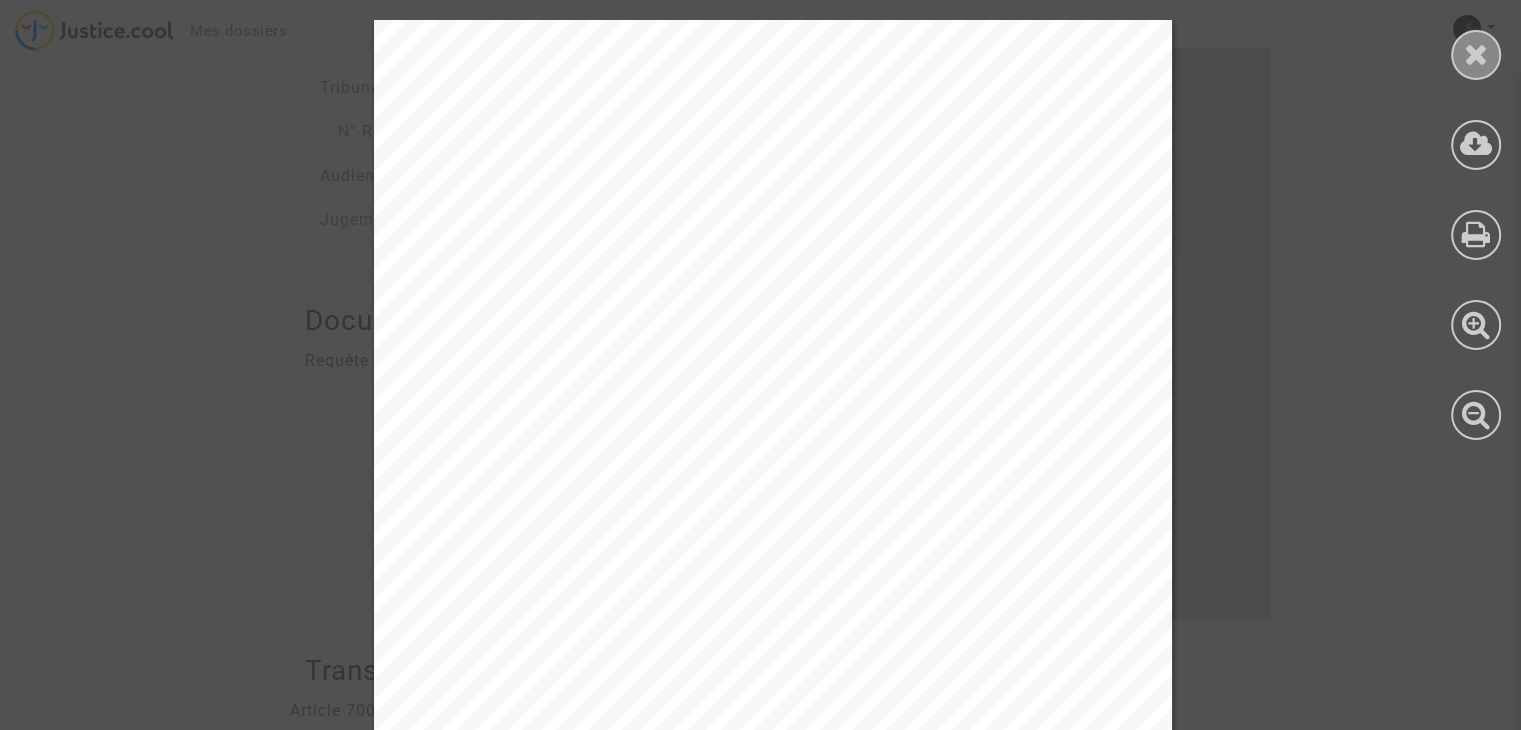 click at bounding box center (1476, 54) 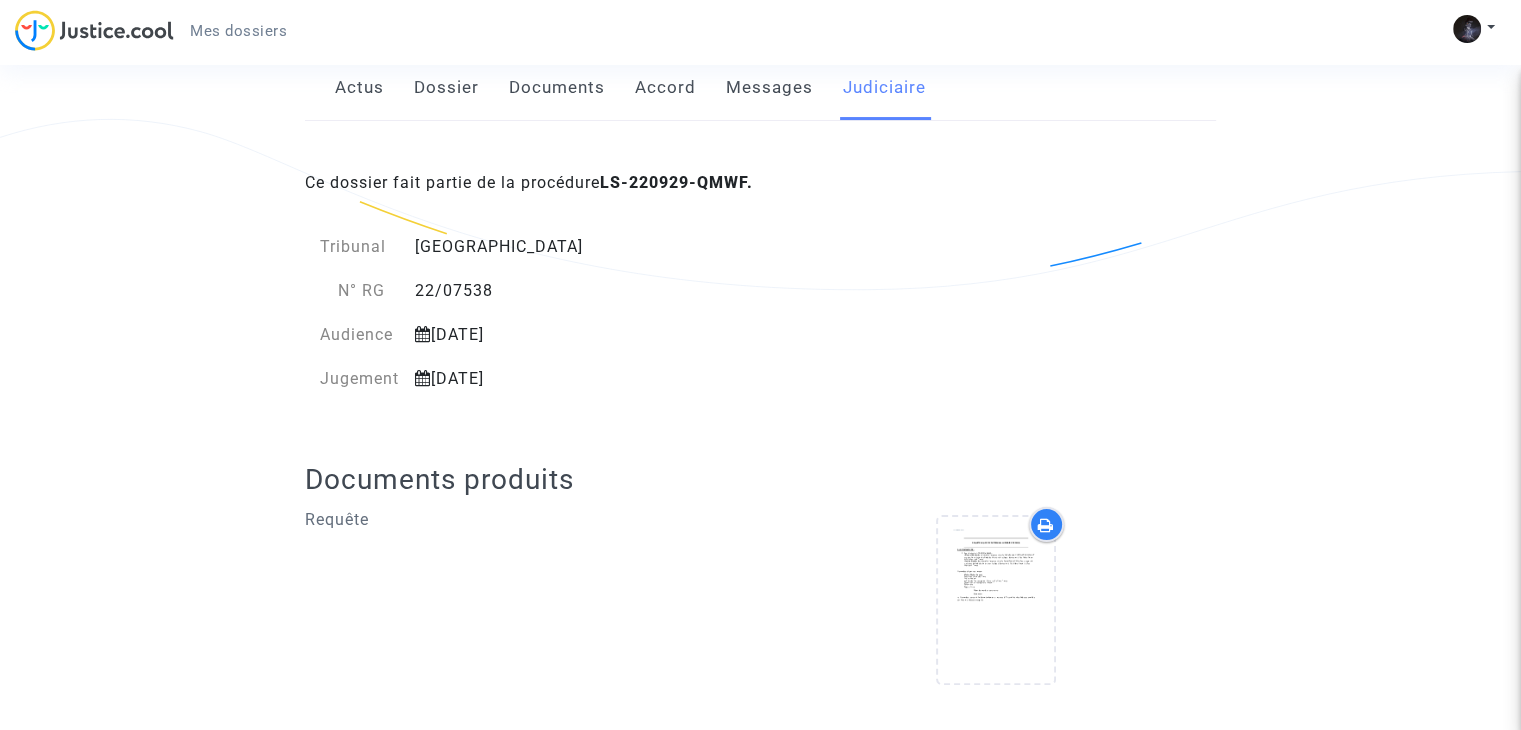 scroll, scrollTop: 353, scrollLeft: 0, axis: vertical 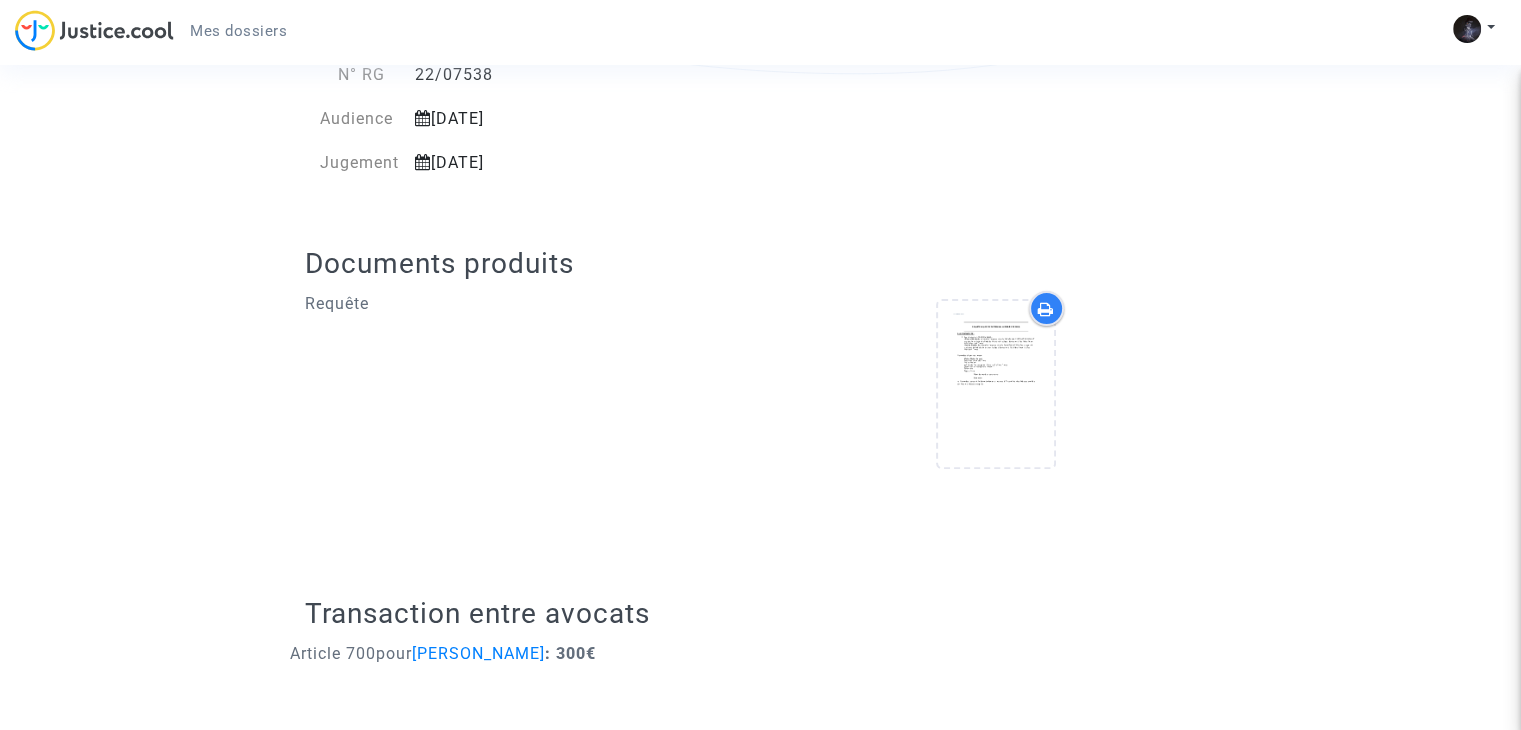 drag, startPoint x: 532, startPoint y: 648, endPoint x: 644, endPoint y: 652, distance: 112.0714 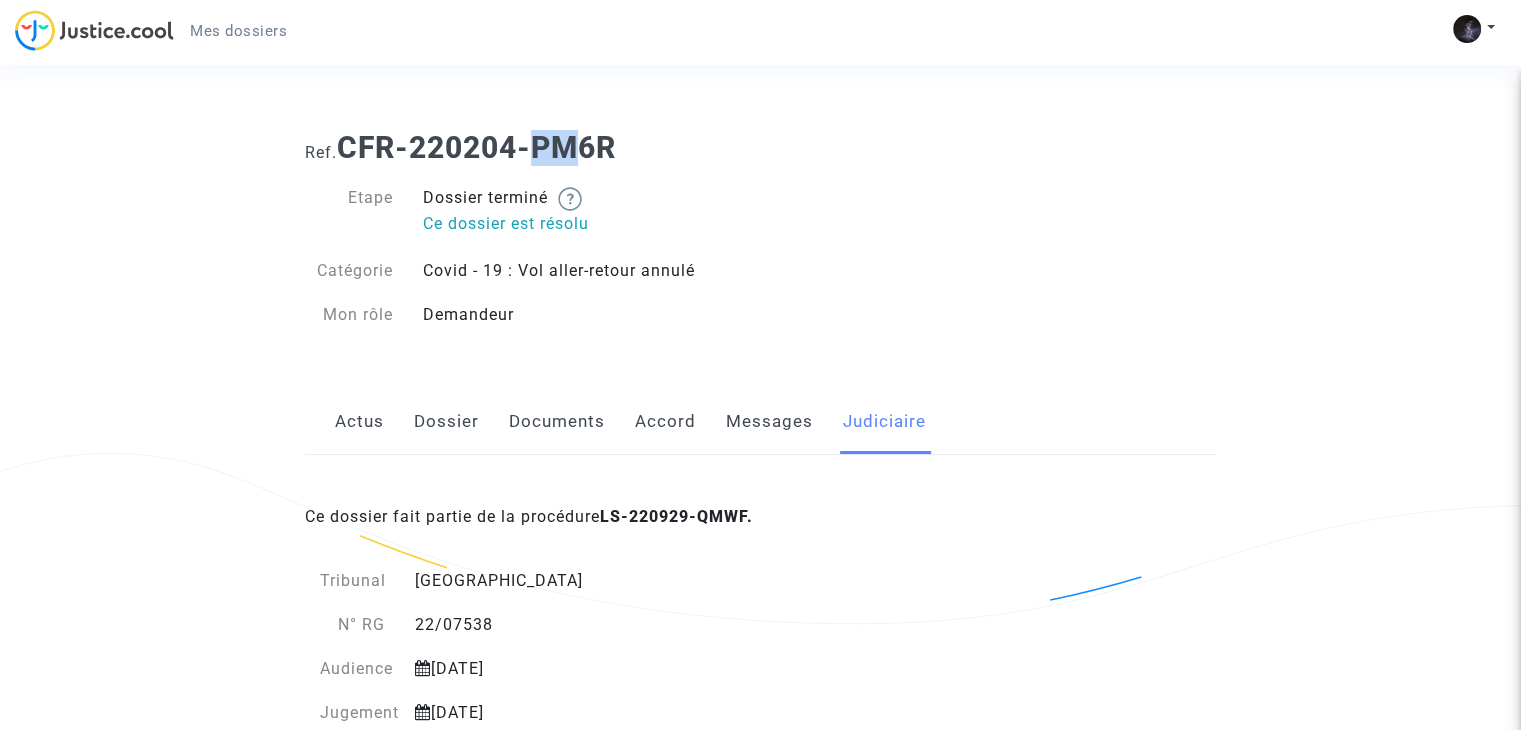 click on "Messages" 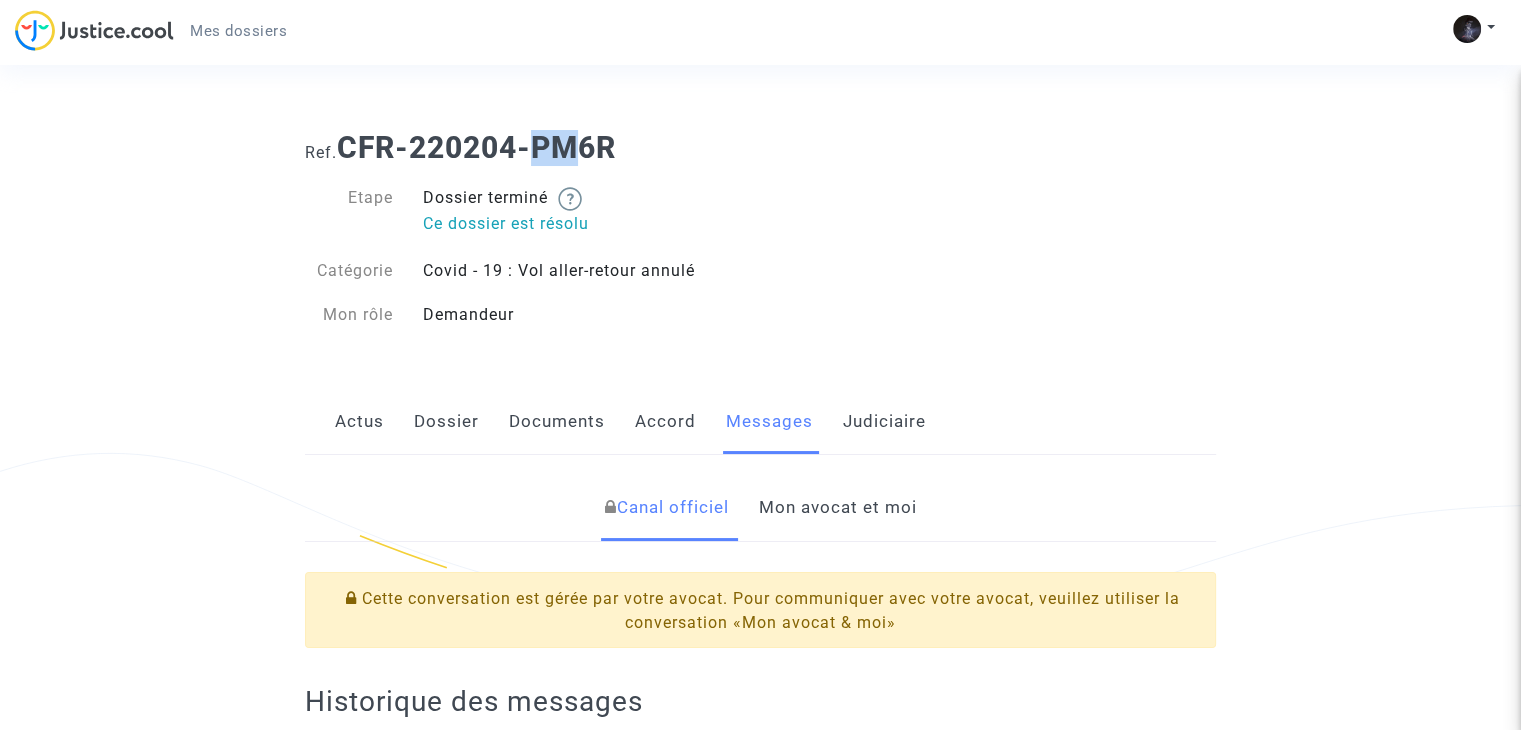click on "Accord" 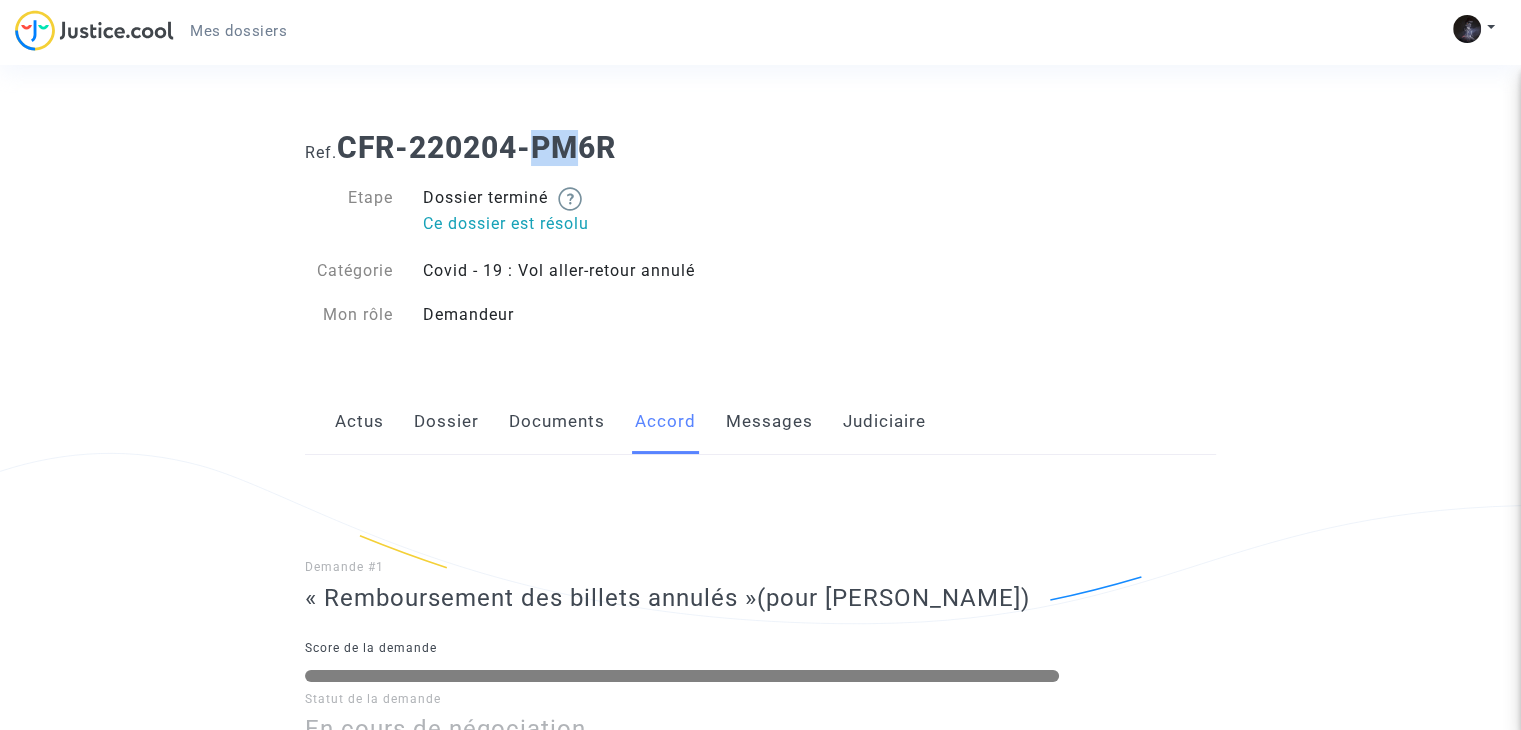 click on "Documents" 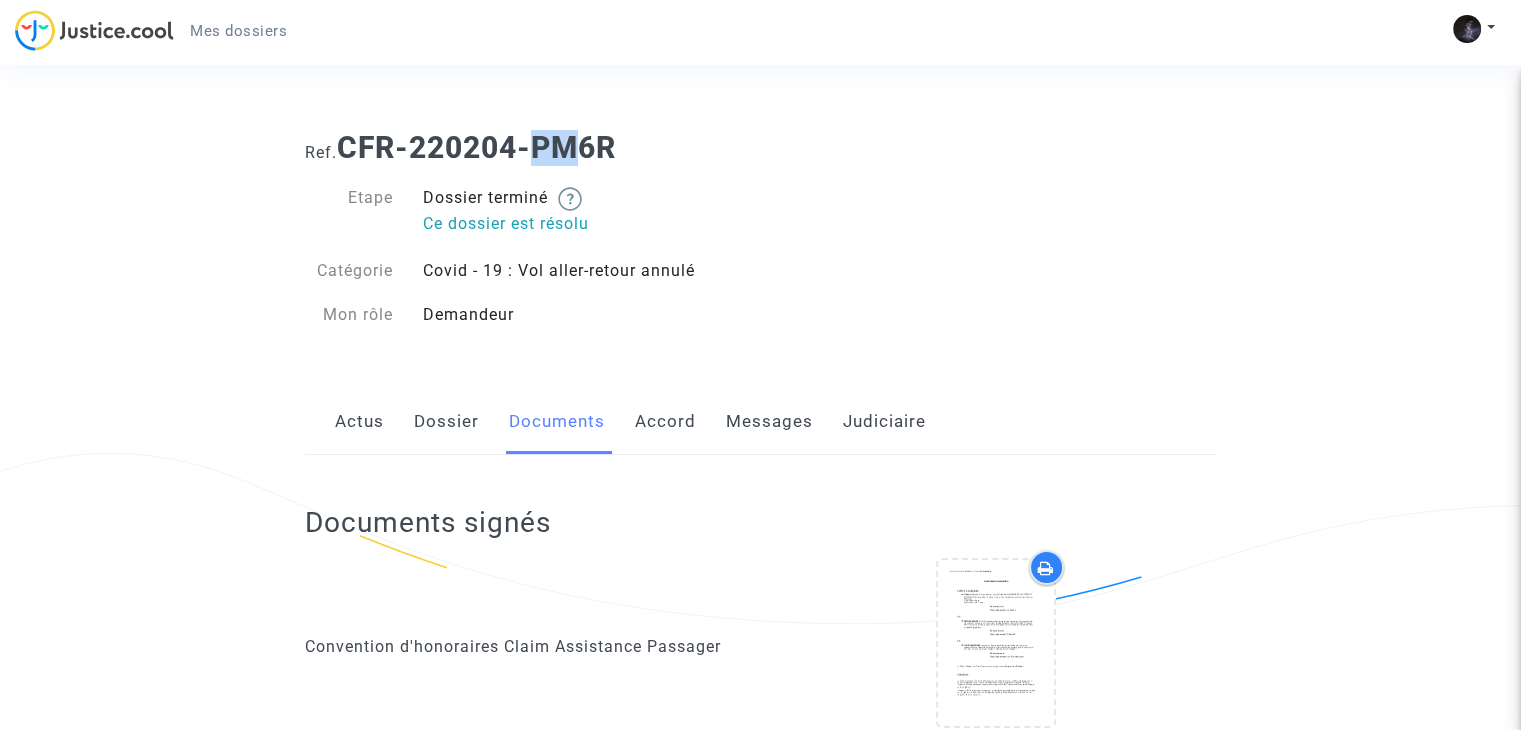 click on "Dossier" 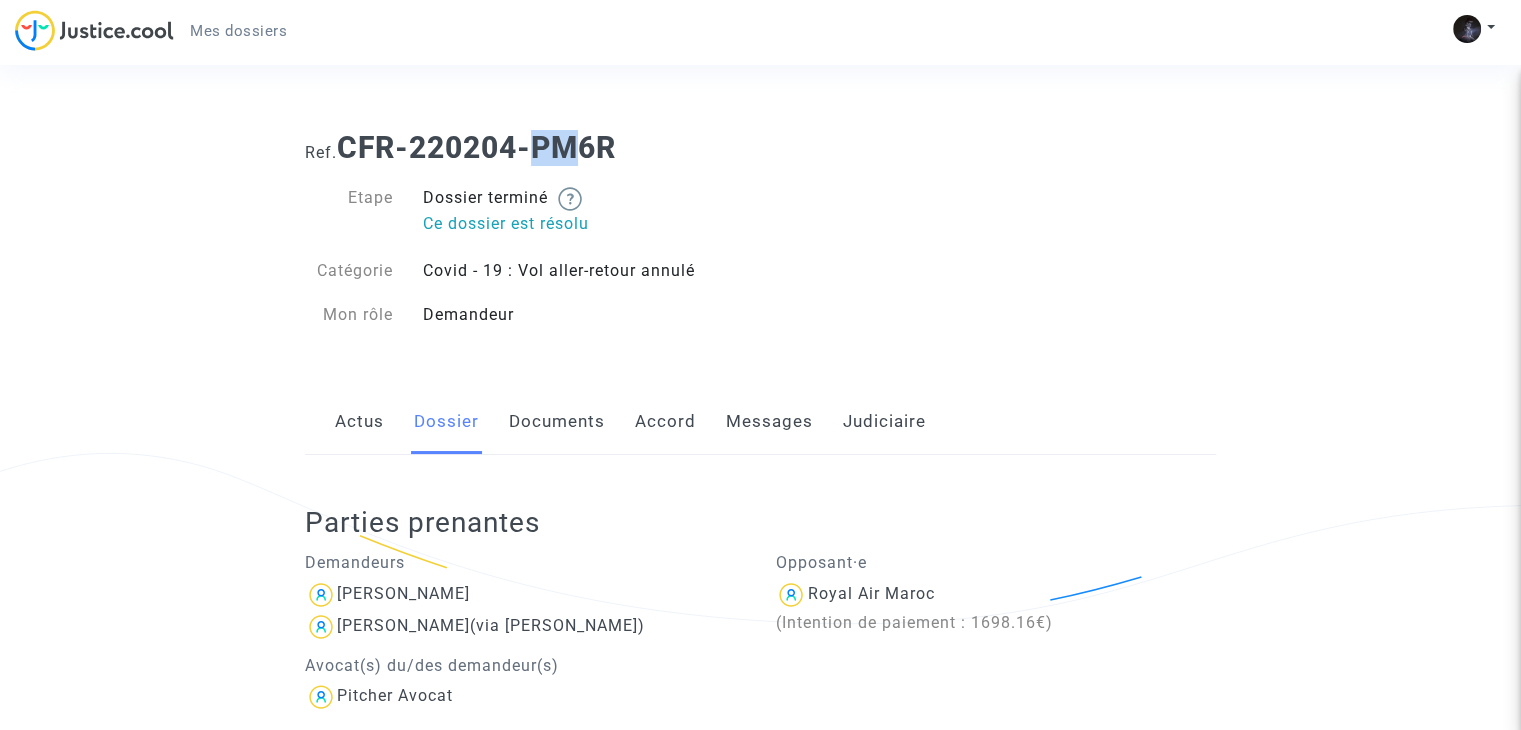 click on "Actus" 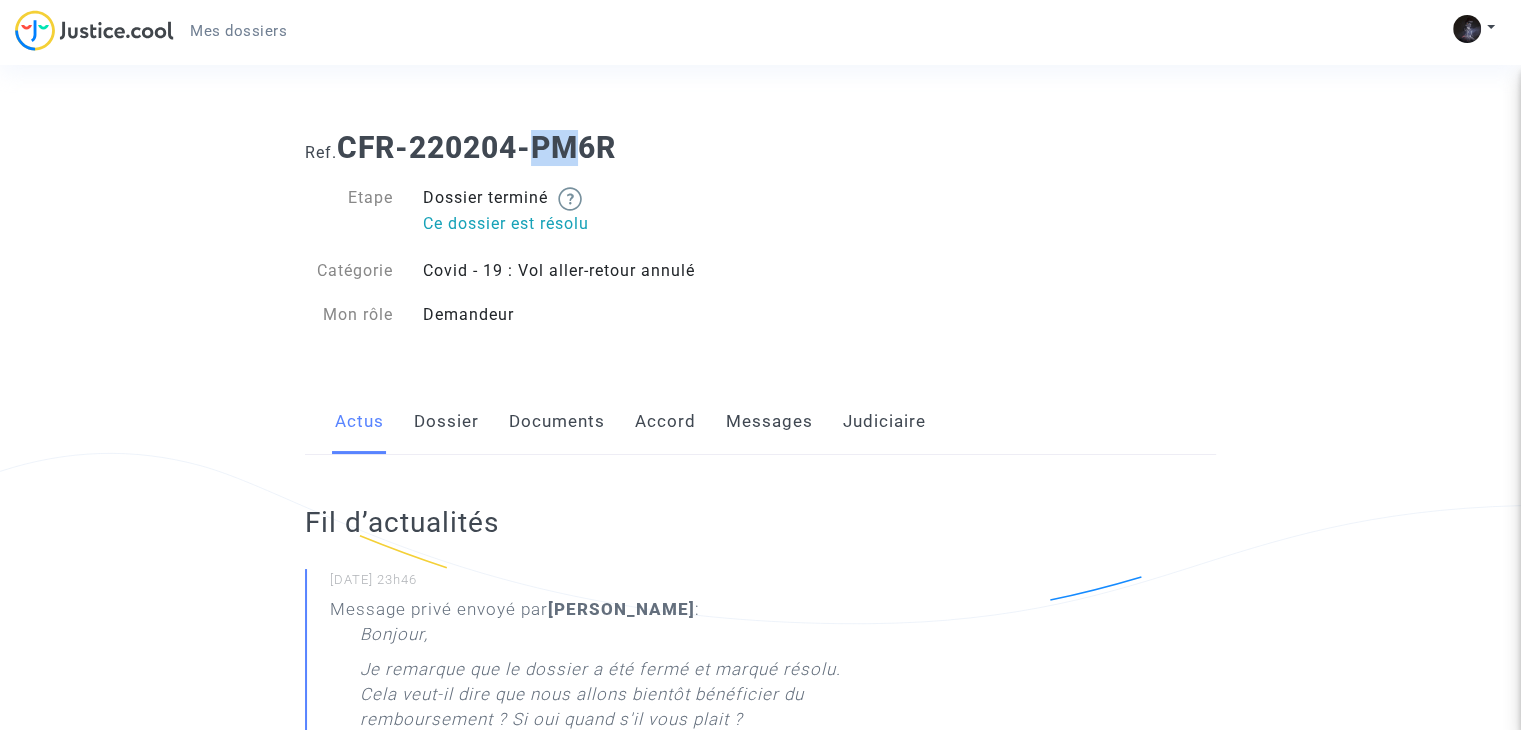 click on "Actus   Dossier   Documents   Accord   Messages   Judiciaire" 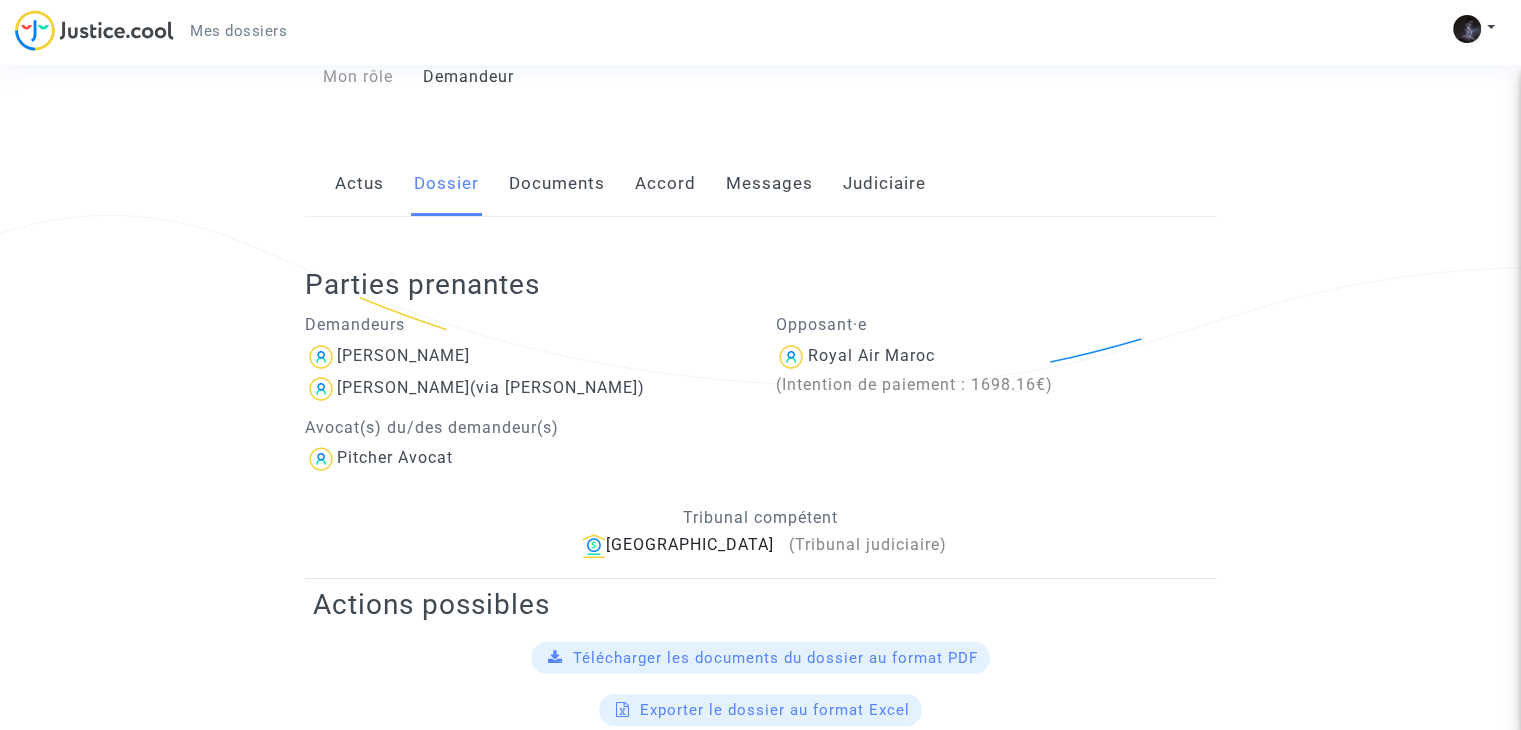 scroll, scrollTop: 204, scrollLeft: 0, axis: vertical 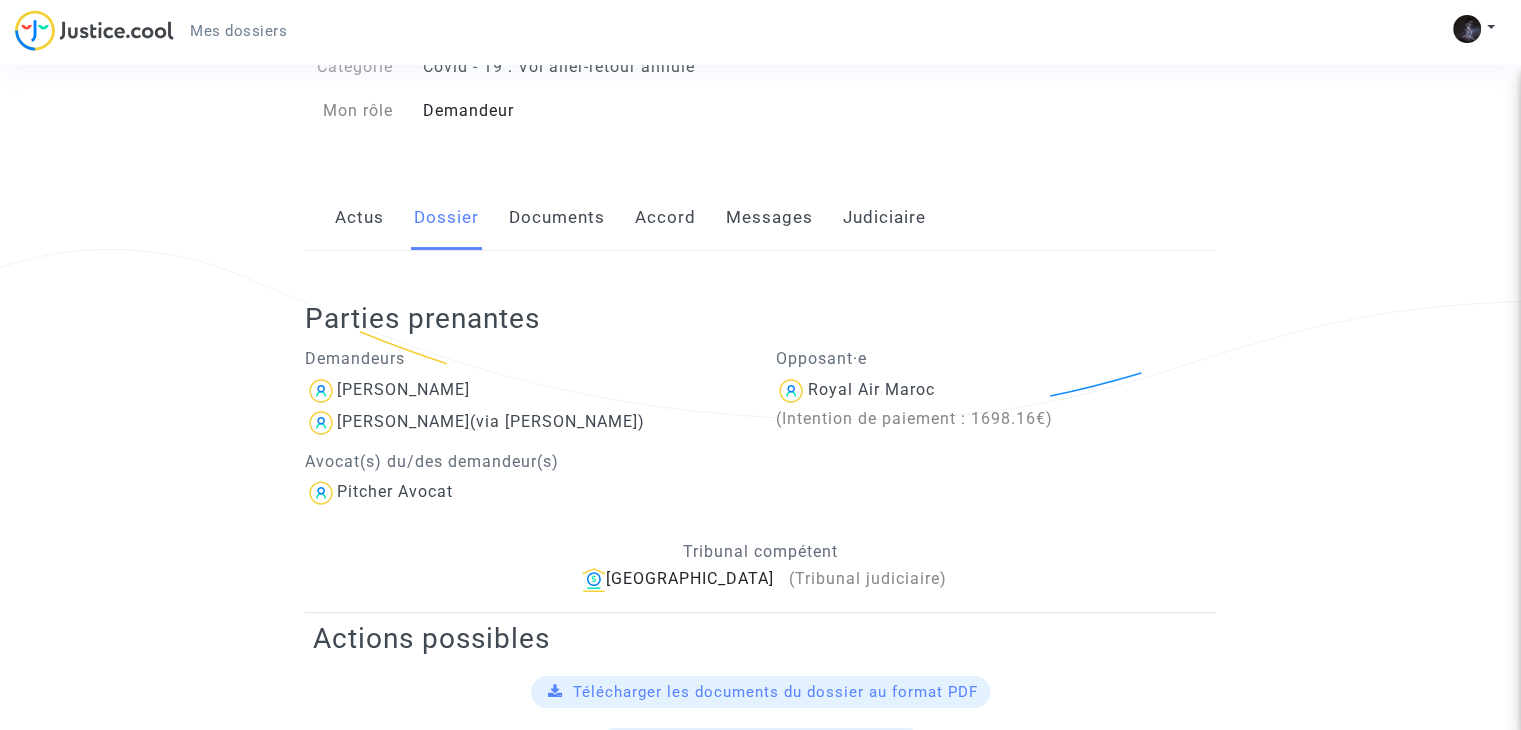 click on "Documents" 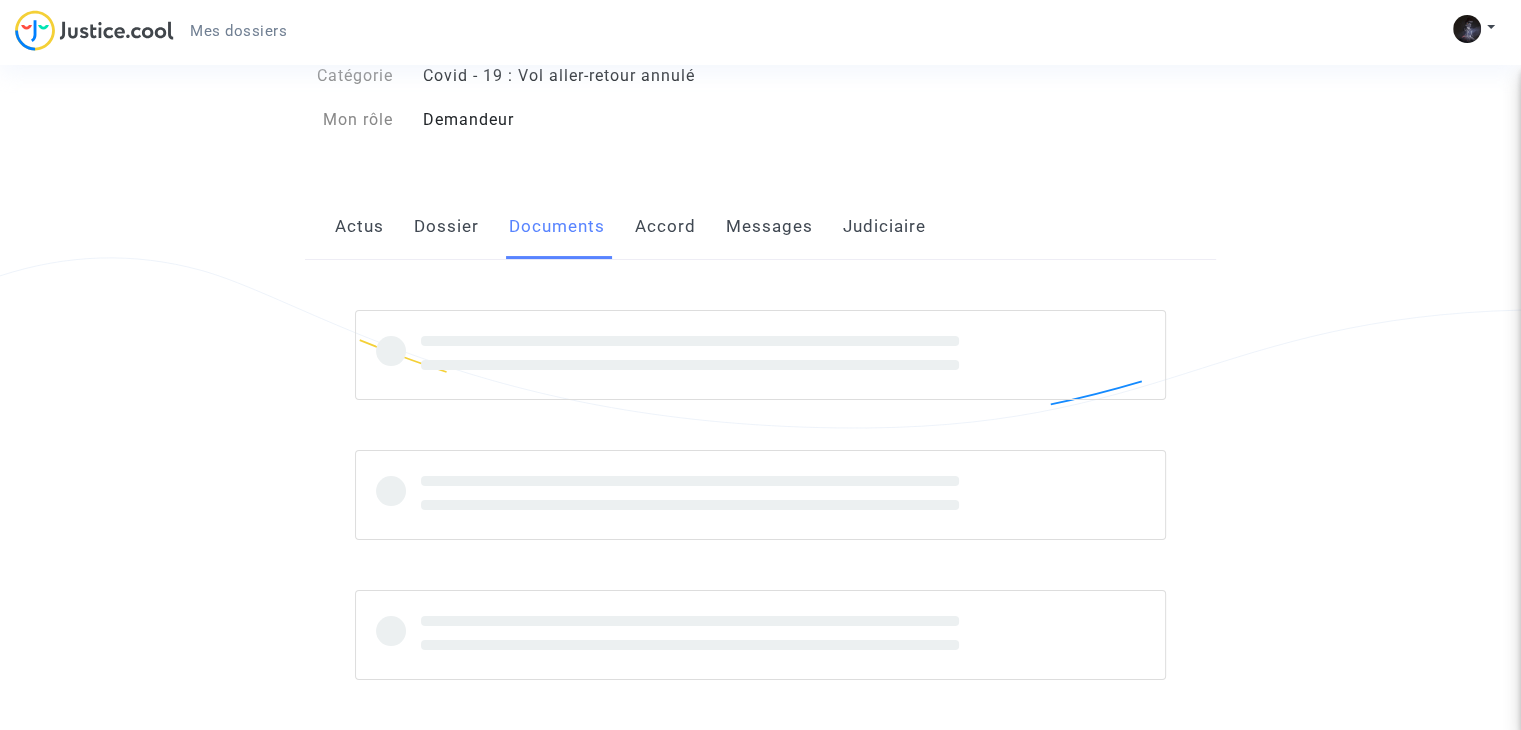 scroll, scrollTop: 0, scrollLeft: 0, axis: both 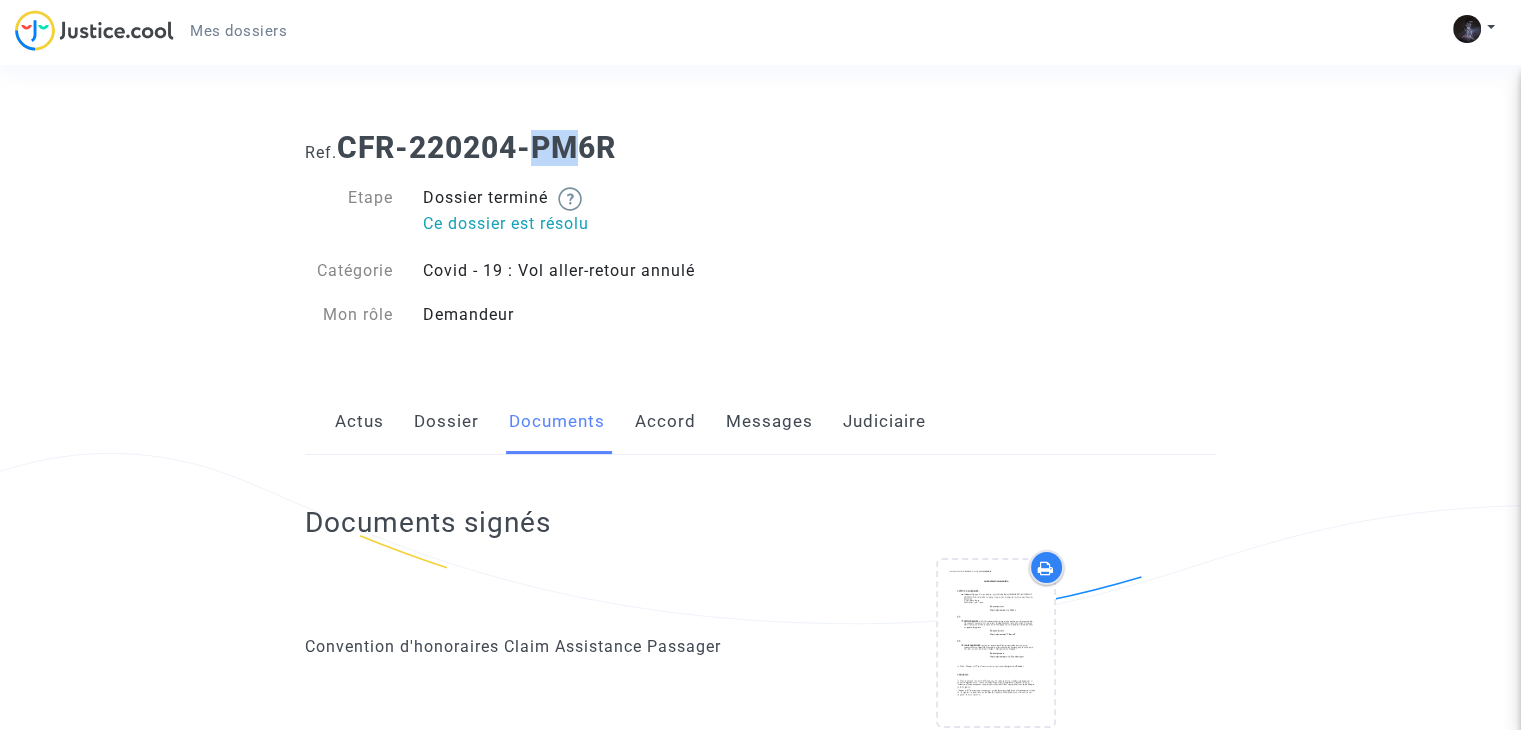click on "Accord" 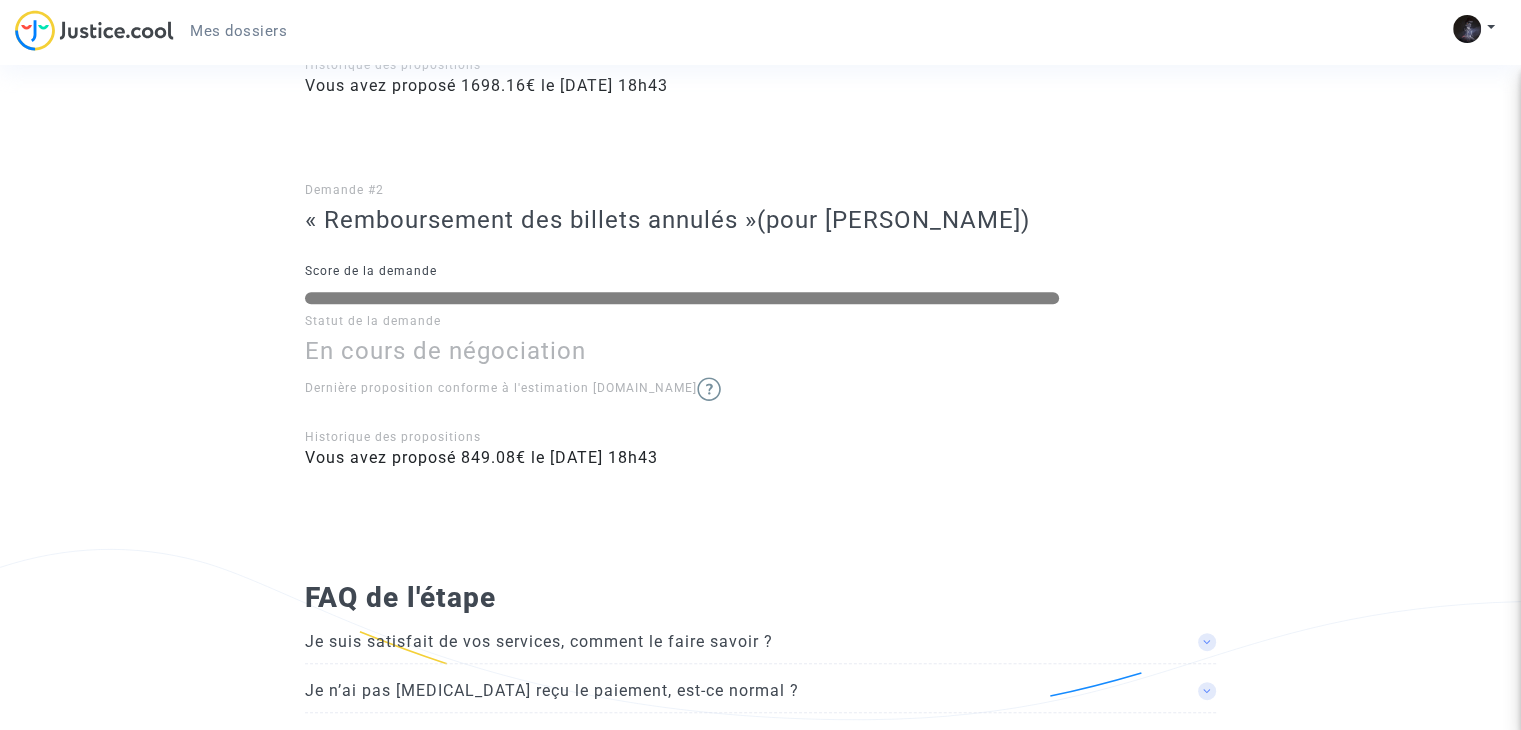 scroll, scrollTop: 804, scrollLeft: 0, axis: vertical 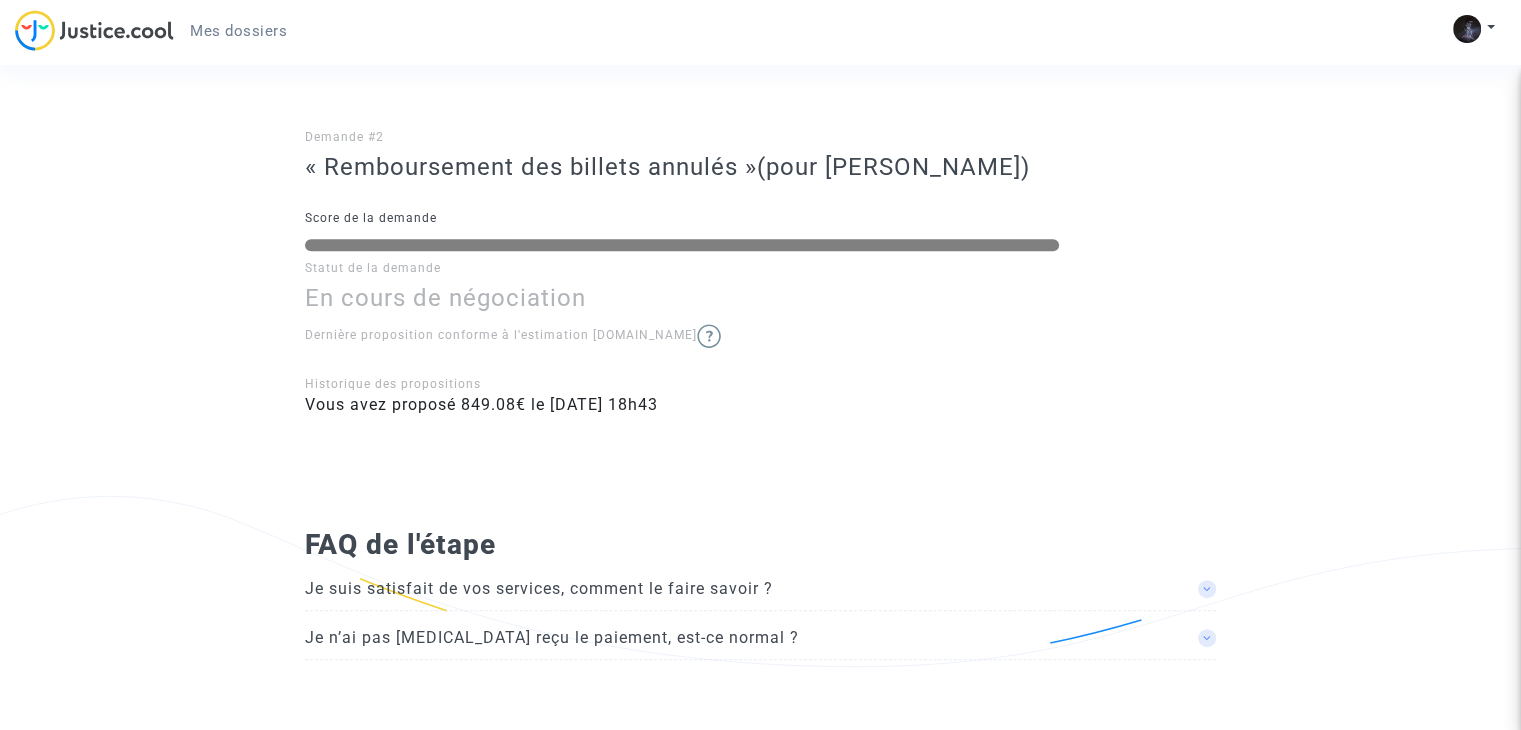 click on "Je n’ai pas [MEDICAL_DATA] reçu le paiement, est-ce normal ?" at bounding box center (760, 587) 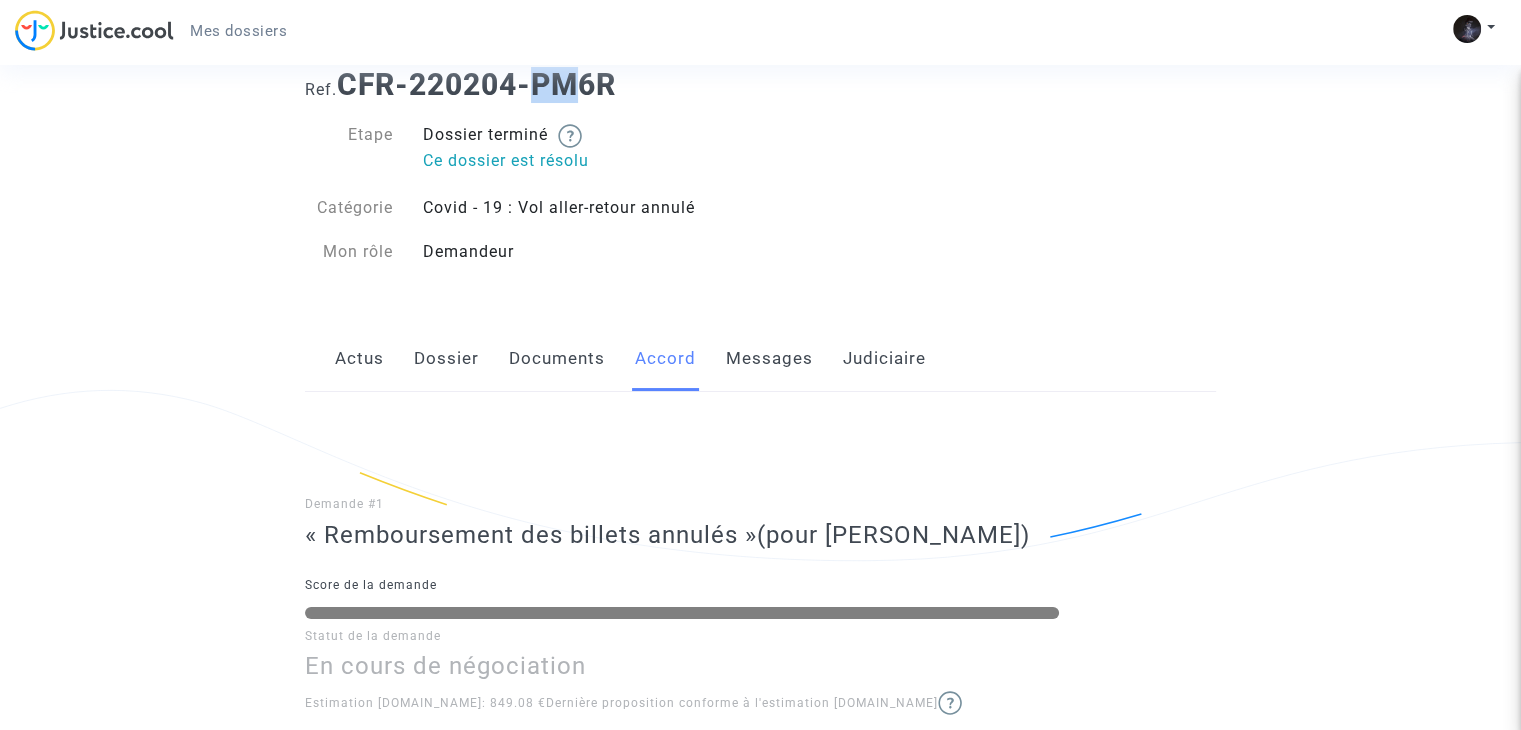 scroll, scrollTop: 35, scrollLeft: 0, axis: vertical 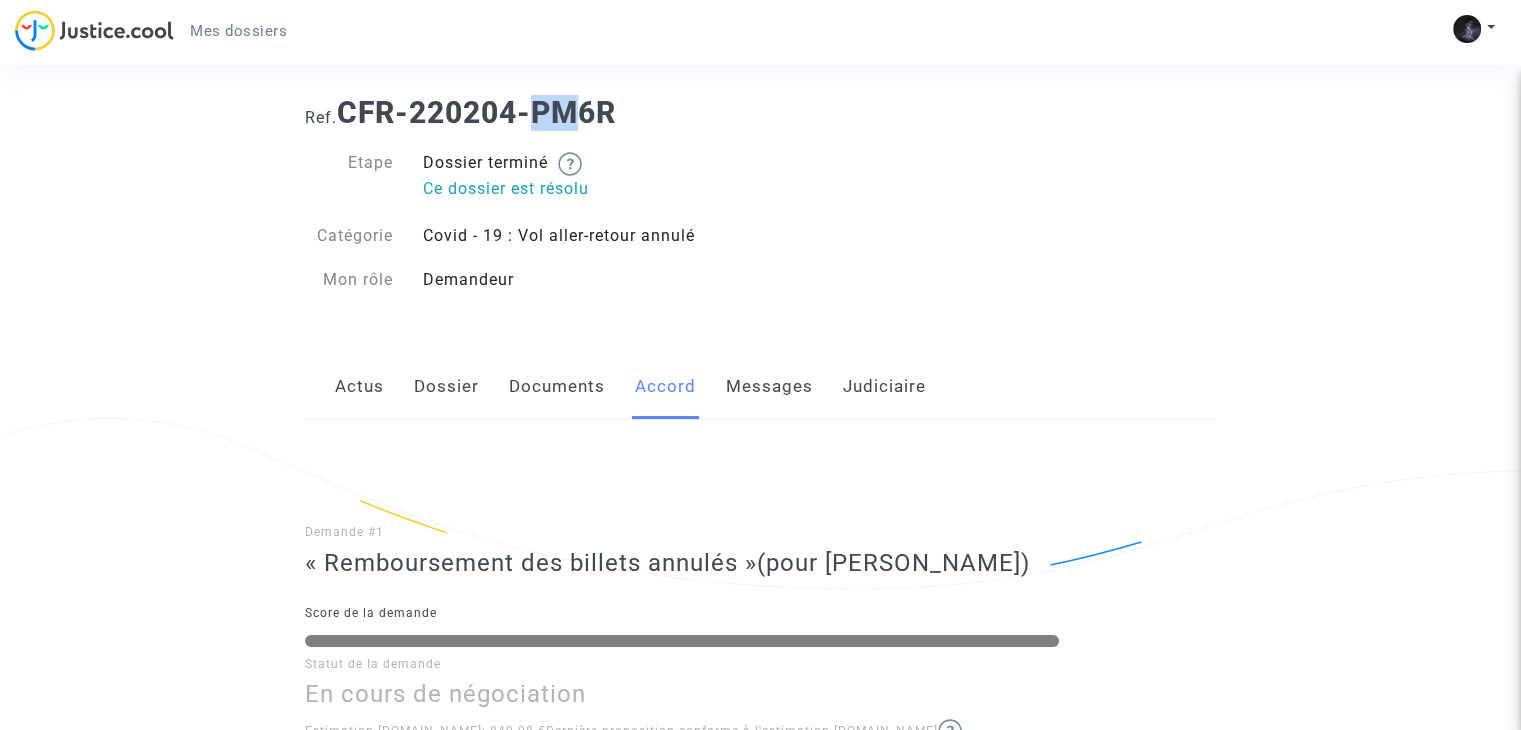 click on "Demande #1  « Remboursement des billets annulés »  (pour Vincent Gautier) Score de la demande Statut de la demande En cours de négociation  Estimation Justice.cool: 849.08 €   Dernière proposition conforme à l'estimation Justice.cool    Historique des propositions Vous avez proposé 1698.16€ le 04/02/2022 - 18h43 Demande #2  « Remboursement des billets annulés »  (pour Louise Gautier) Score de la demande Statut de la demande En cours de négociation  Dernière proposition conforme à l'estimation Justice.cool    Historique des propositions Vous avez proposé 849.08€ le 04/02/2022 - 18h43" 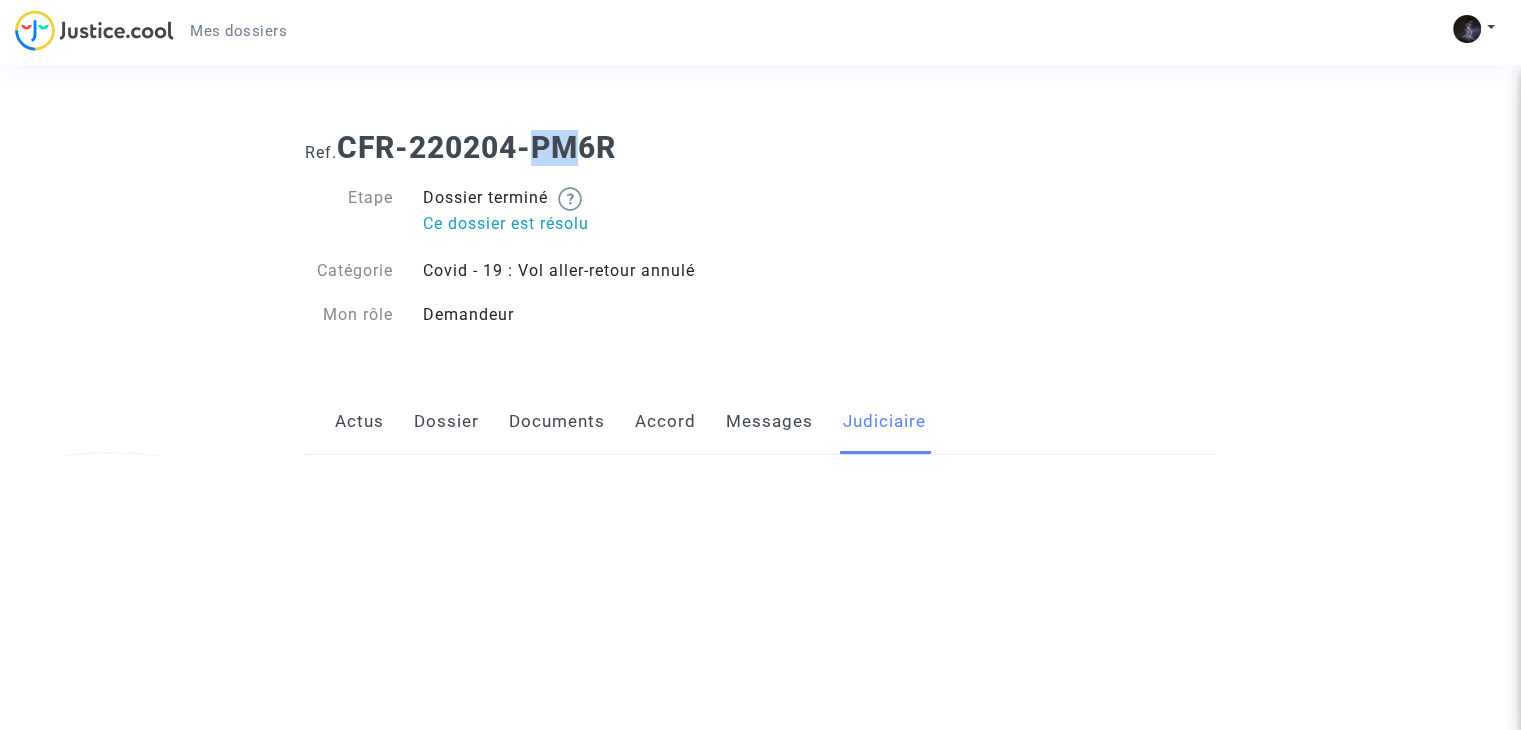 scroll, scrollTop: 0, scrollLeft: 0, axis: both 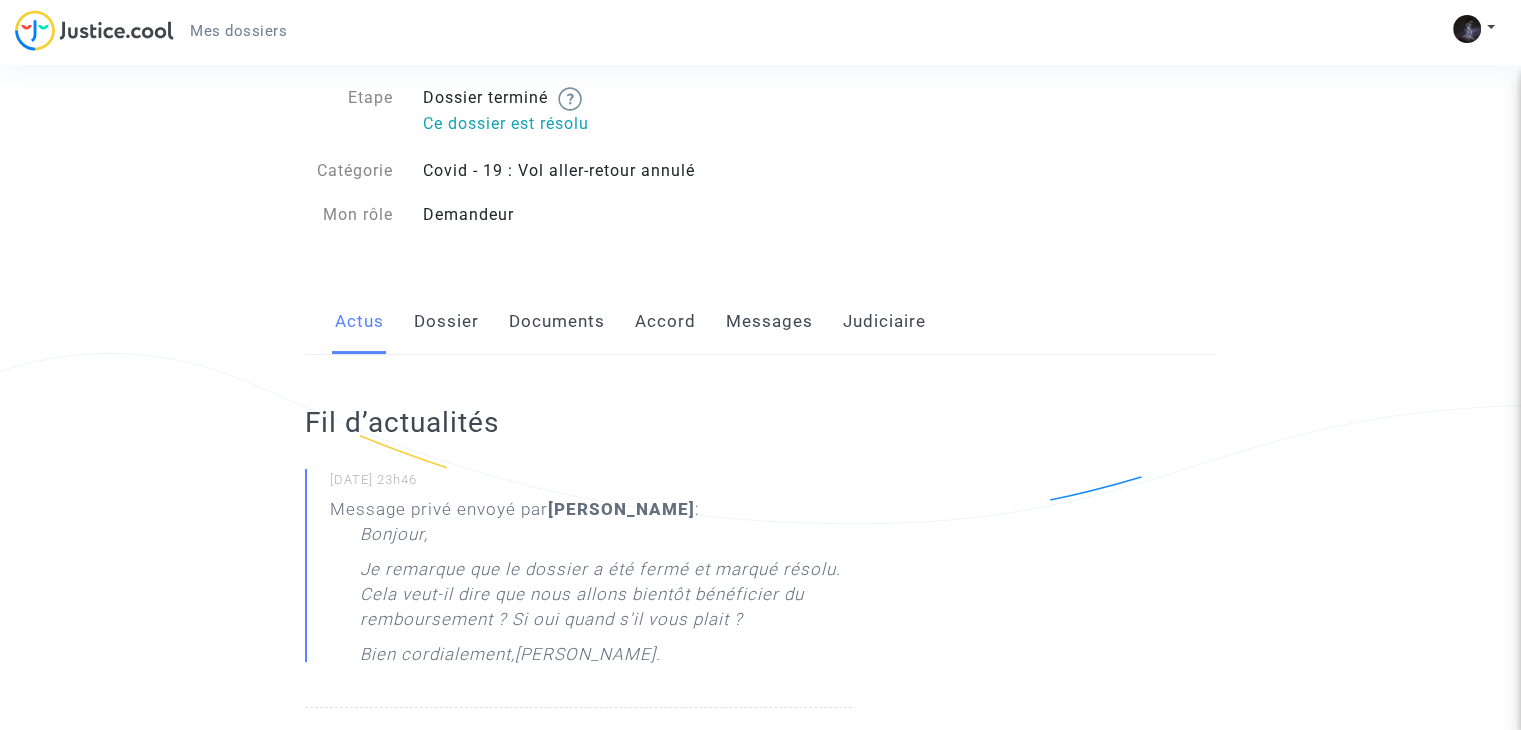 click on "Dossier" 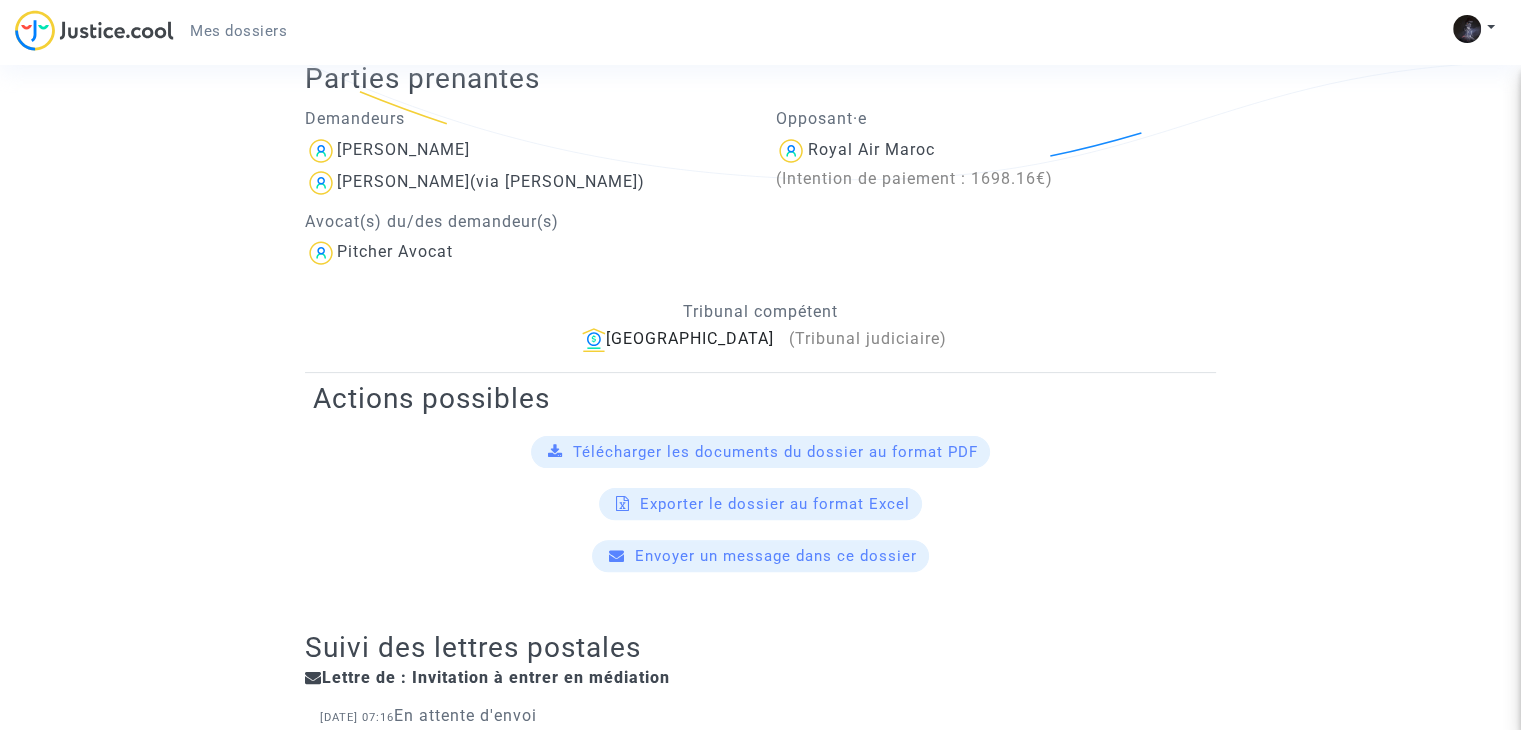 scroll, scrollTop: 418, scrollLeft: 0, axis: vertical 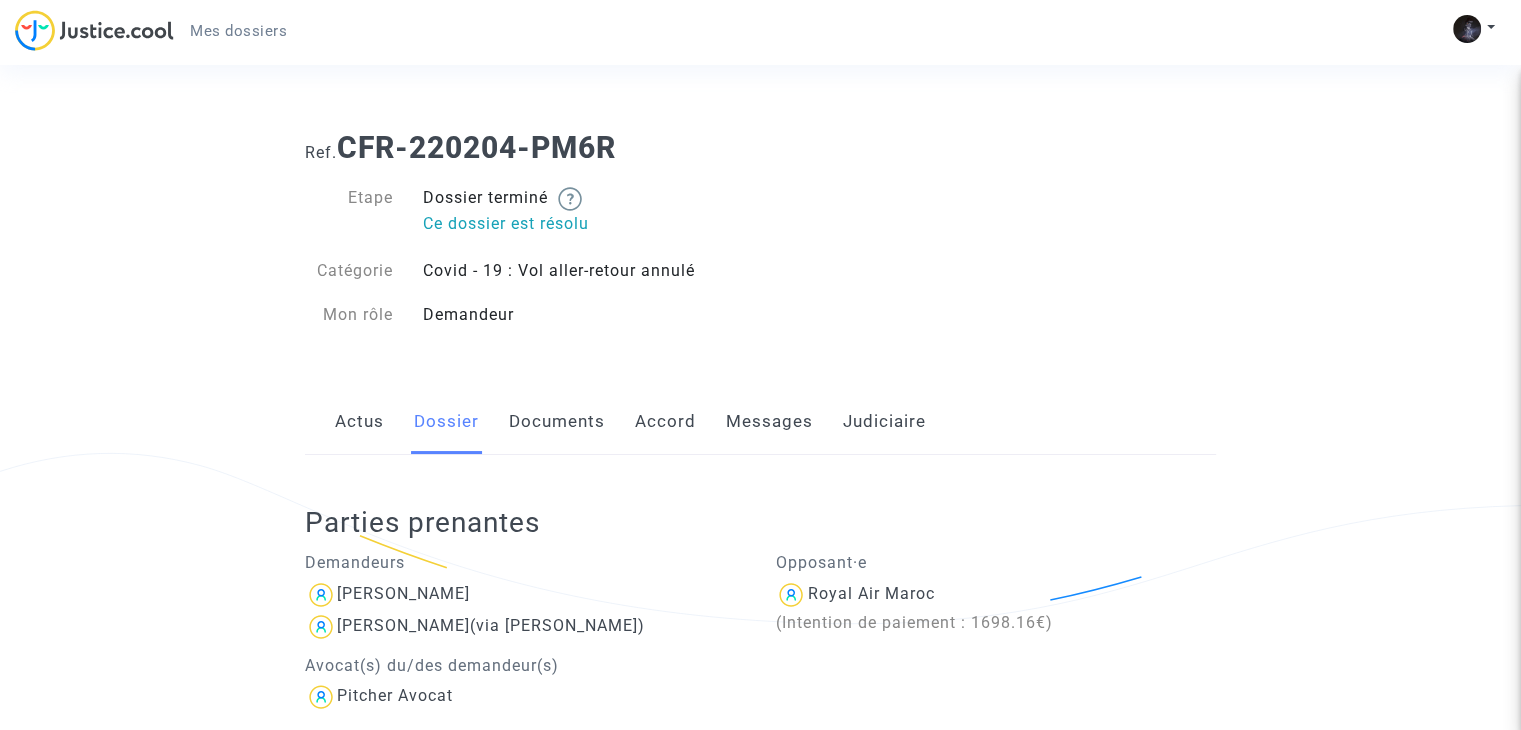 click on "Documents" 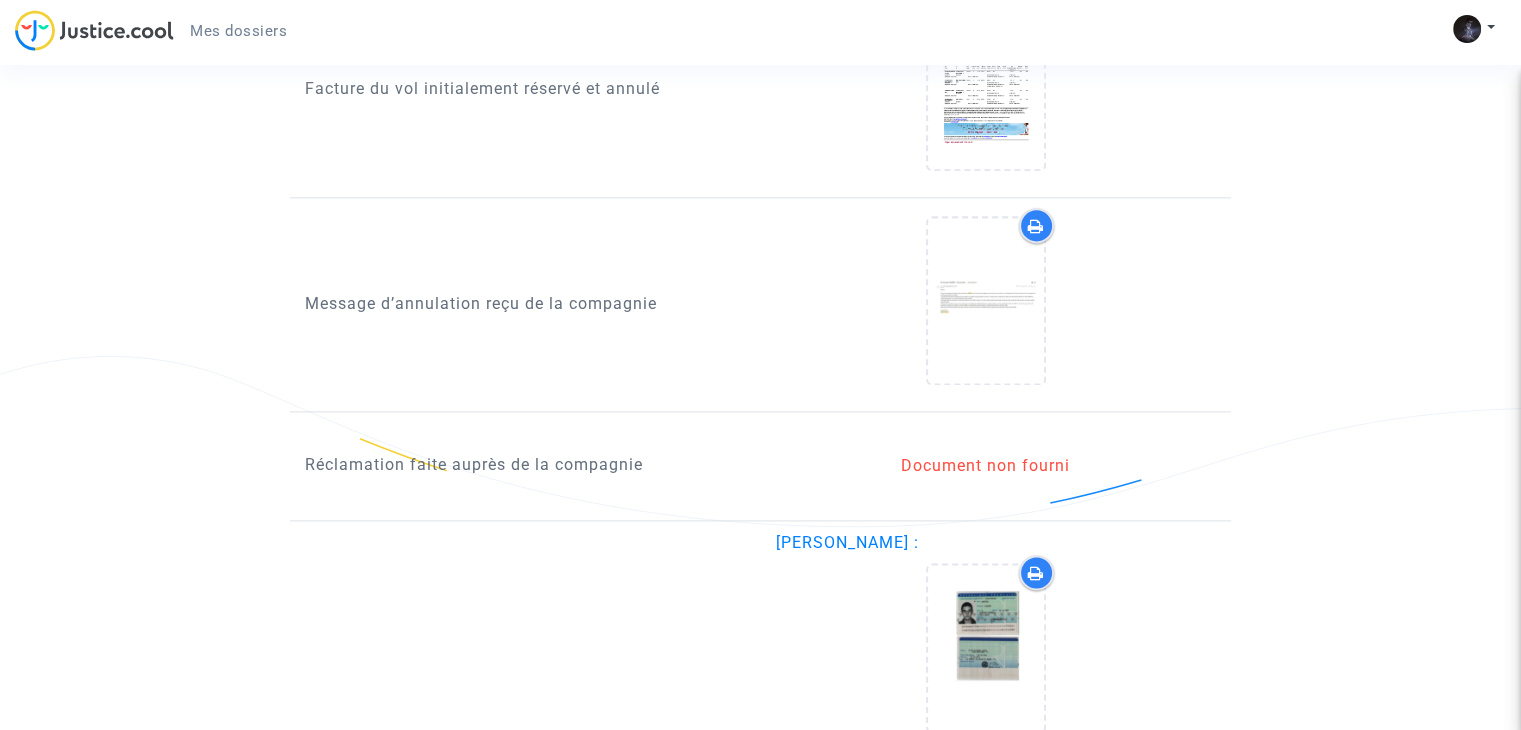 scroll, scrollTop: 0, scrollLeft: 0, axis: both 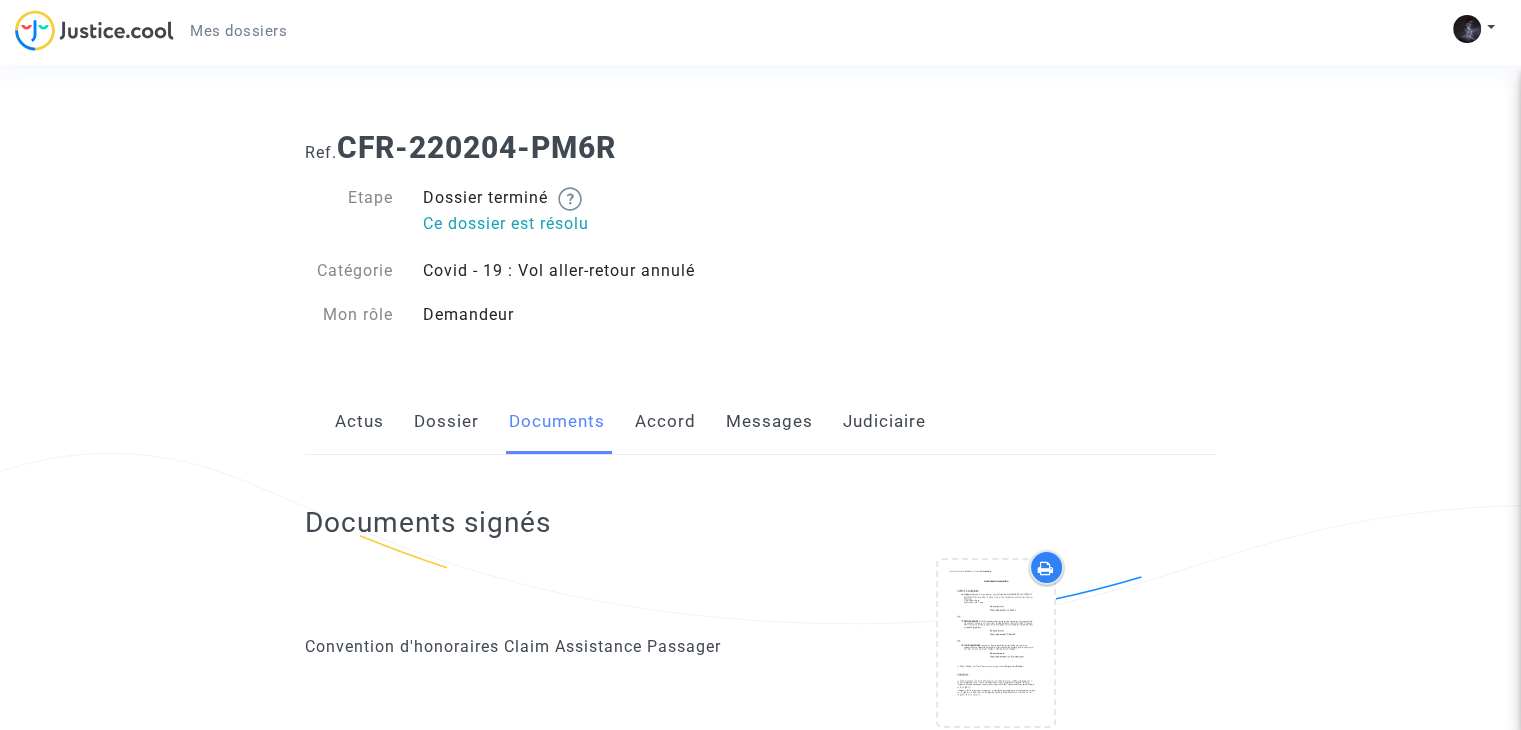 click on "Actus   Dossier   Documents   Accord   Messages   Judiciaire" 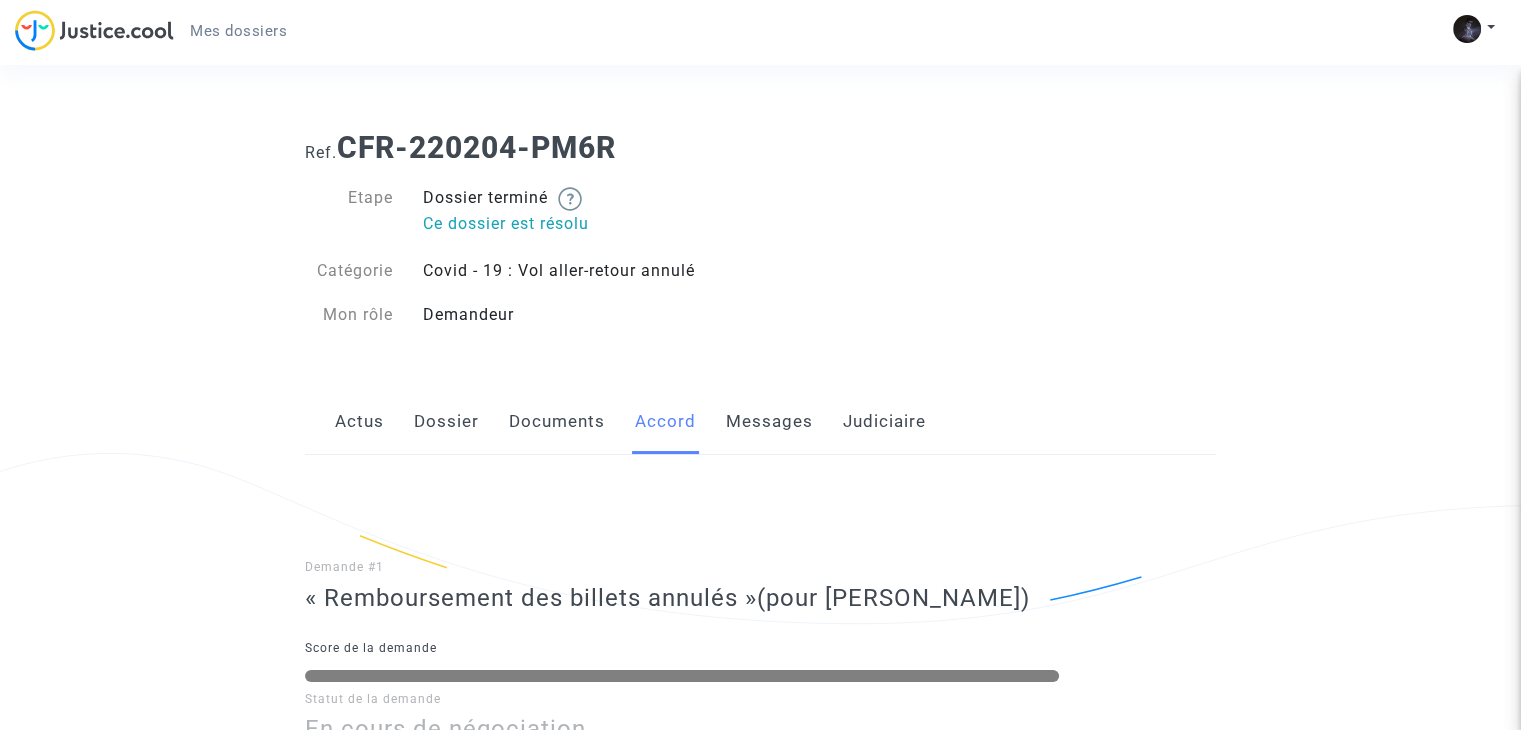 click on "Messages" 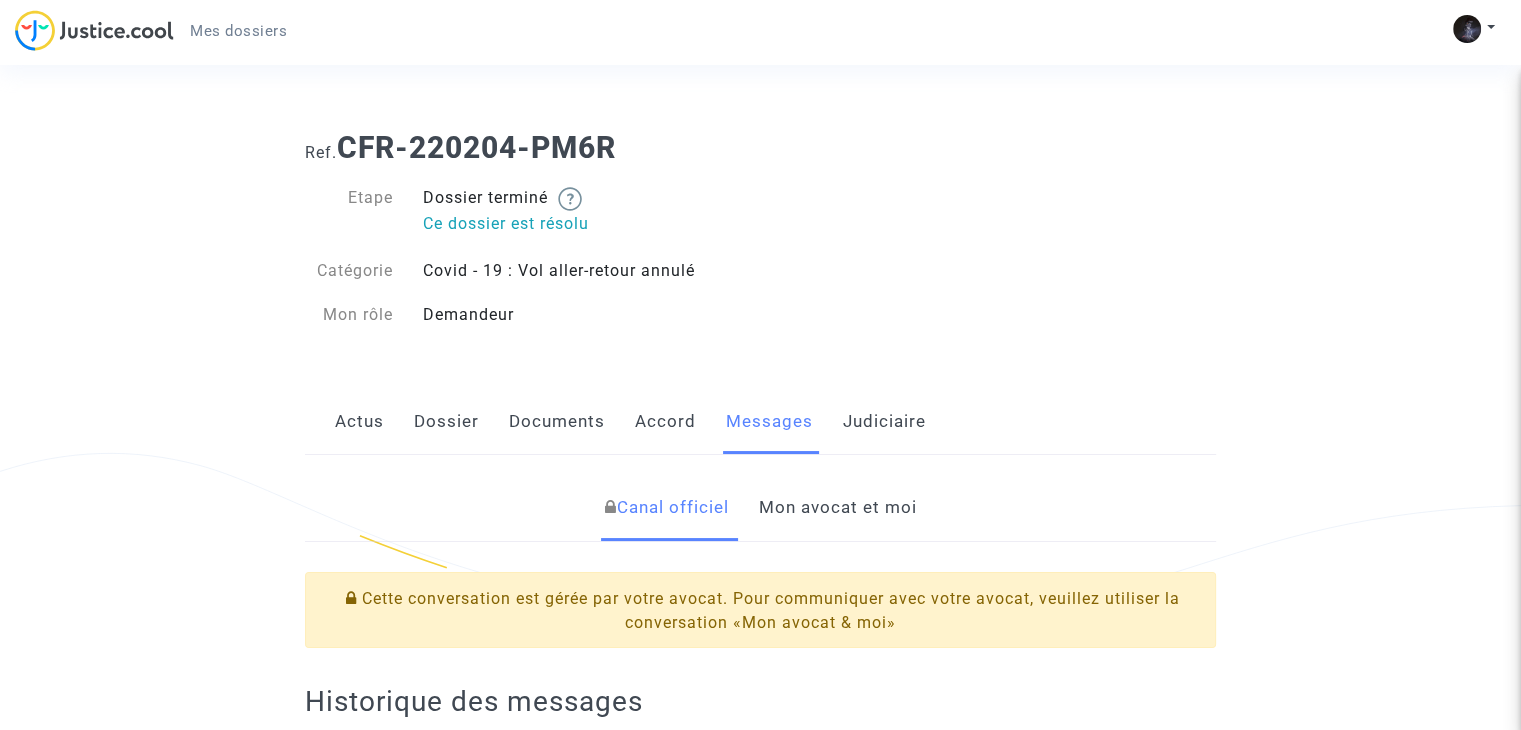 click on "Judiciaire" 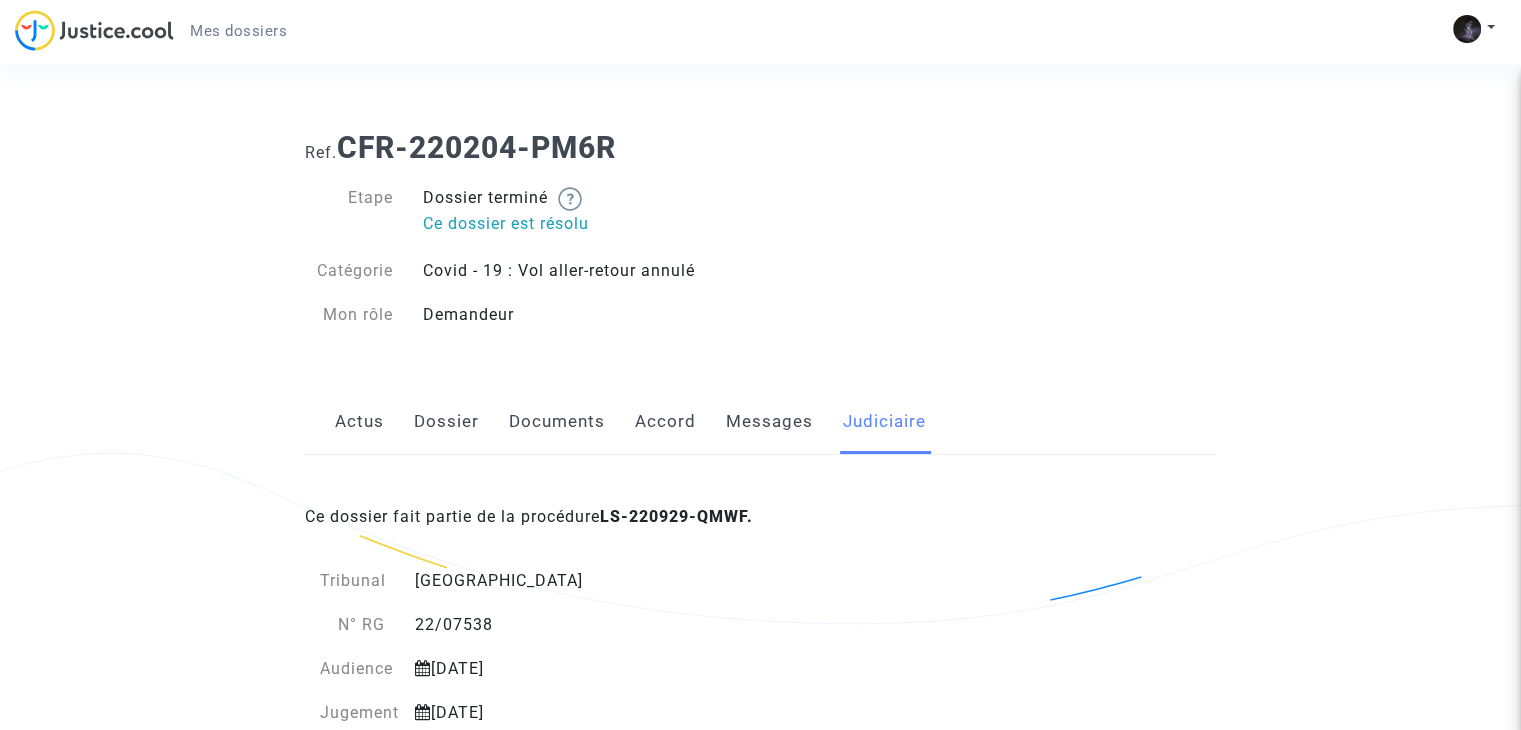 drag, startPoint x: 1516, startPoint y: 149, endPoint x: 1517, endPoint y: 276, distance: 127.00394 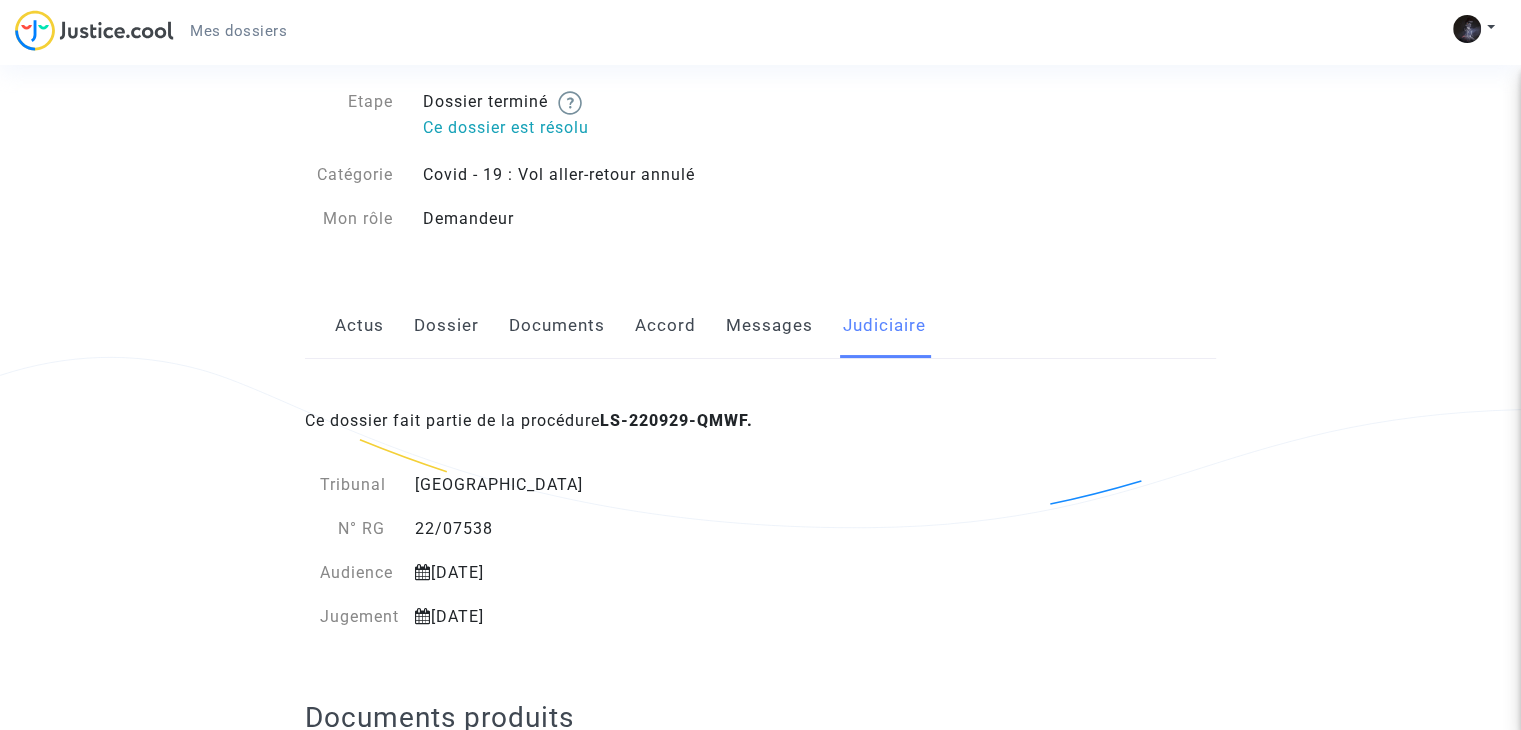scroll, scrollTop: 0, scrollLeft: 0, axis: both 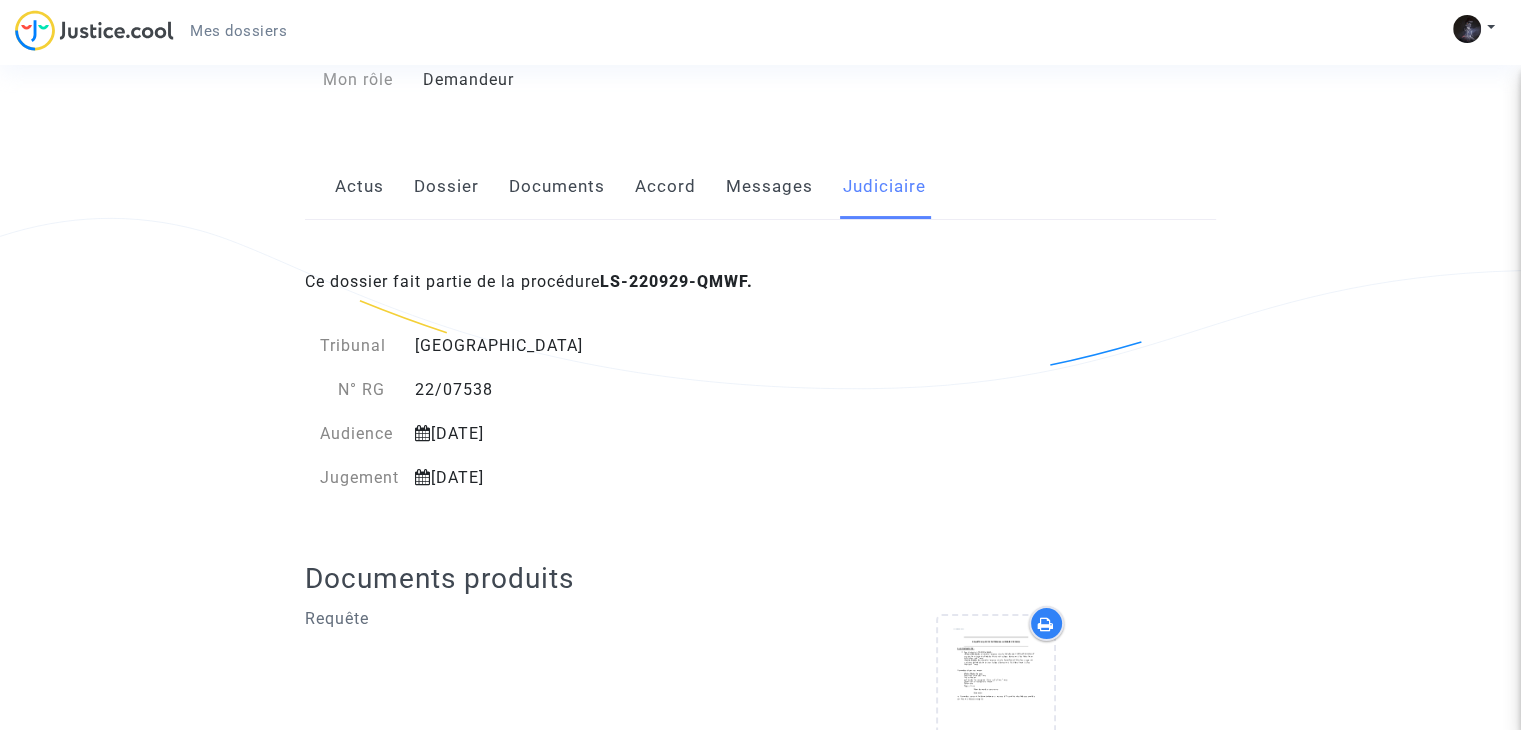 click on "Ce dossier fait partie de la procédure  LS-220929-QMWF.  Tribunal   Paris   N° RG   22/07538   Audience   [DATE]   Jugement   [DATE]  Documents produits  Requête     Transaction entre avocats  Article 700  pour  [PERSON_NAME]  : 300€" 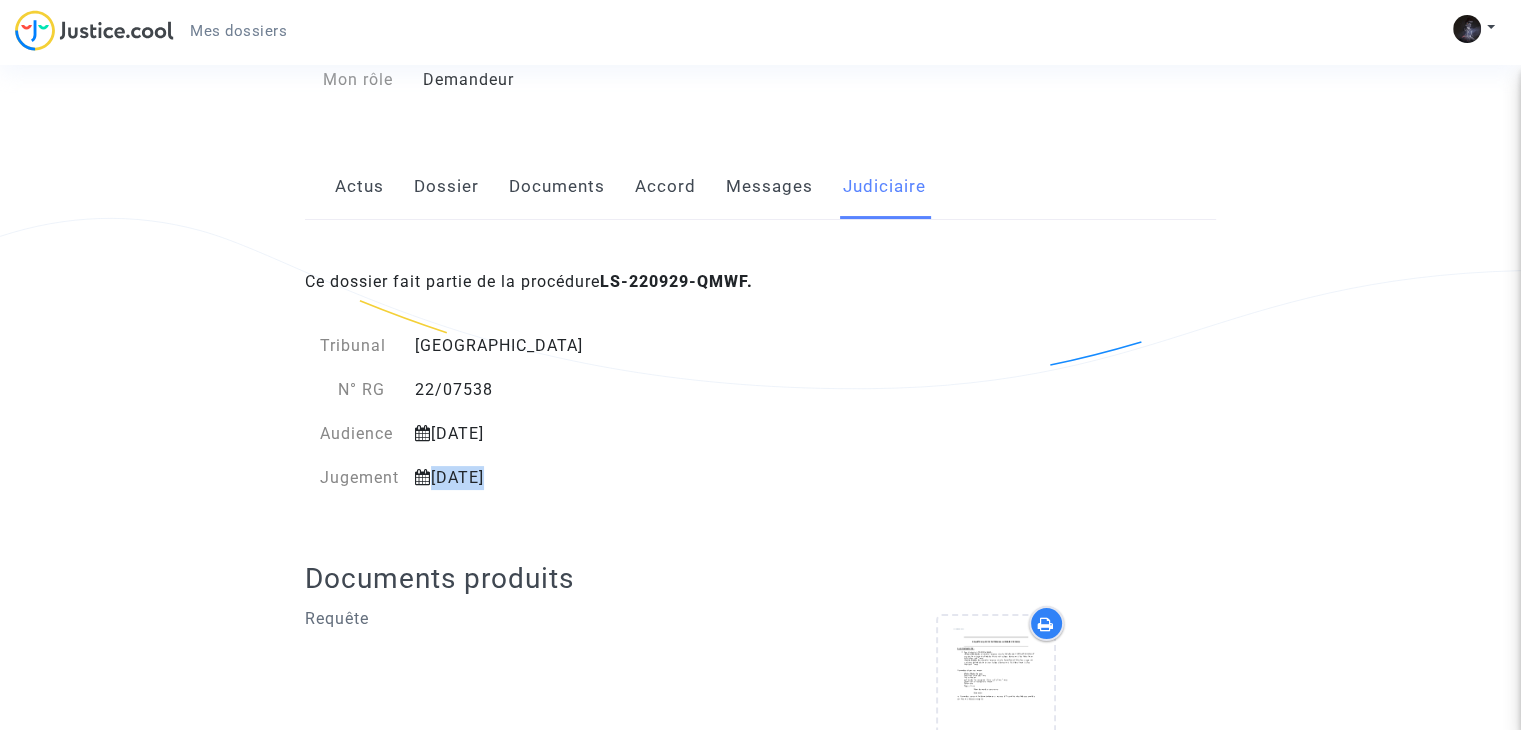 click on "[DATE]" 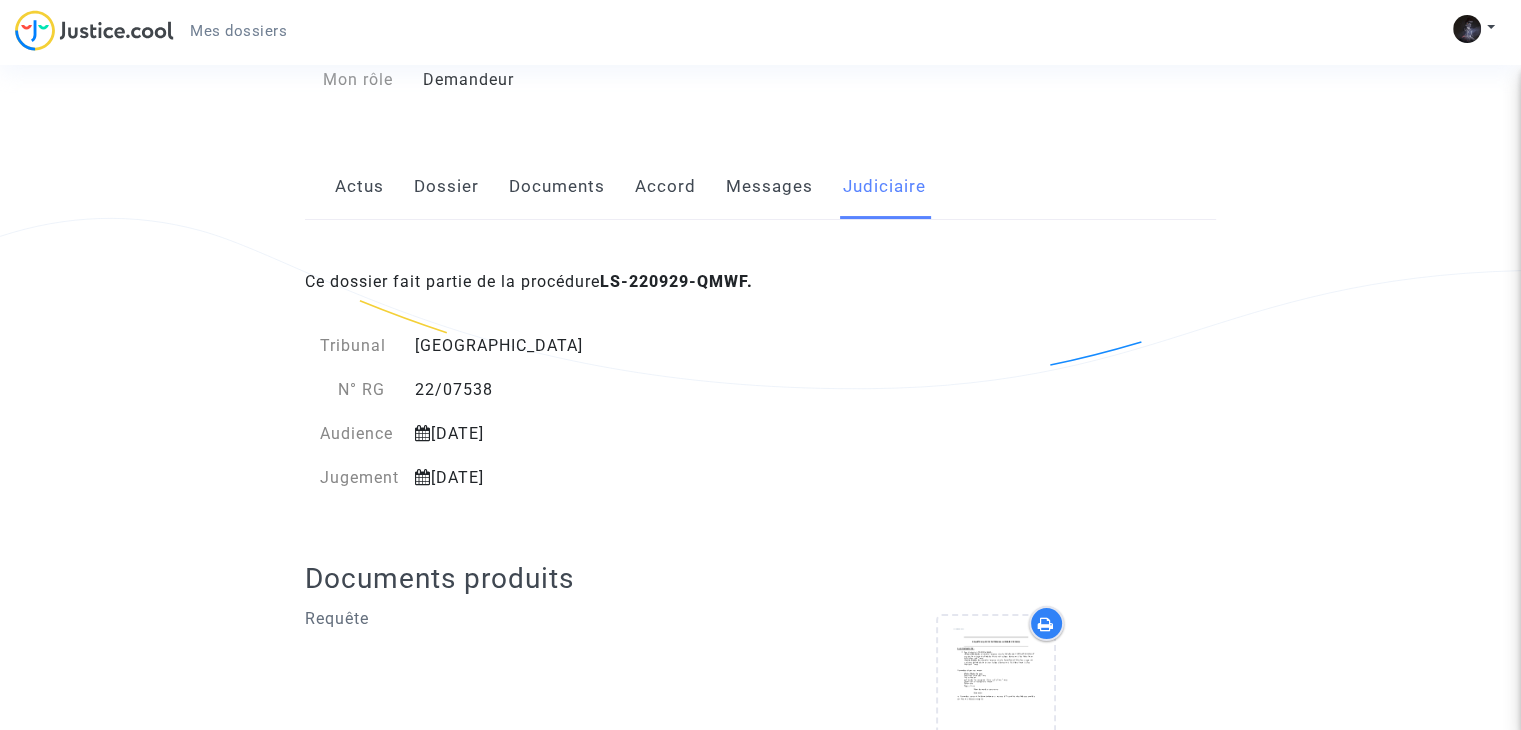 click on "LS-220929-QMWF." 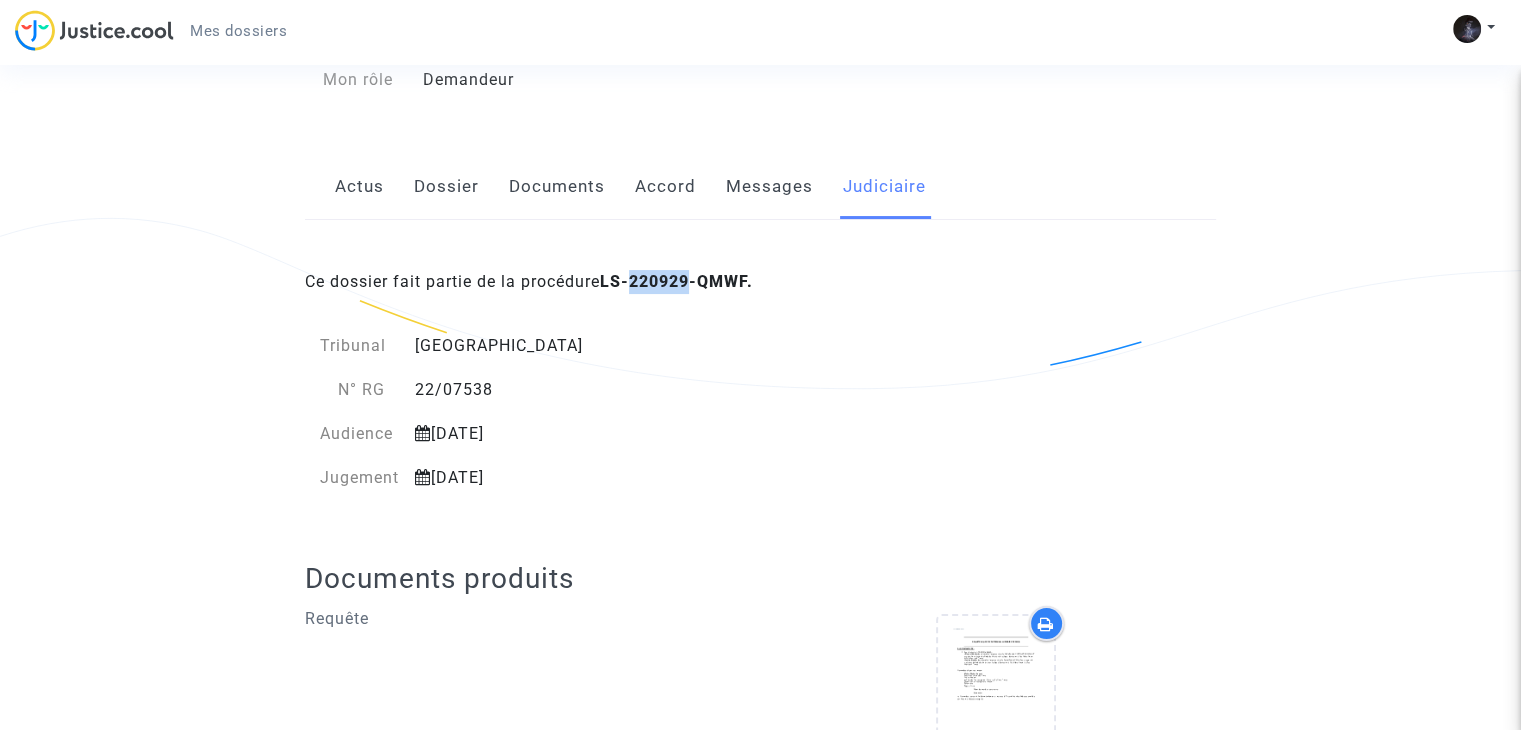 click on "LS-220929-QMWF." 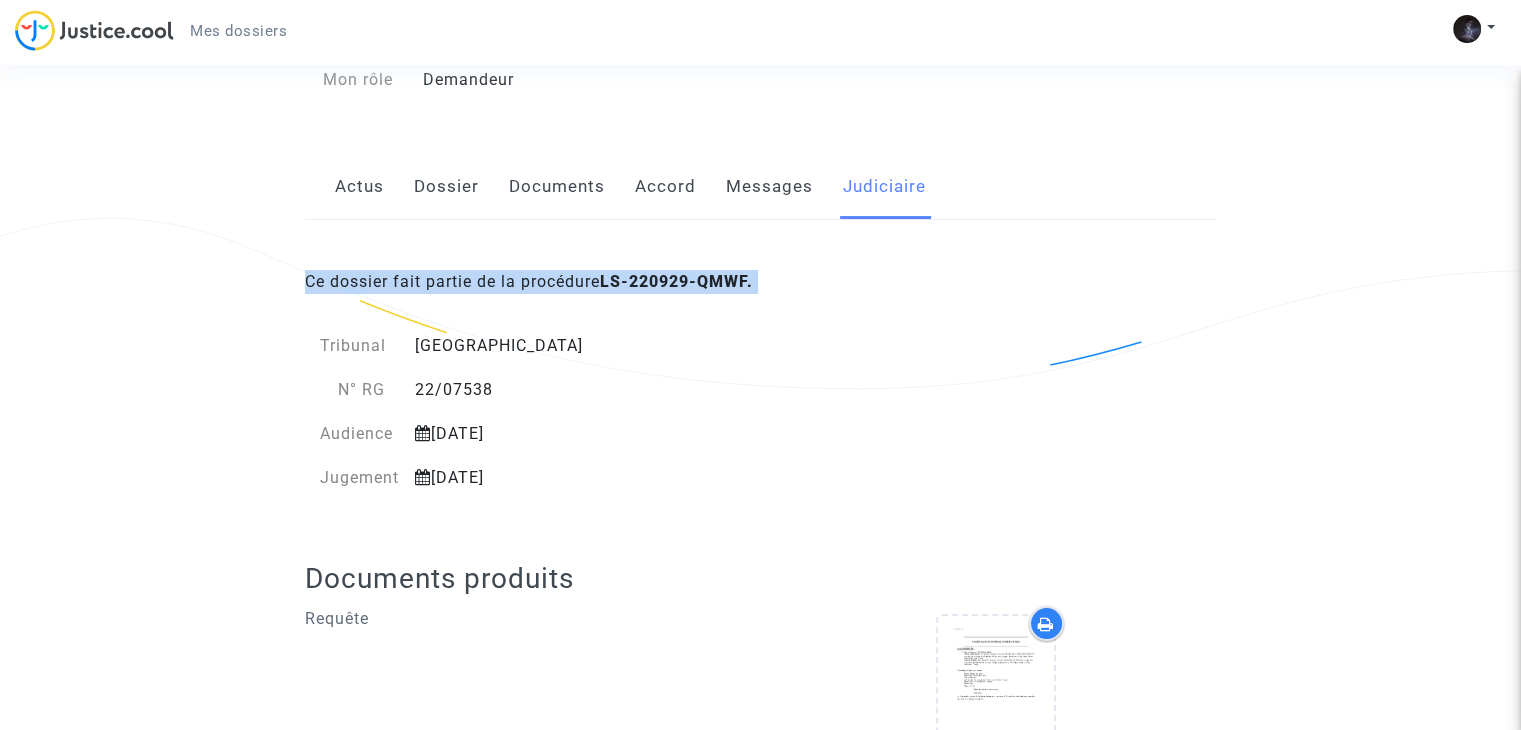 click on "LS-220929-QMWF." 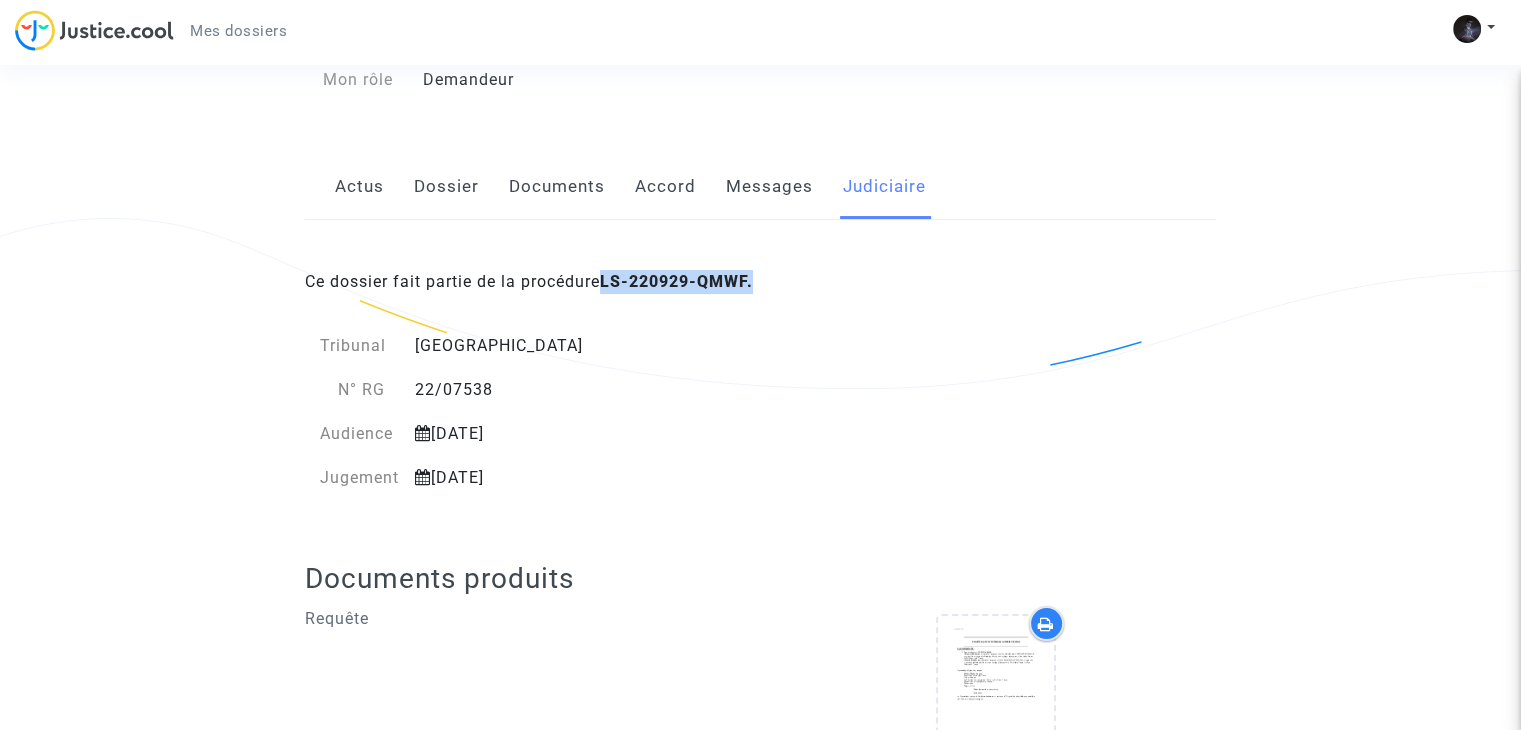 drag, startPoint x: 606, startPoint y: 278, endPoint x: 802, endPoint y: 273, distance: 196.06377 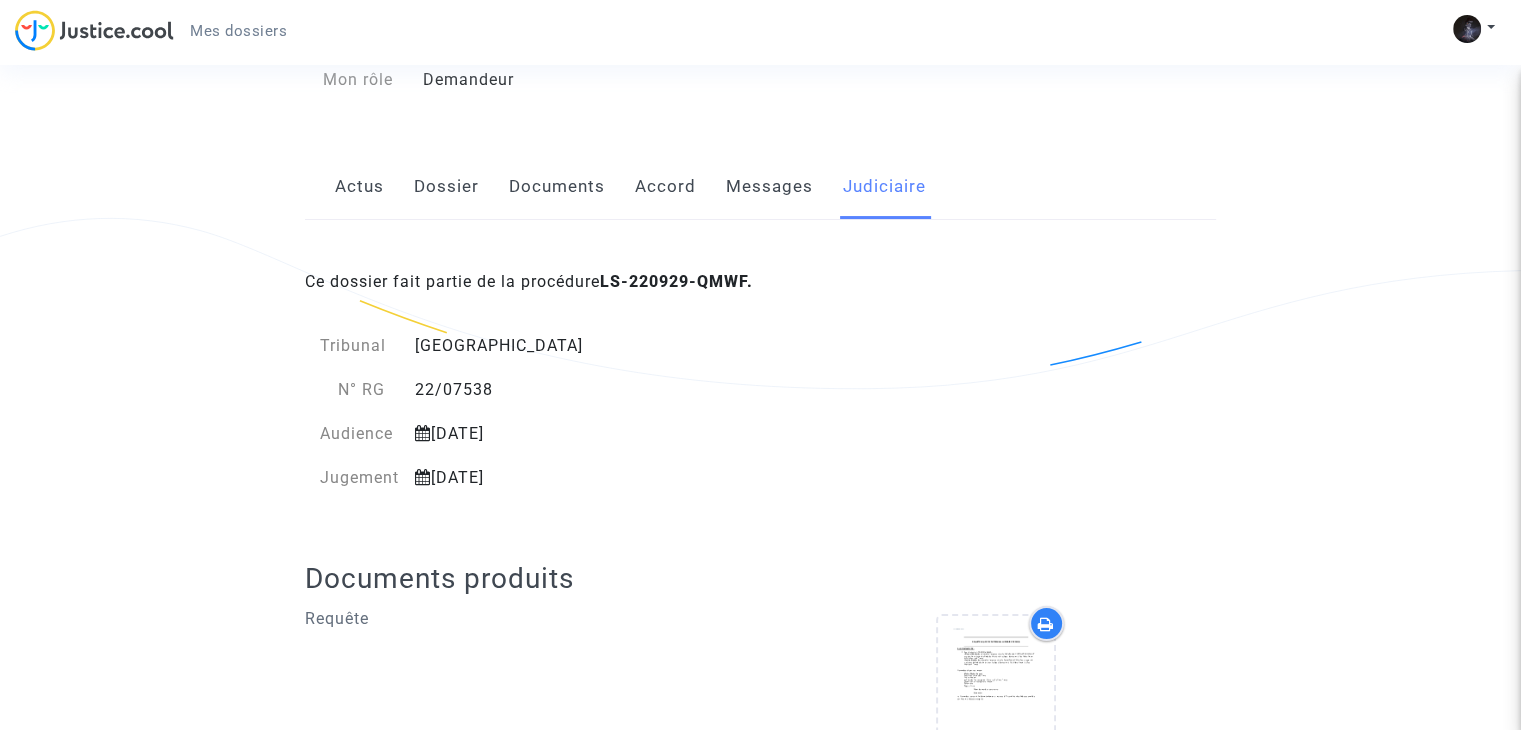 drag, startPoint x: 758, startPoint y: 284, endPoint x: 648, endPoint y: 280, distance: 110.0727 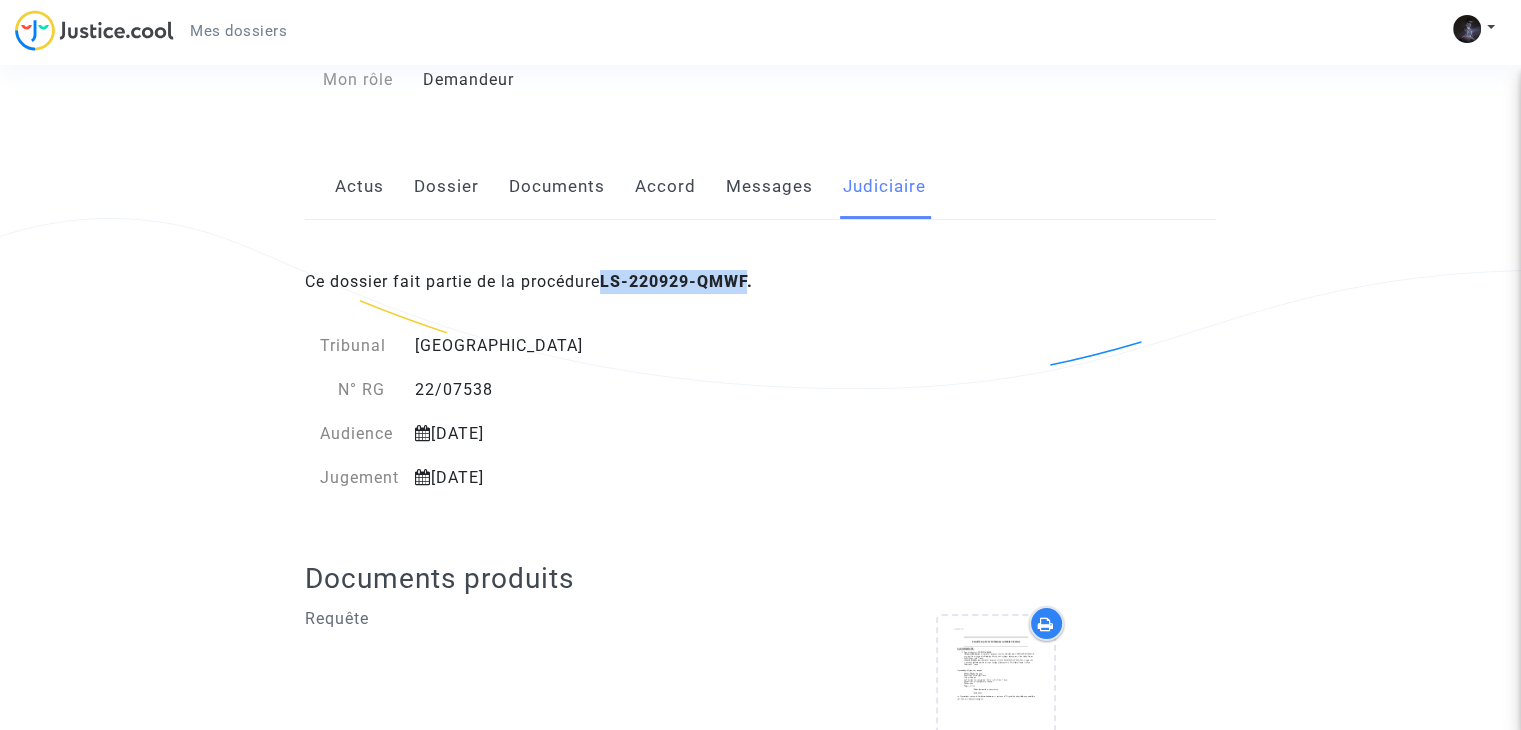 drag, startPoint x: 608, startPoint y: 283, endPoint x: 753, endPoint y: 277, distance: 145.12408 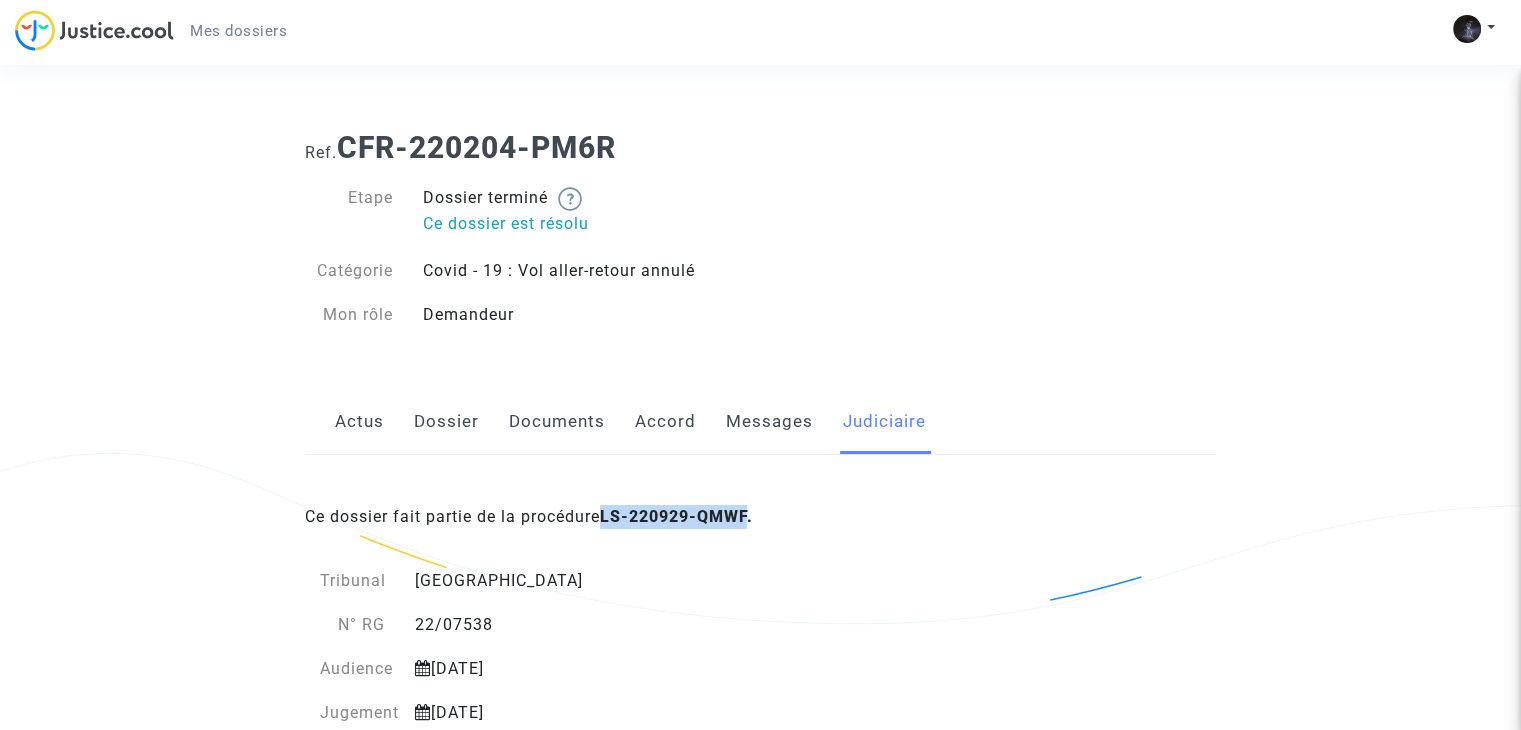click on "Actus" 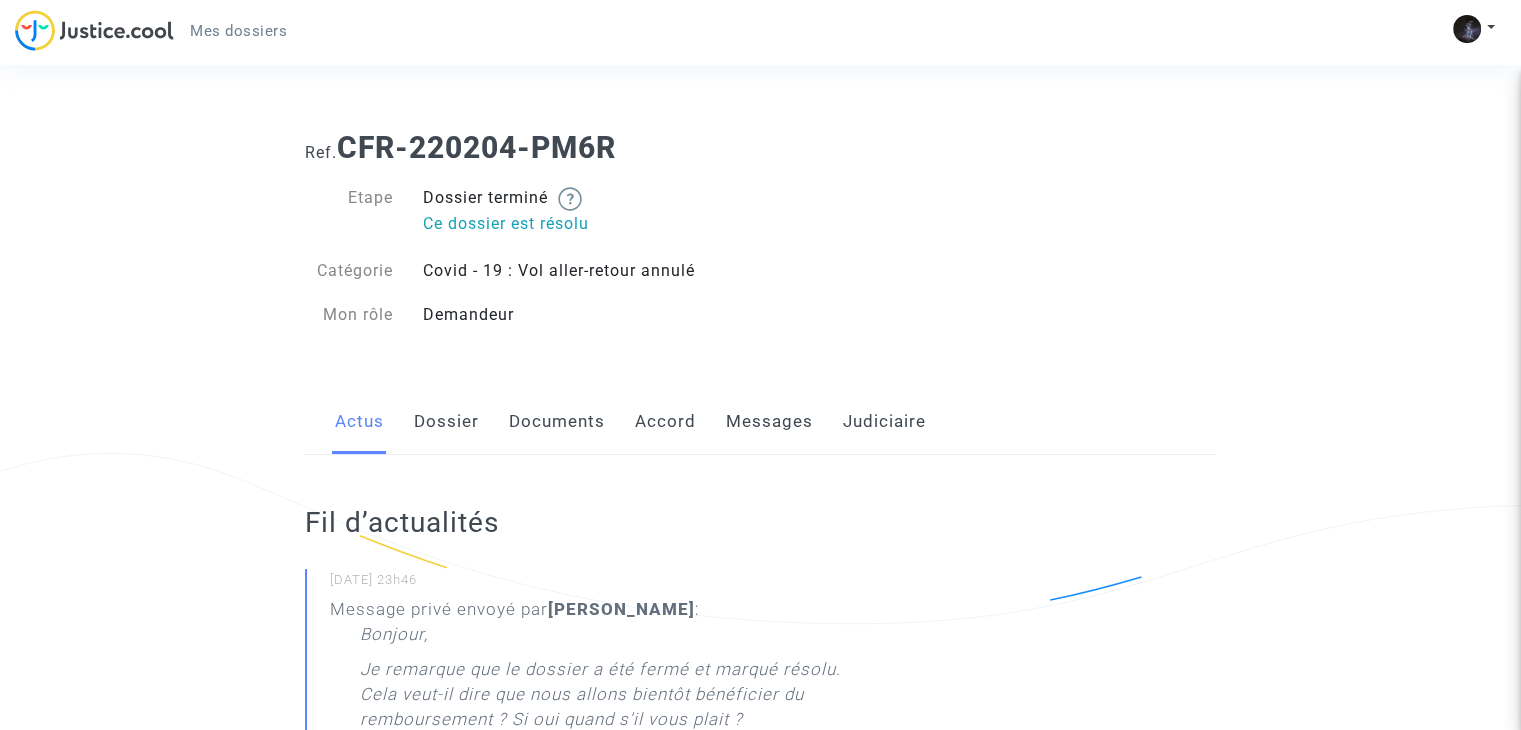 click on "Dossier" 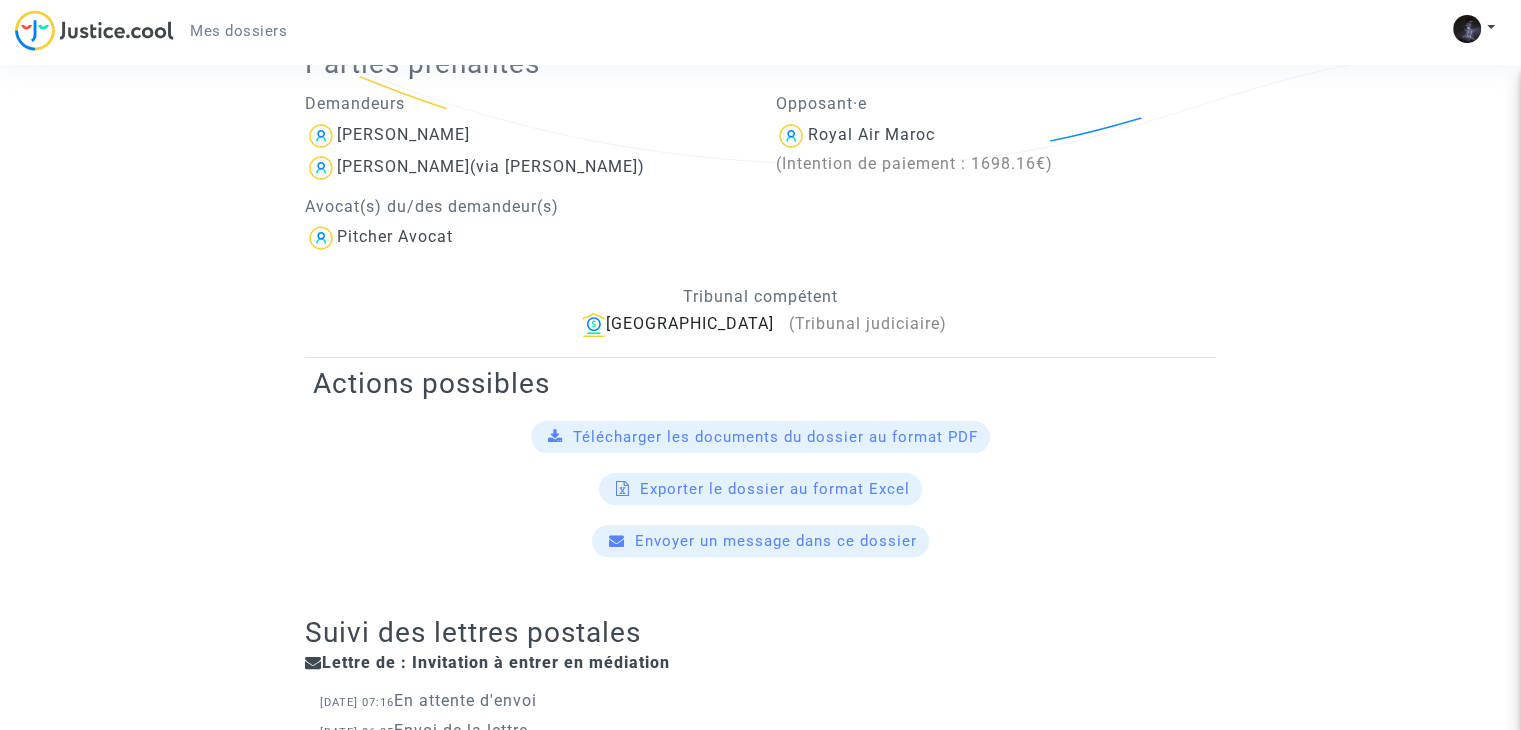scroll, scrollTop: 78, scrollLeft: 0, axis: vertical 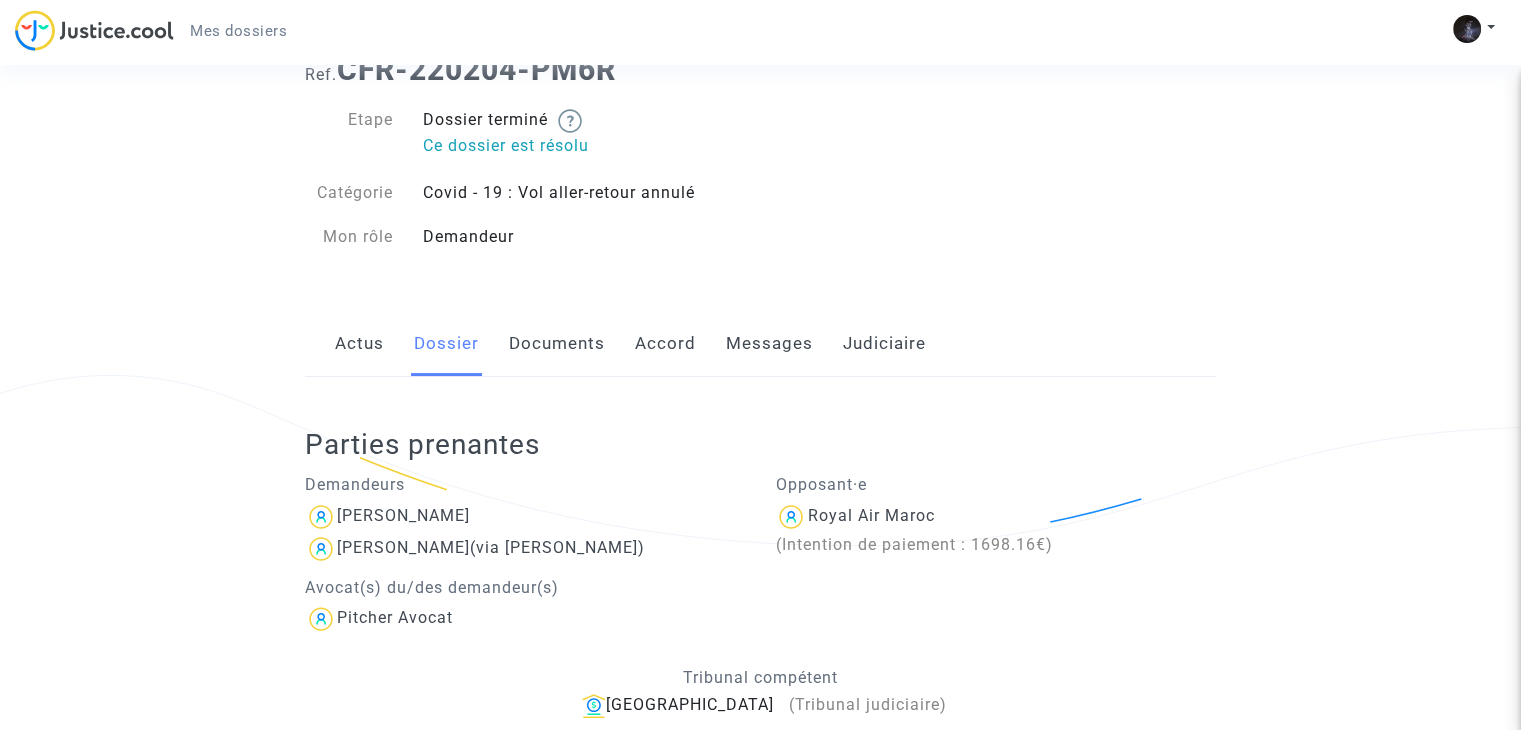 click on "Actus   Dossier   Documents   Accord   Messages   Judiciaire" 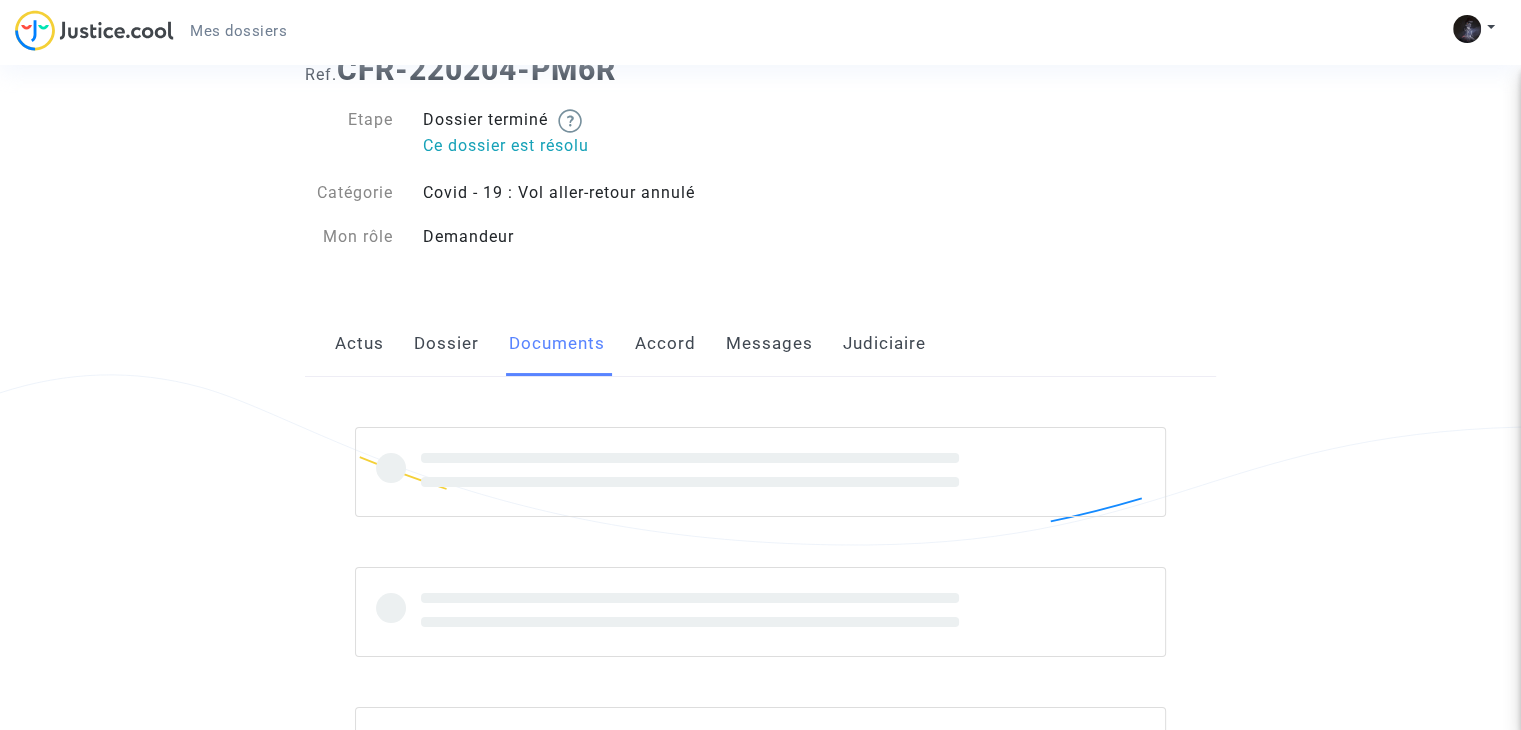 scroll, scrollTop: 0, scrollLeft: 0, axis: both 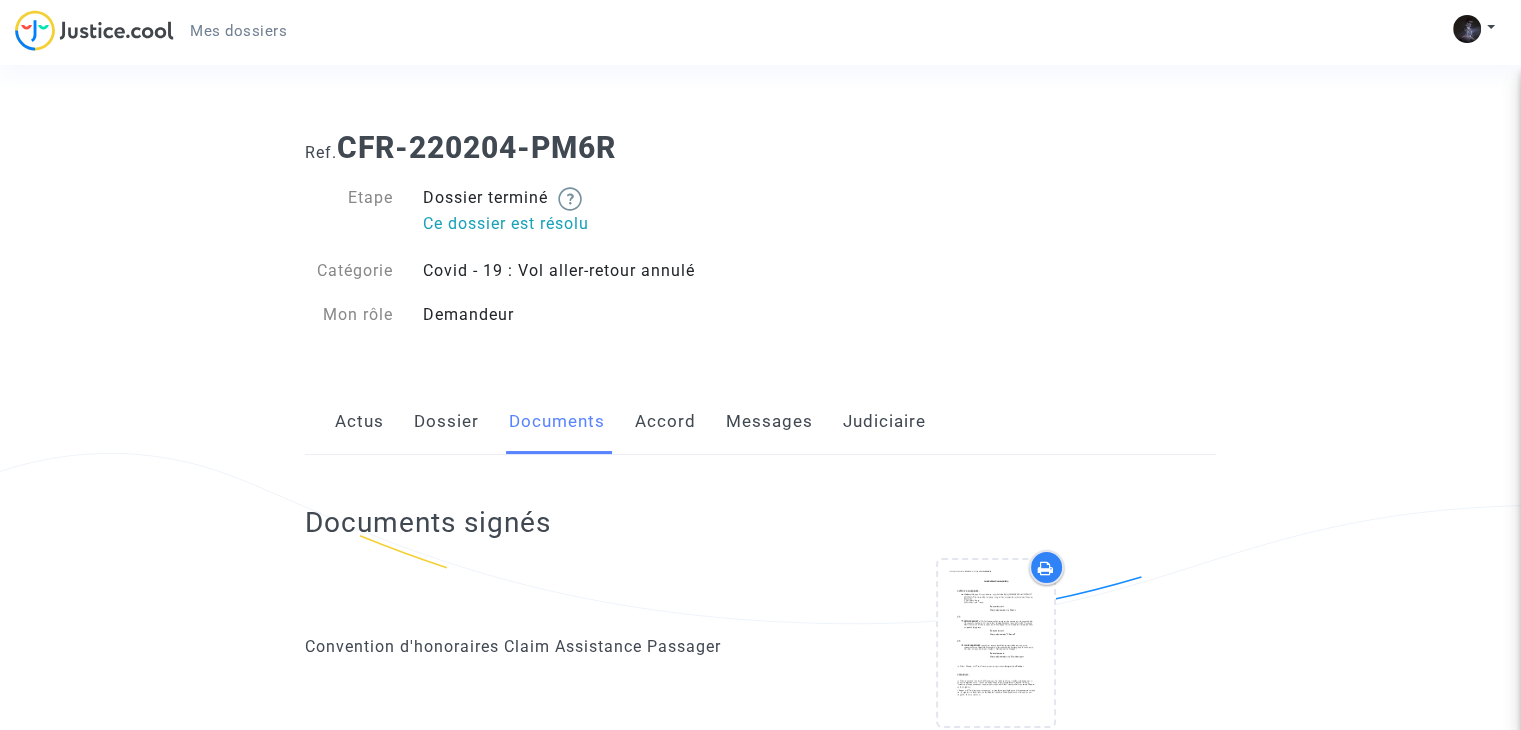 click on "Accord" 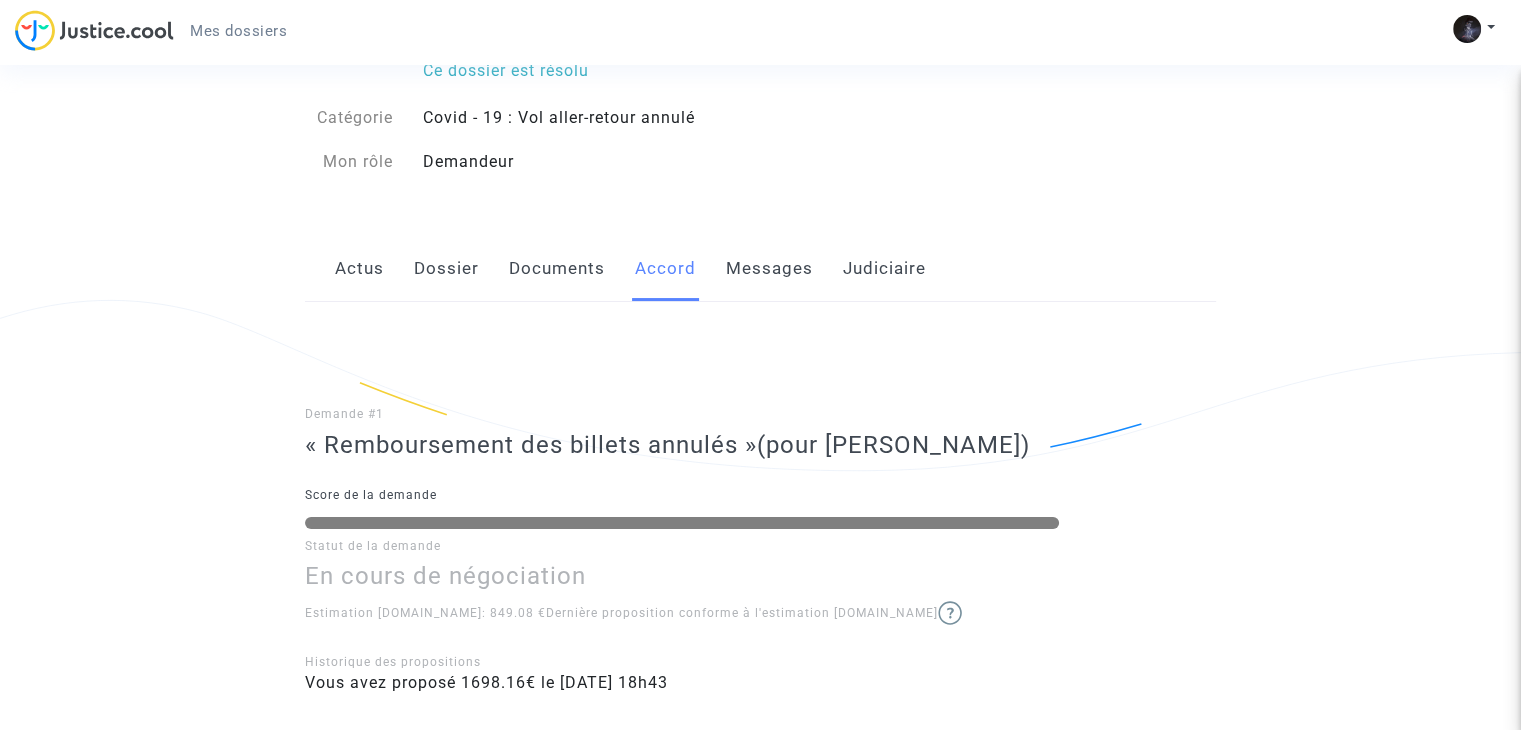 scroll, scrollTop: 134, scrollLeft: 0, axis: vertical 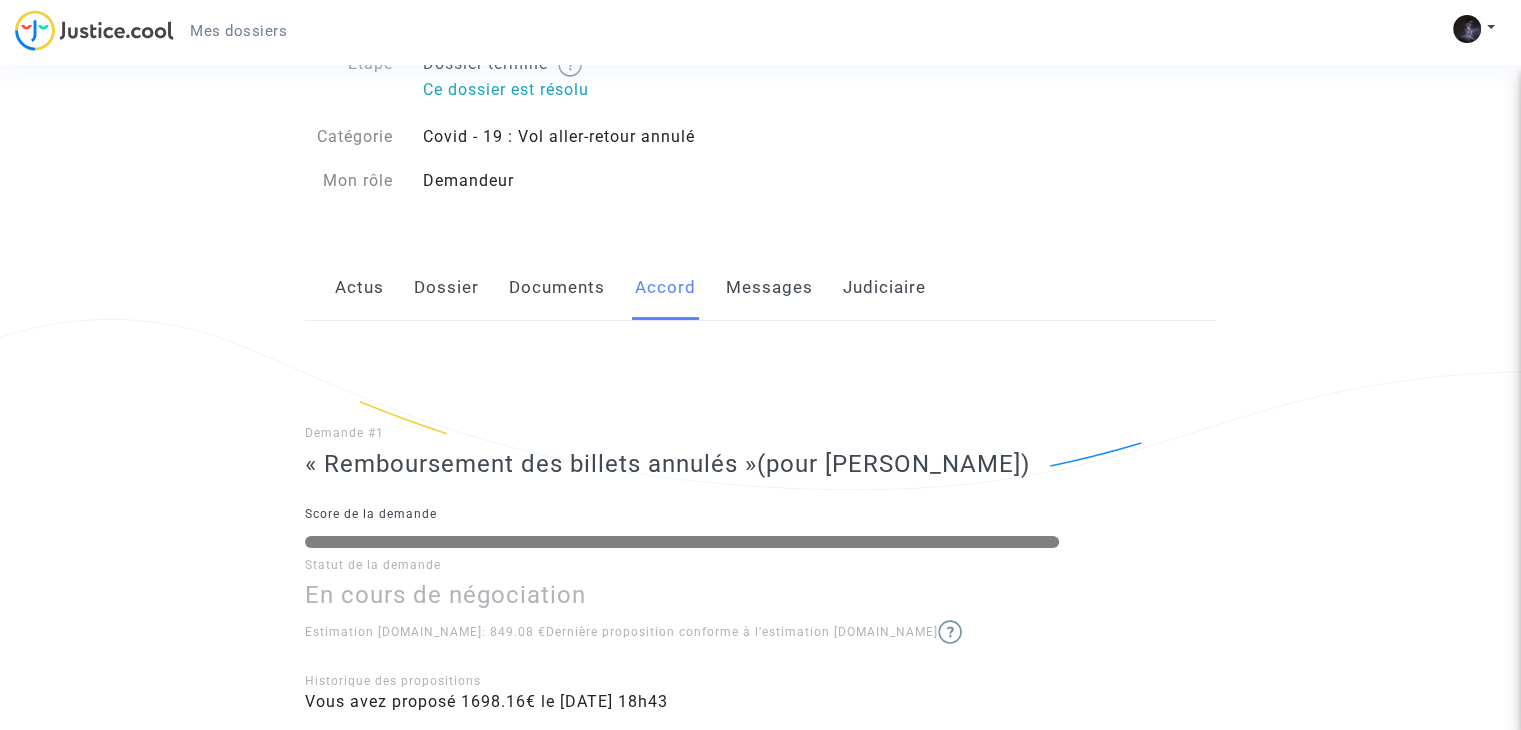 click on "Judiciaire" 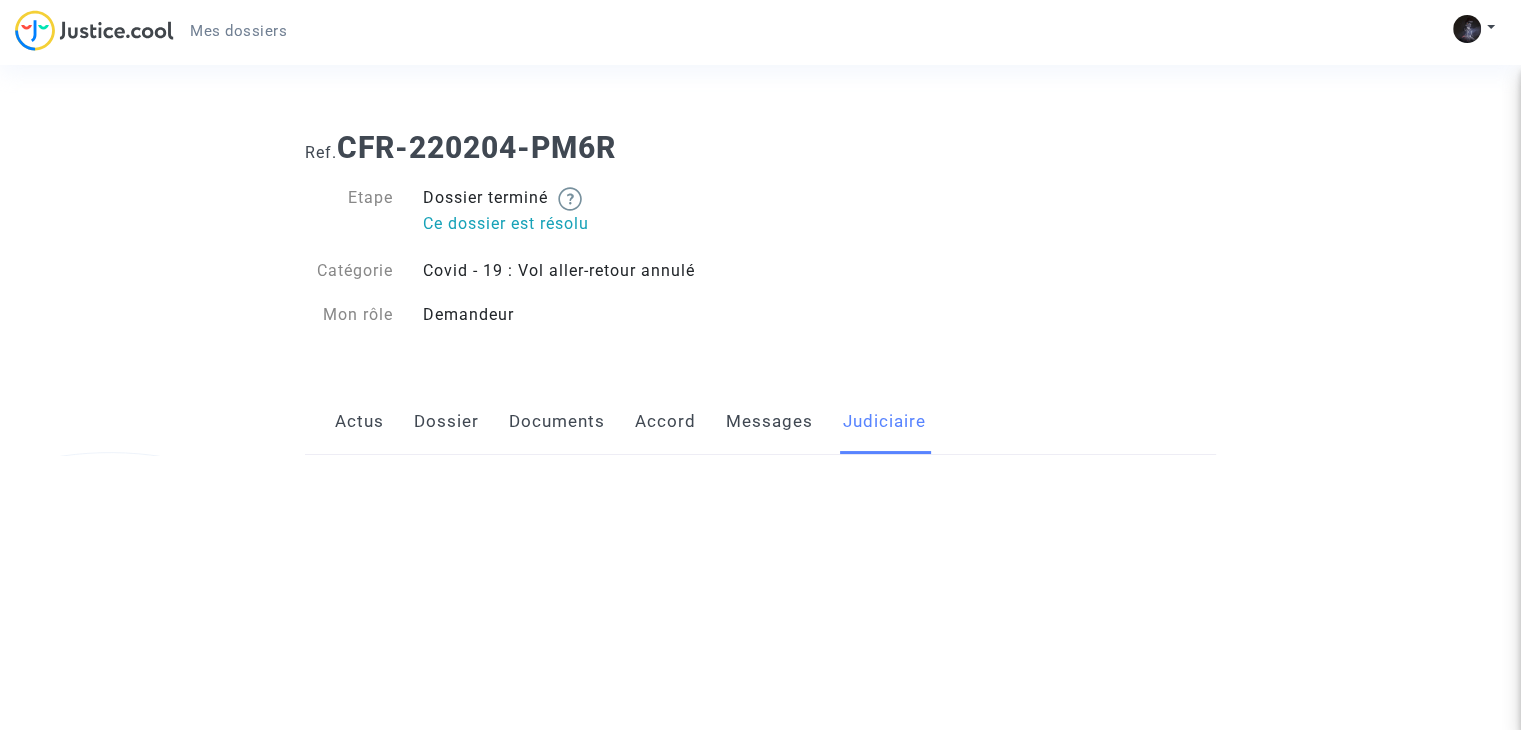 scroll, scrollTop: 0, scrollLeft: 0, axis: both 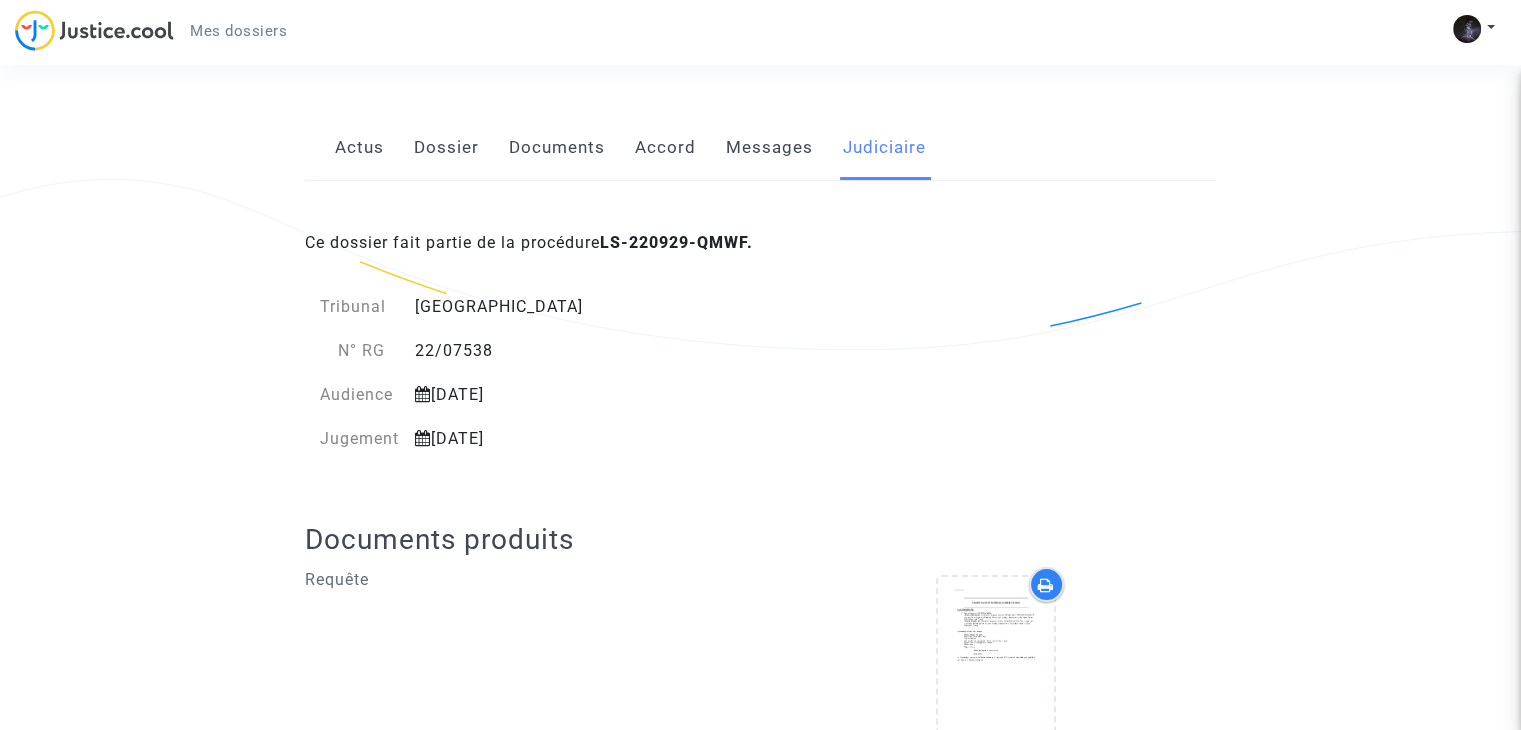 click on "Ce dossier fait partie de la procédure  LS-220929-QMWF." 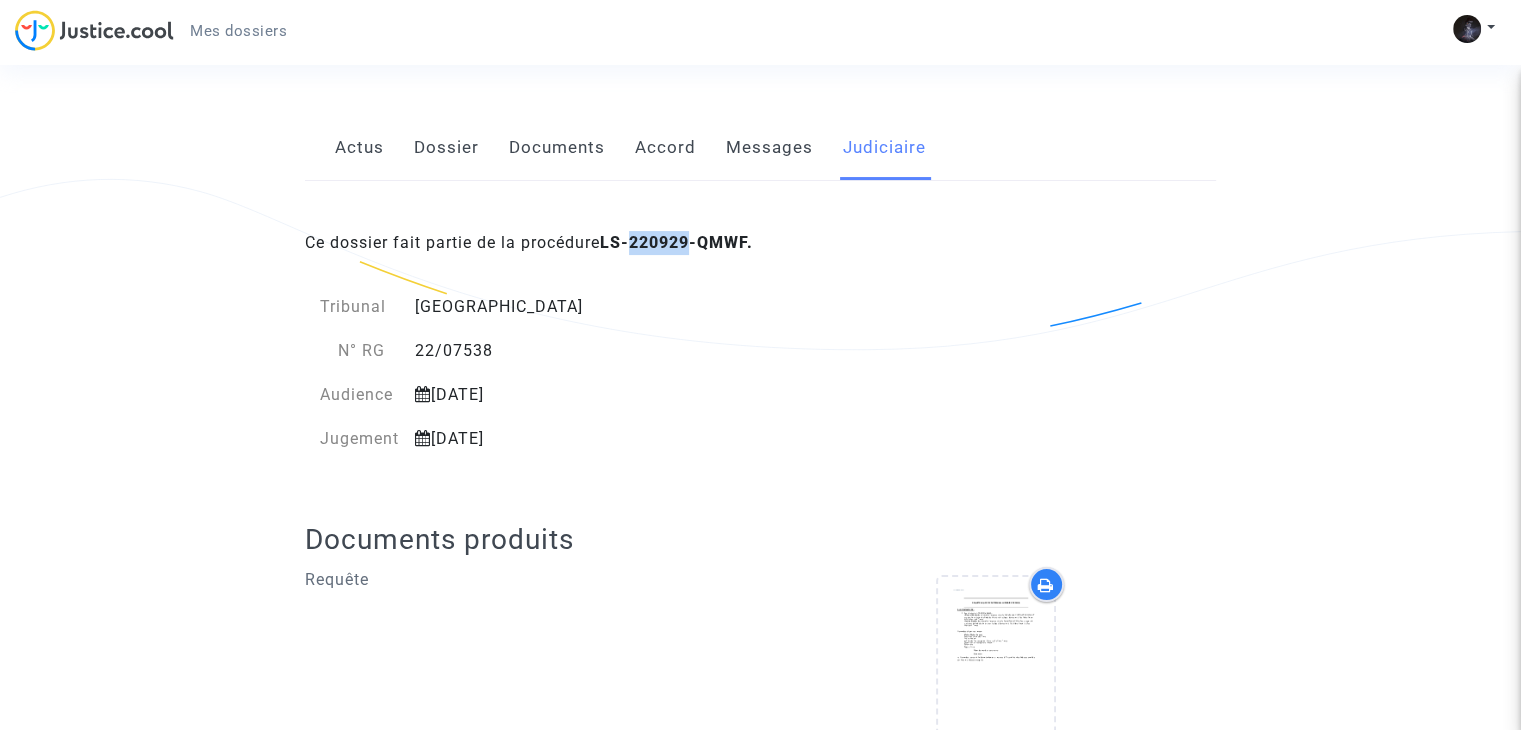 click on "Ce dossier fait partie de la procédure  LS-220929-QMWF." 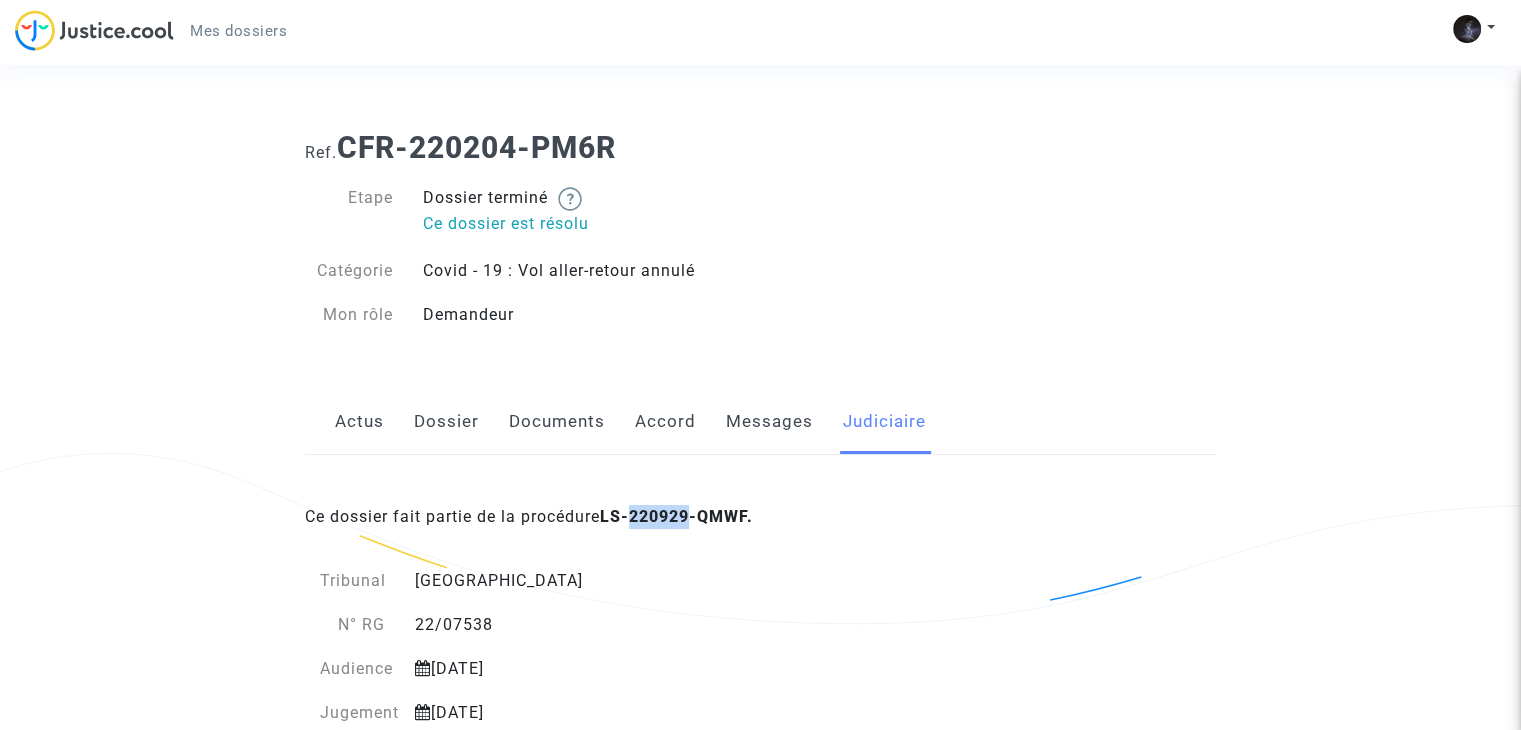 click on "Documents" 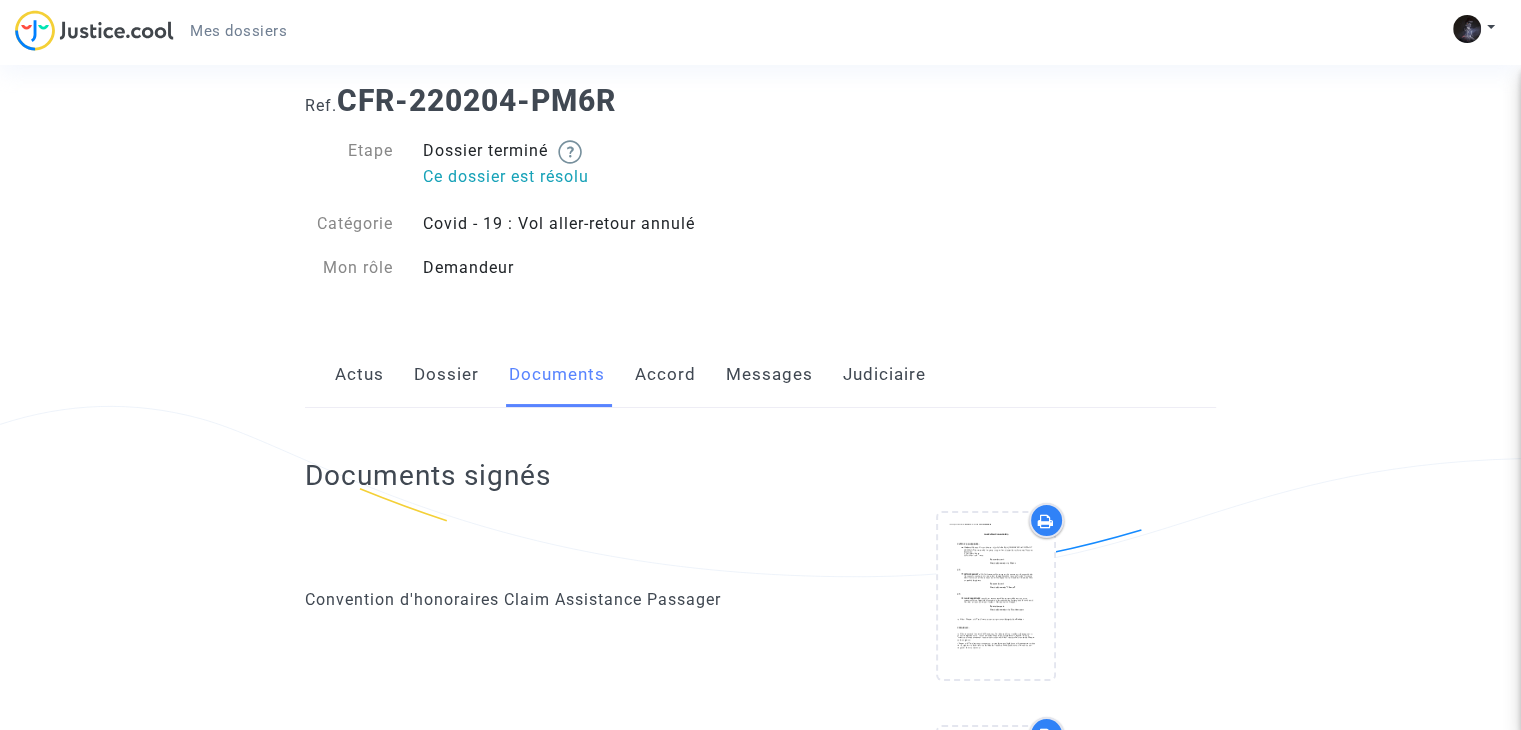 scroll, scrollTop: 34, scrollLeft: 0, axis: vertical 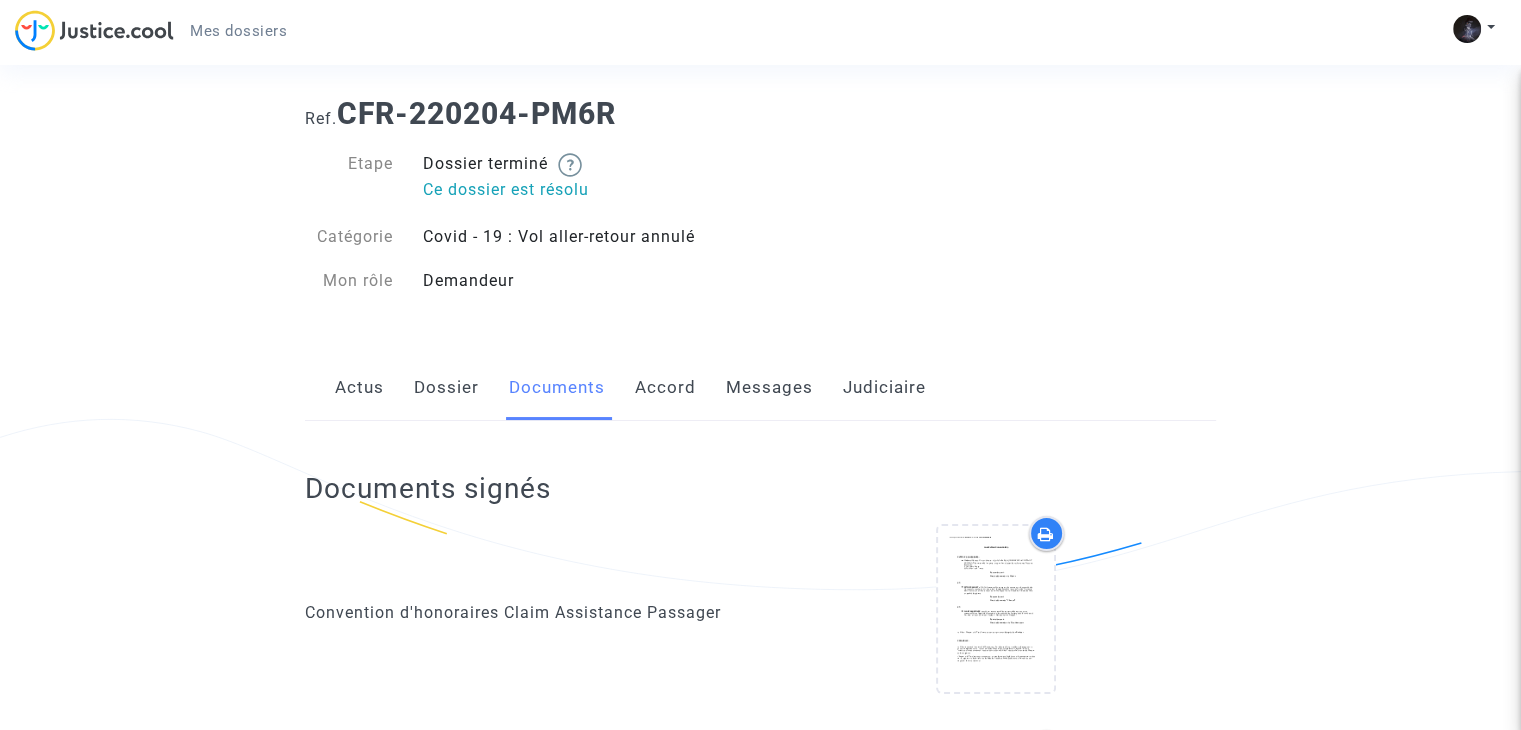 click on "Dossier" 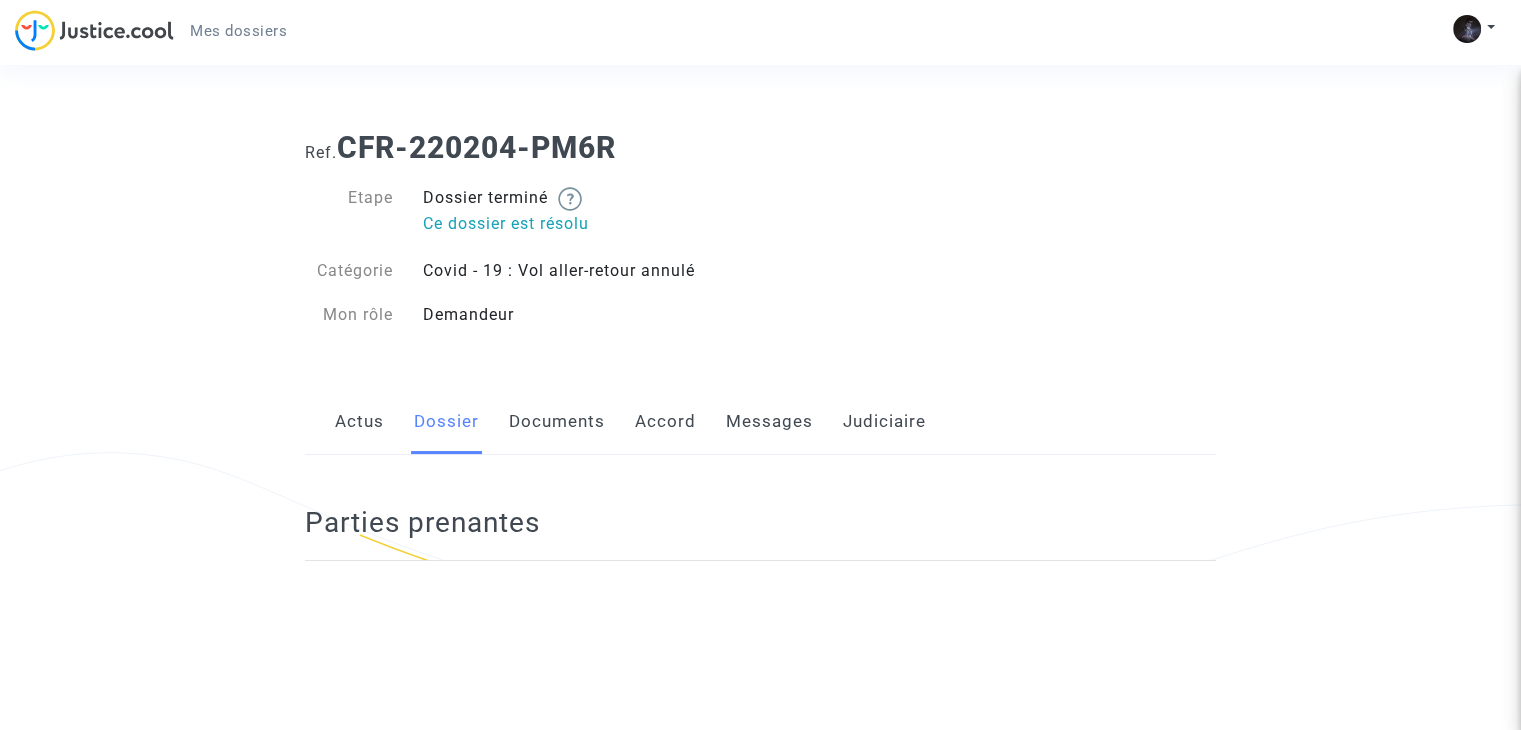 scroll, scrollTop: 0, scrollLeft: 0, axis: both 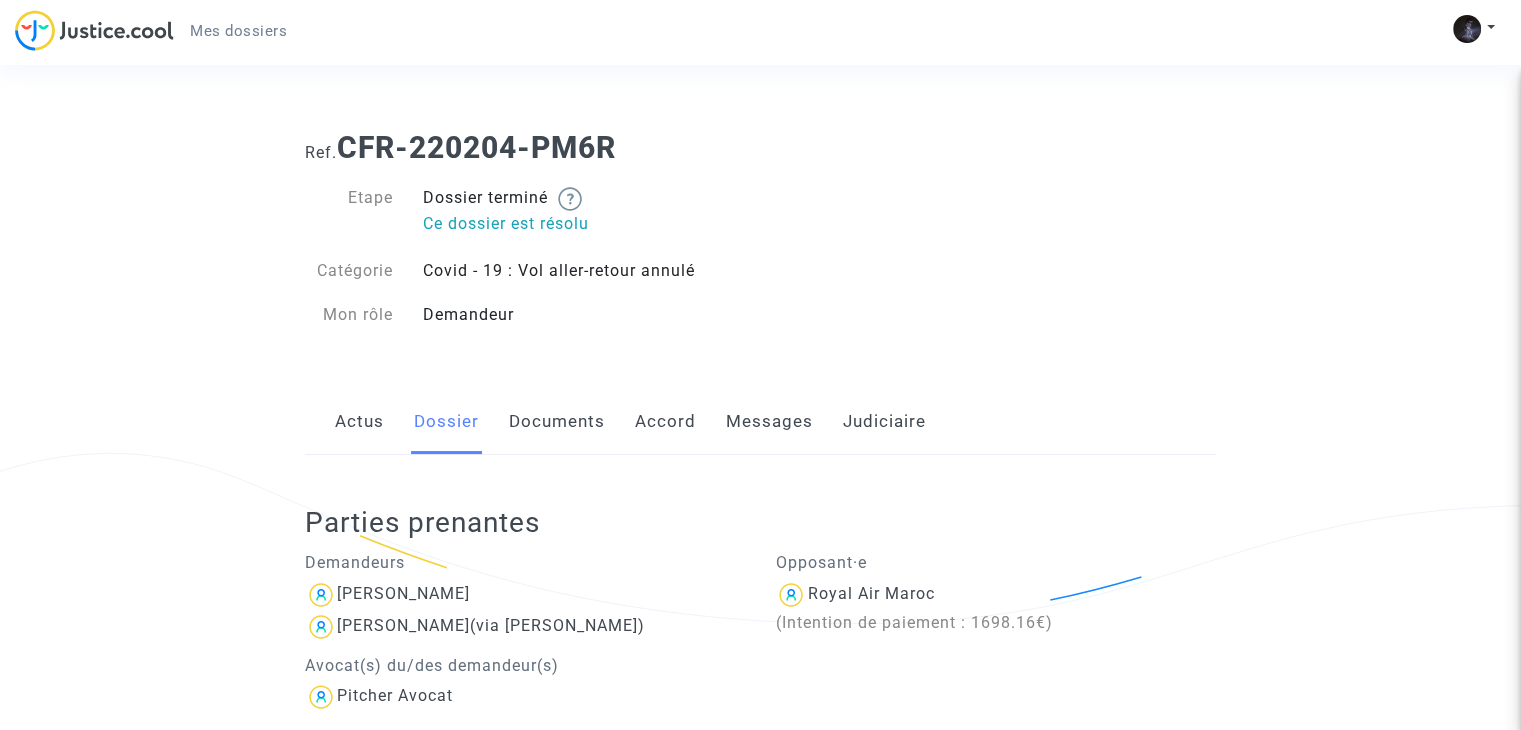 click on "Documents" 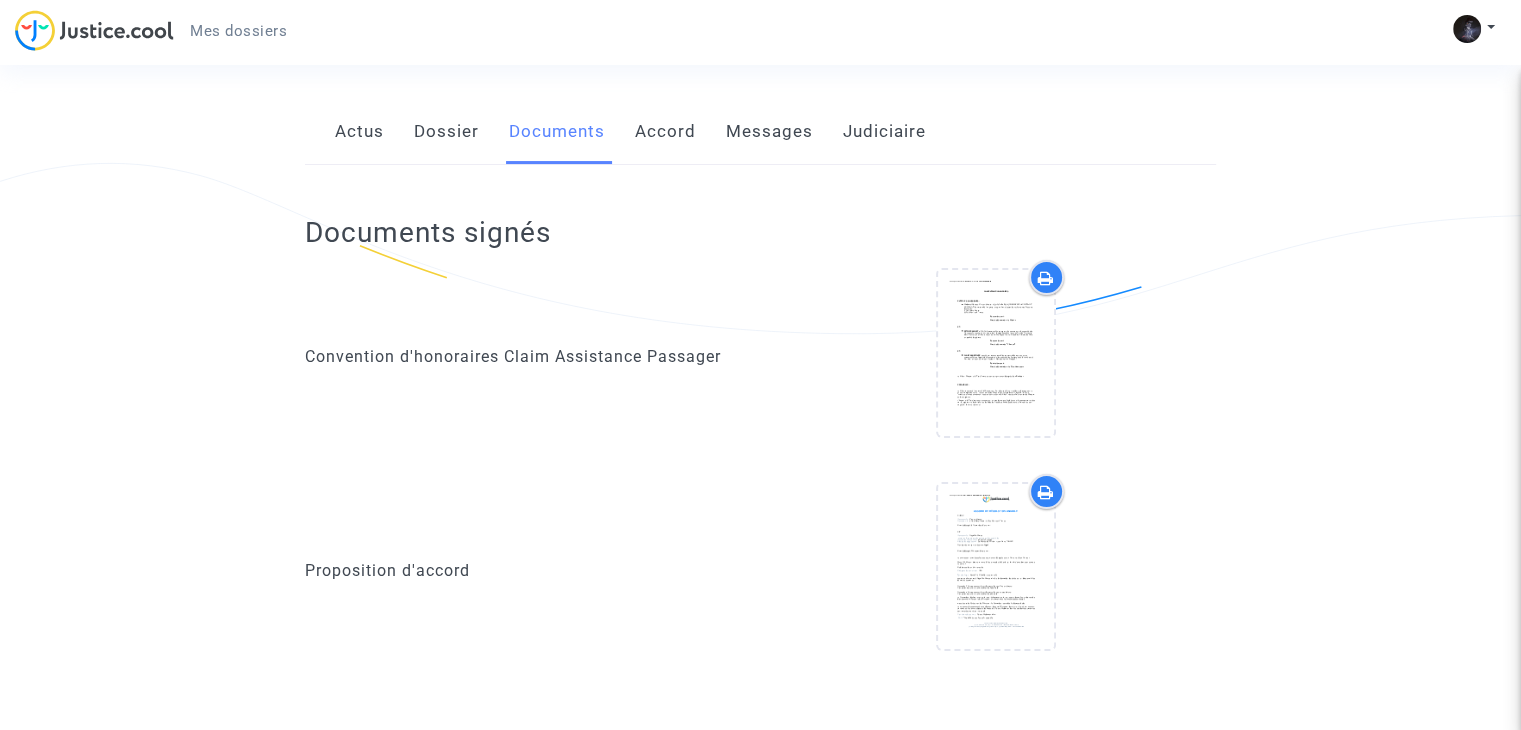 scroll, scrollTop: 201, scrollLeft: 0, axis: vertical 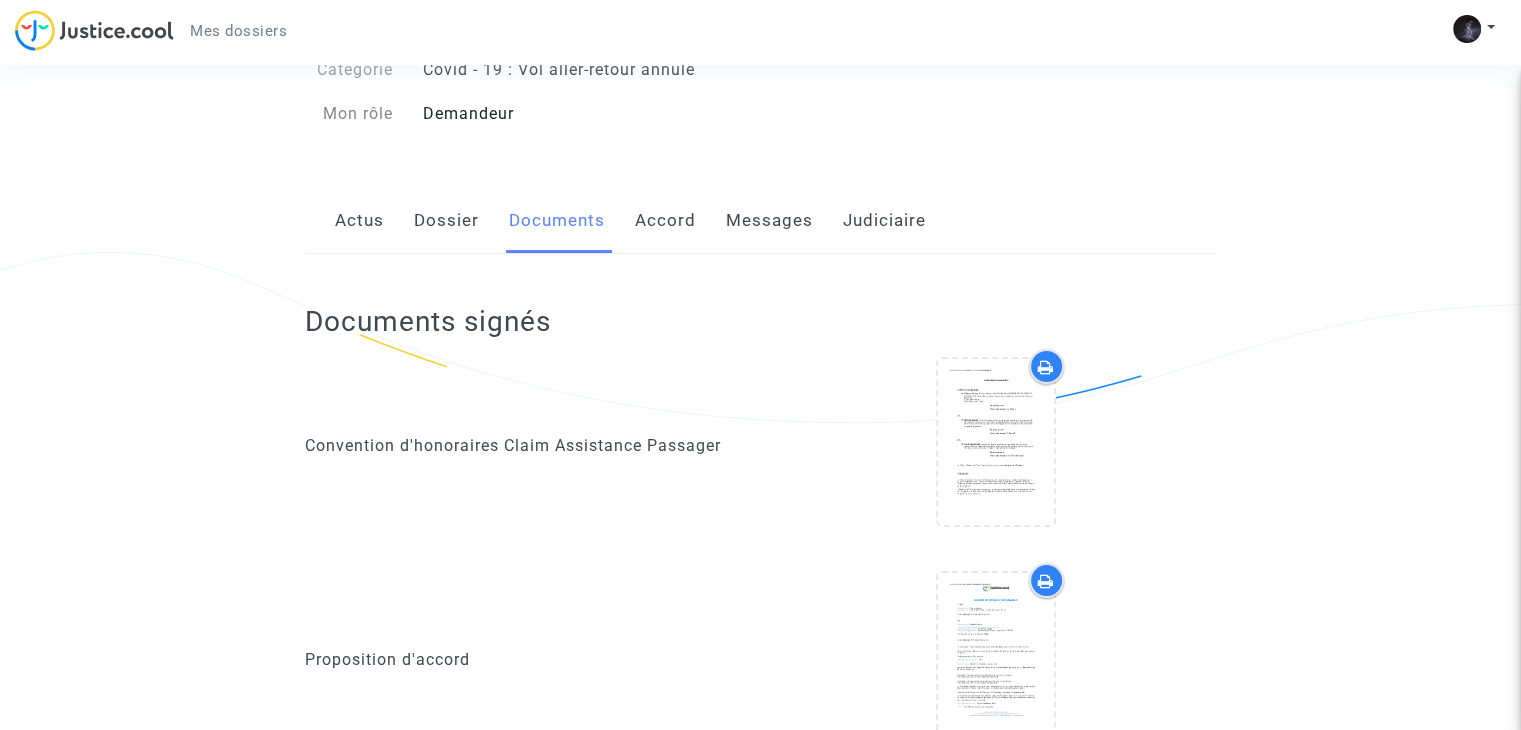click on "Accord" 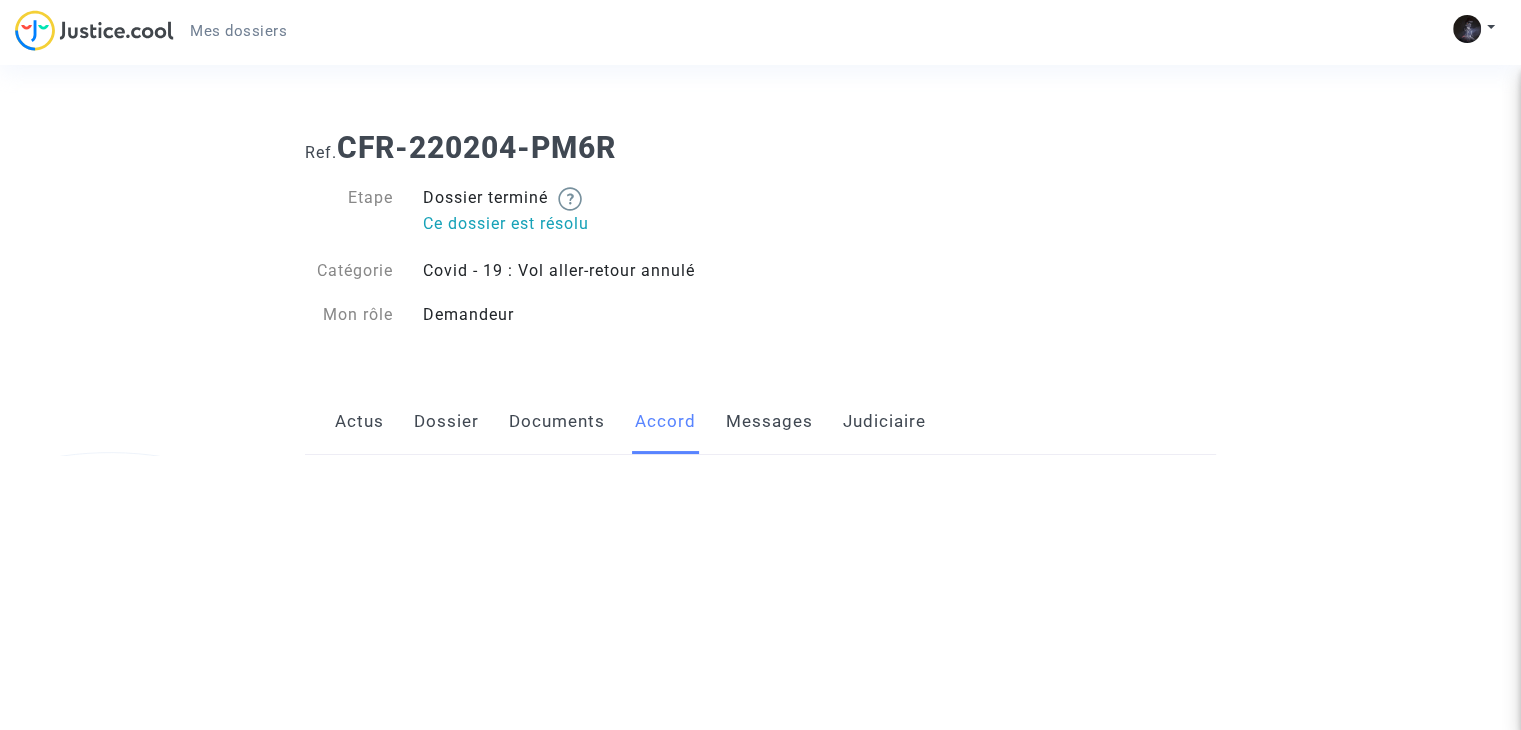 scroll, scrollTop: 0, scrollLeft: 0, axis: both 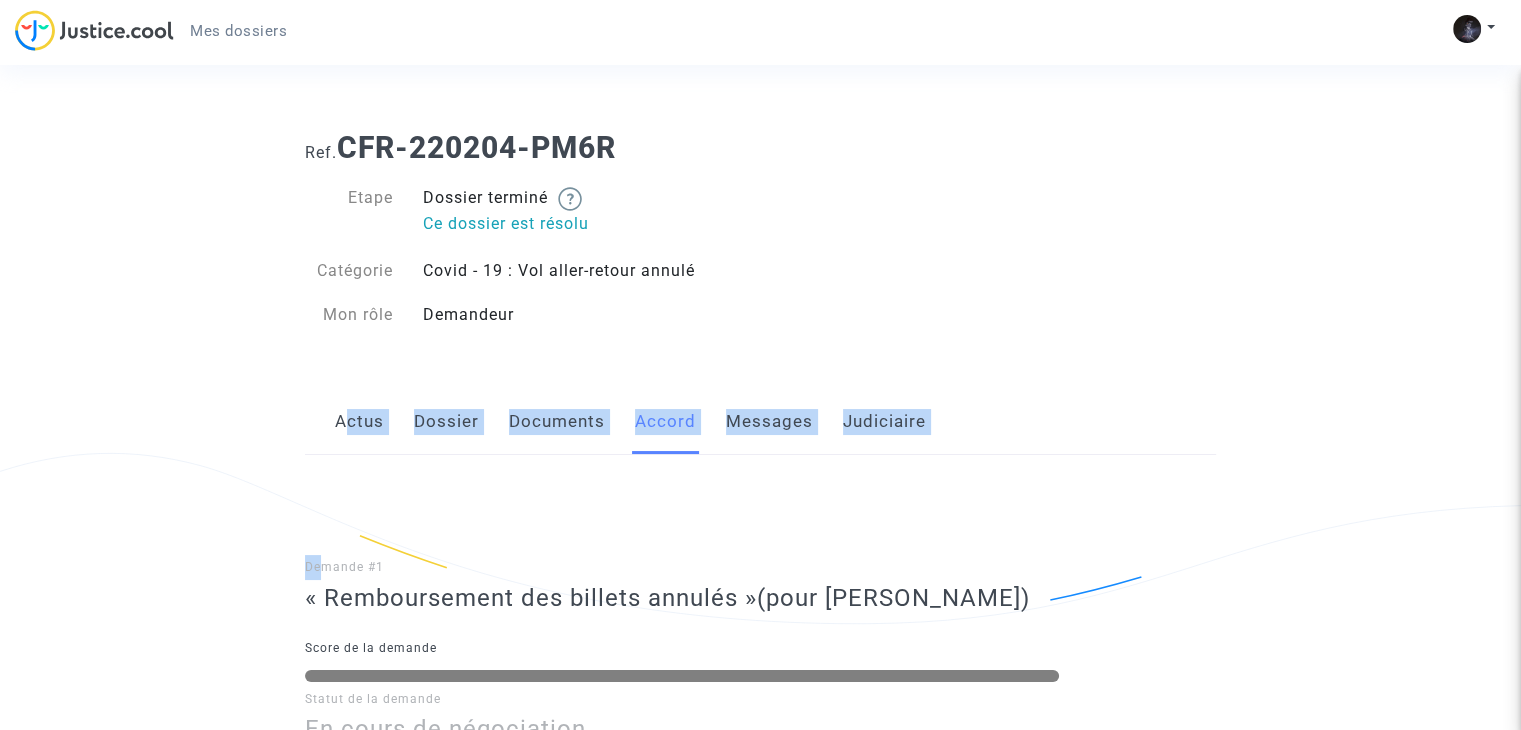 drag, startPoint x: 324, startPoint y: 458, endPoint x: 333, endPoint y: 449, distance: 12.727922 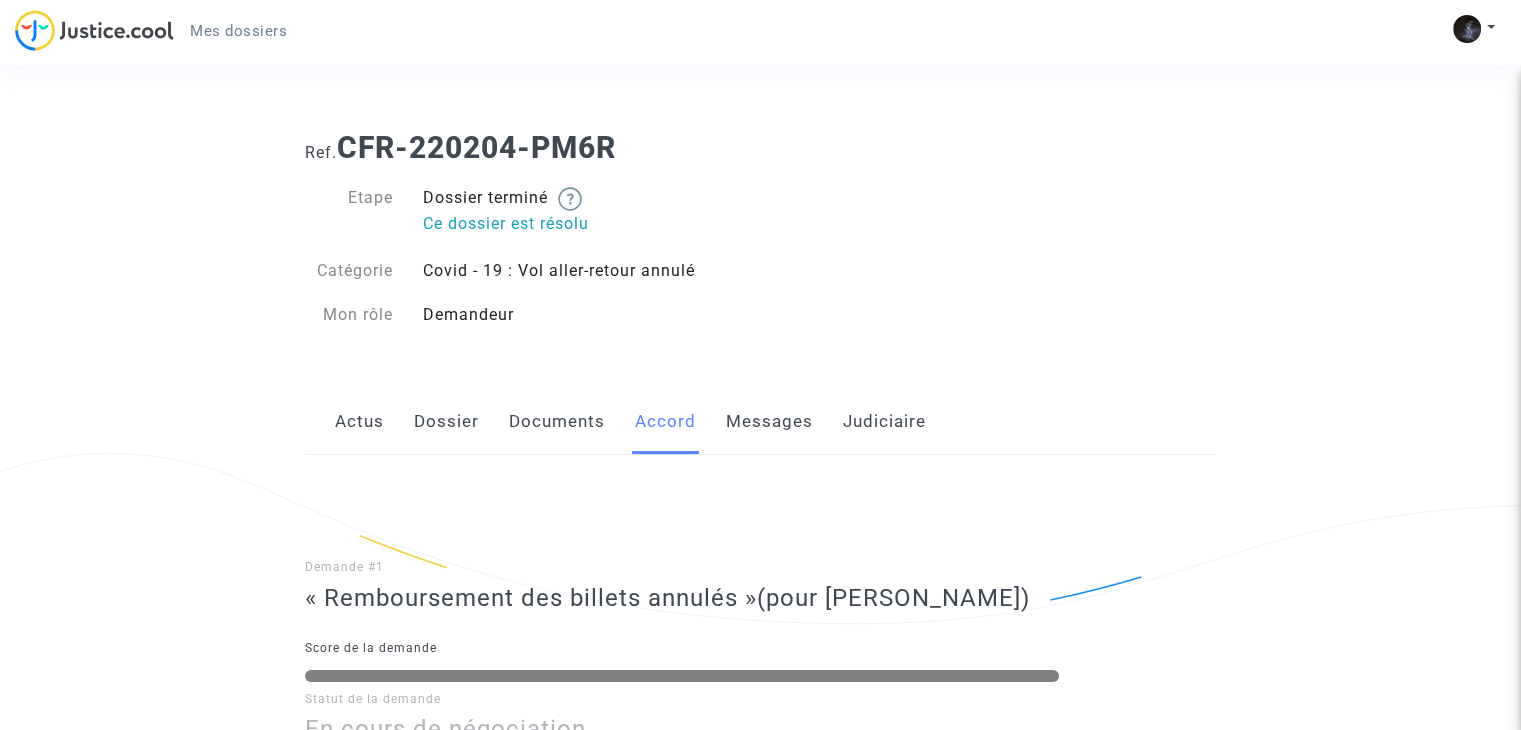 click on "Actus" 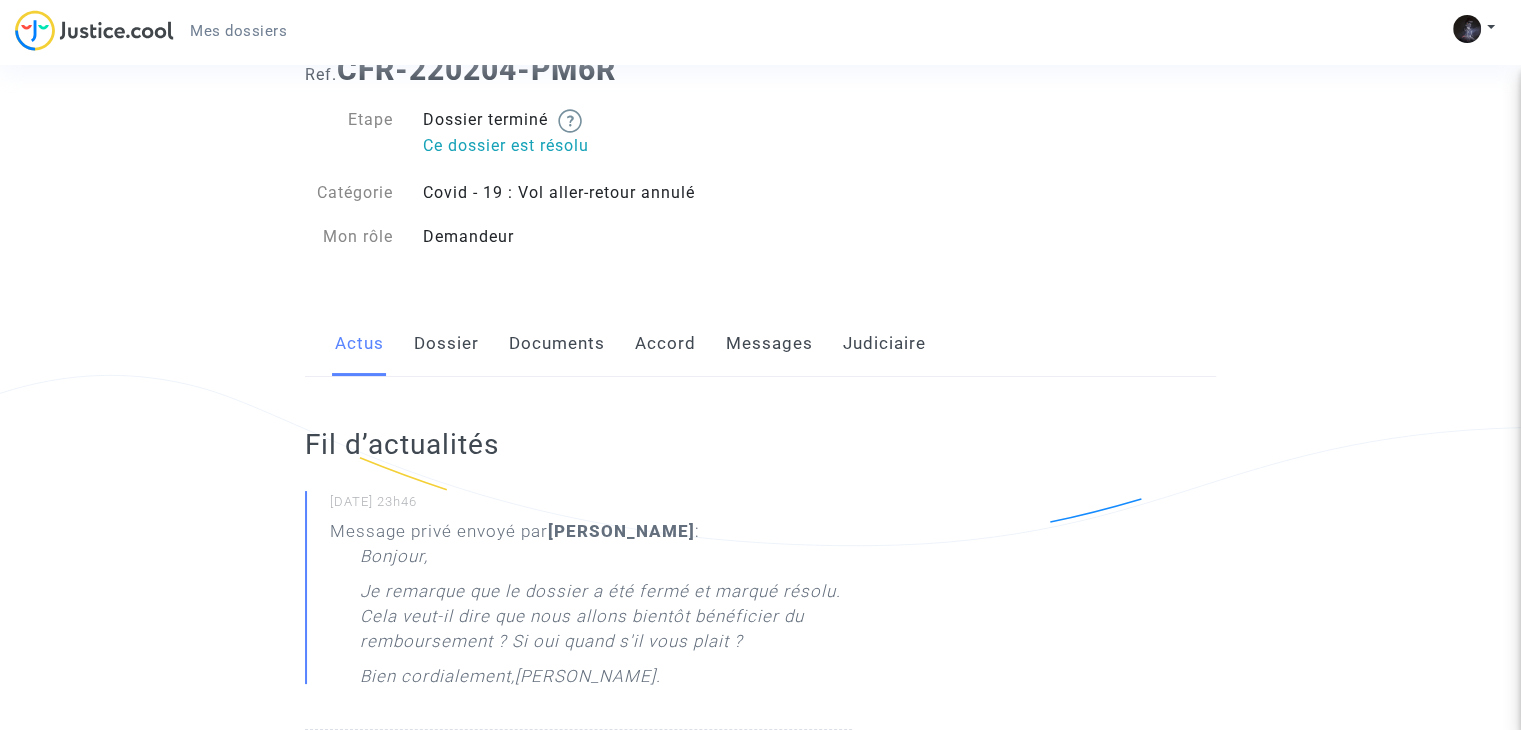 scroll, scrollTop: 9, scrollLeft: 0, axis: vertical 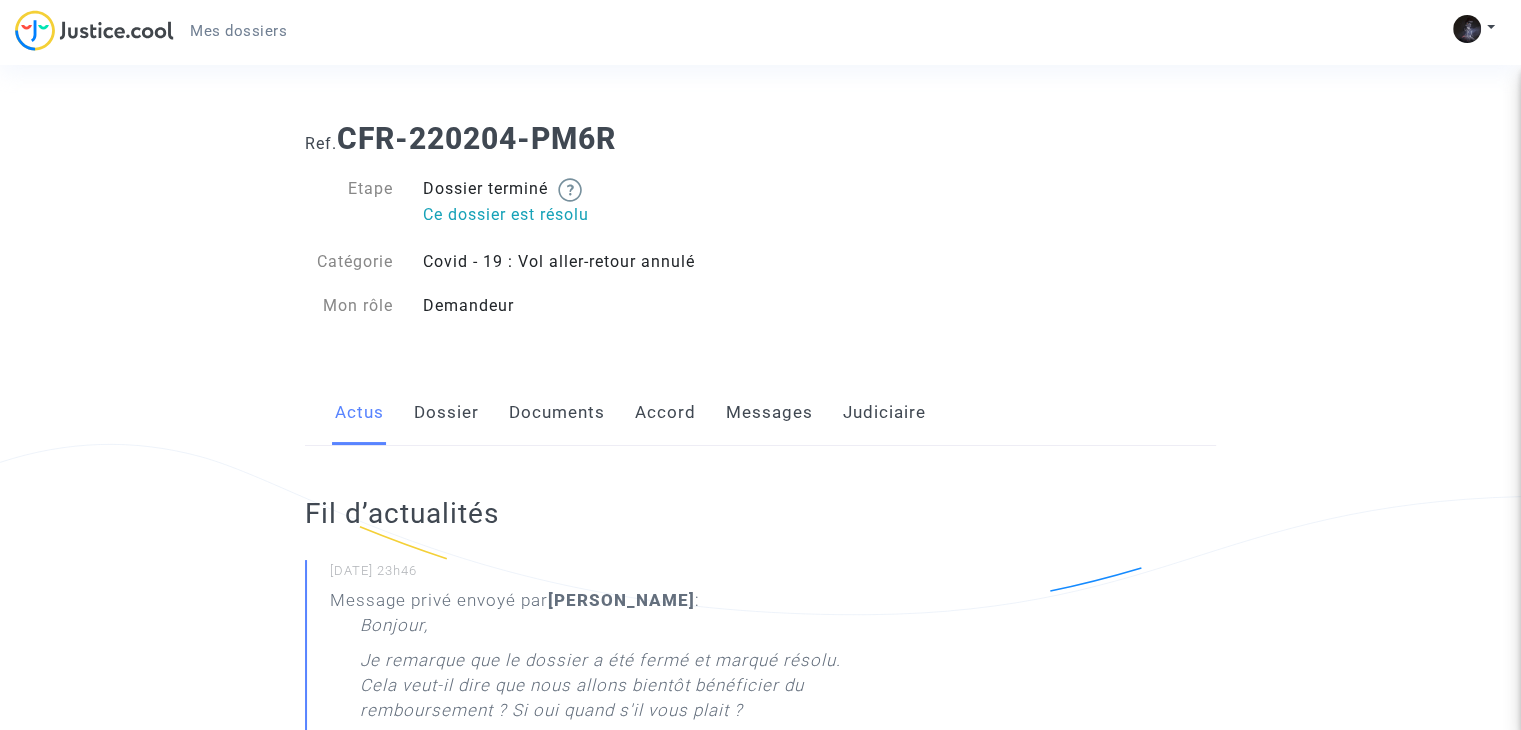 click on "Messages" 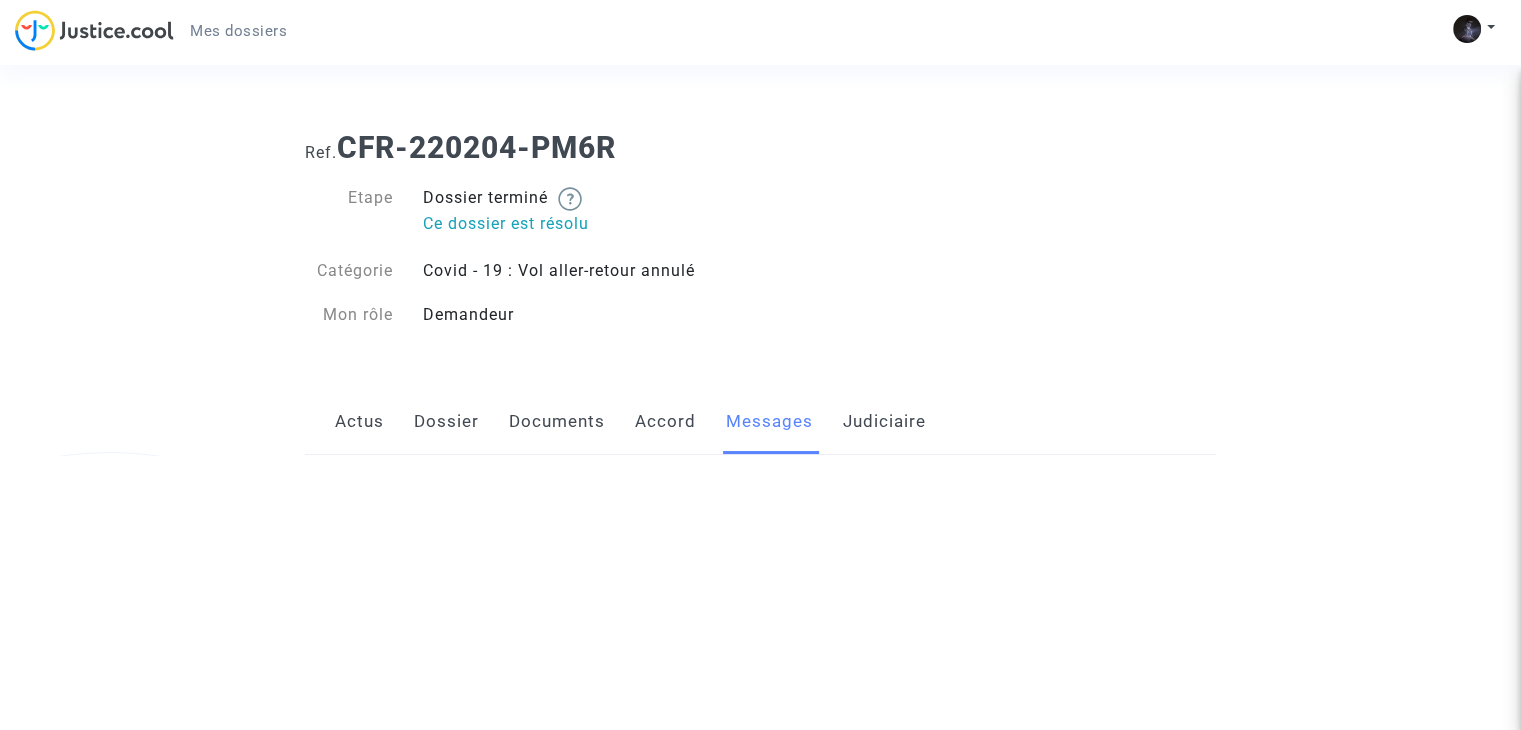scroll, scrollTop: 0, scrollLeft: 0, axis: both 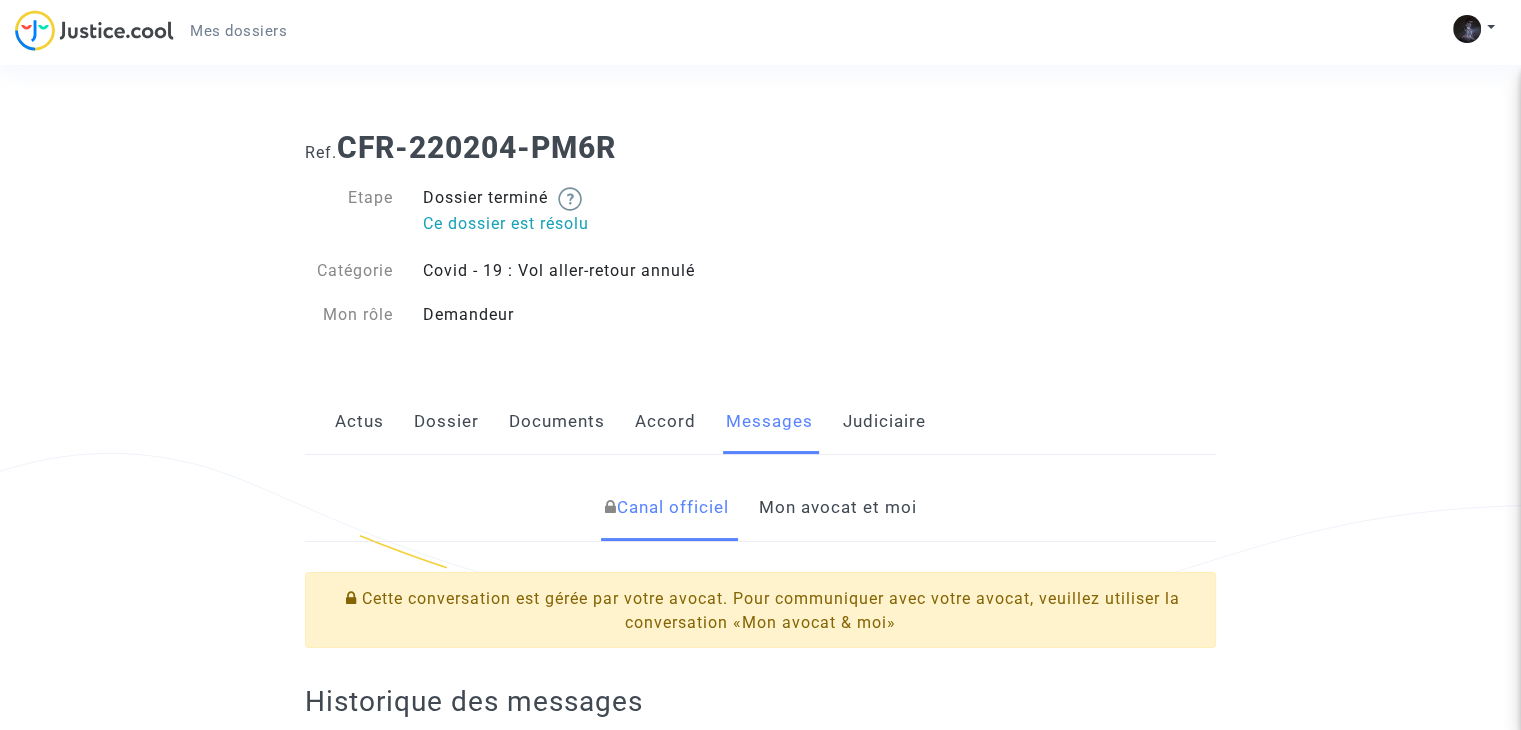 click on "Judiciaire" 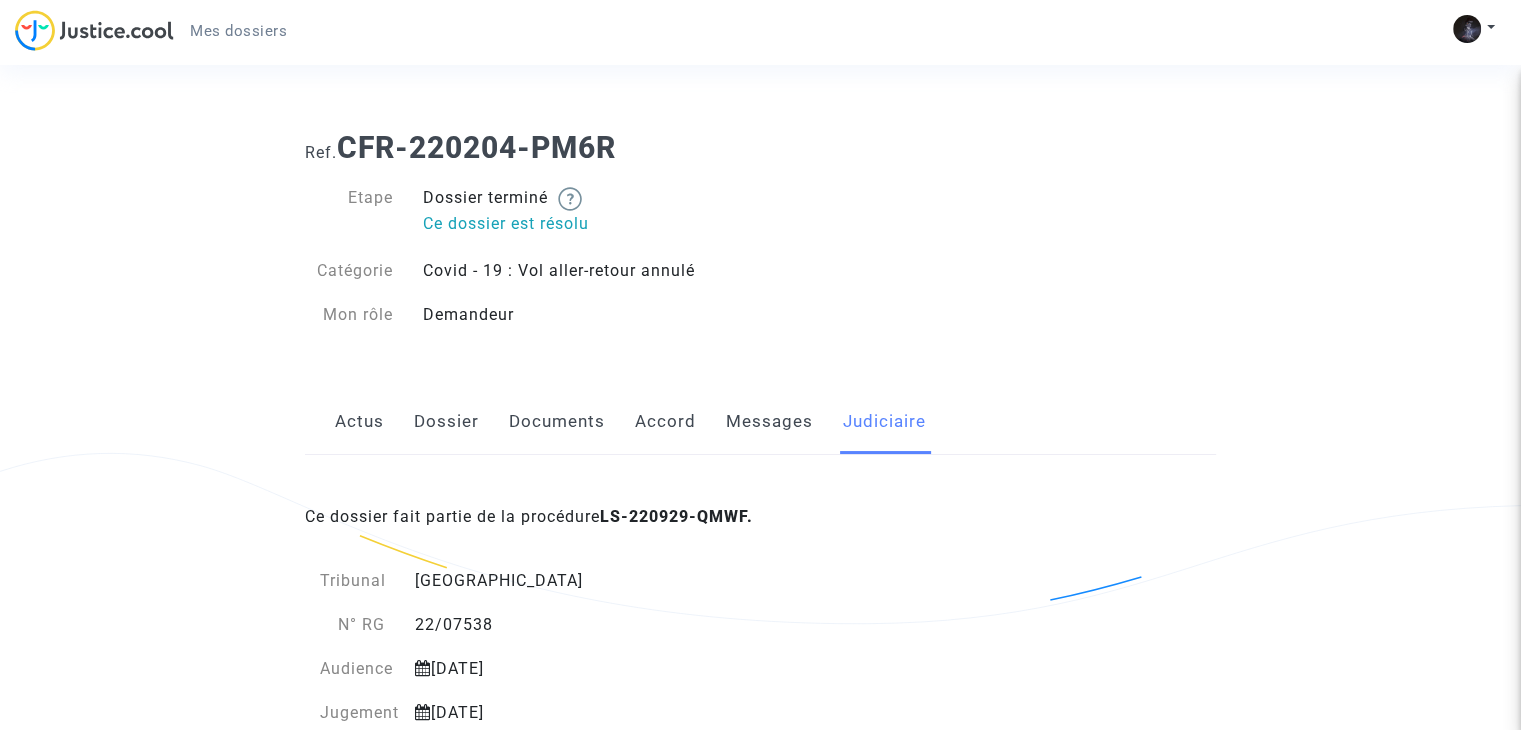 click on "Messages" 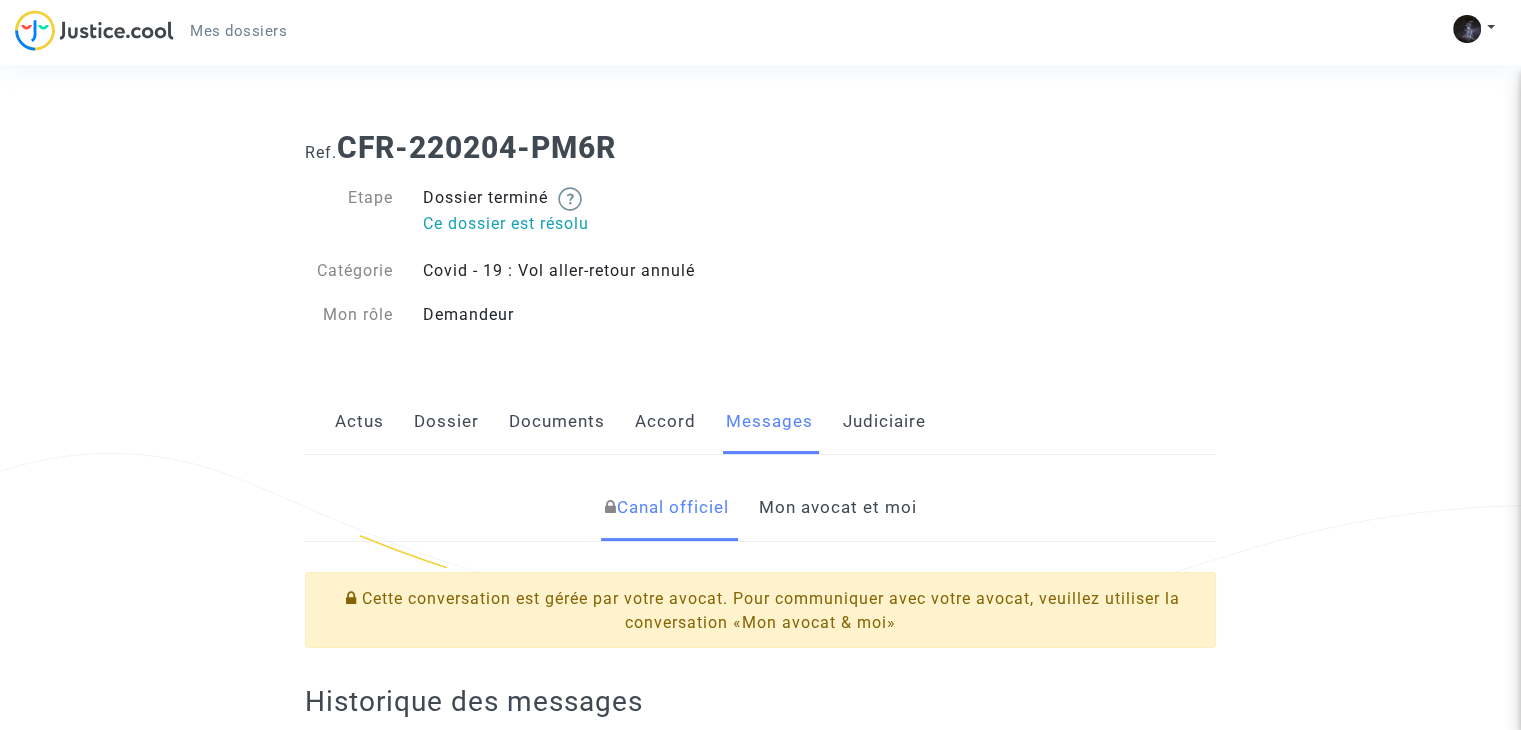 click on "Mon avocat et moi" 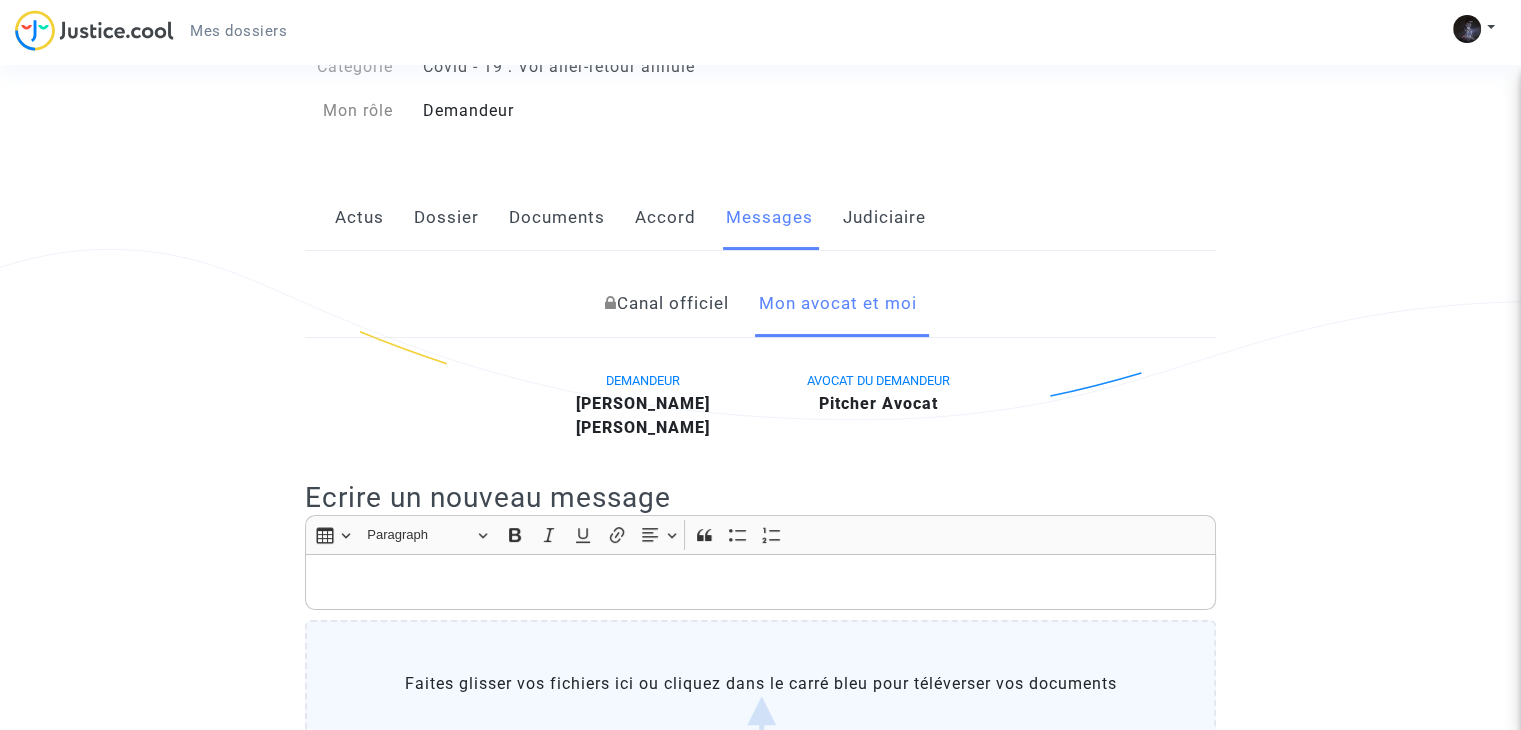 scroll, scrollTop: 0, scrollLeft: 0, axis: both 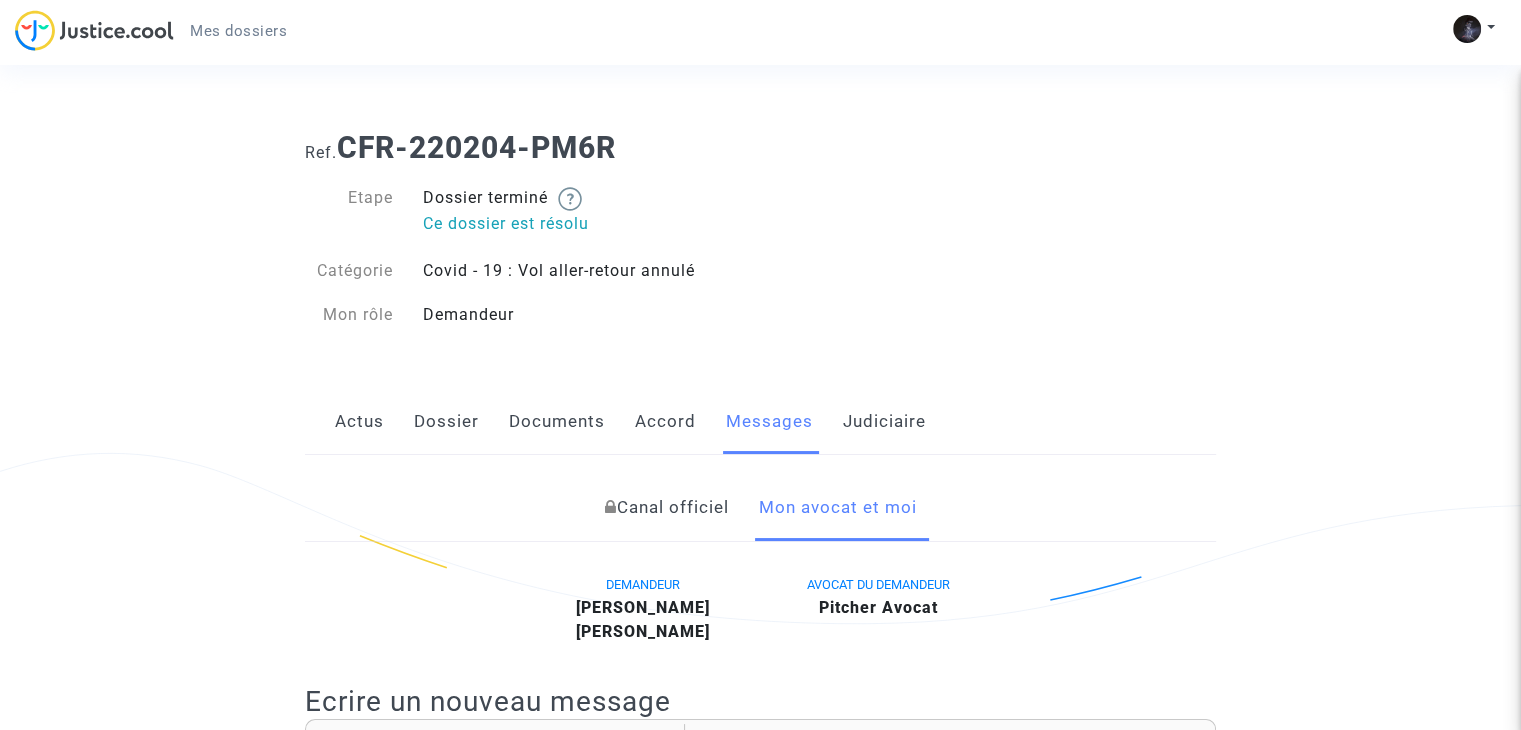click on "Judiciaire" 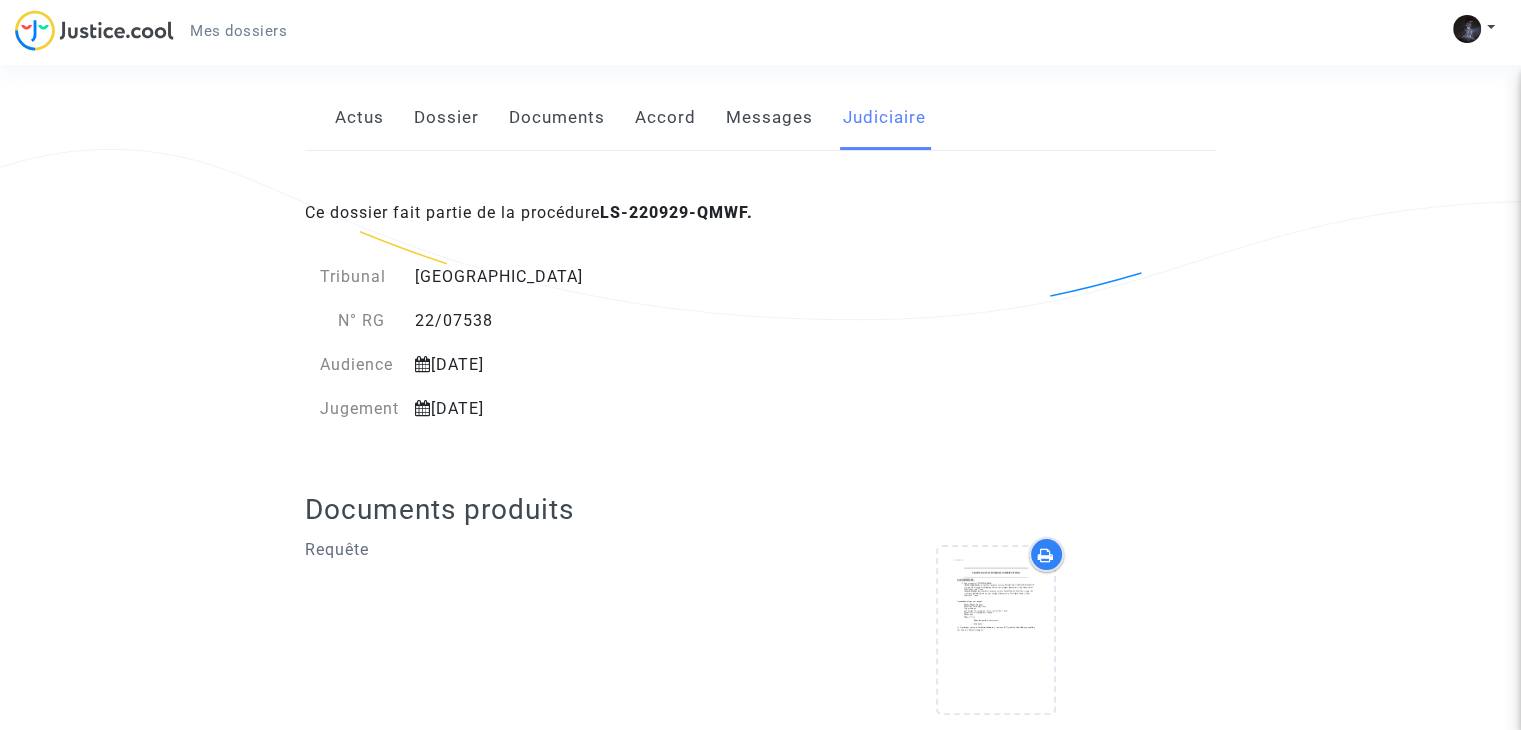 scroll, scrollTop: 236, scrollLeft: 0, axis: vertical 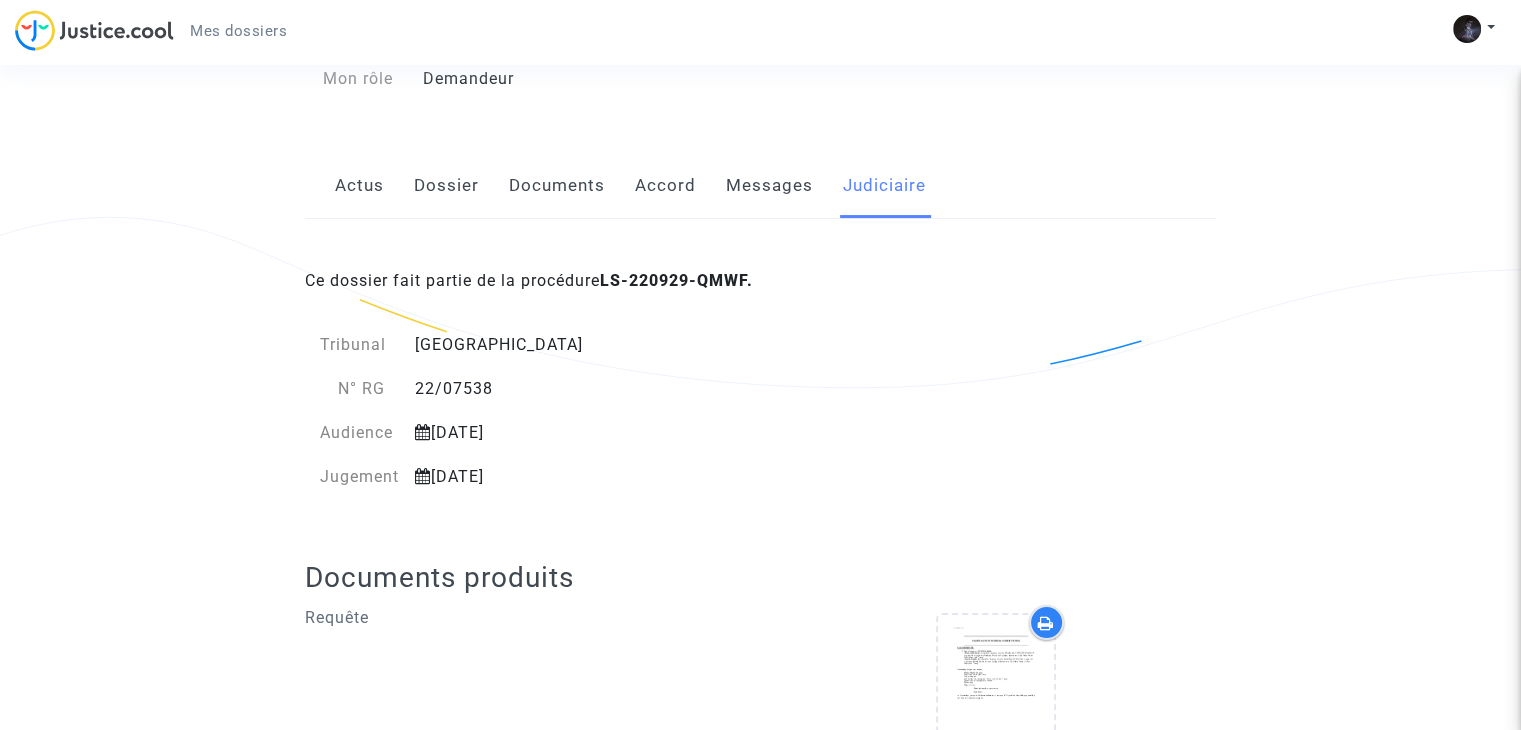 click on "Accord" 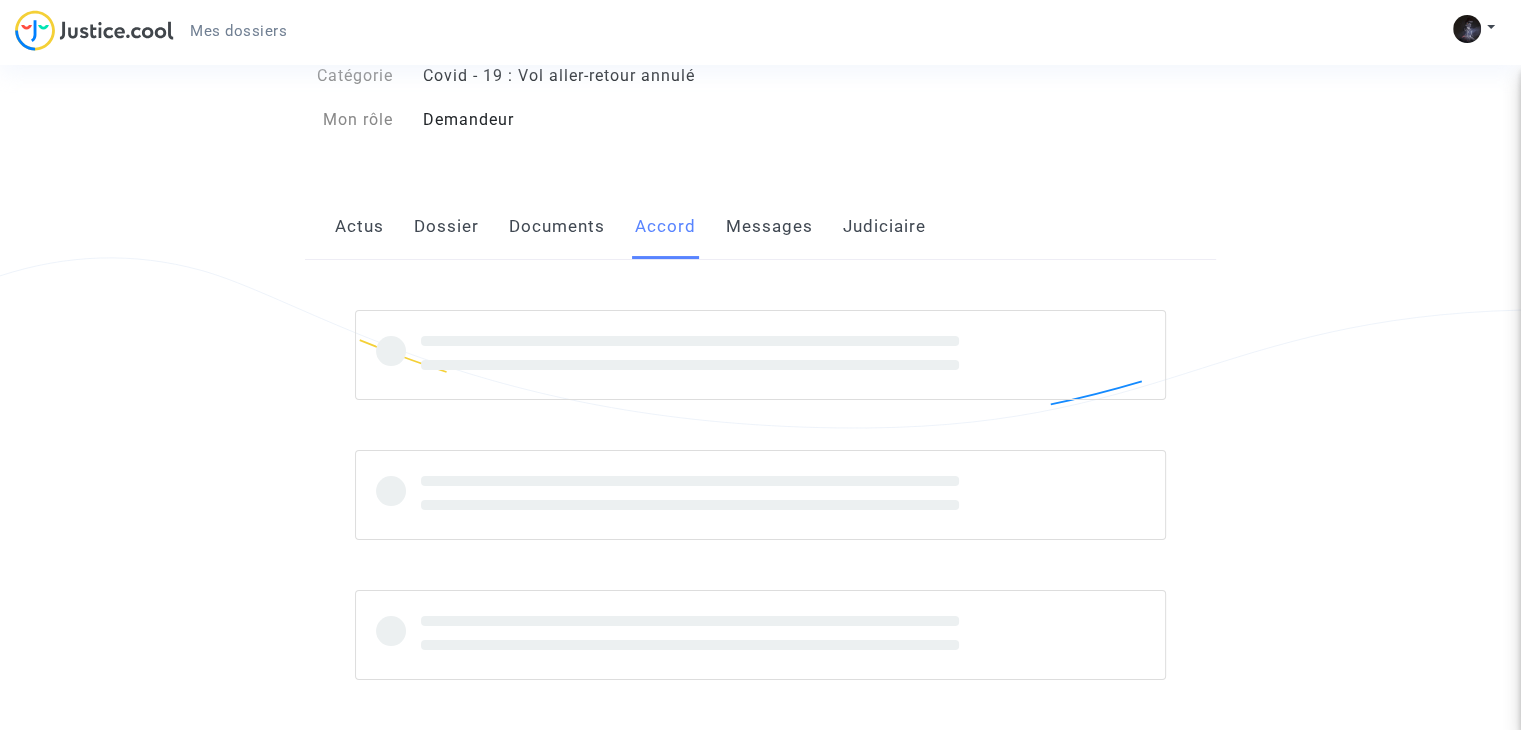 scroll, scrollTop: 0, scrollLeft: 0, axis: both 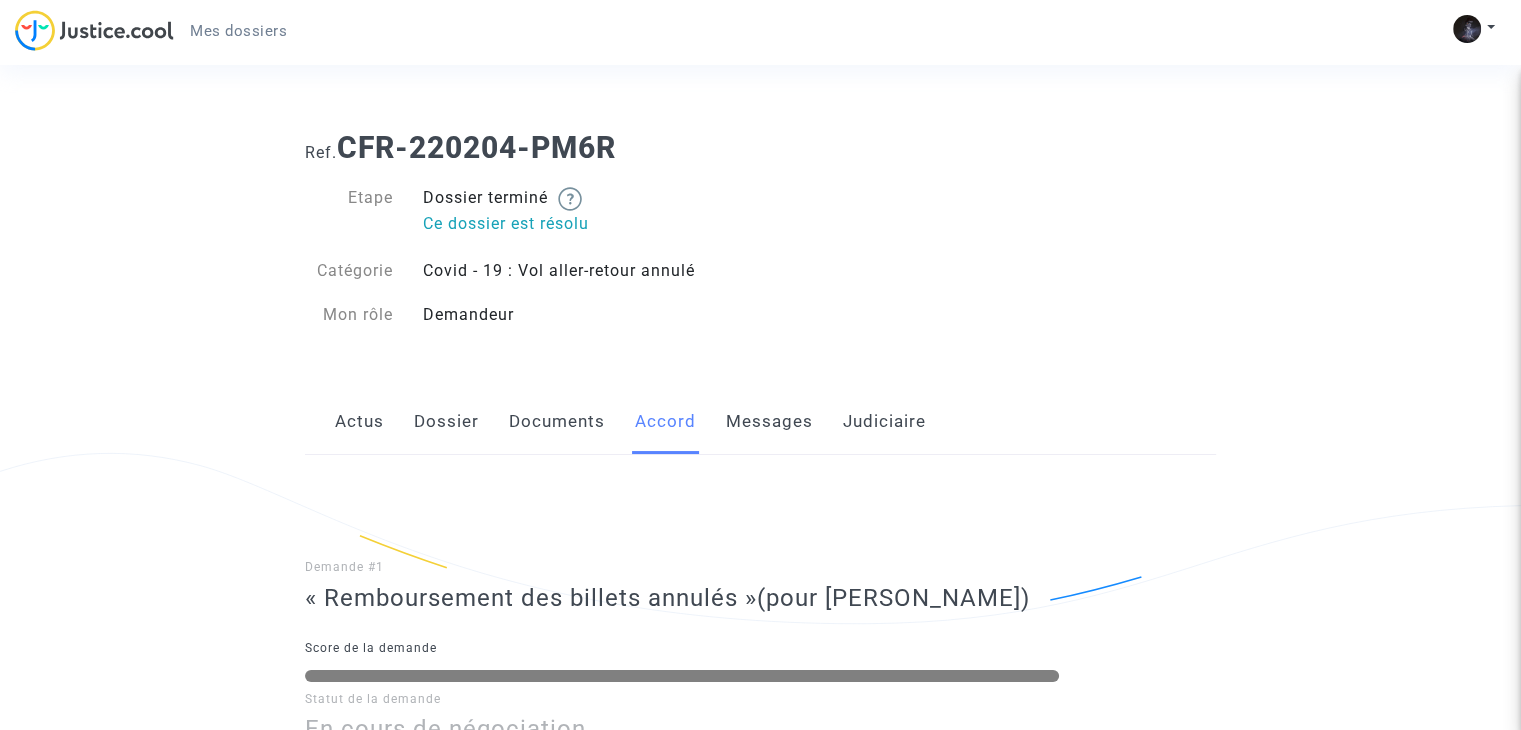 click on "Actus" 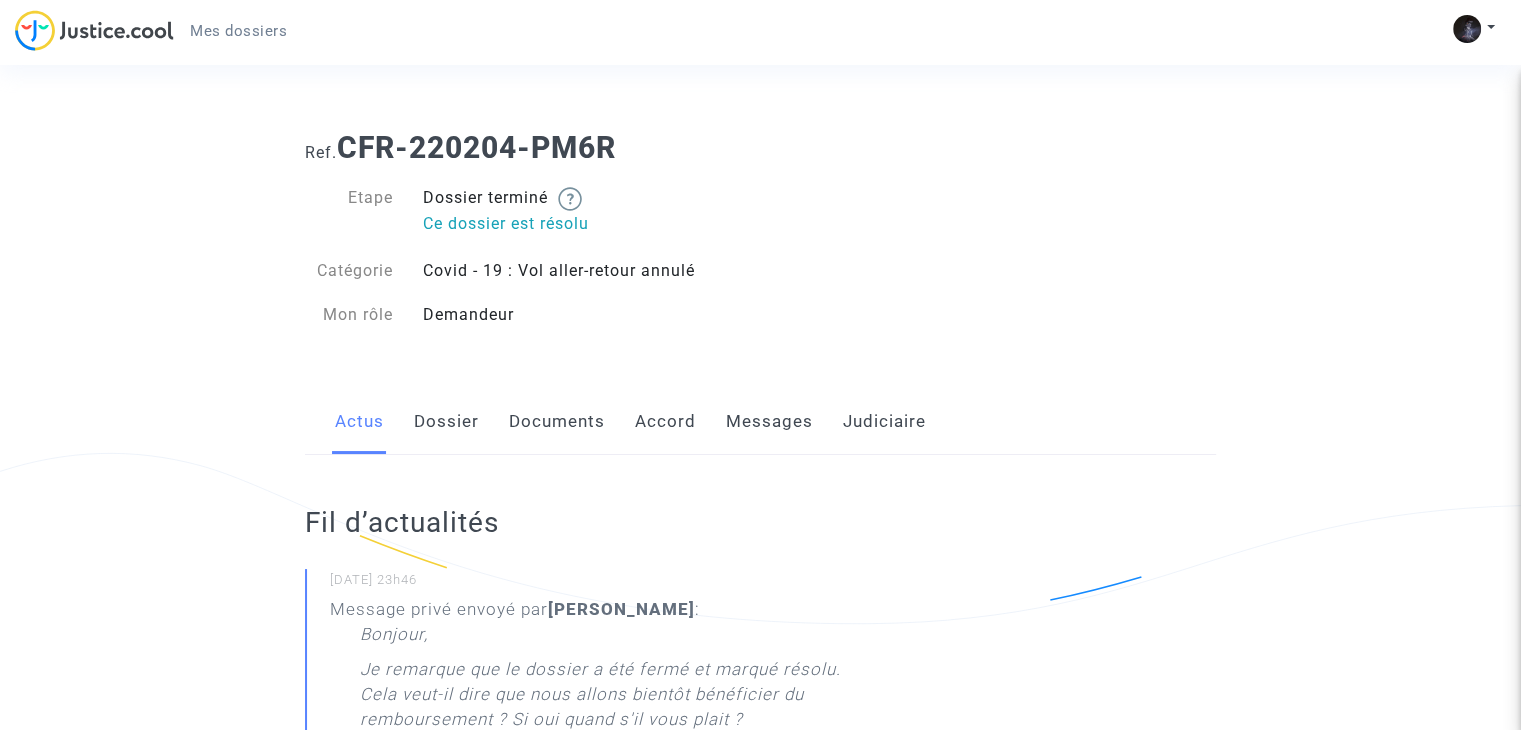 click on "Mon profil Paramètres Déconnexion" at bounding box center (1479, 39) 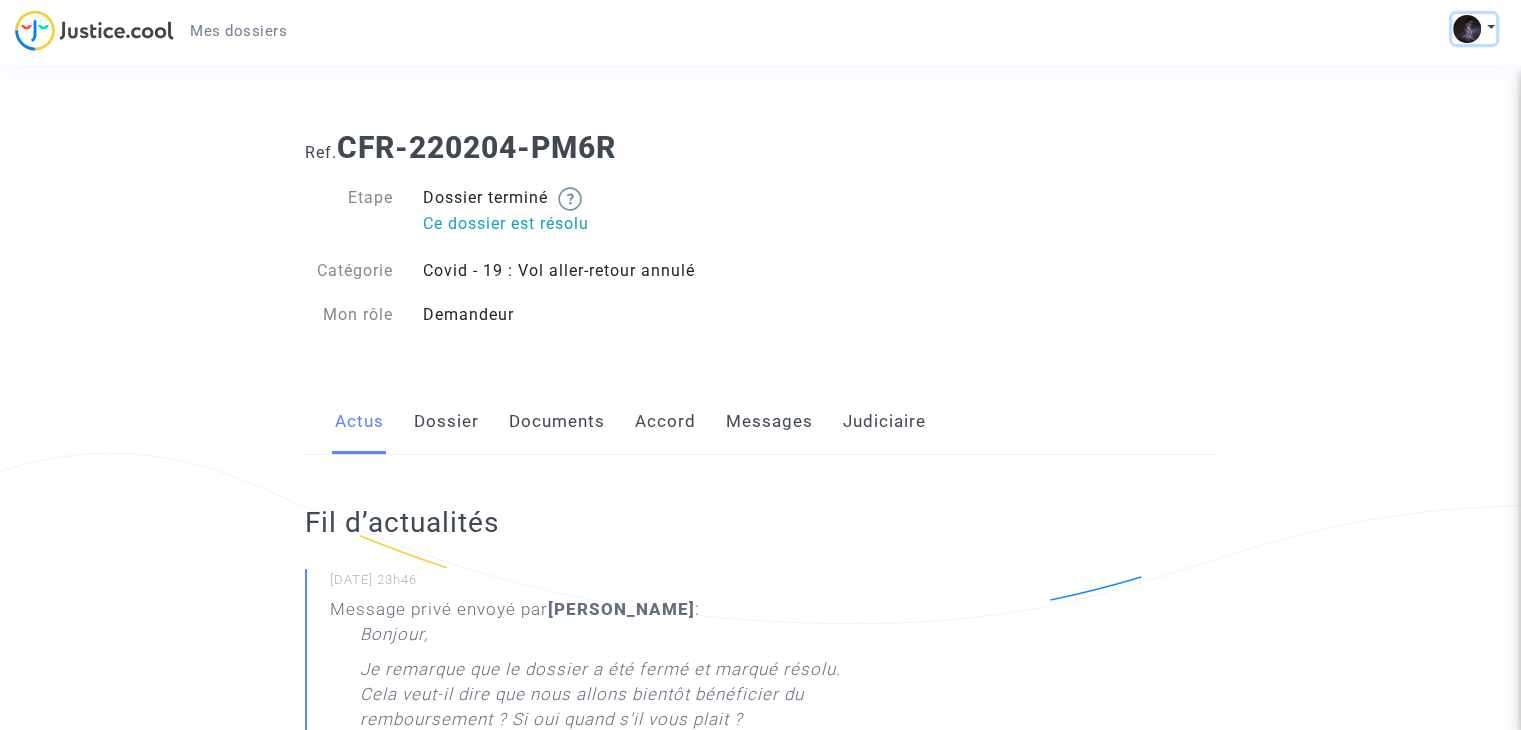 click at bounding box center (1474, 29) 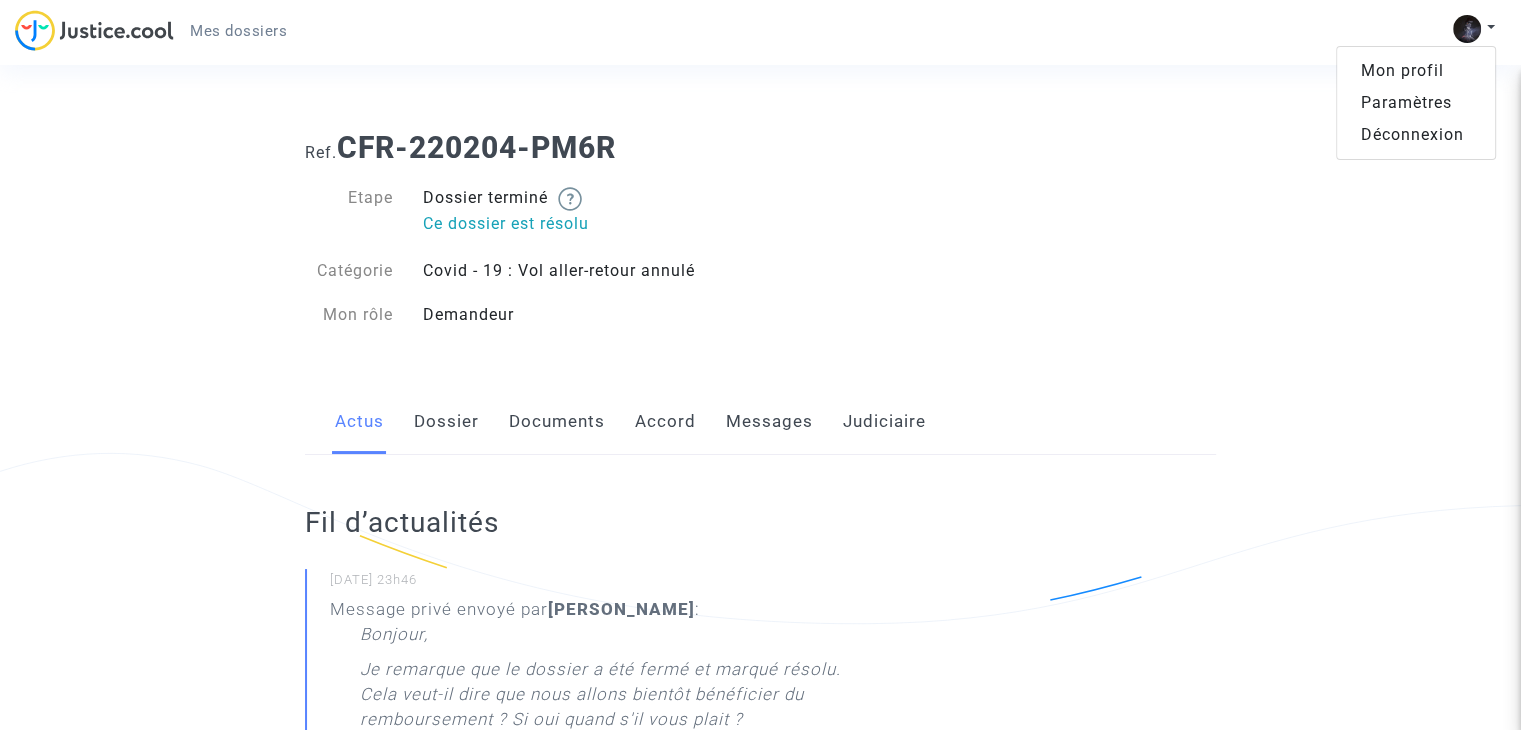 click on "Mon profil" at bounding box center [1416, 71] 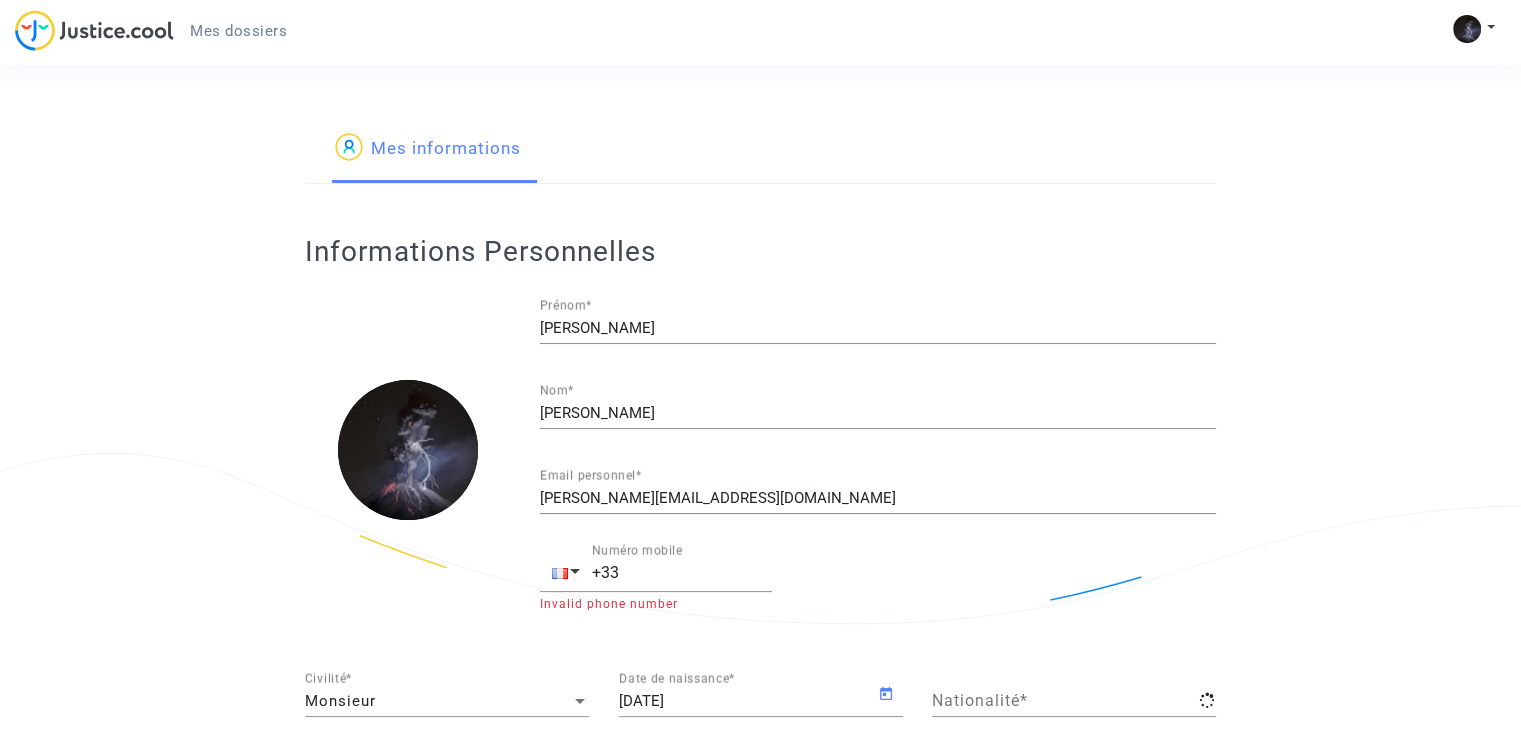 type on "française" 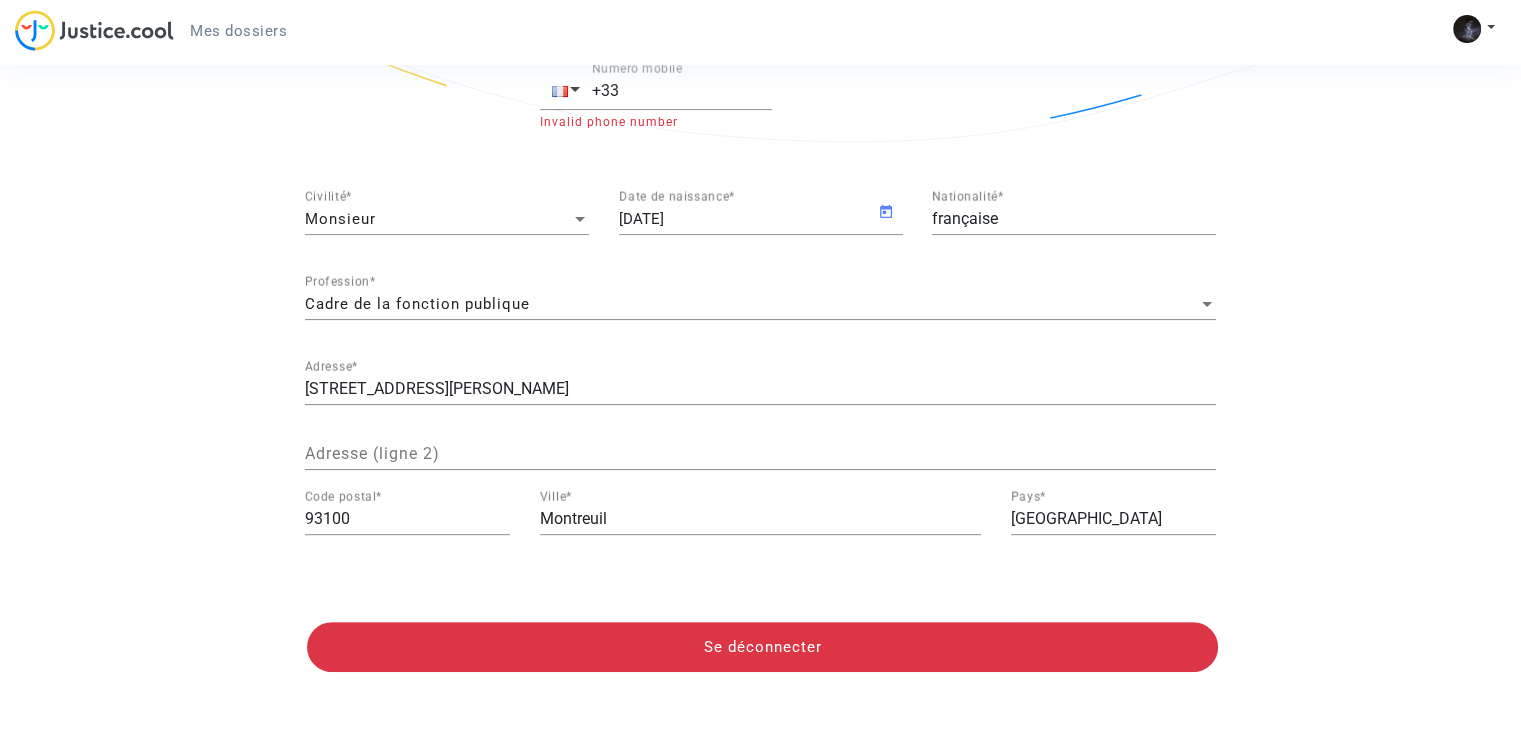 scroll, scrollTop: 0, scrollLeft: 0, axis: both 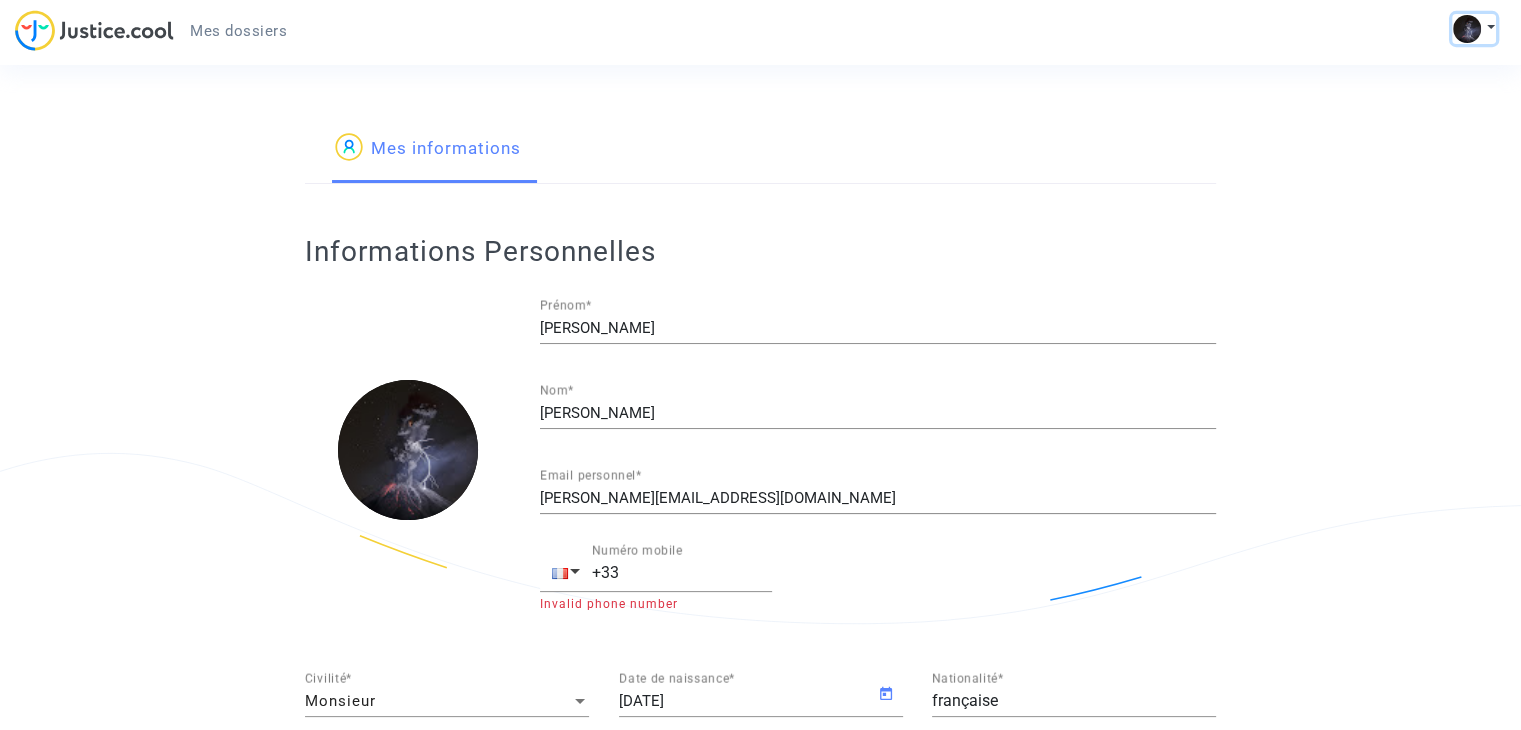 click at bounding box center [1474, 29] 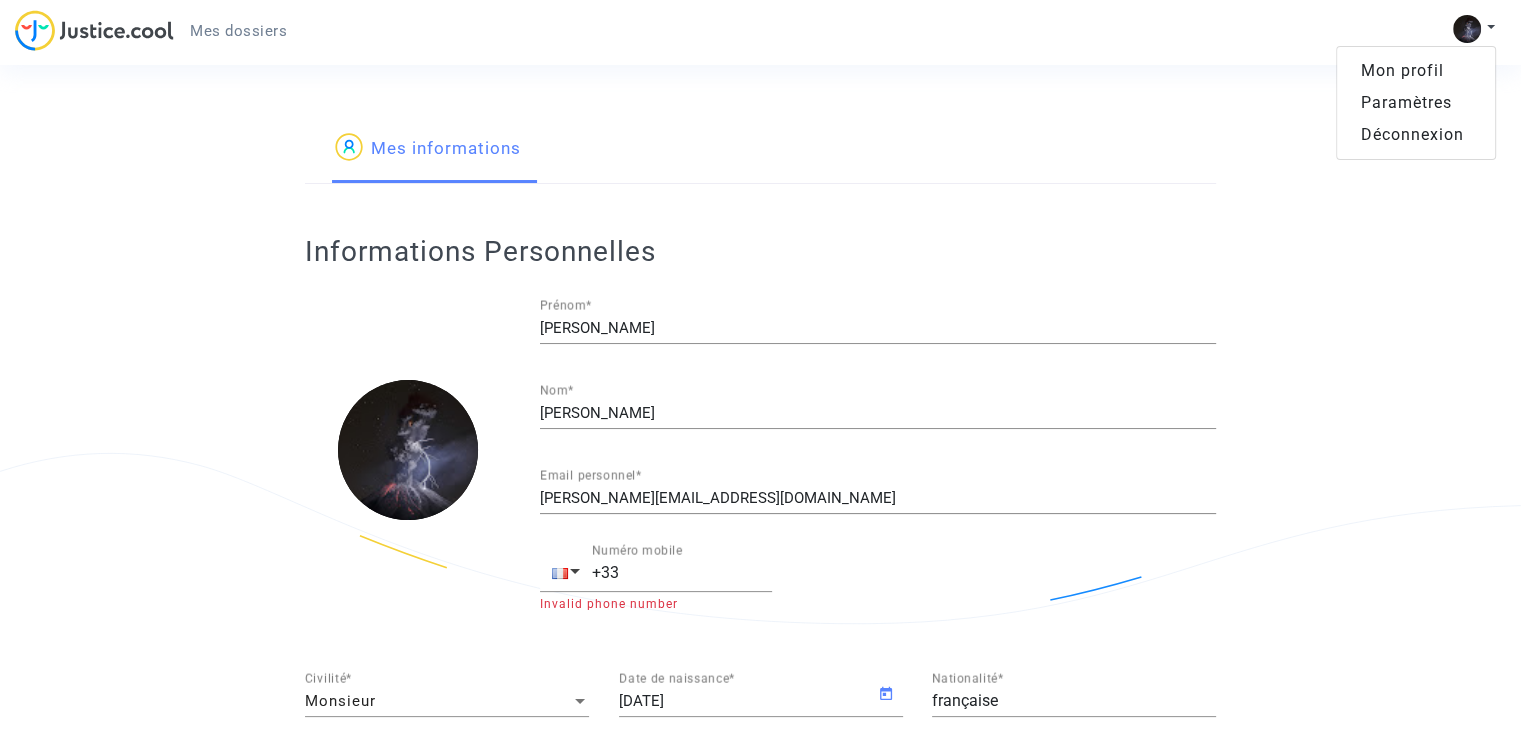 click on "Mon profil" at bounding box center (1416, 71) 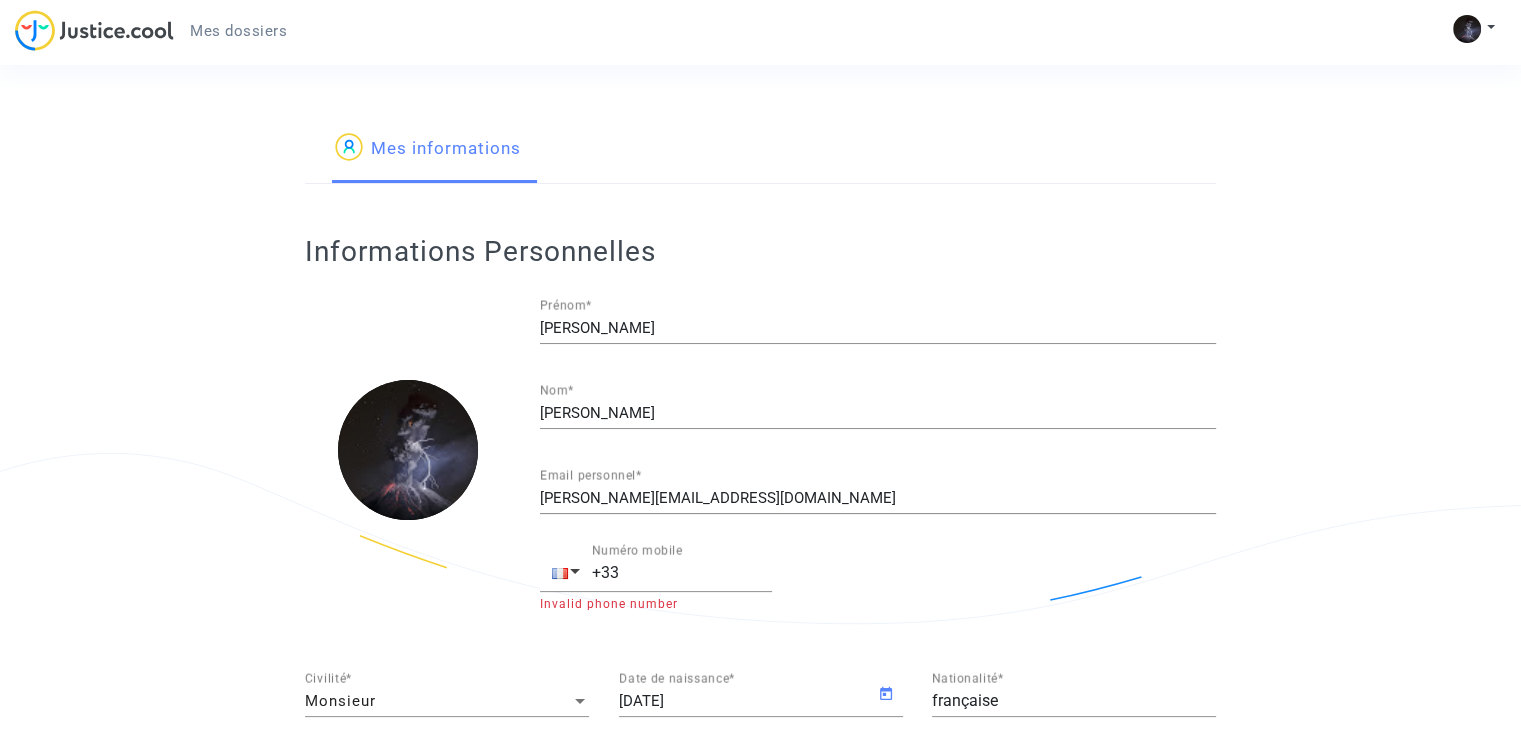 click at bounding box center (94, 30) 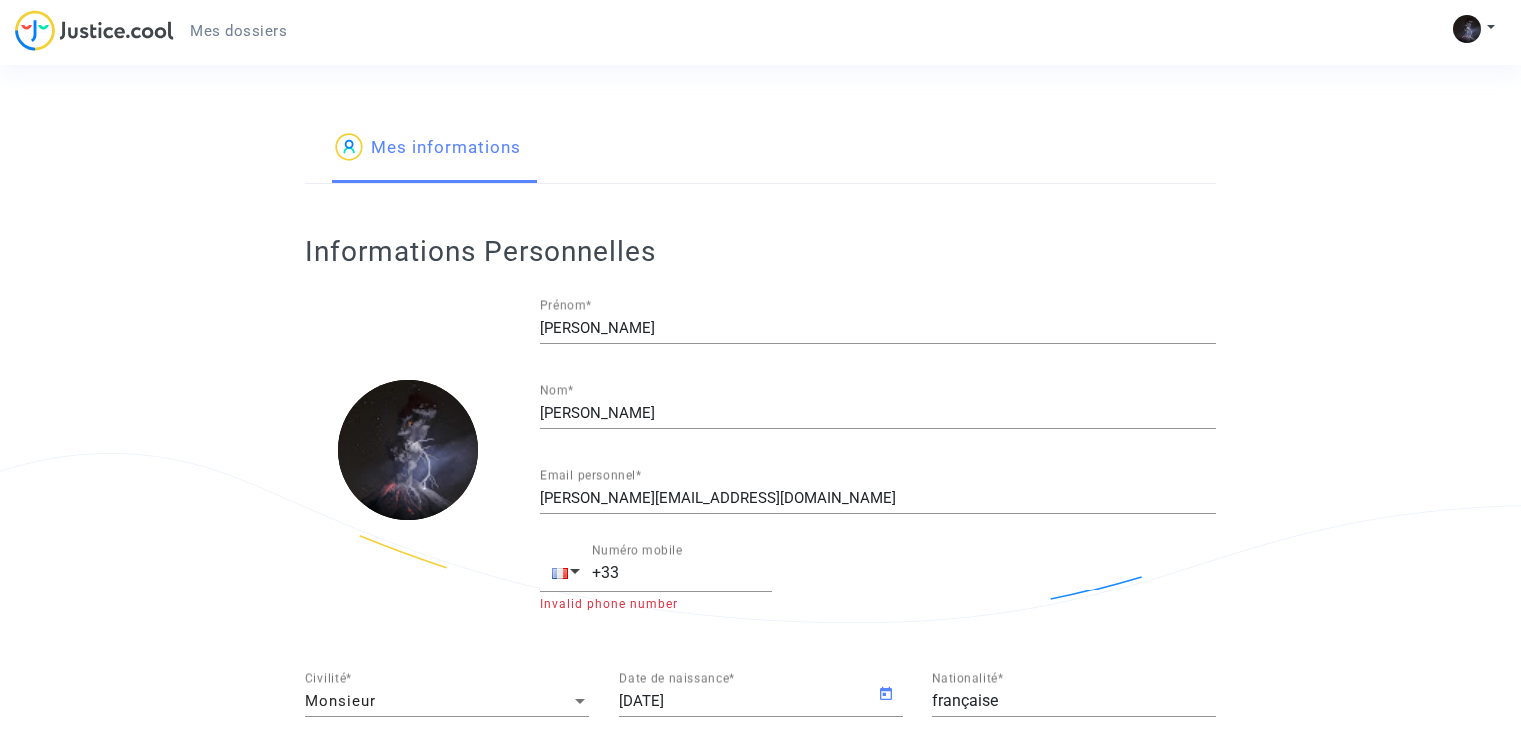 scroll, scrollTop: 0, scrollLeft: 0, axis: both 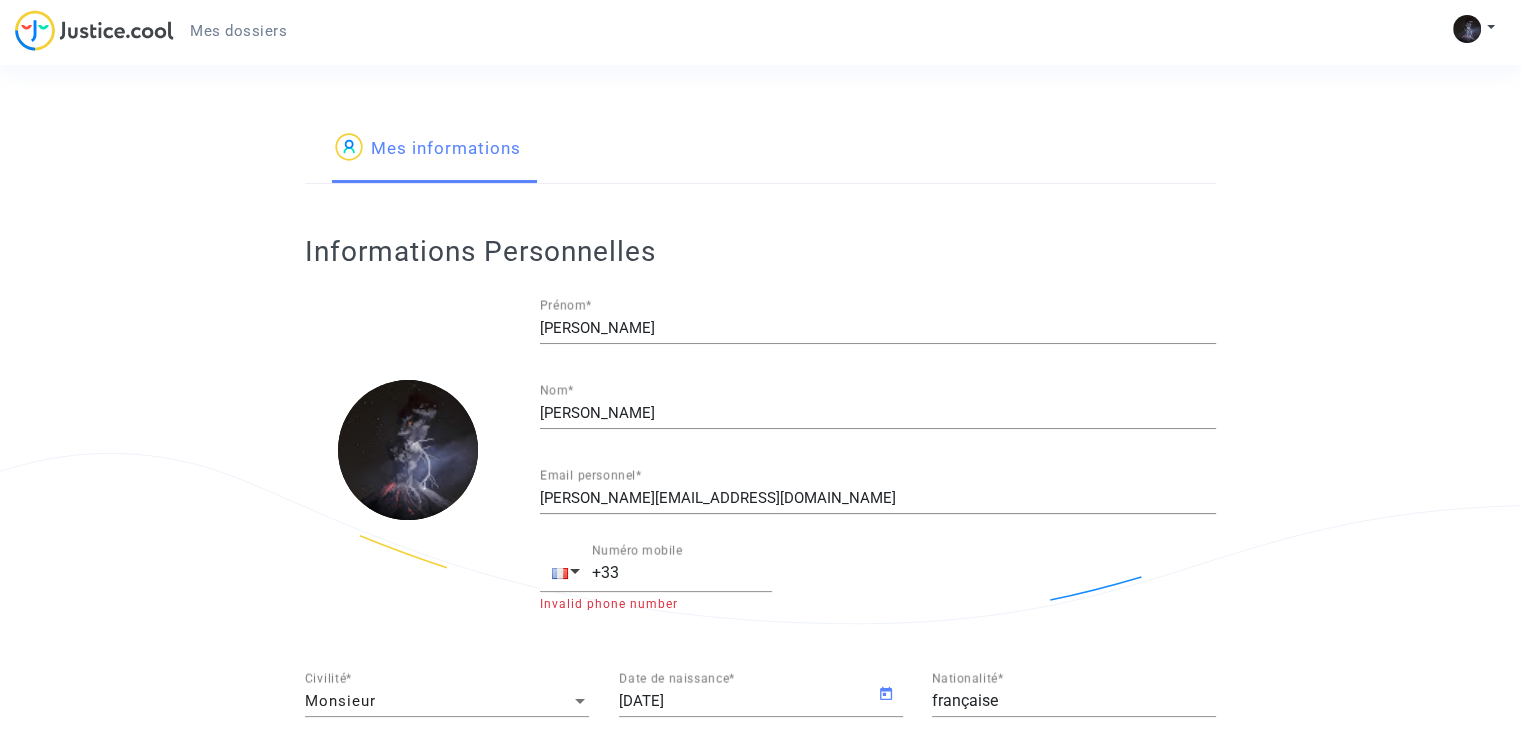 click on "Mes dossiers" at bounding box center (238, 31) 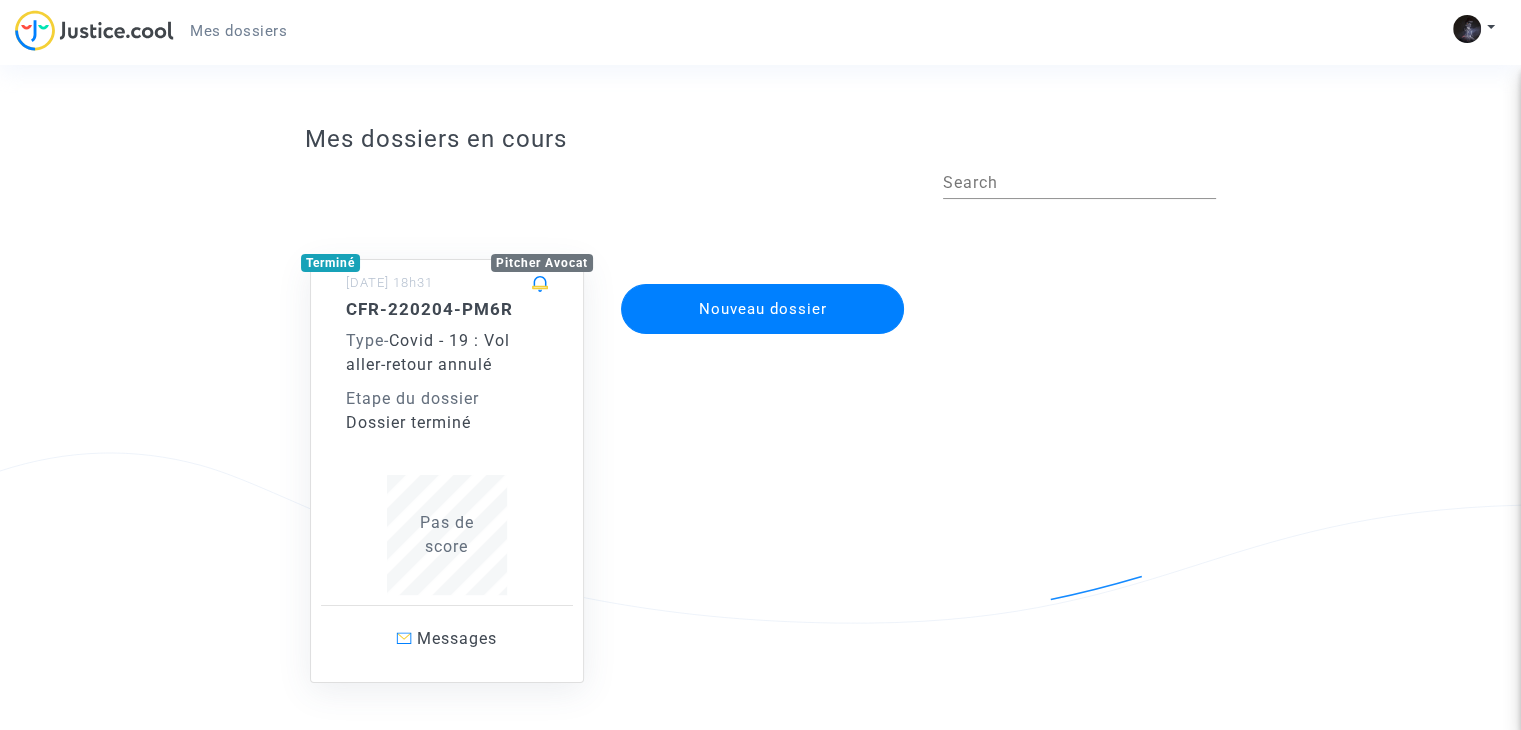 click on "Etape du dossier" 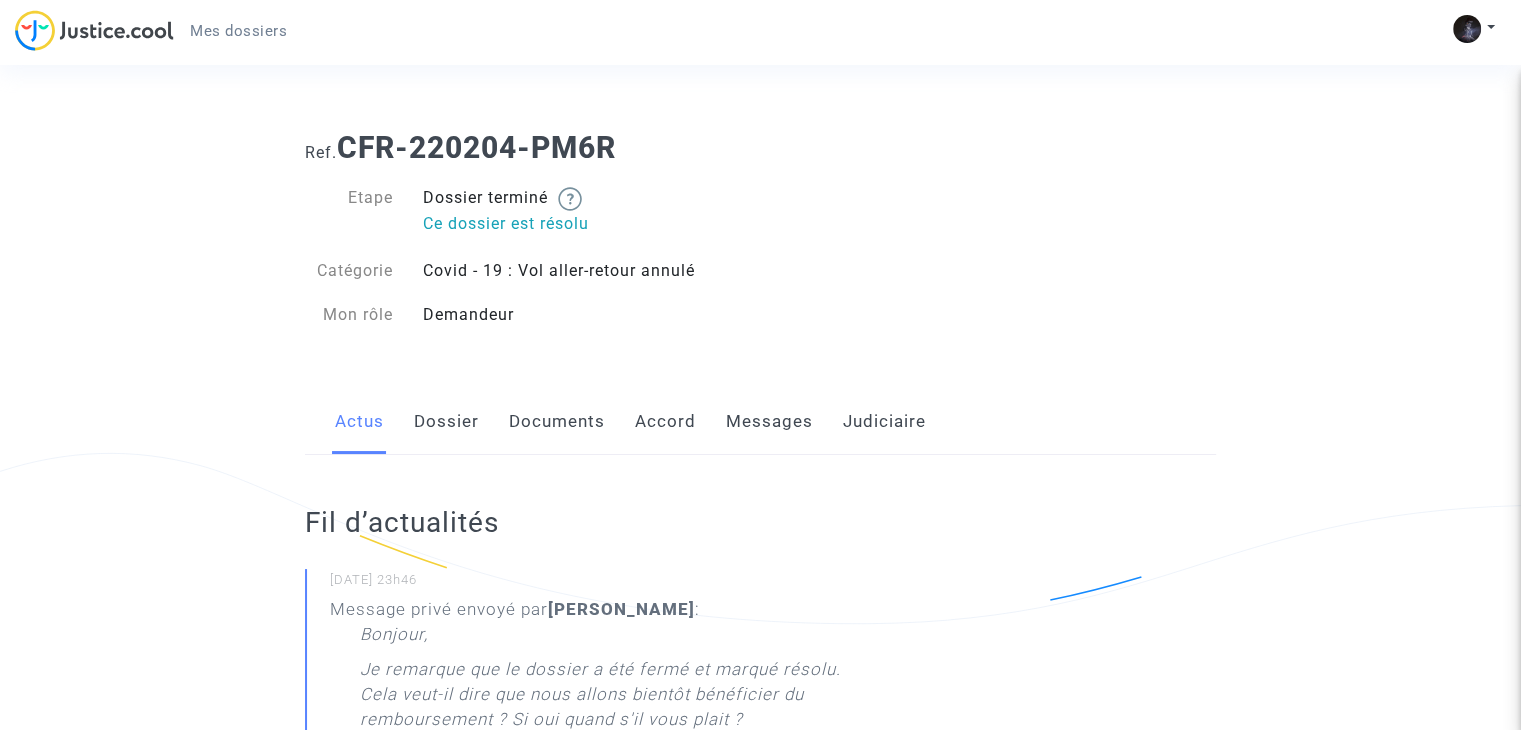 click on "Dossier" 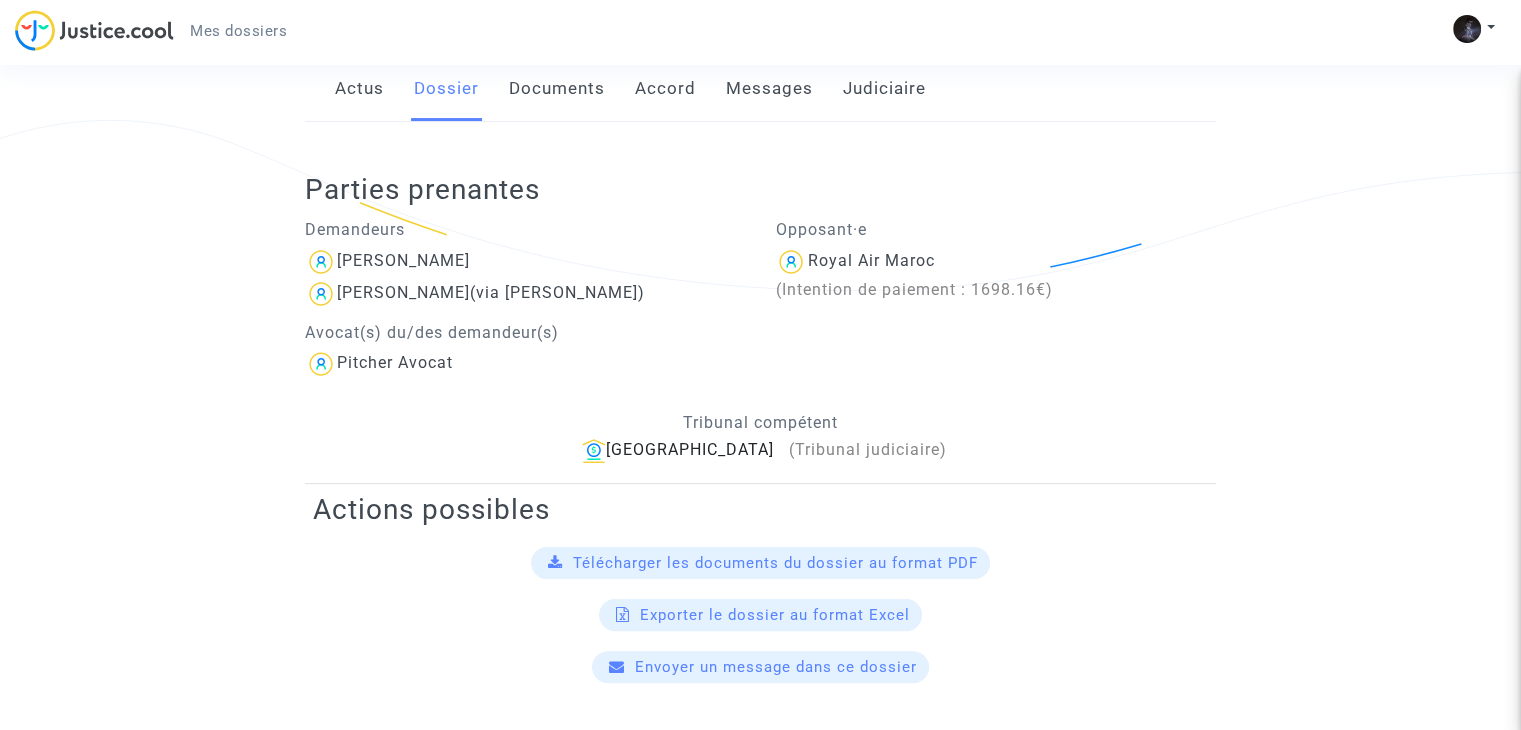 scroll, scrollTop: 248, scrollLeft: 0, axis: vertical 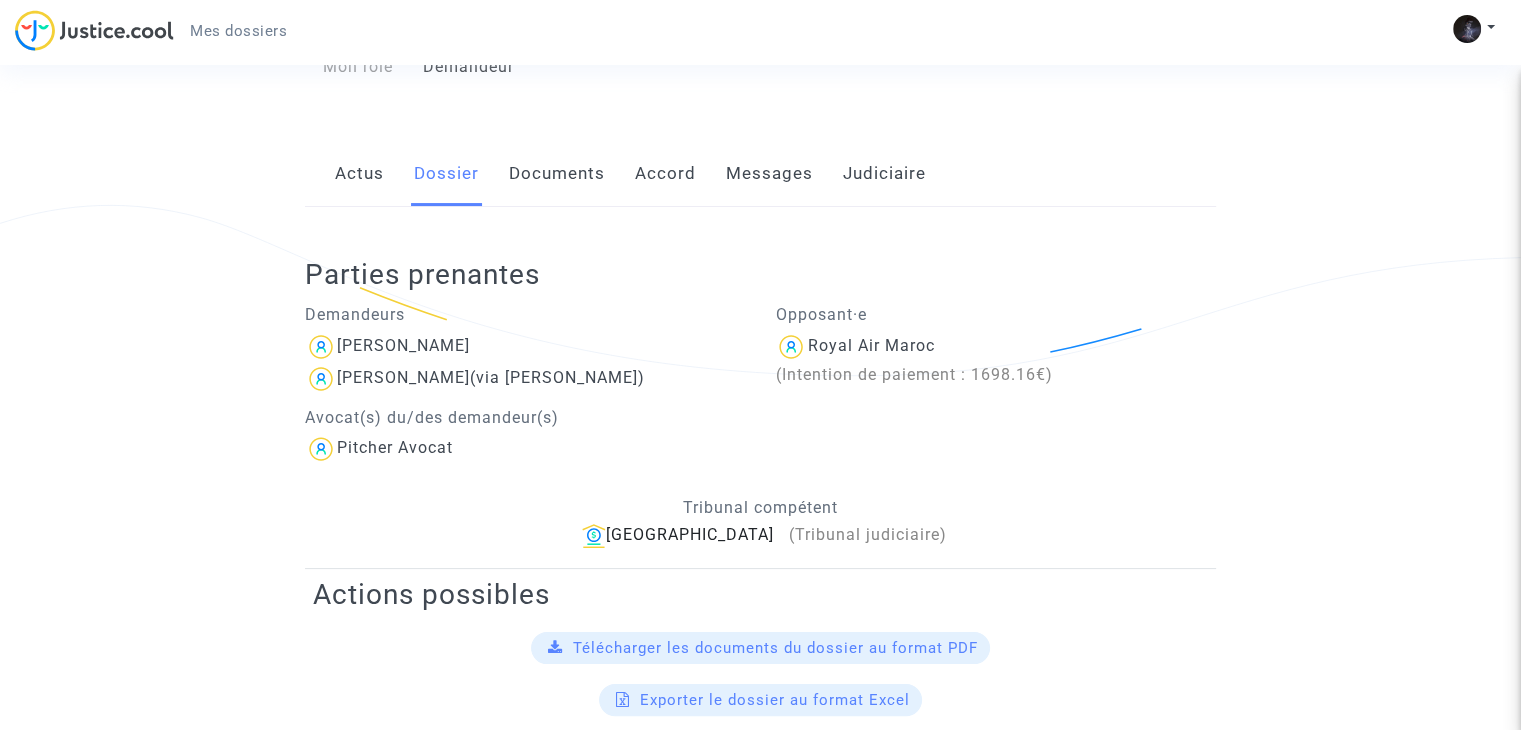 click on "Documents" 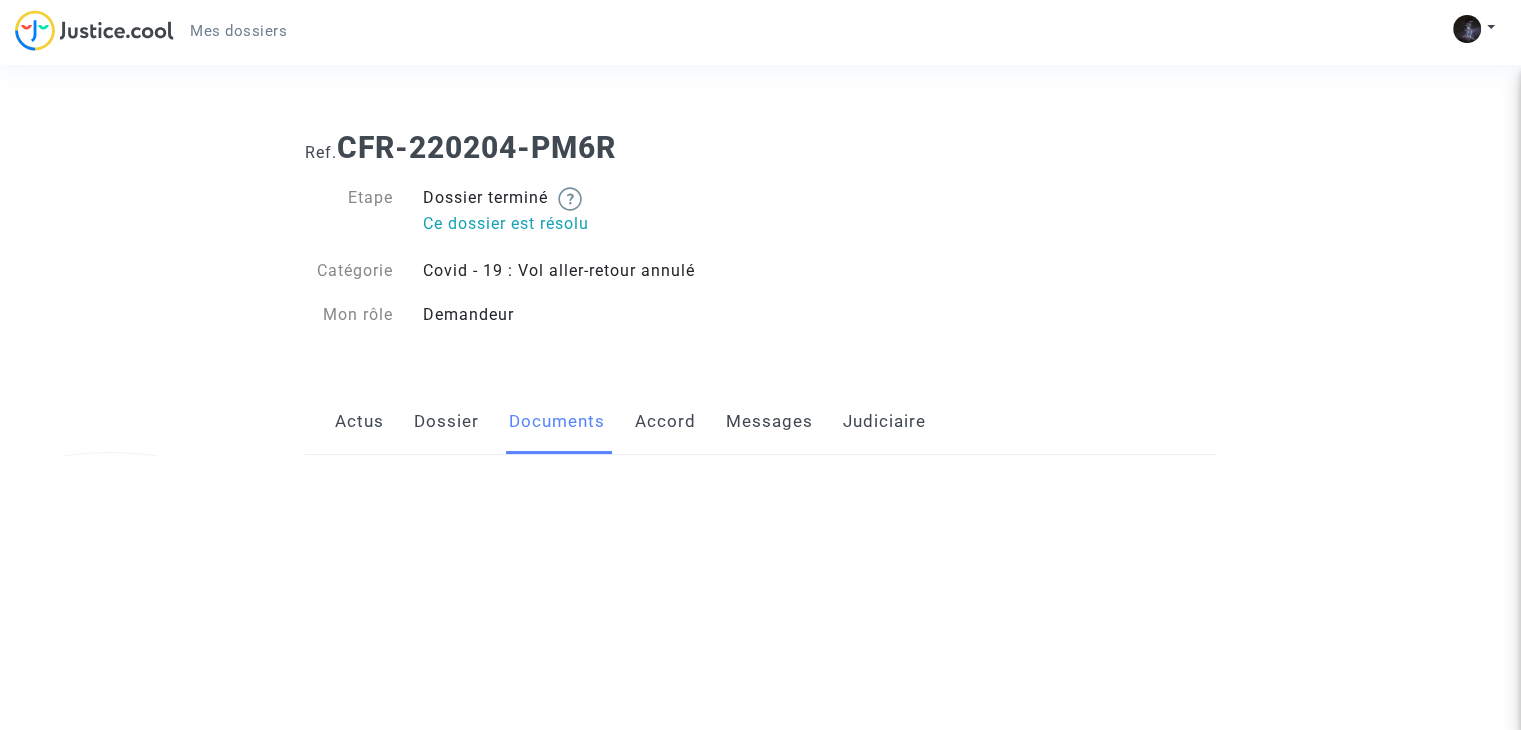 scroll, scrollTop: 0, scrollLeft: 0, axis: both 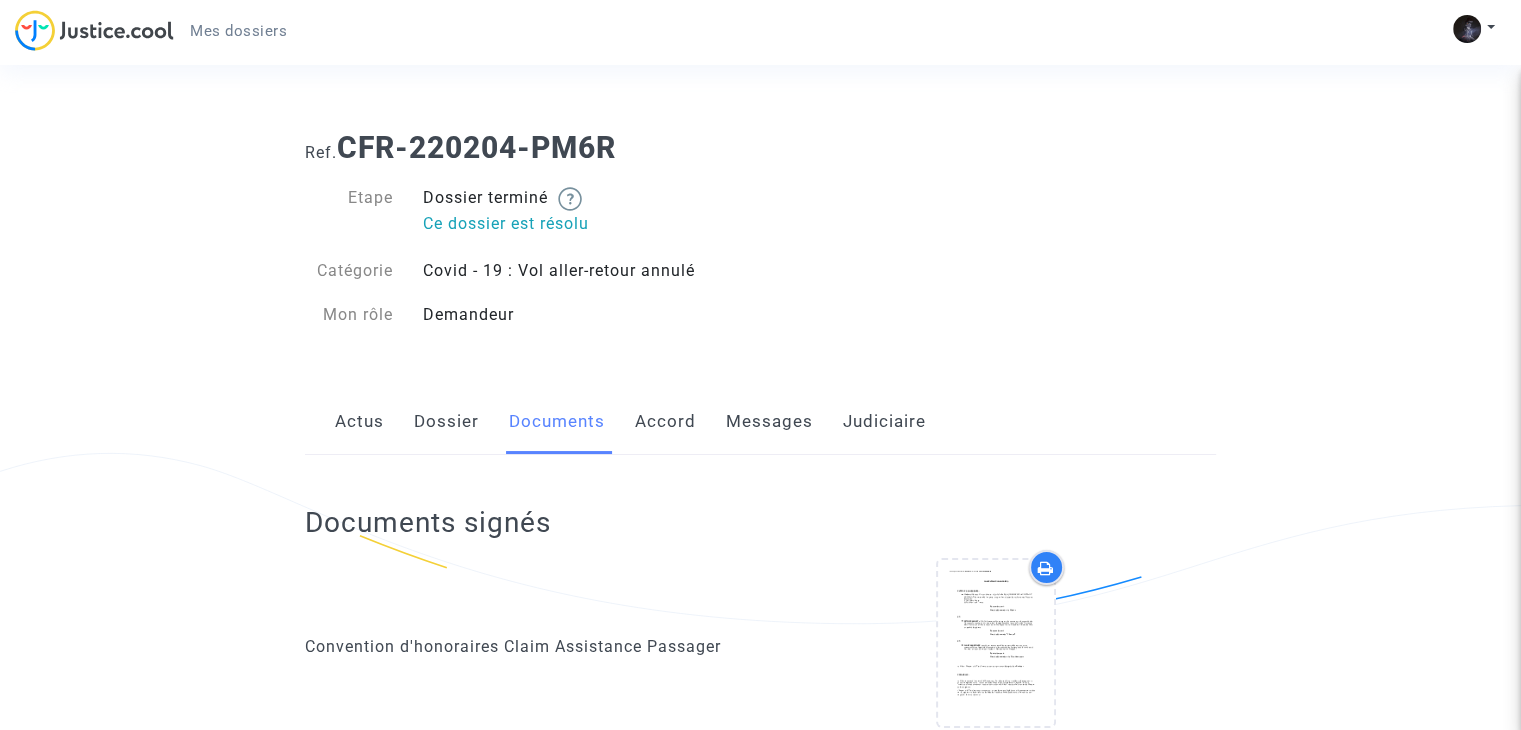 click on "Accord" 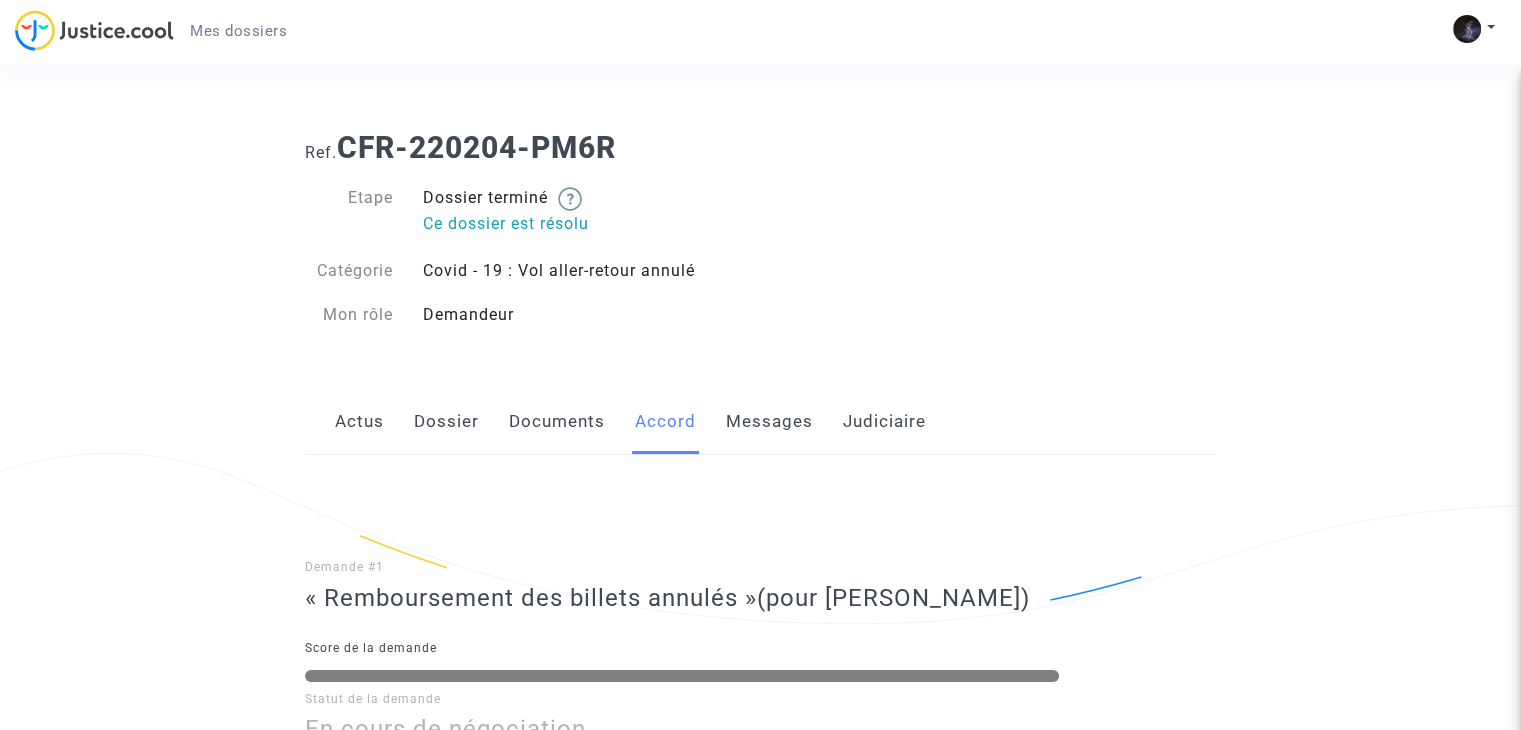 click on "Messages" 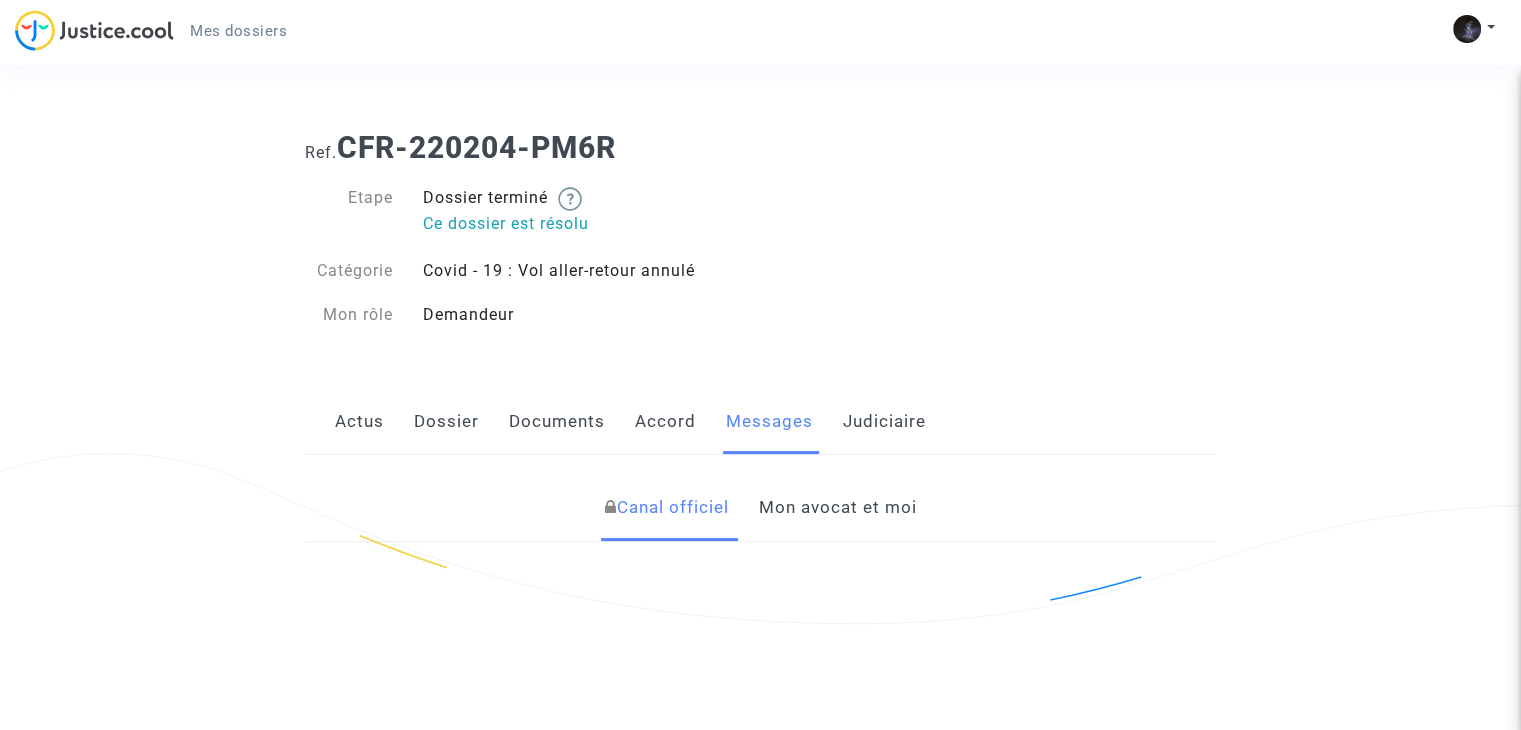 click on "Messages" 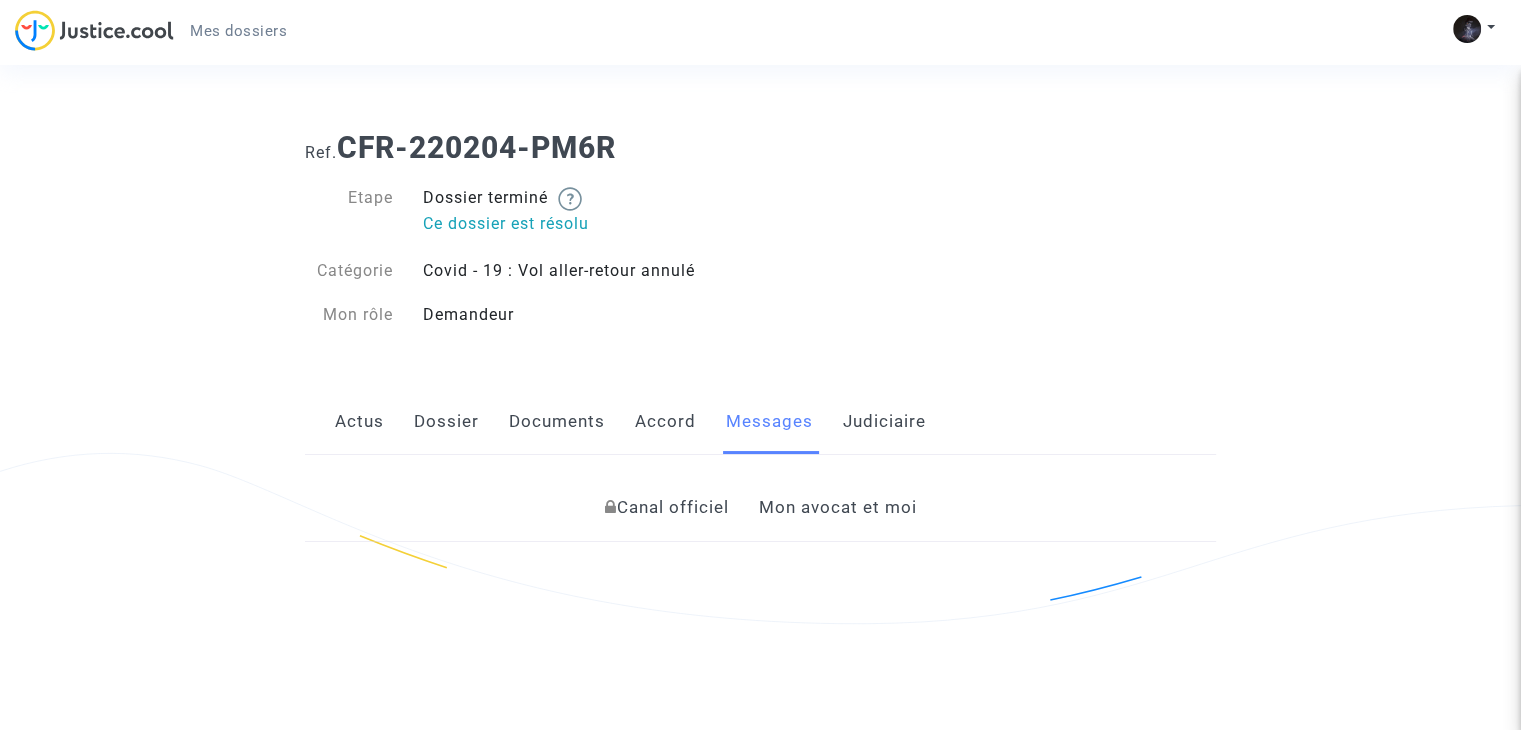 click on "Judiciaire" 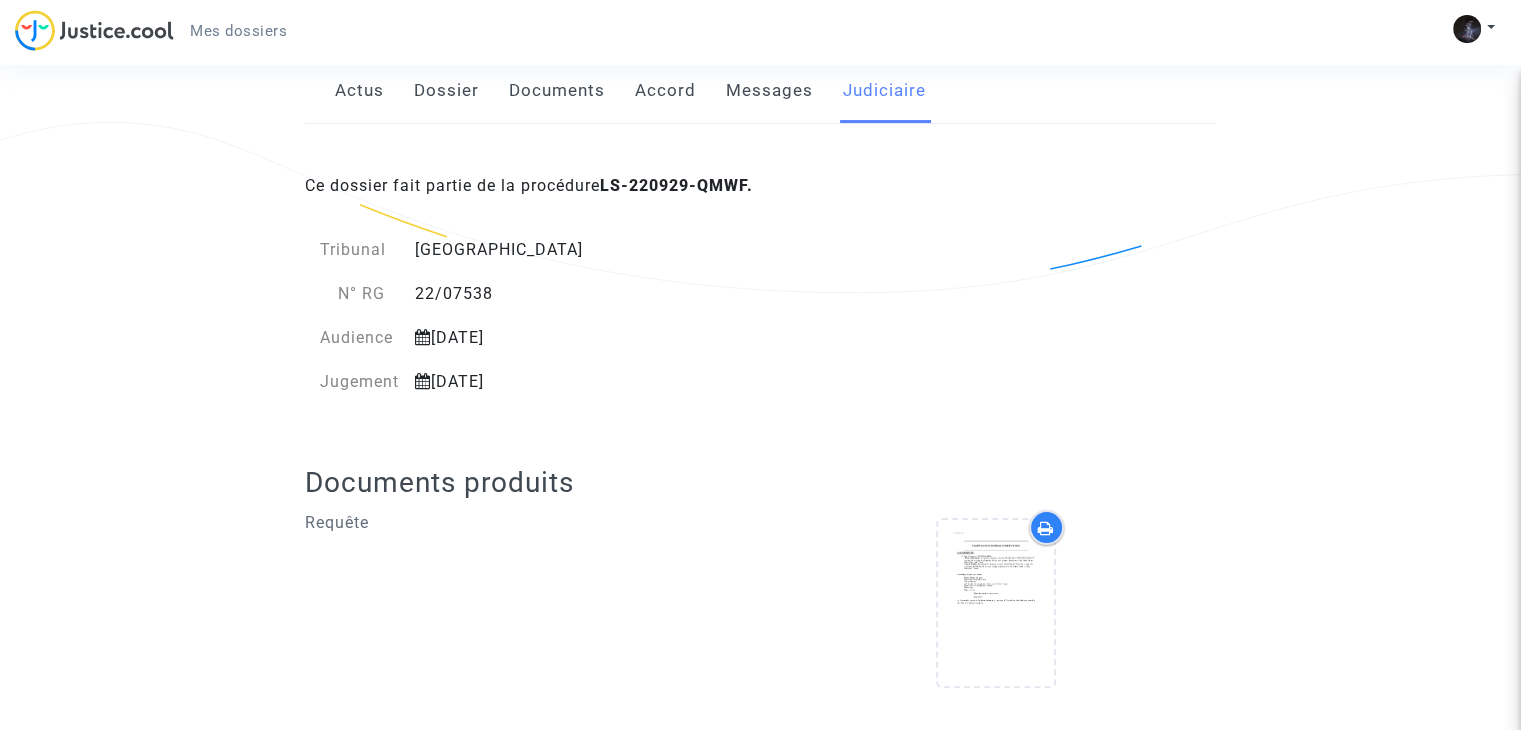 scroll, scrollTop: 338, scrollLeft: 0, axis: vertical 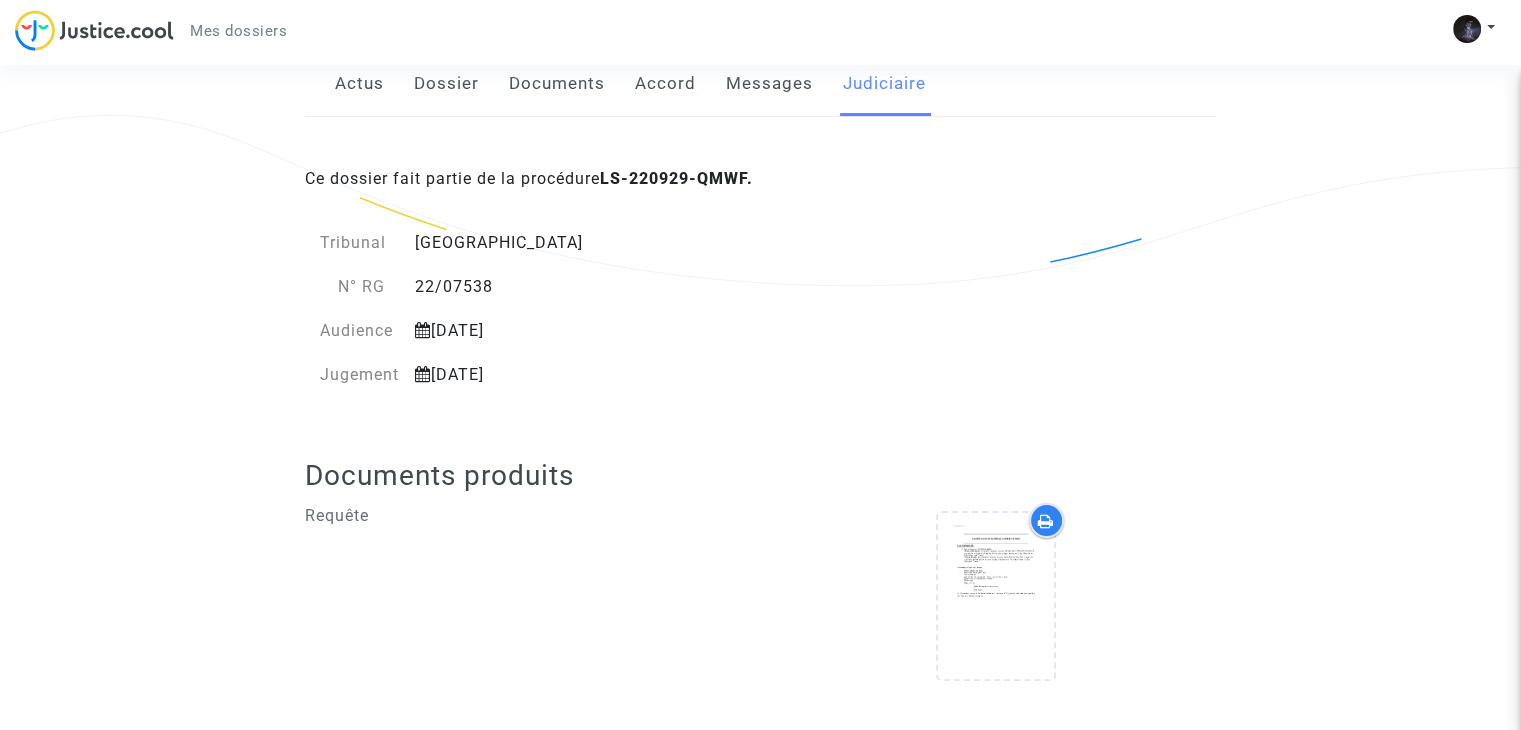 click on "LS-220929-QMWF." 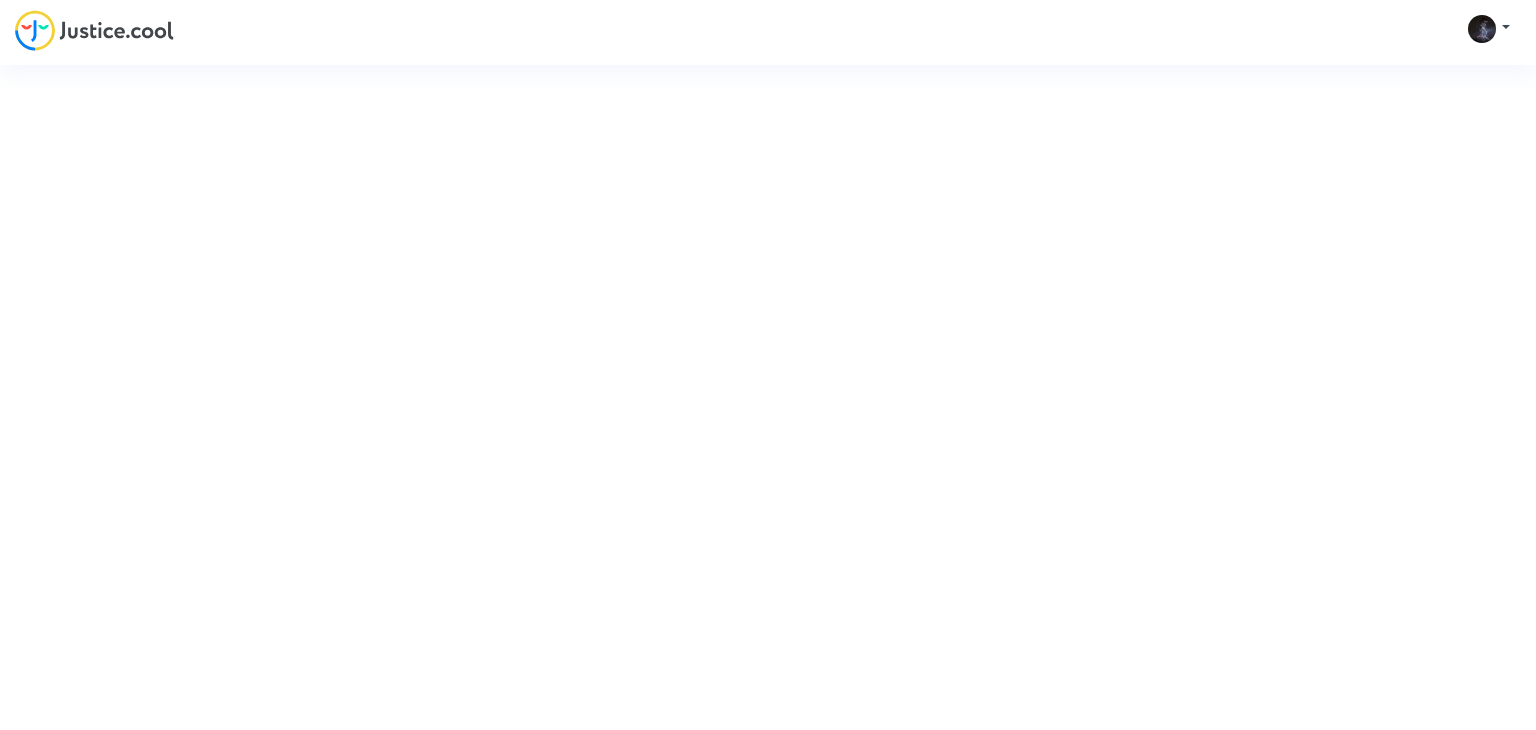 scroll, scrollTop: 0, scrollLeft: 0, axis: both 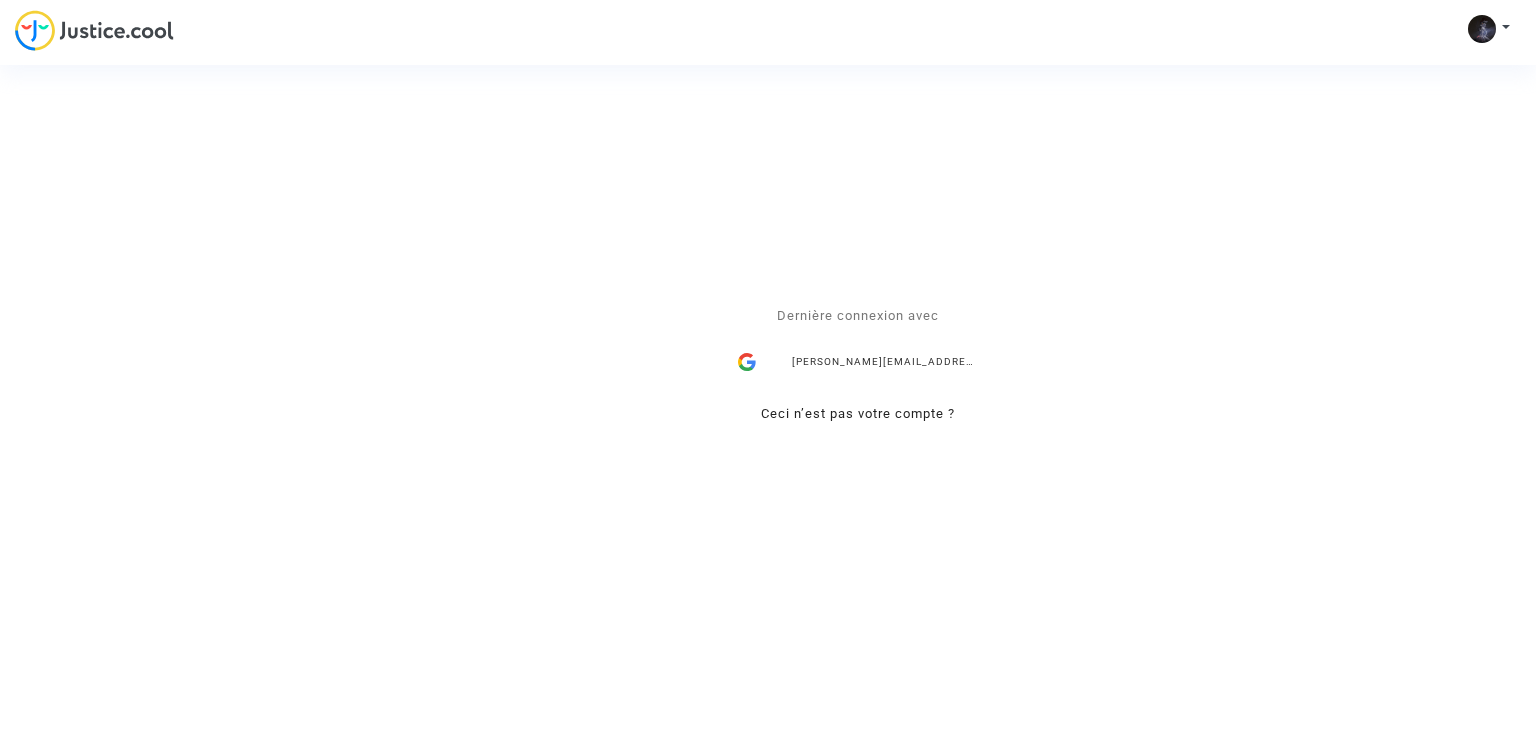 click on "Se connecter Dernière connexion avec vincent.gautier.svt@gmail.com Ceci n’est pas votre compte ? Envoyer" 